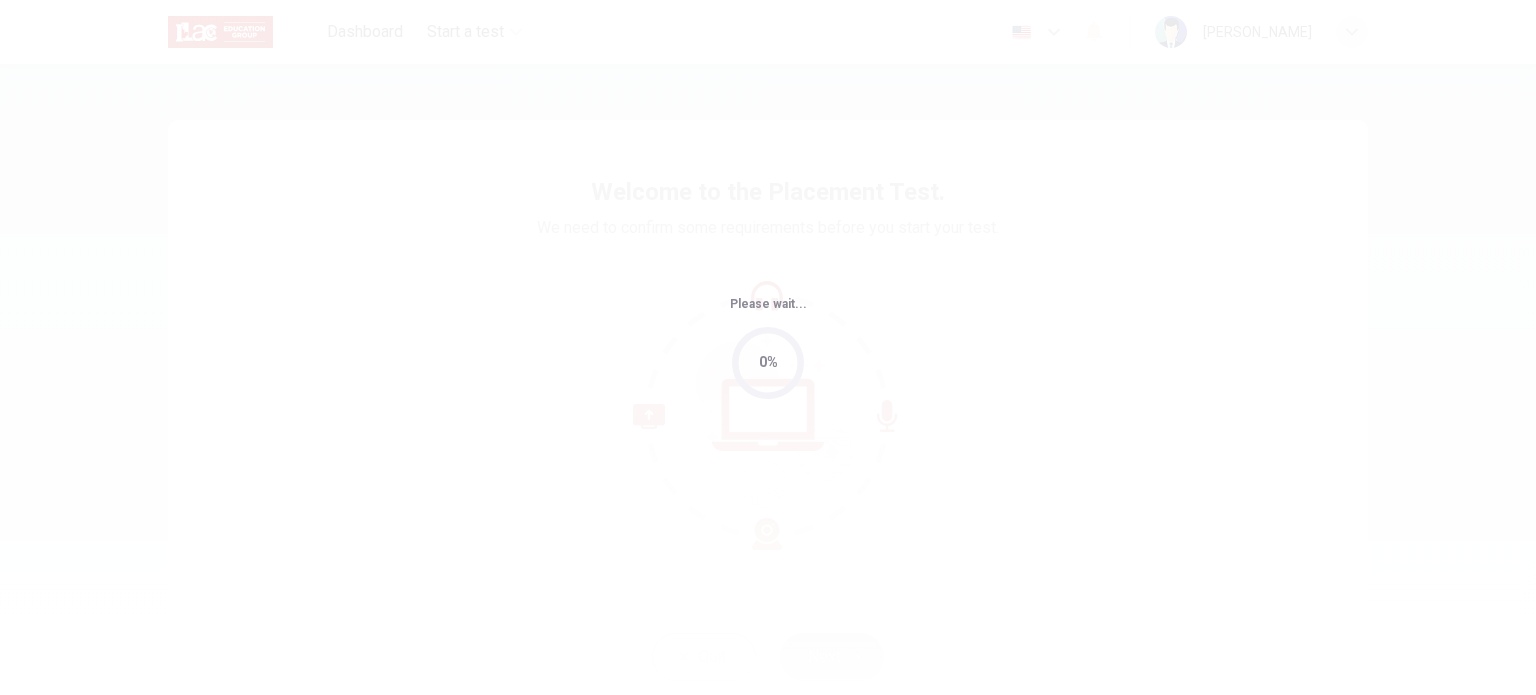 scroll, scrollTop: 0, scrollLeft: 0, axis: both 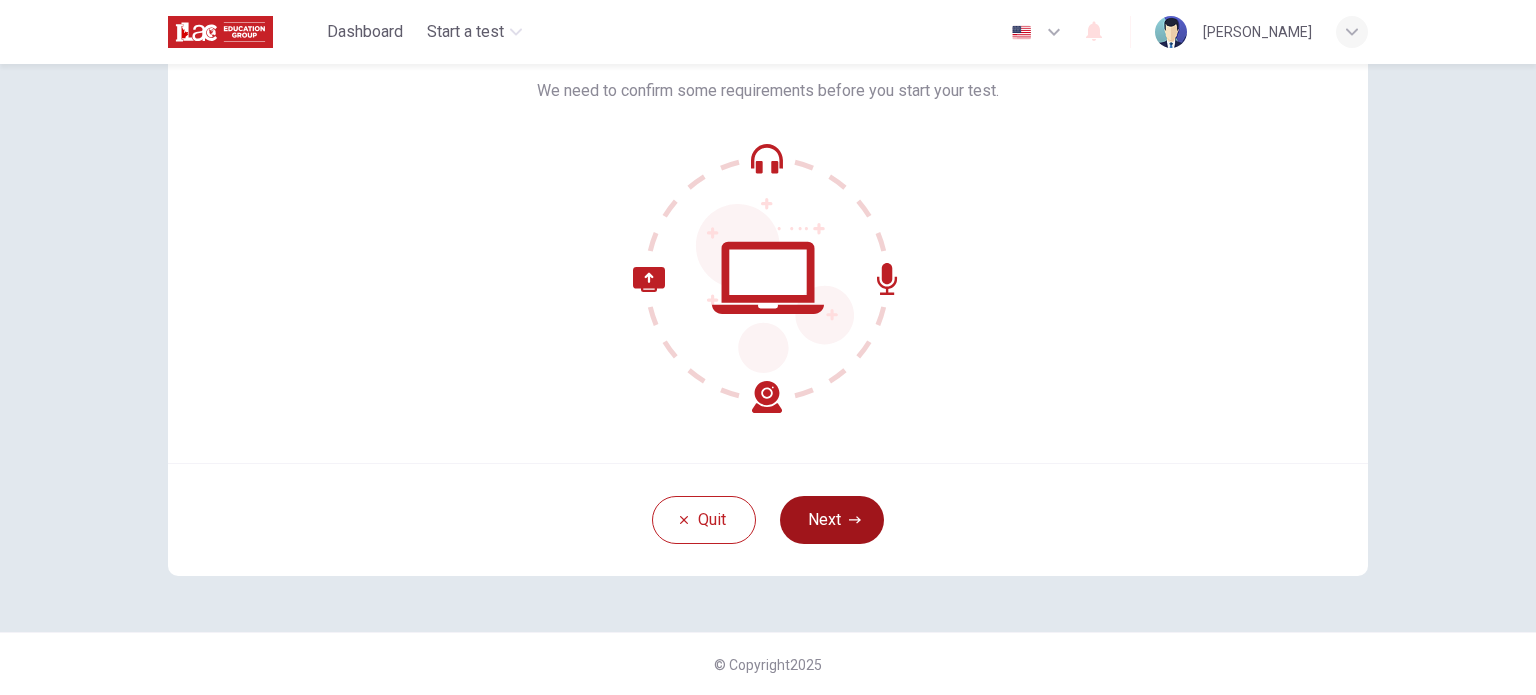 click on "Next" at bounding box center (832, 520) 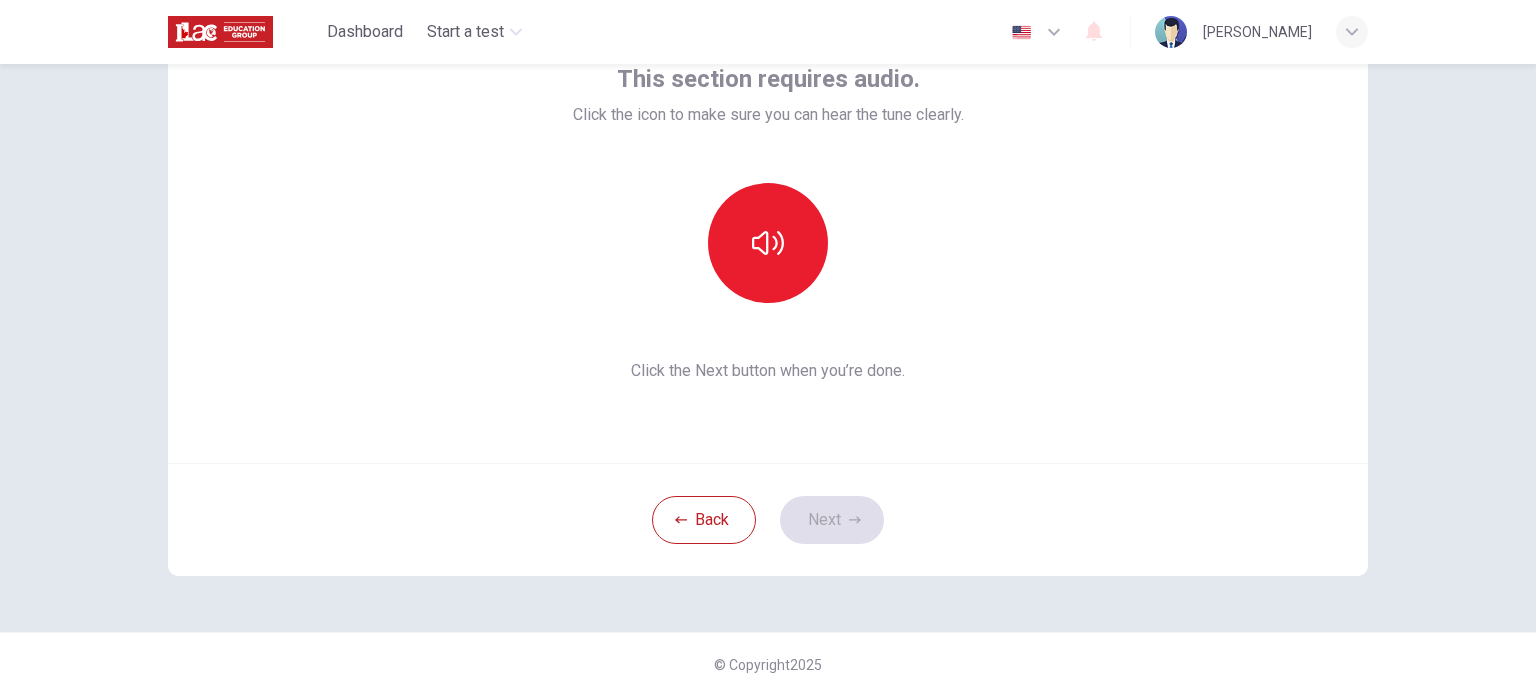 click at bounding box center (768, 243) 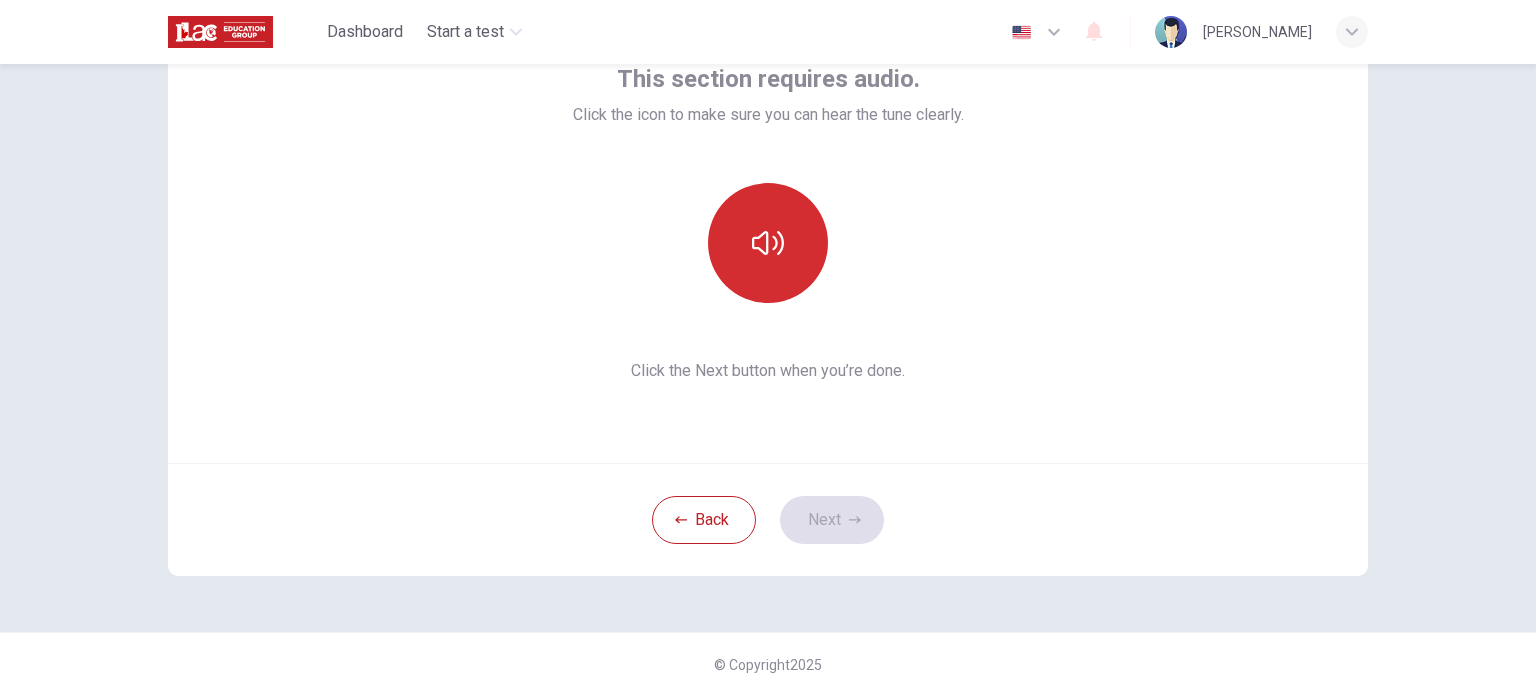 type 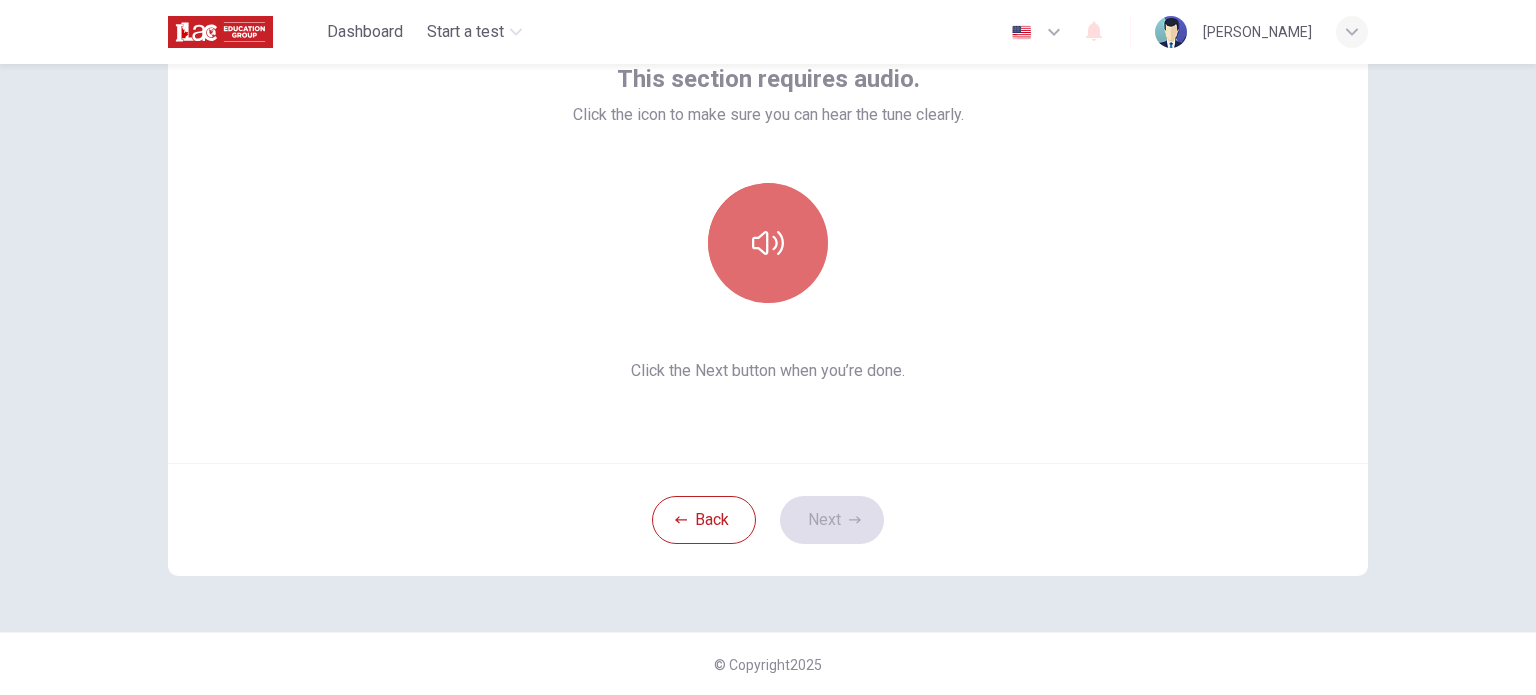 click at bounding box center [768, 243] 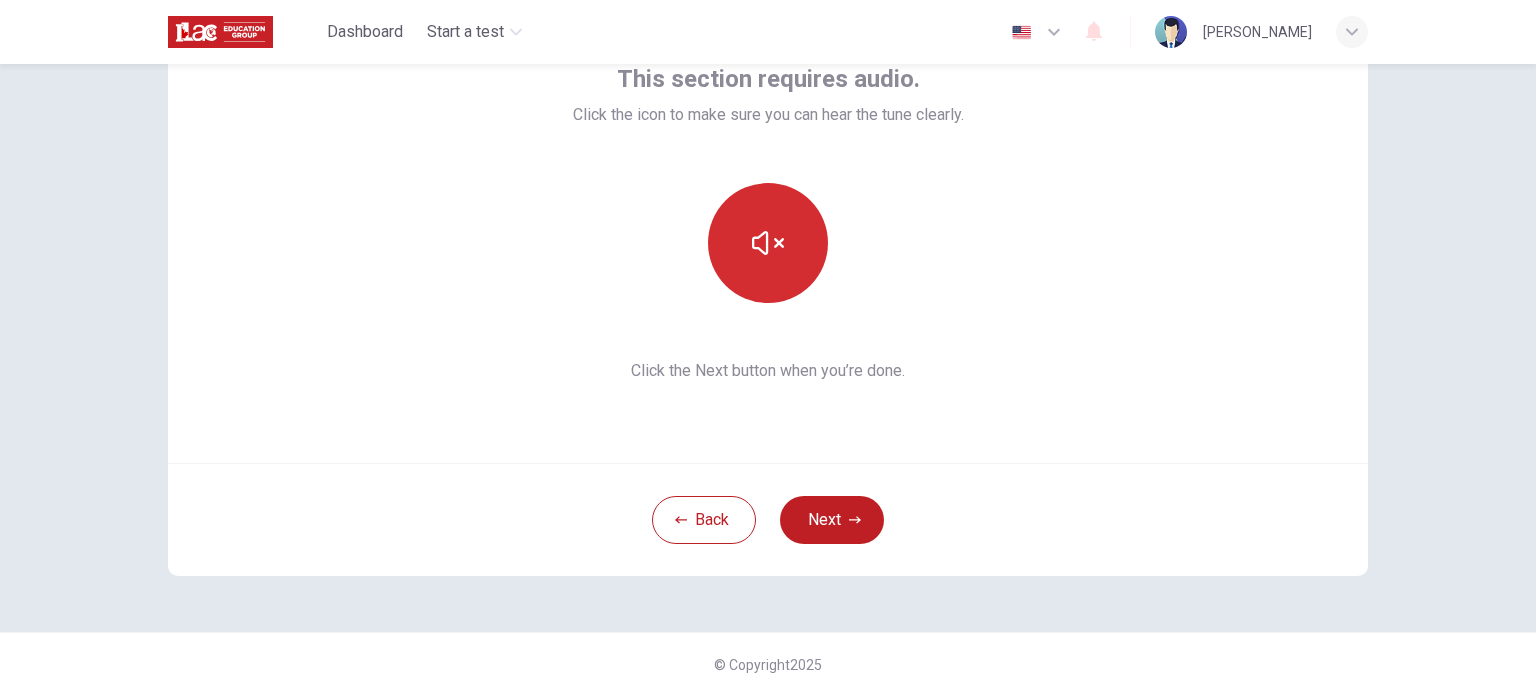 click 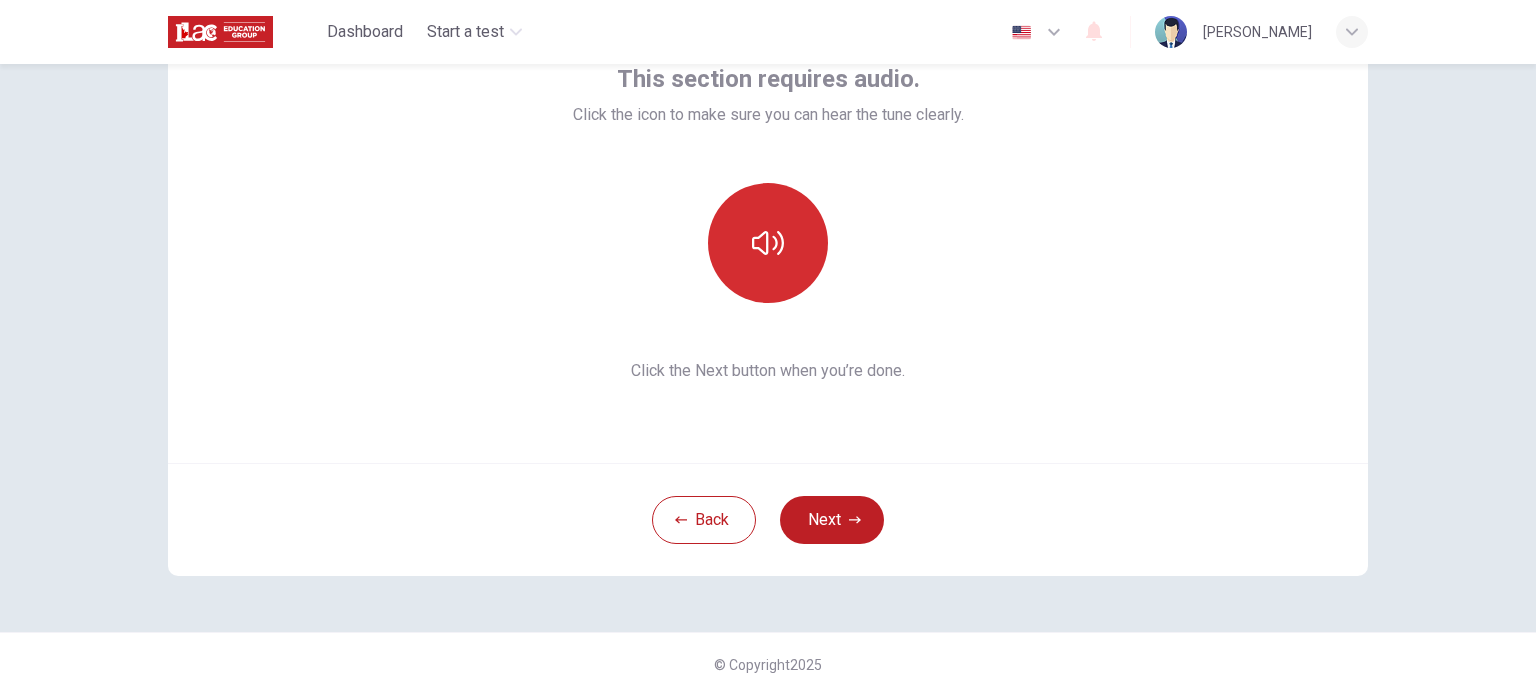click 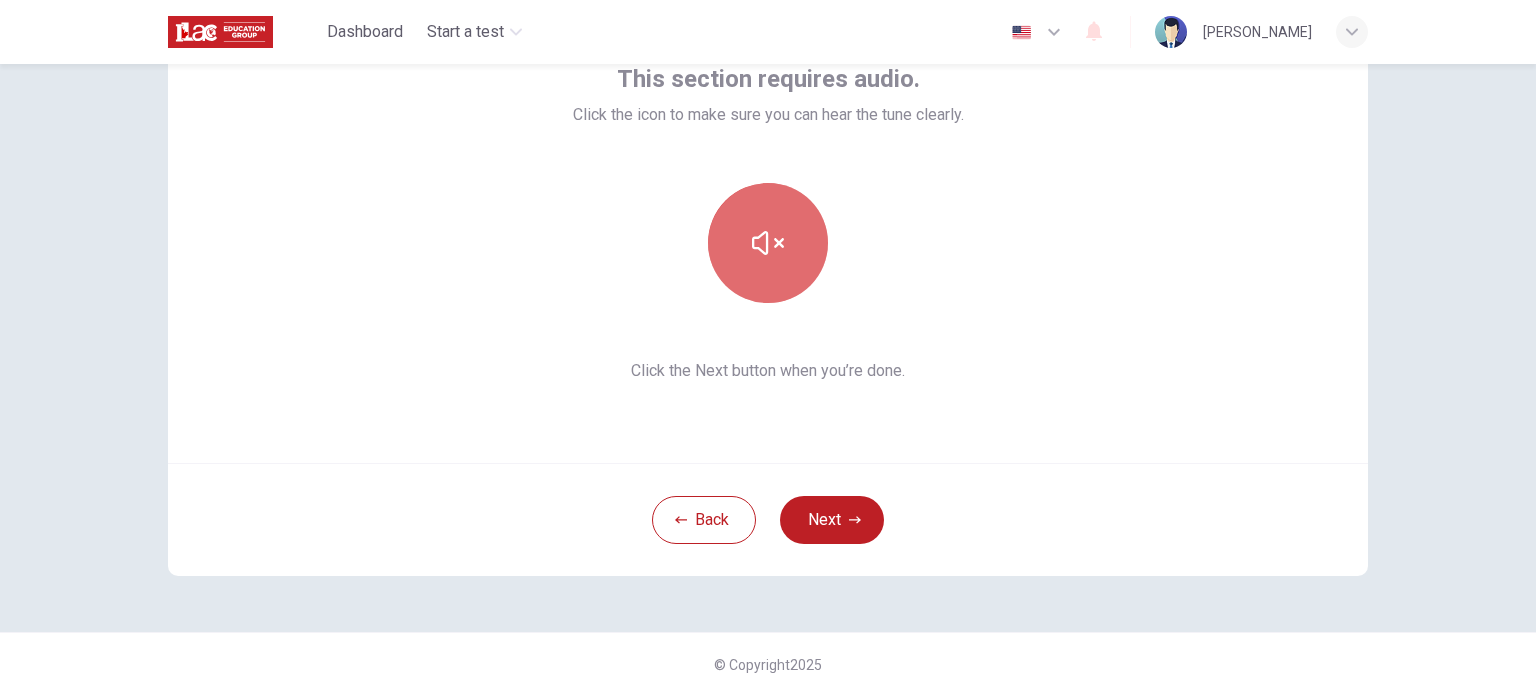click 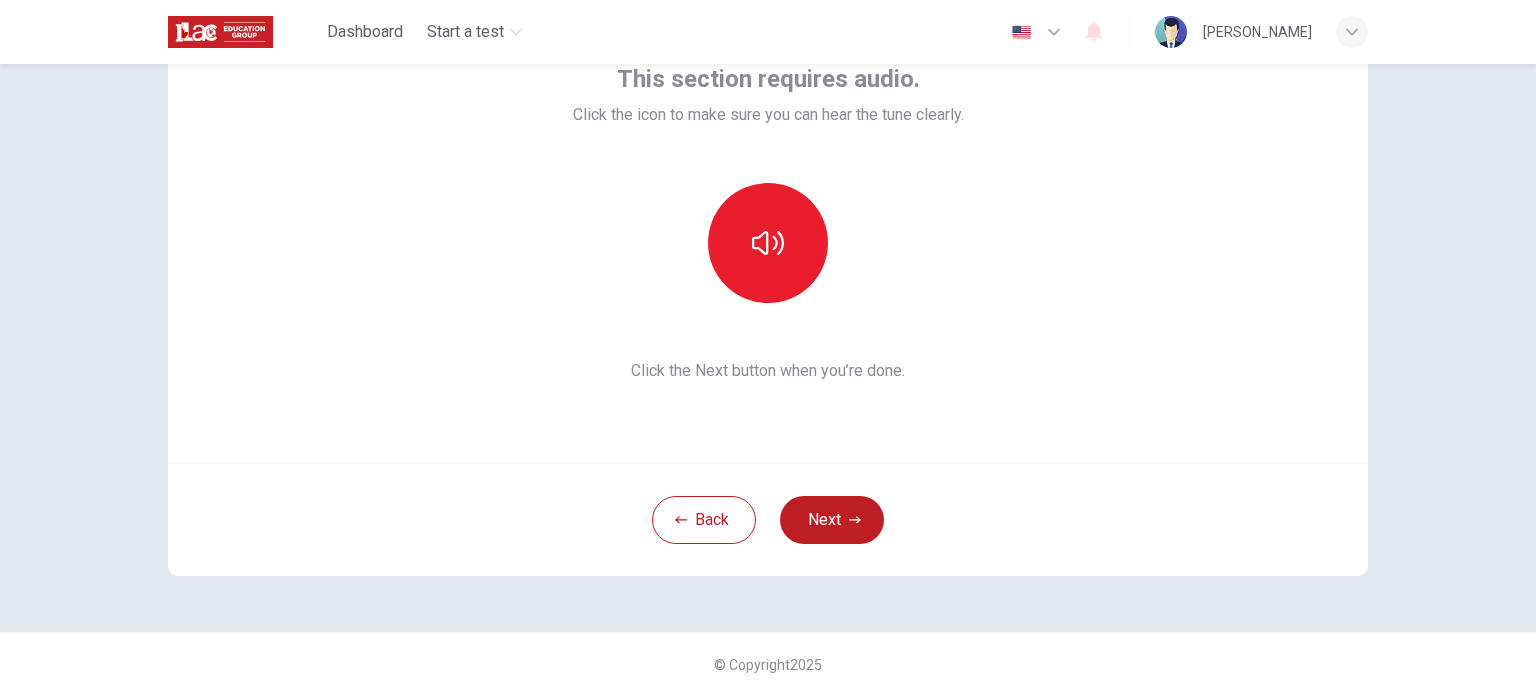 scroll, scrollTop: 0, scrollLeft: 0, axis: both 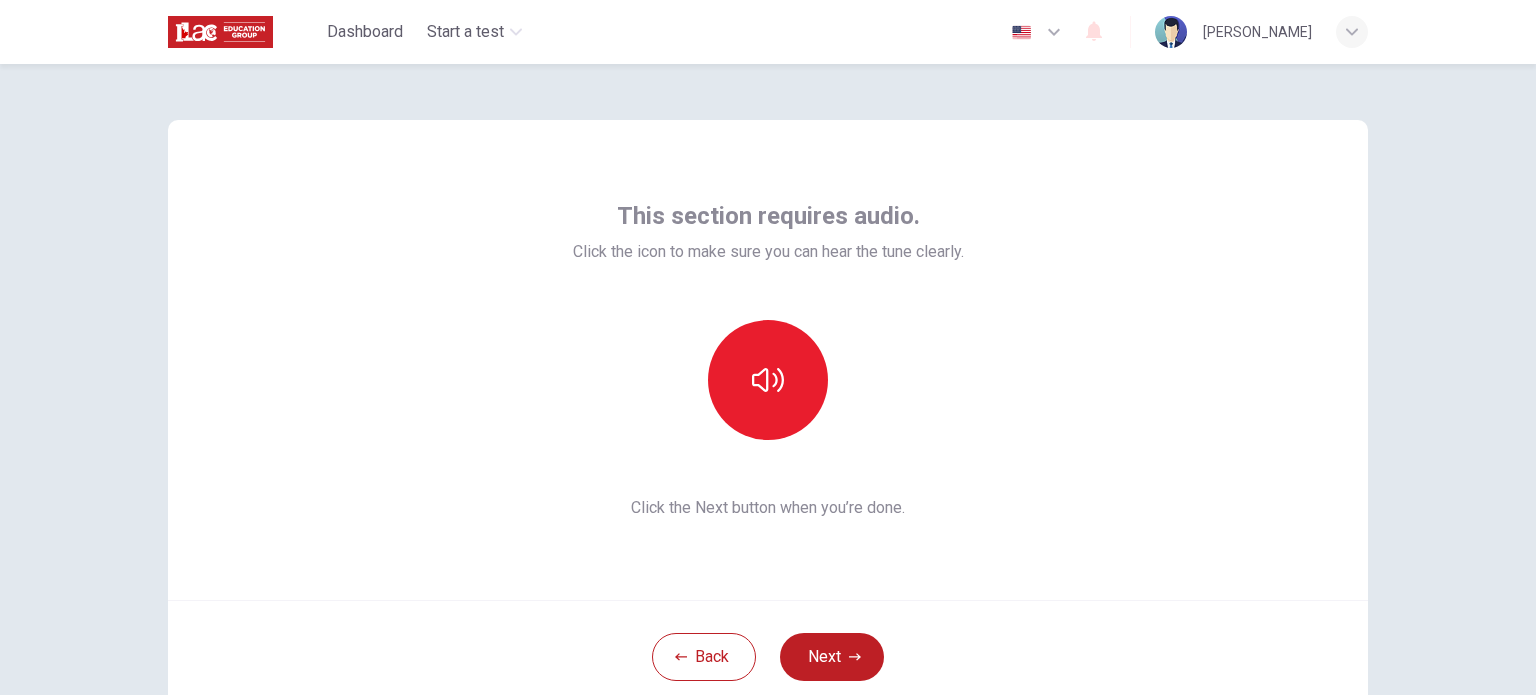 click on "This section requires audio. Click the icon to make sure you can hear the tune clearly. Click the Next button when you’re done." at bounding box center [768, 360] 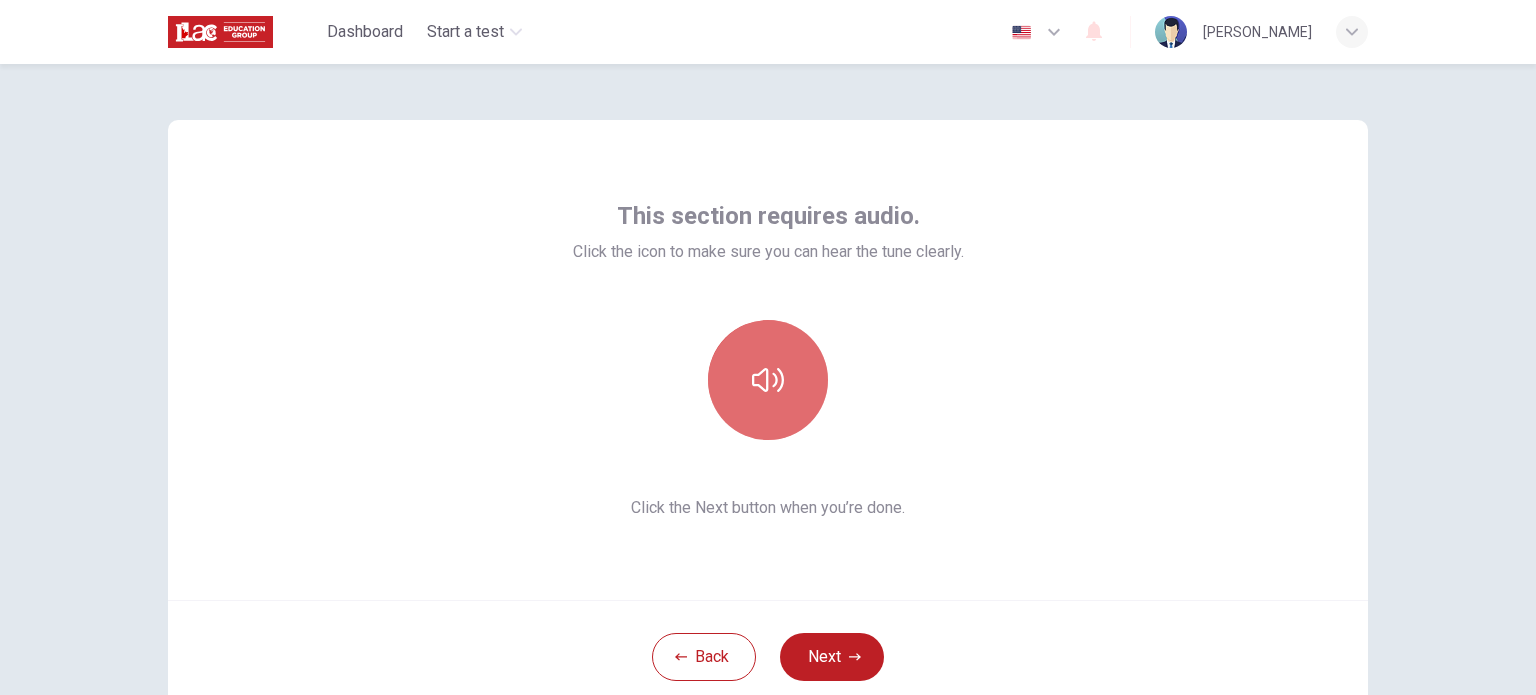 click at bounding box center (768, 380) 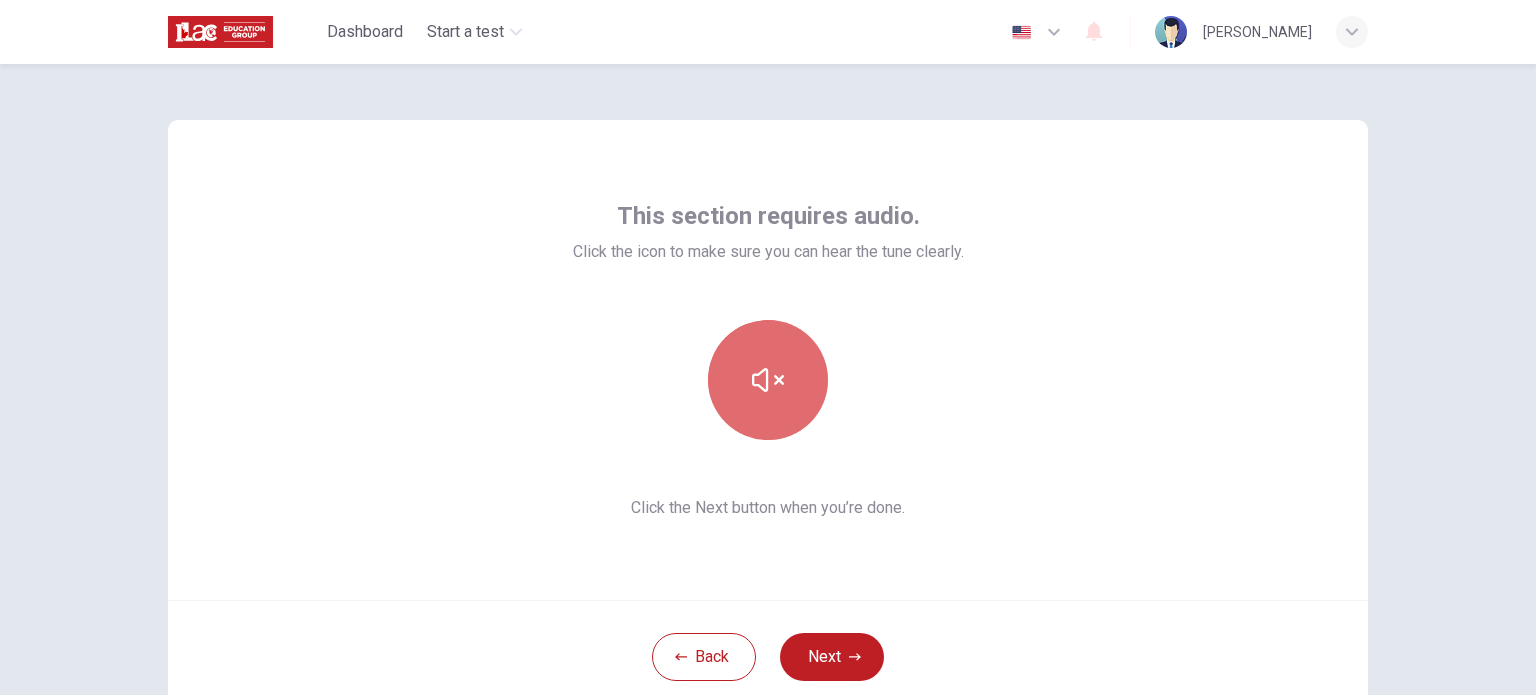 click at bounding box center [768, 380] 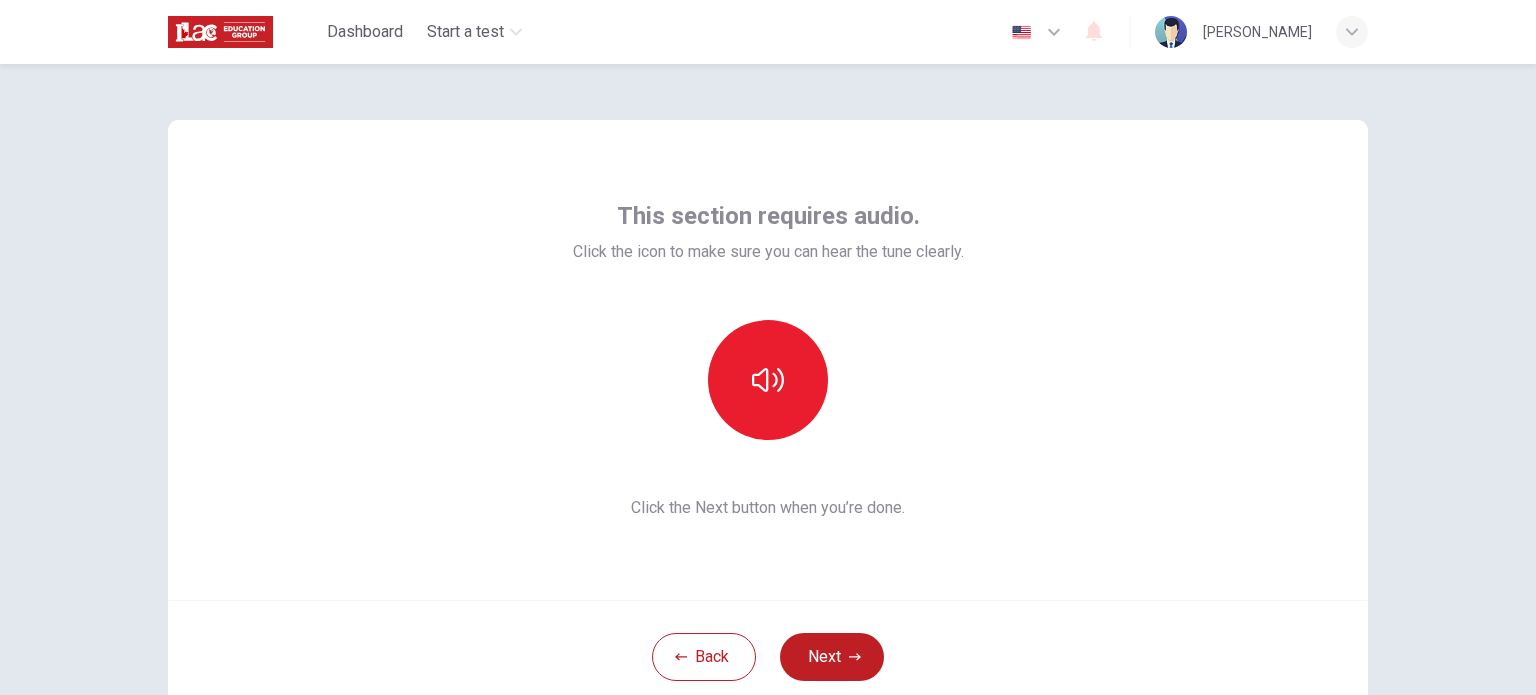click on "This section requires audio. Click the icon to make sure you can hear the tune clearly. Click the Next button when you’re done." at bounding box center [768, 360] 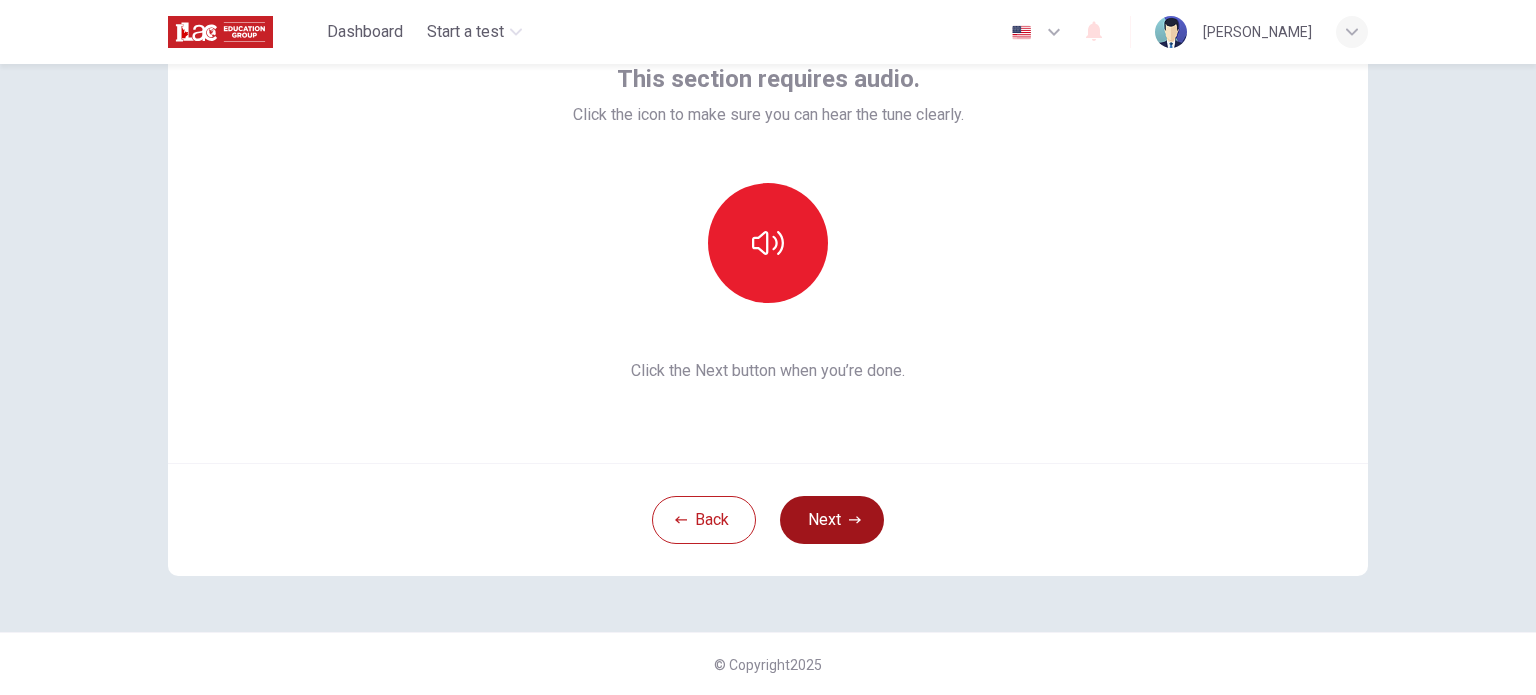 click on "Next" at bounding box center [832, 520] 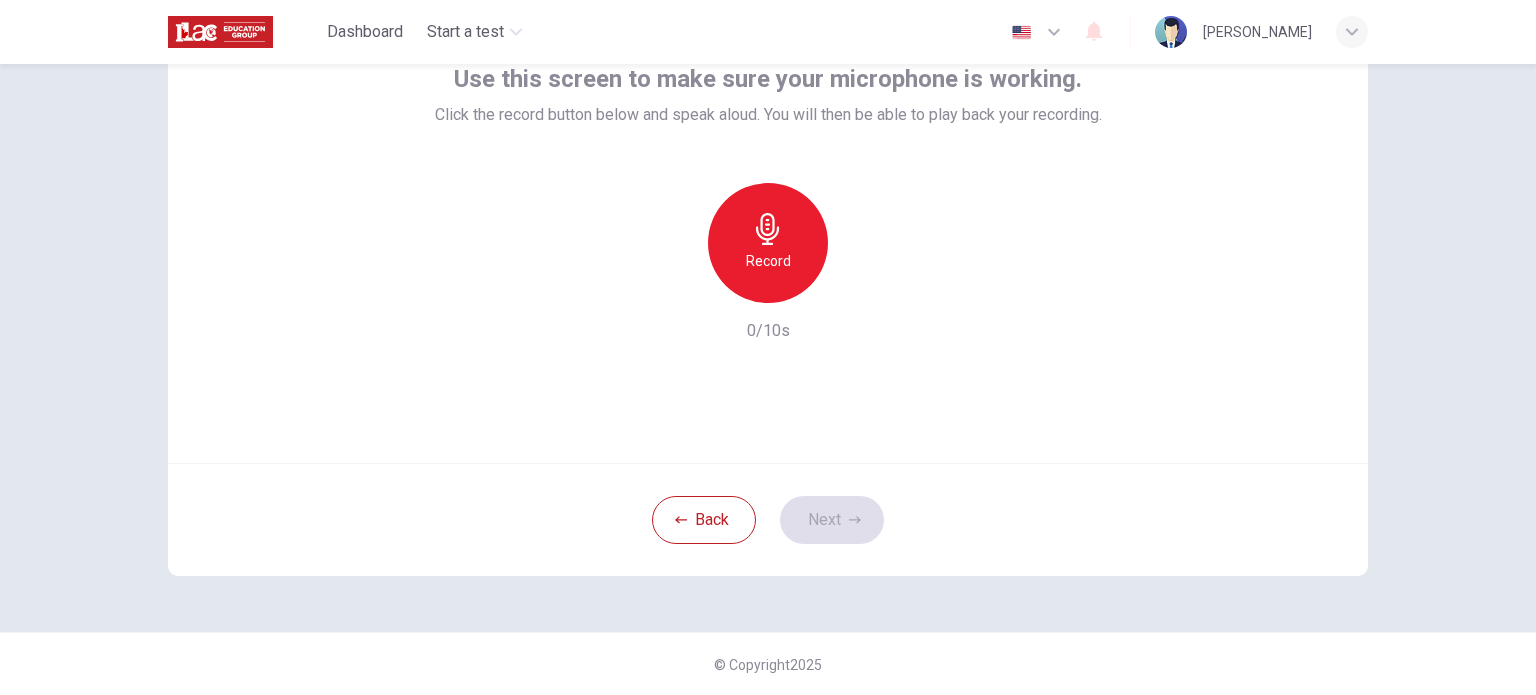 click 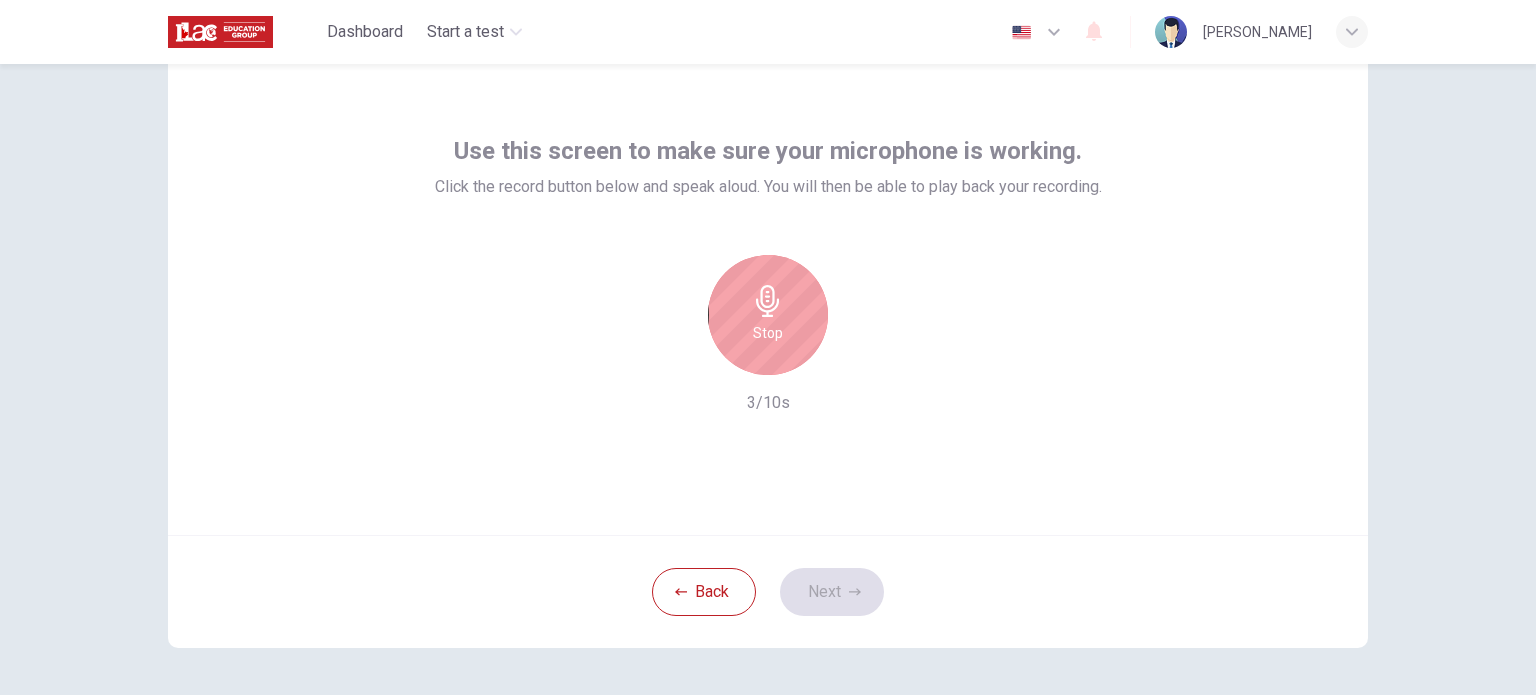 scroll, scrollTop: 28, scrollLeft: 0, axis: vertical 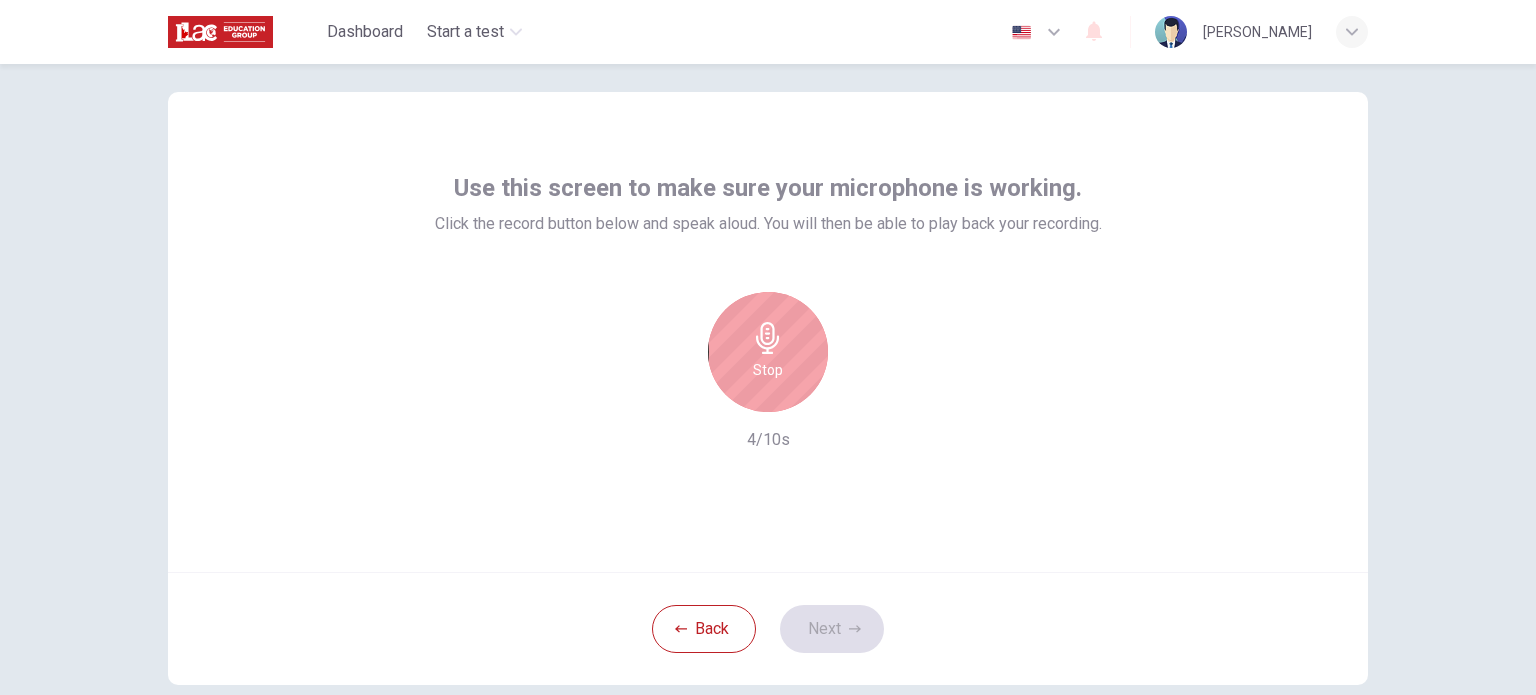 click on "Stop" at bounding box center (768, 370) 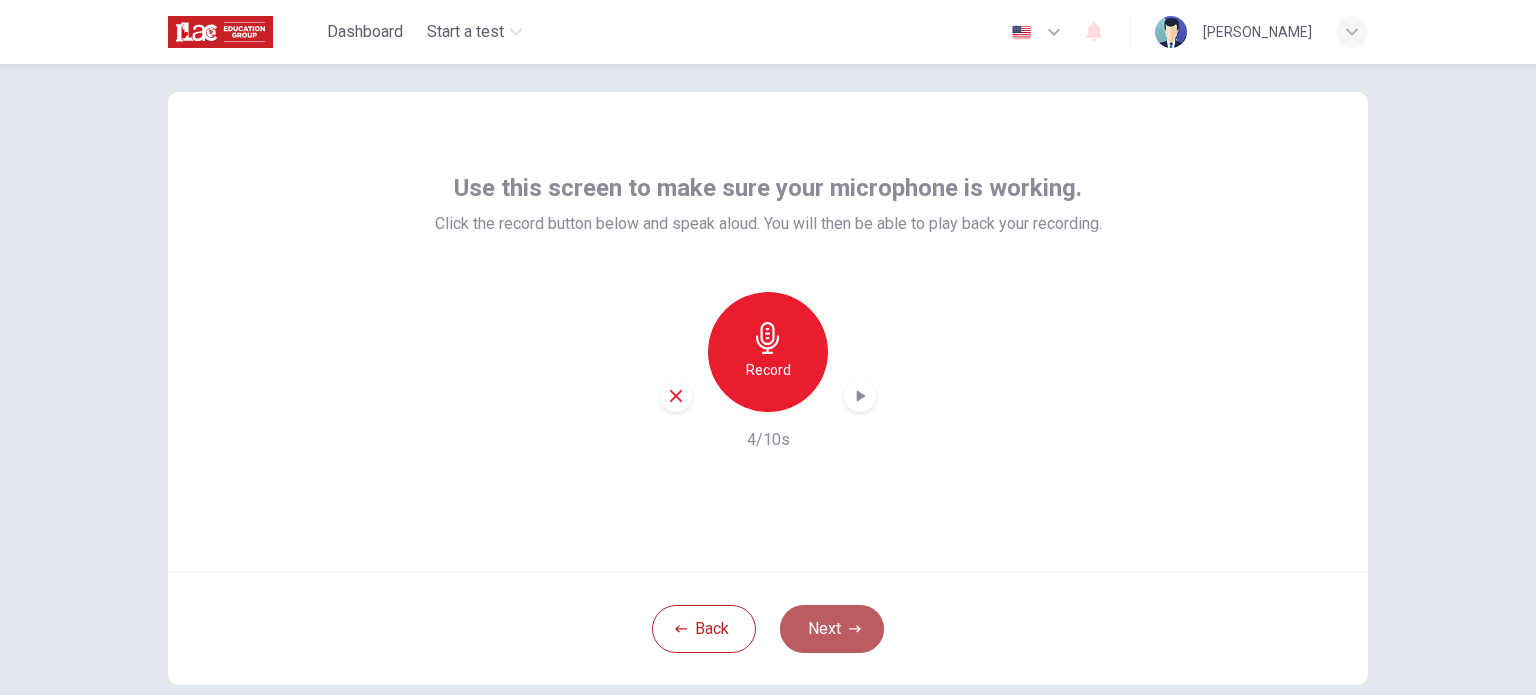 click on "Next" at bounding box center [832, 629] 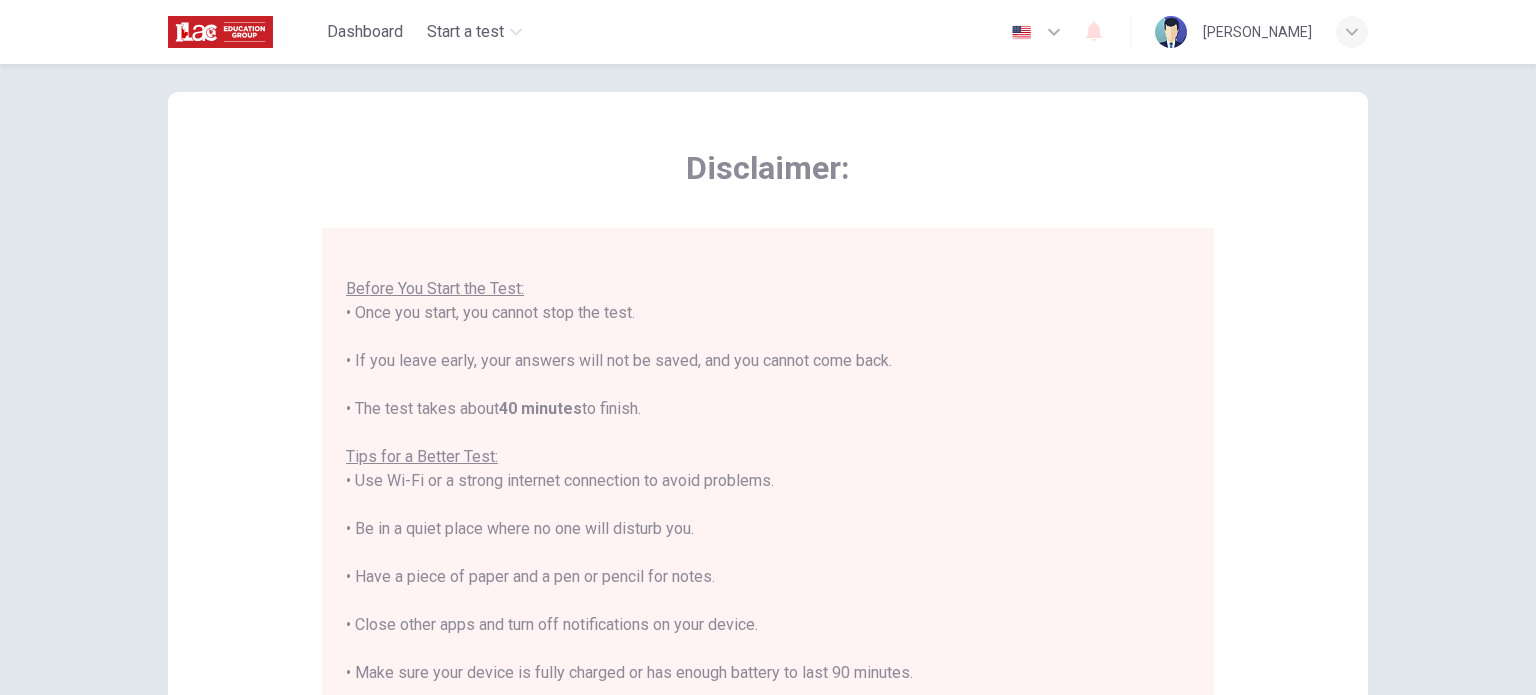 scroll, scrollTop: 0, scrollLeft: 0, axis: both 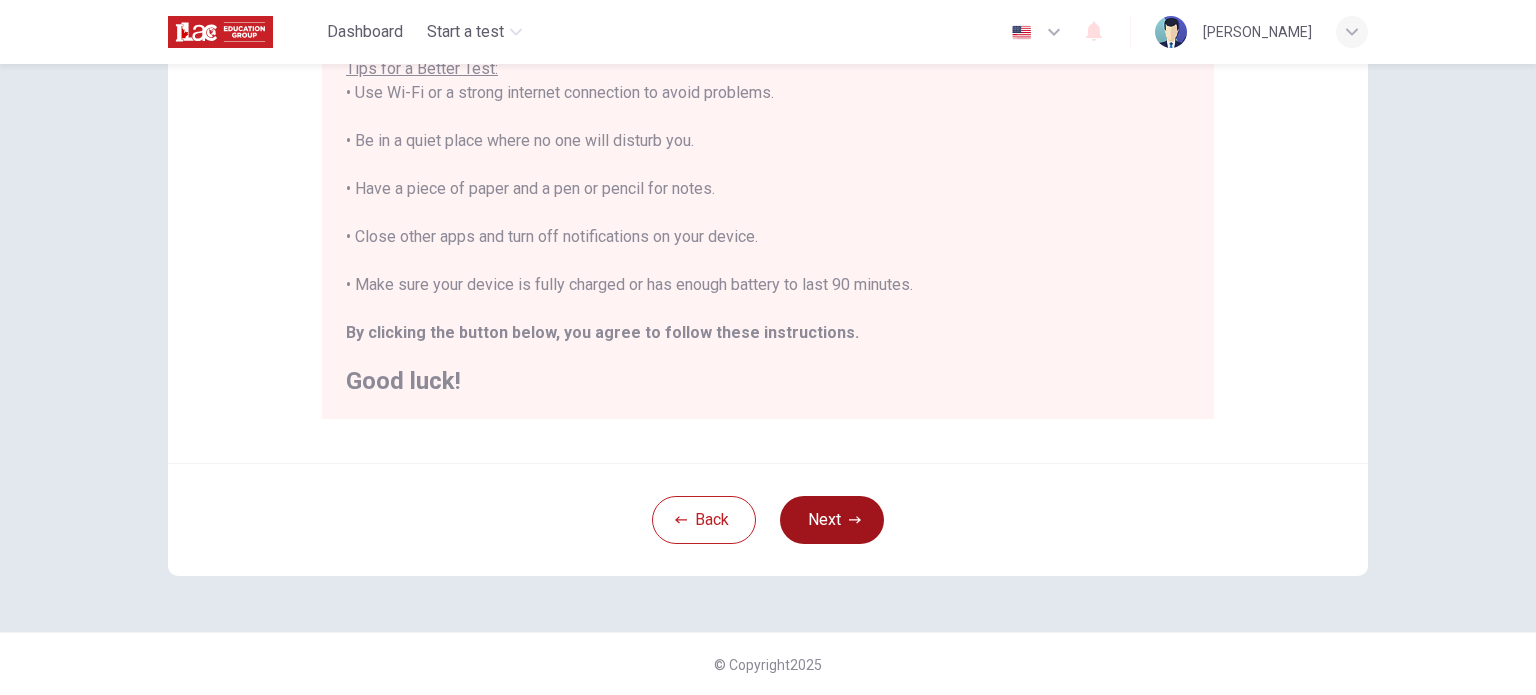 click on "Next" at bounding box center (832, 520) 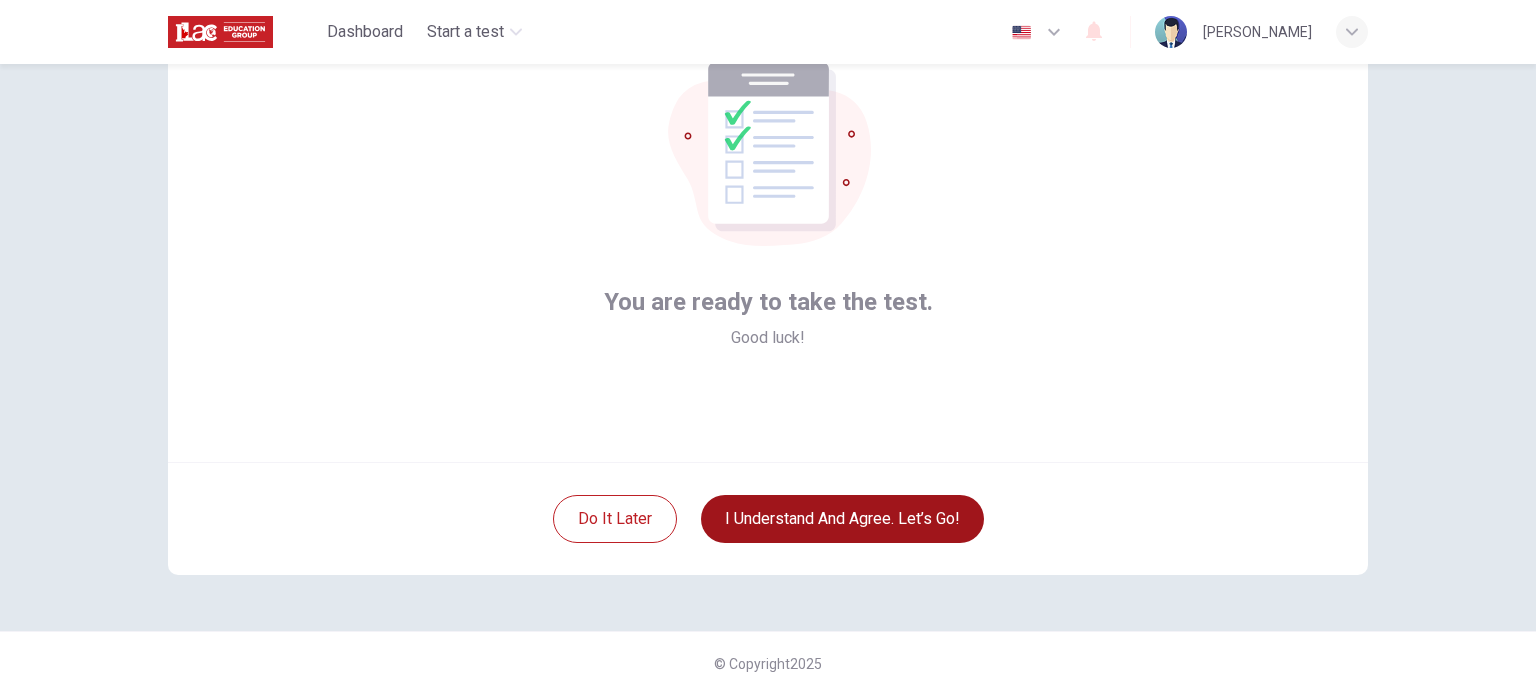 scroll, scrollTop: 137, scrollLeft: 0, axis: vertical 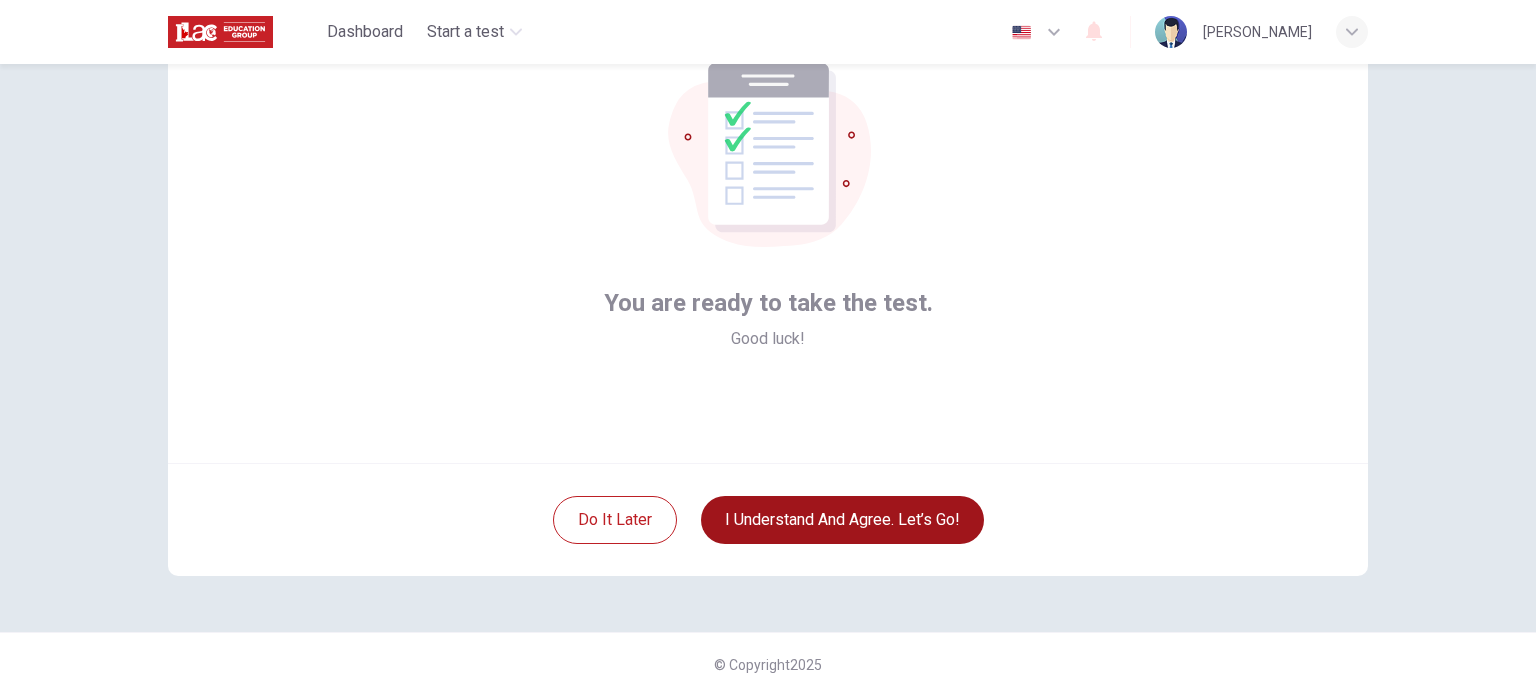 click on "I understand and agree. Let’s go!" at bounding box center [842, 520] 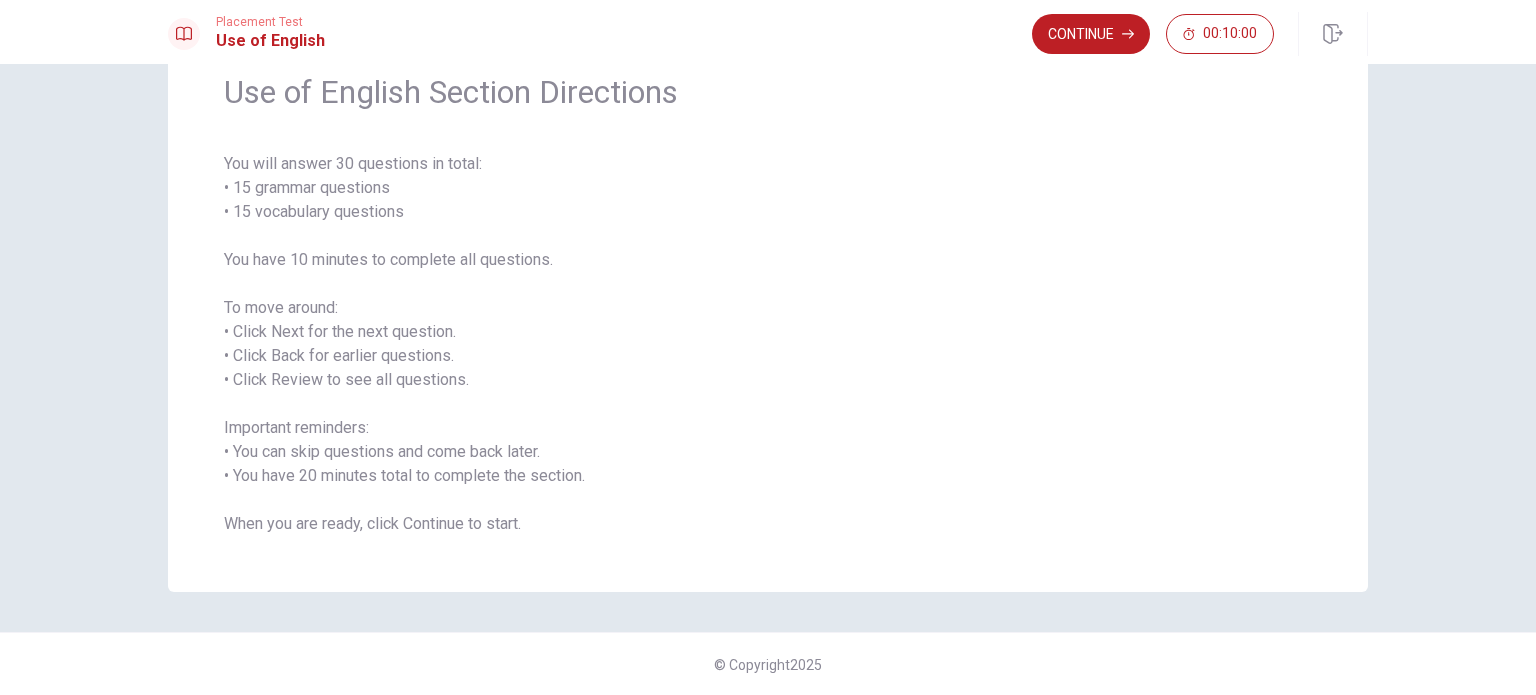 scroll, scrollTop: 0, scrollLeft: 0, axis: both 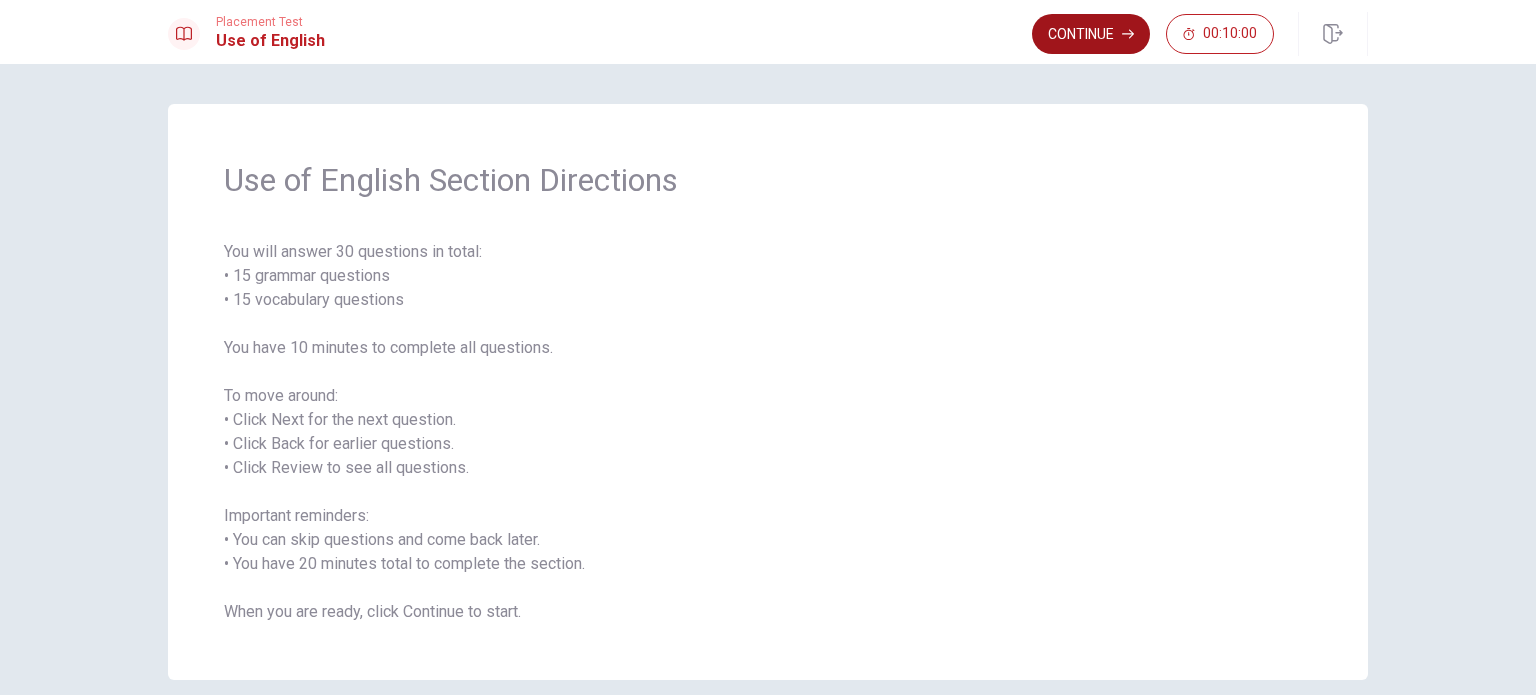 click on "Continue" at bounding box center (1091, 34) 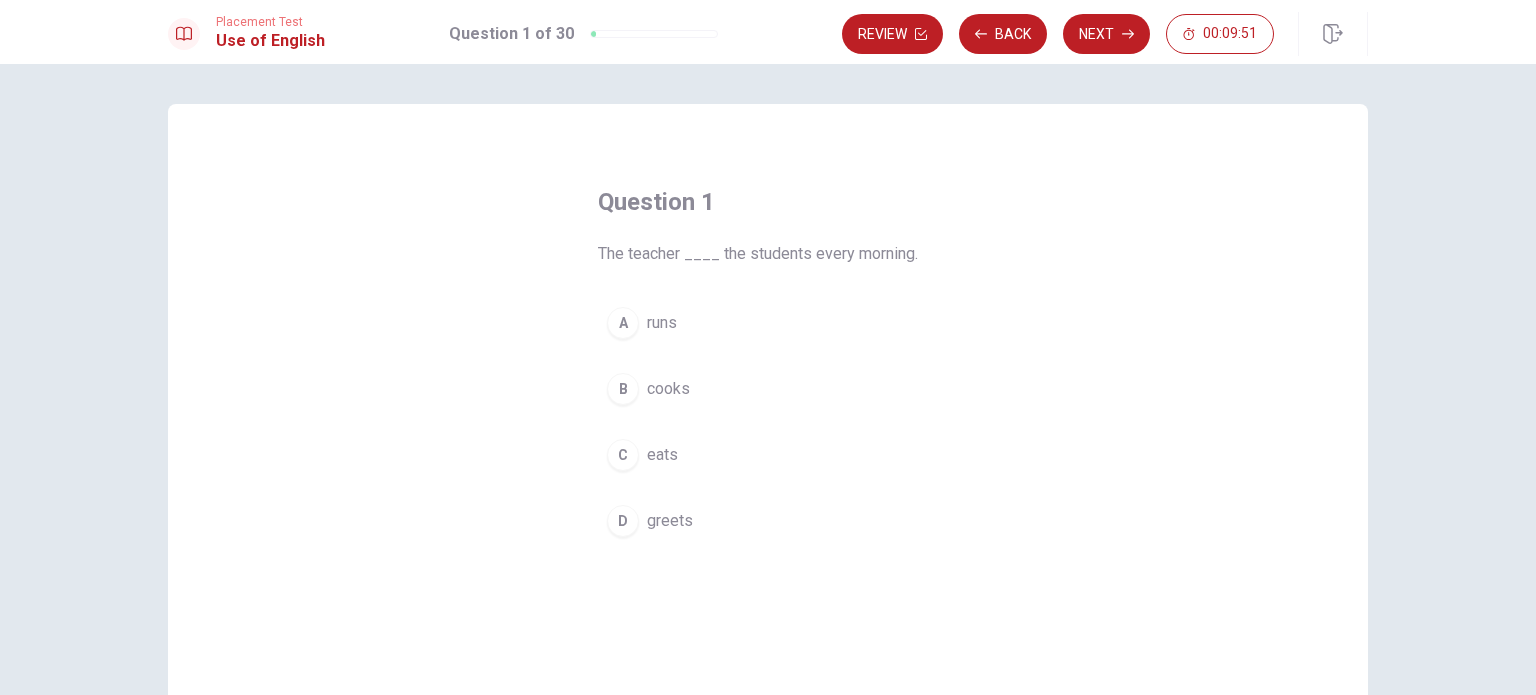 click on "runs" at bounding box center (662, 323) 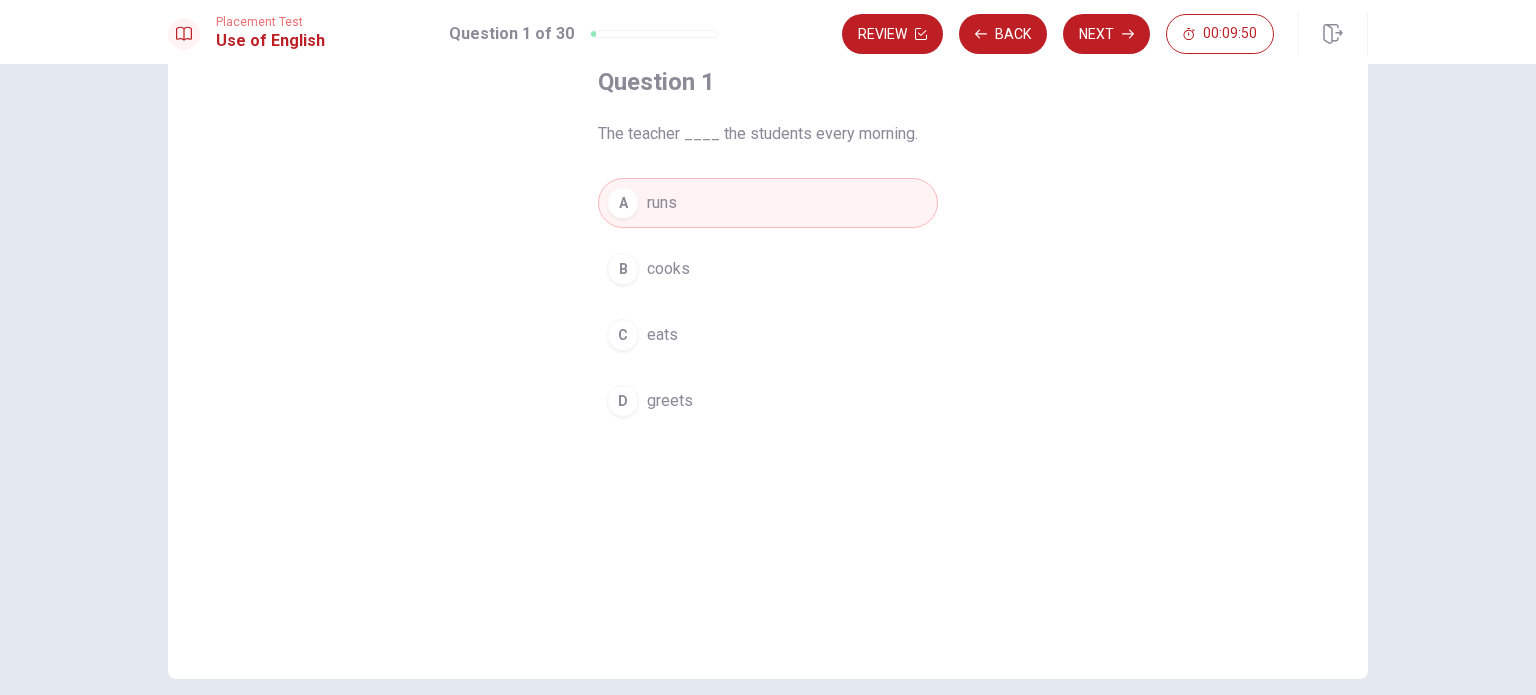 scroll, scrollTop: 156, scrollLeft: 0, axis: vertical 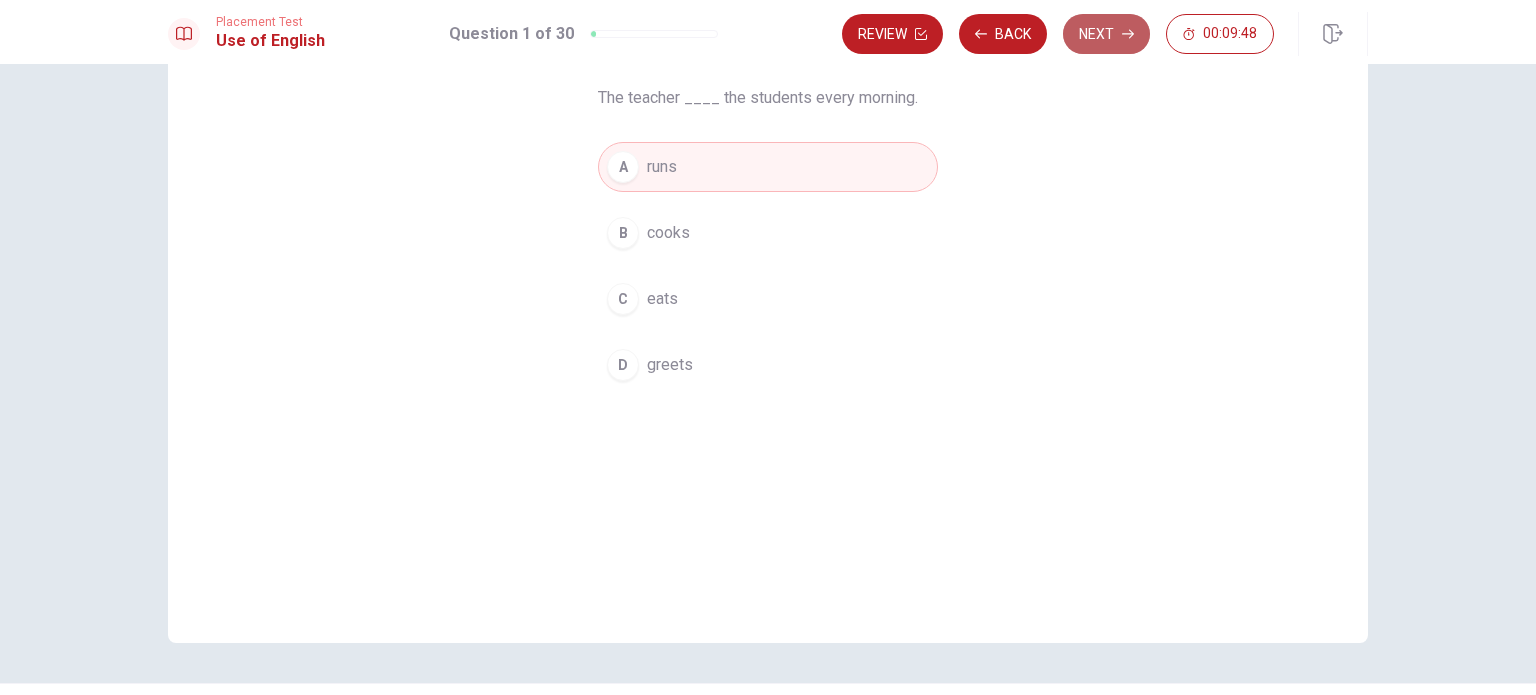 click on "Next" at bounding box center [1106, 34] 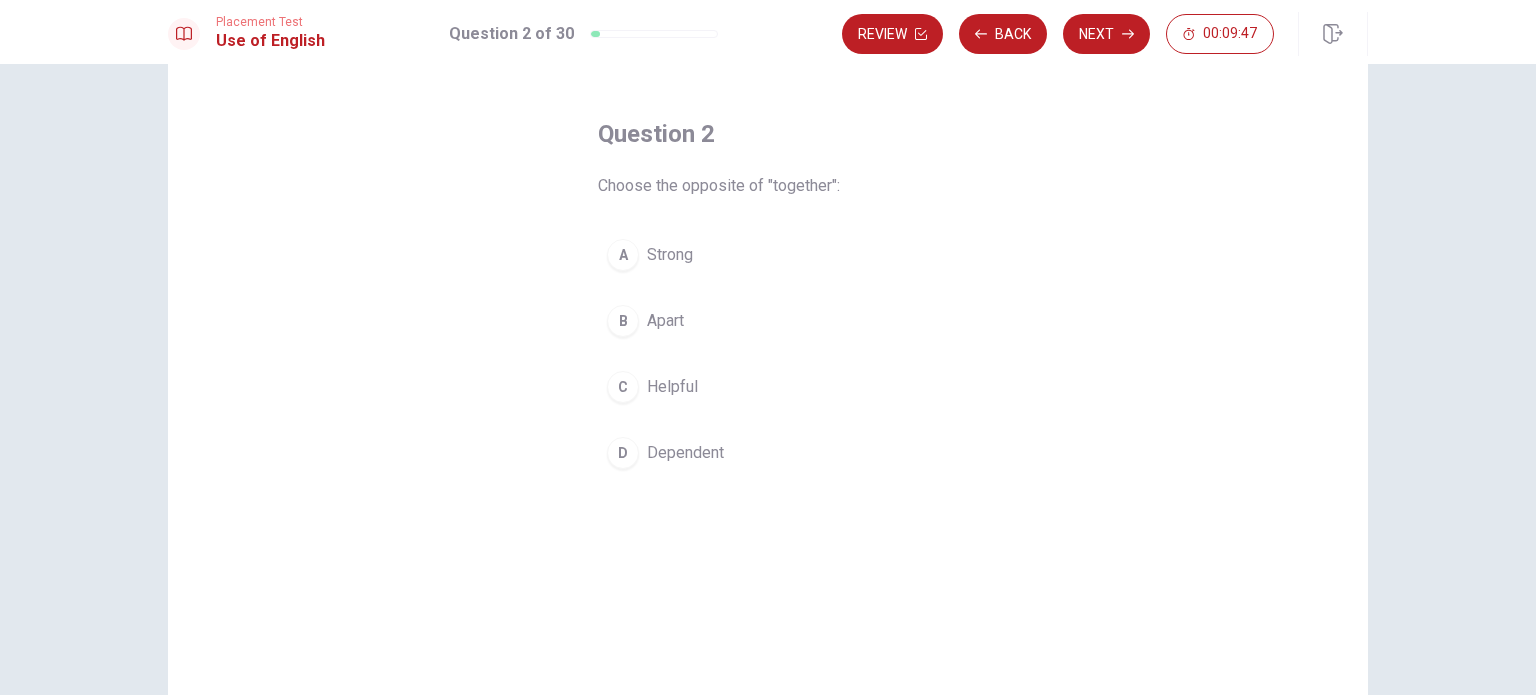 scroll, scrollTop: 68, scrollLeft: 0, axis: vertical 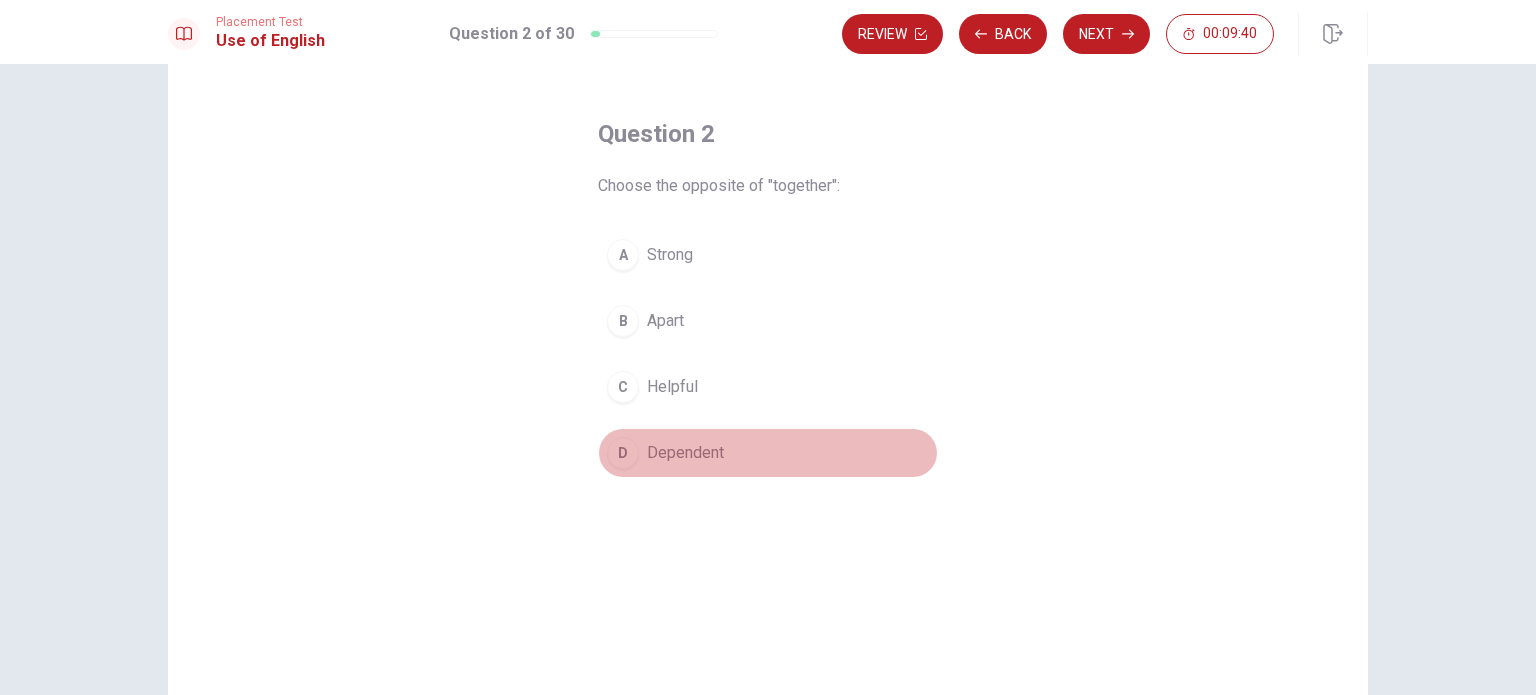 click on "Dependent" at bounding box center (685, 453) 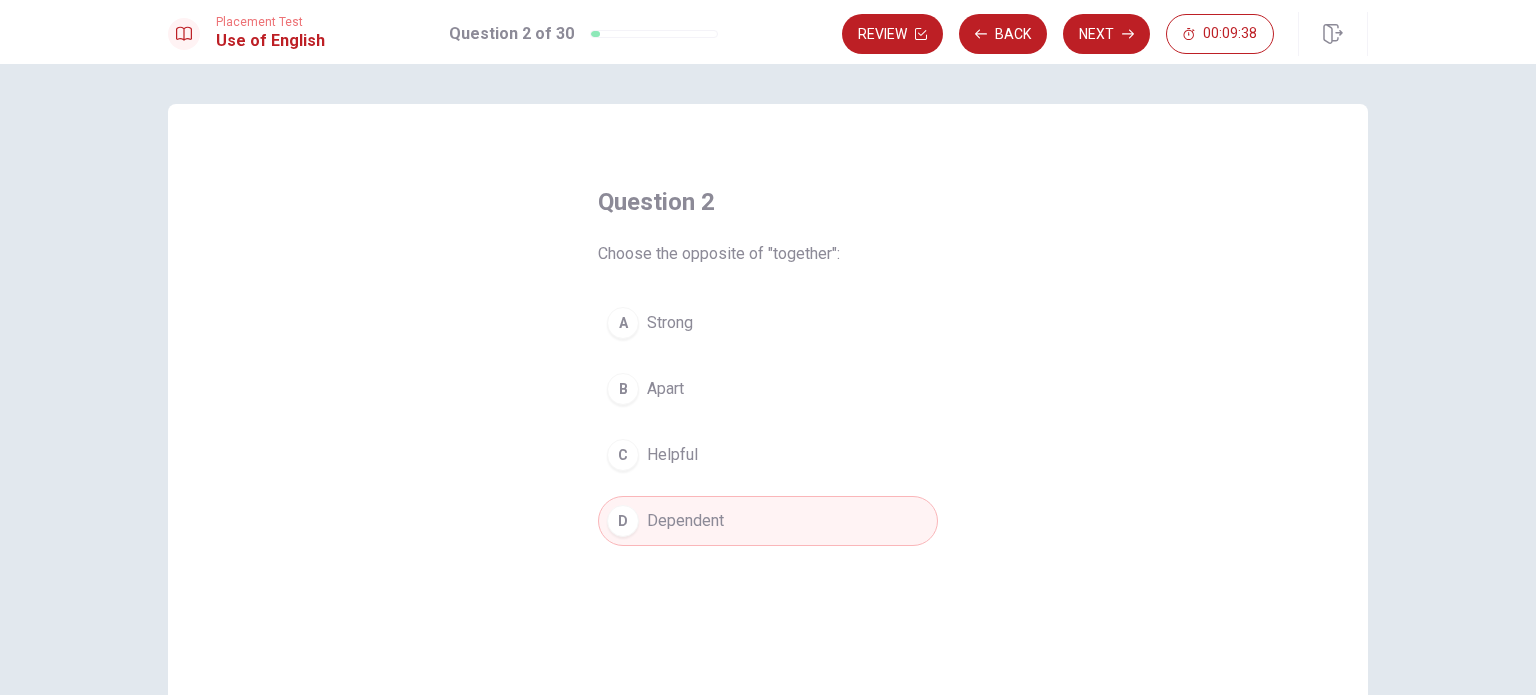 scroll, scrollTop: 0, scrollLeft: 0, axis: both 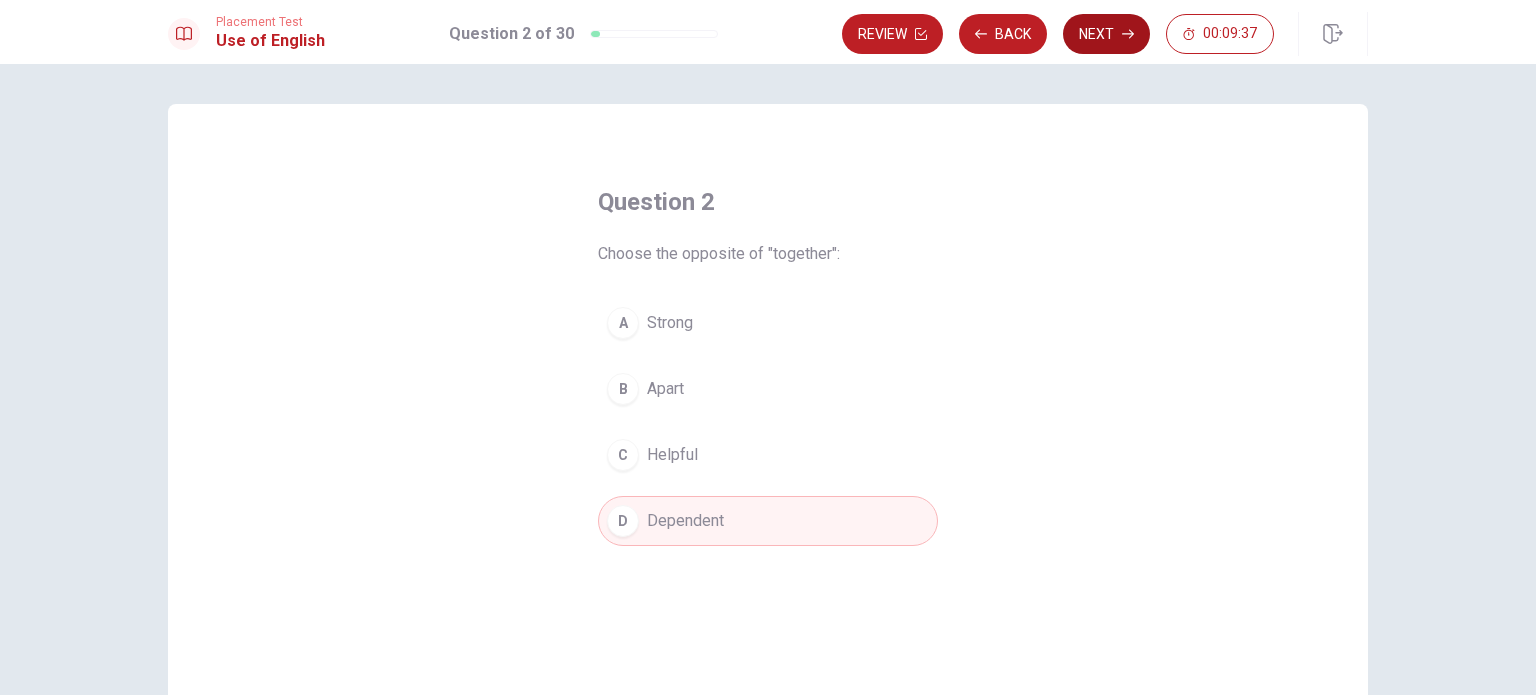 click on "Next" at bounding box center (1106, 34) 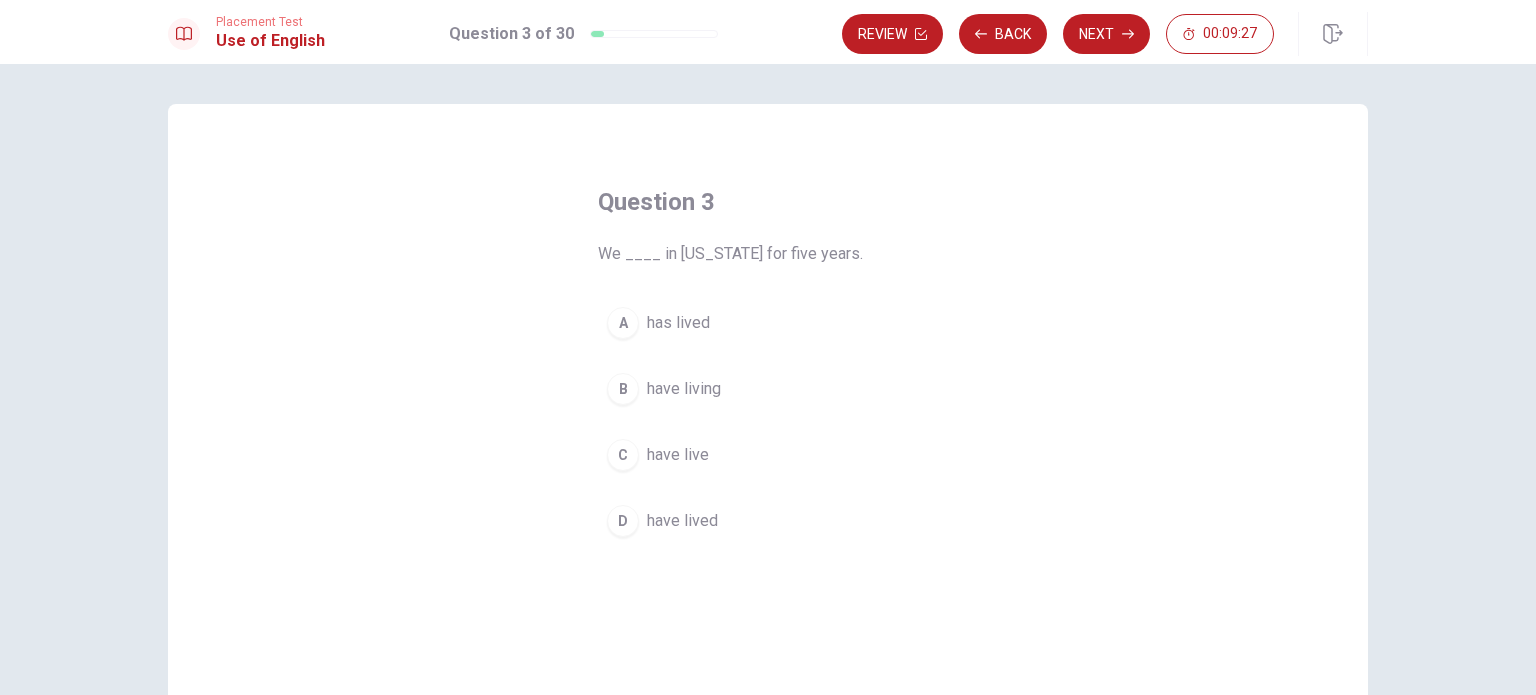 click on "A has lived" at bounding box center [768, 323] 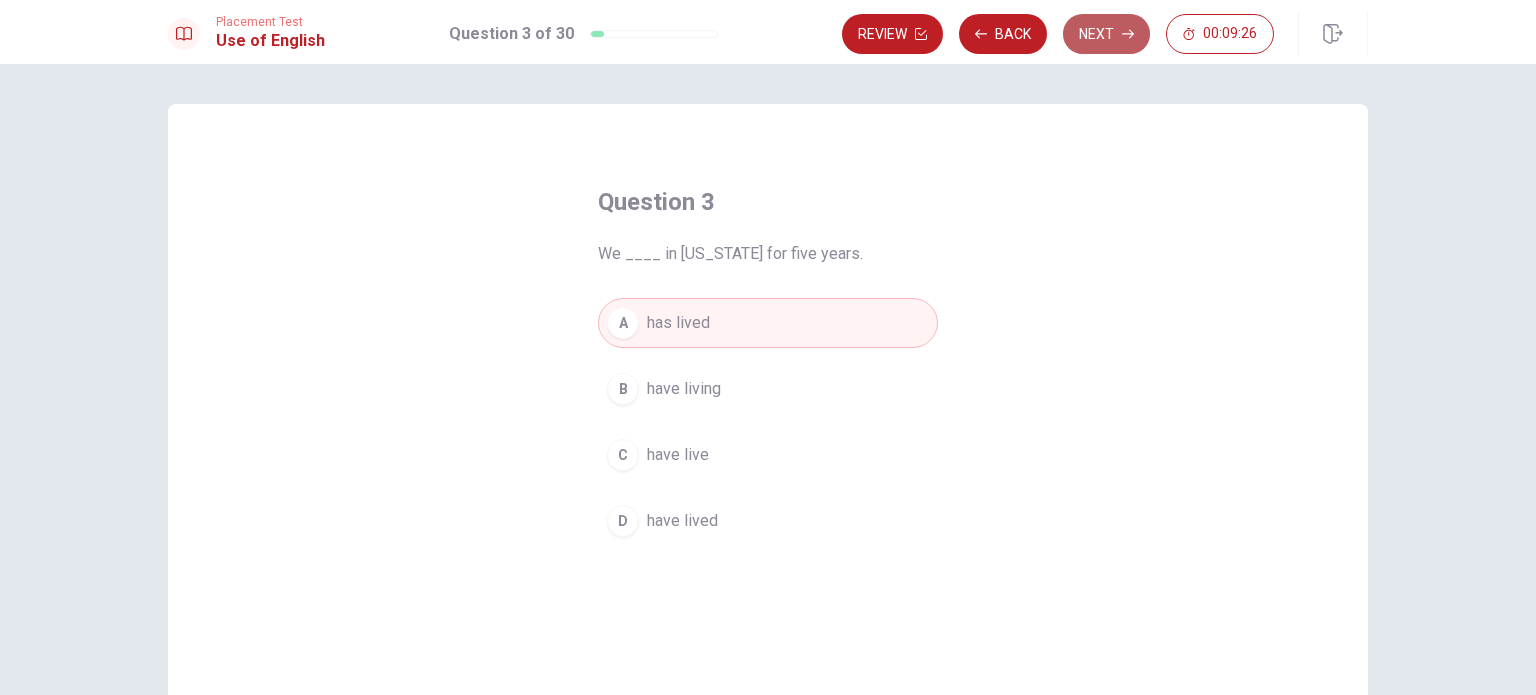 click on "Next" at bounding box center [1106, 34] 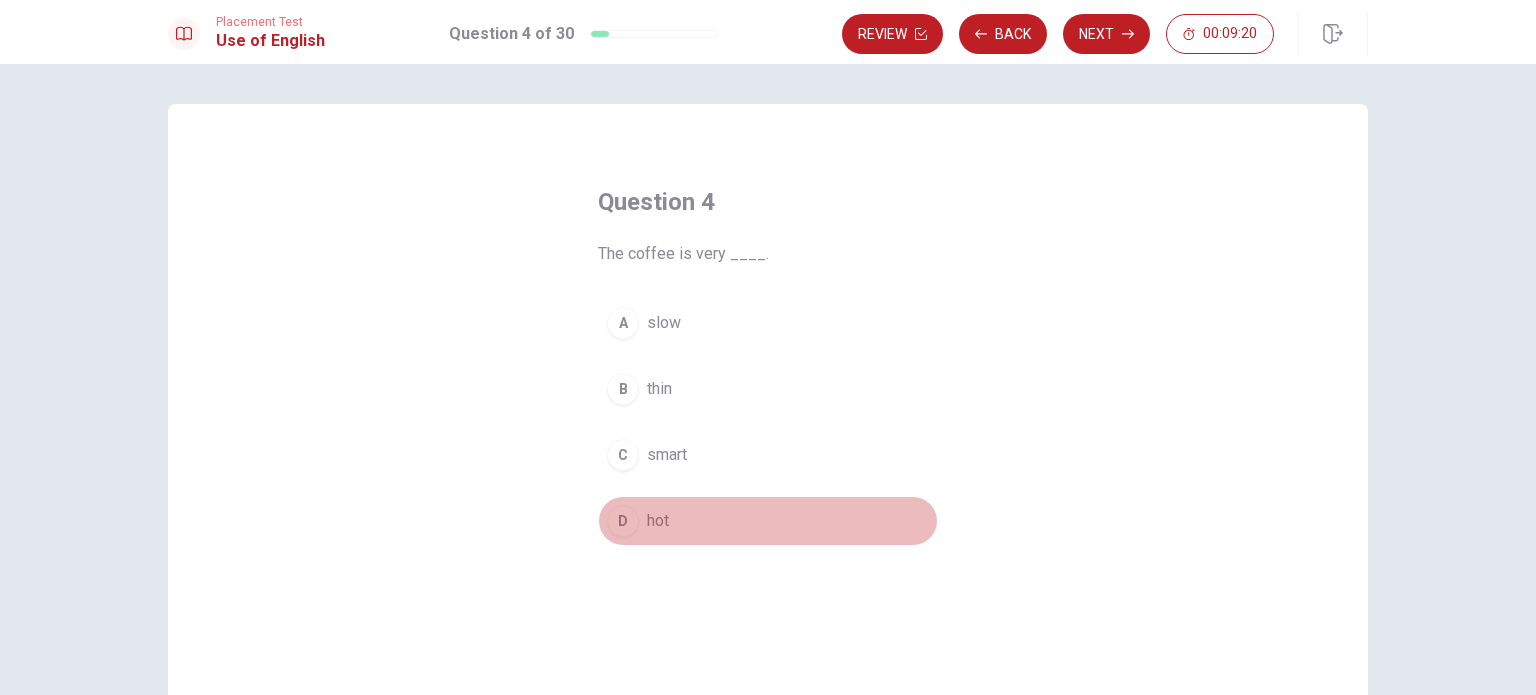 click on "D hot" at bounding box center [768, 521] 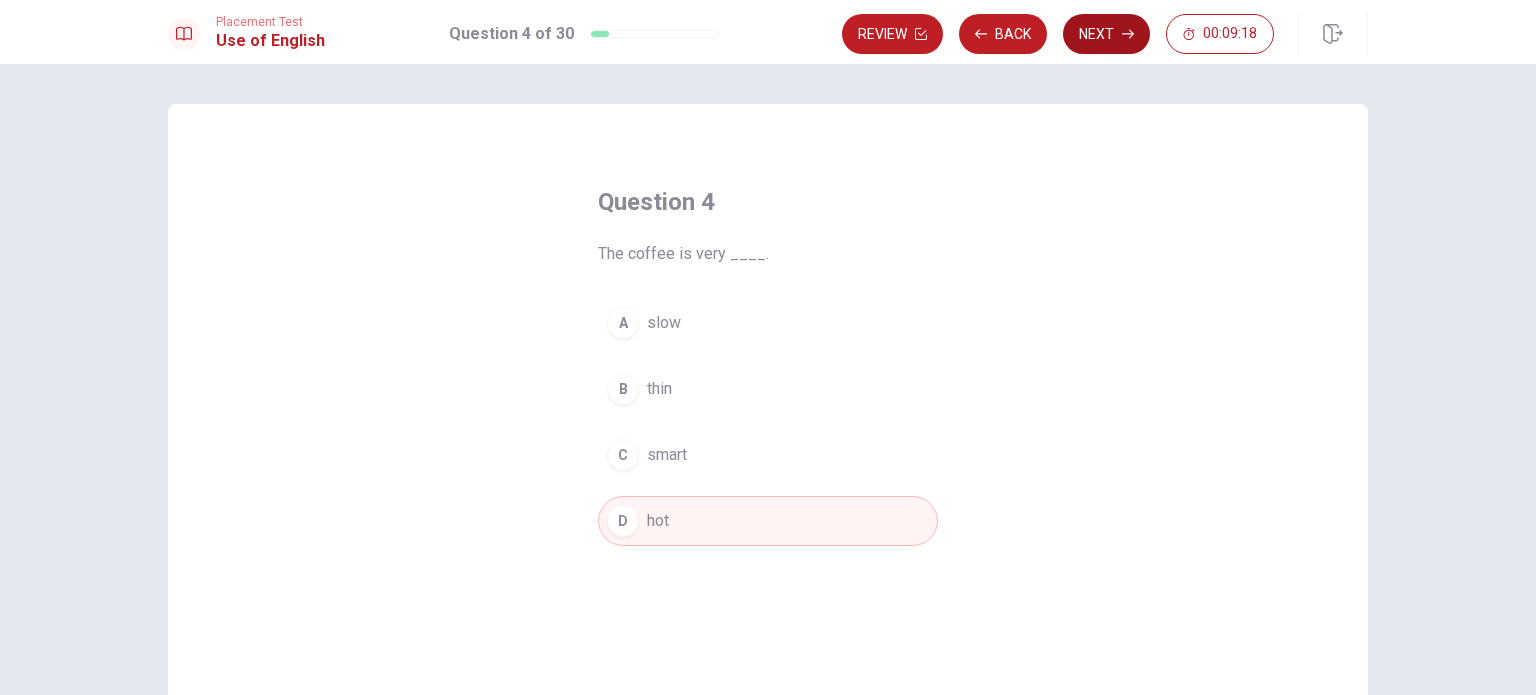 click on "Next" at bounding box center (1106, 34) 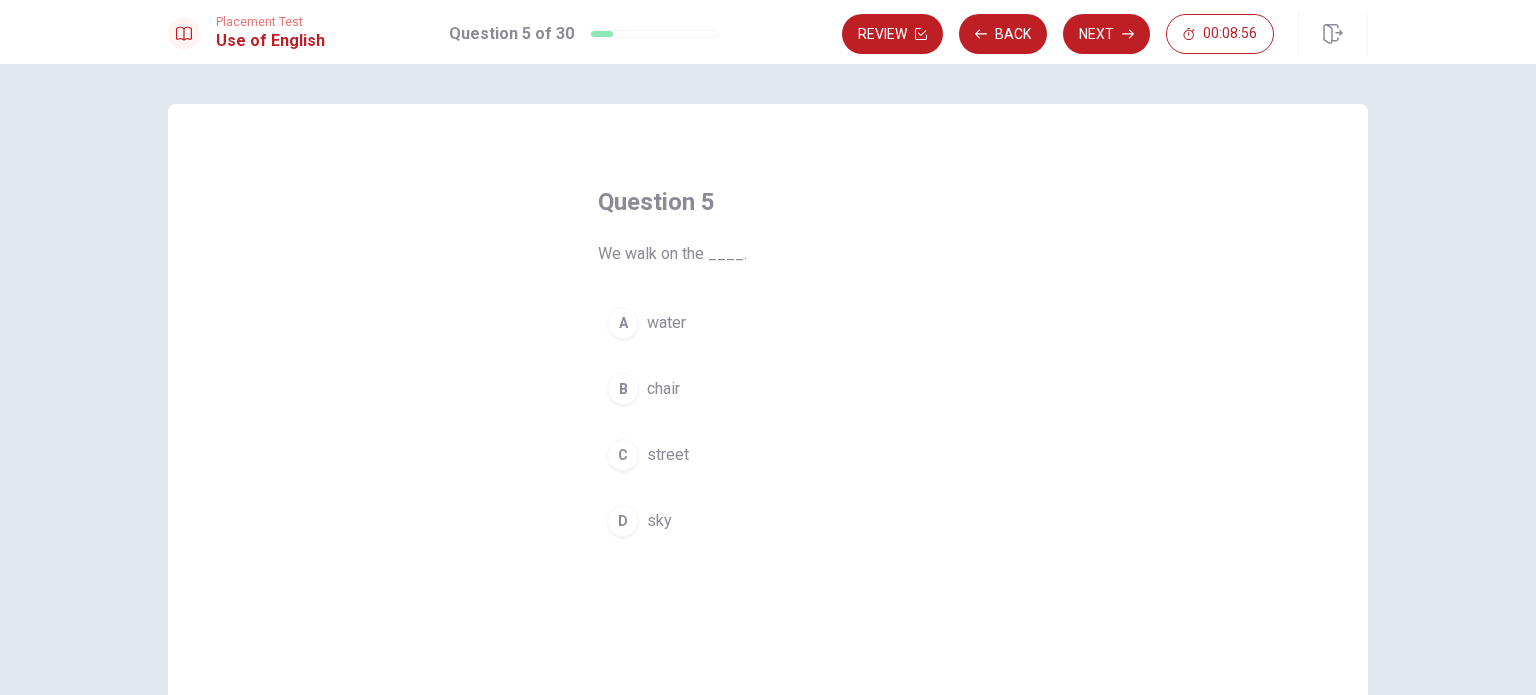 click on "C street" at bounding box center (768, 455) 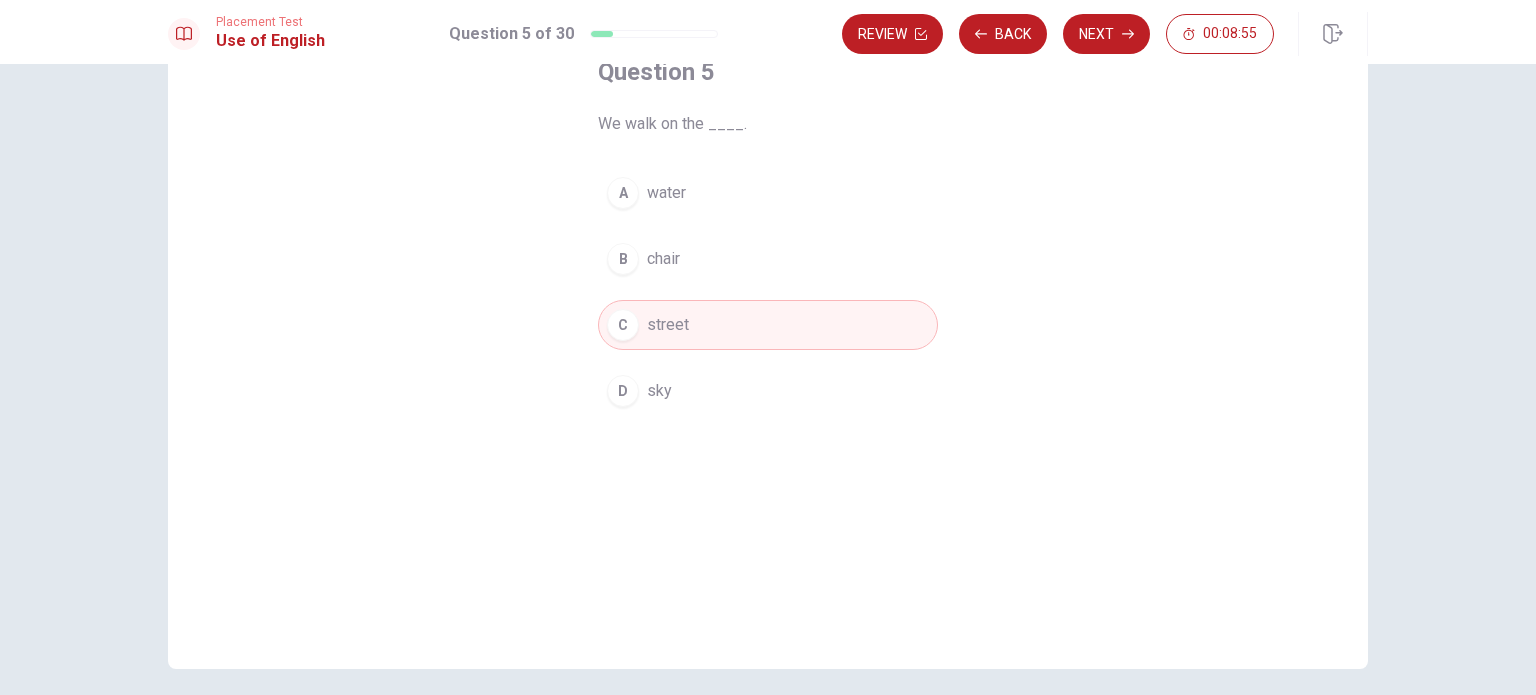 scroll, scrollTop: 143, scrollLeft: 0, axis: vertical 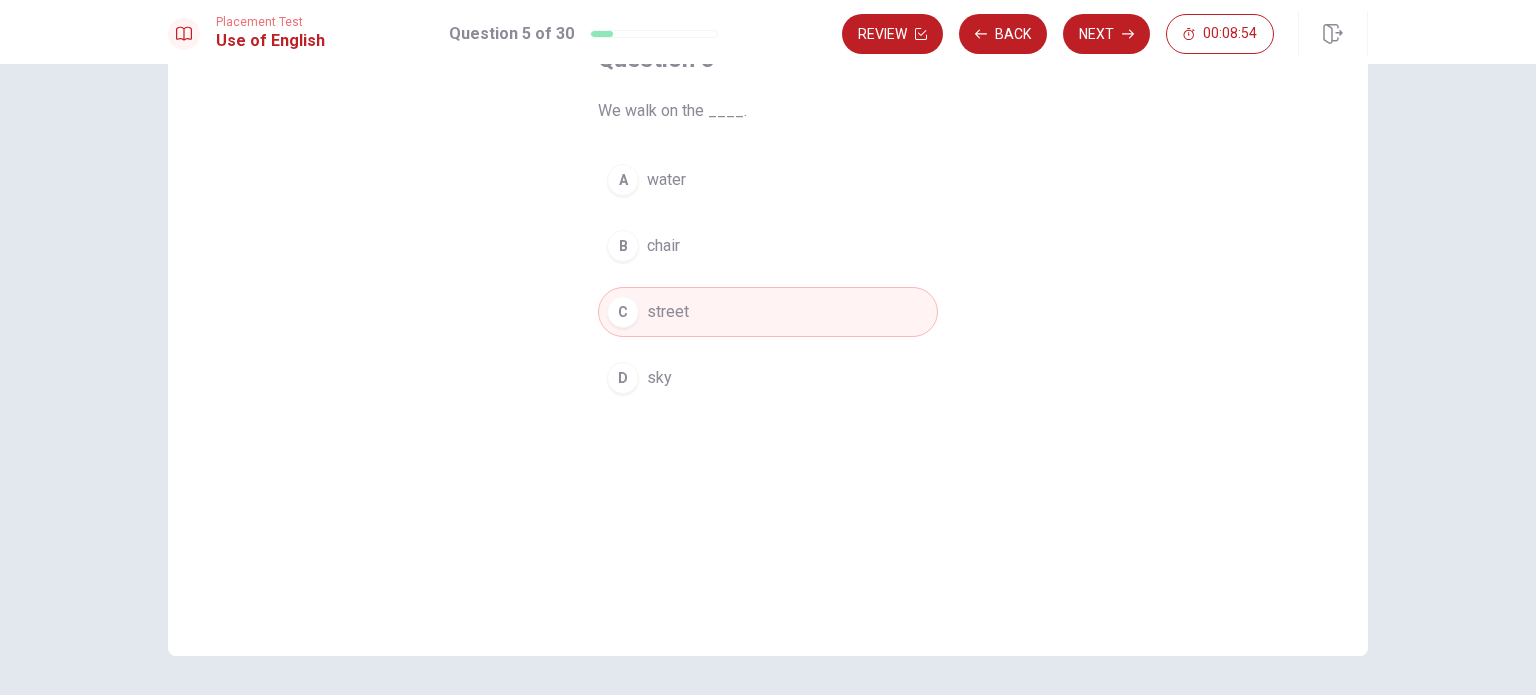 click on "Review Back Next 00:08:54" at bounding box center (1058, 34) 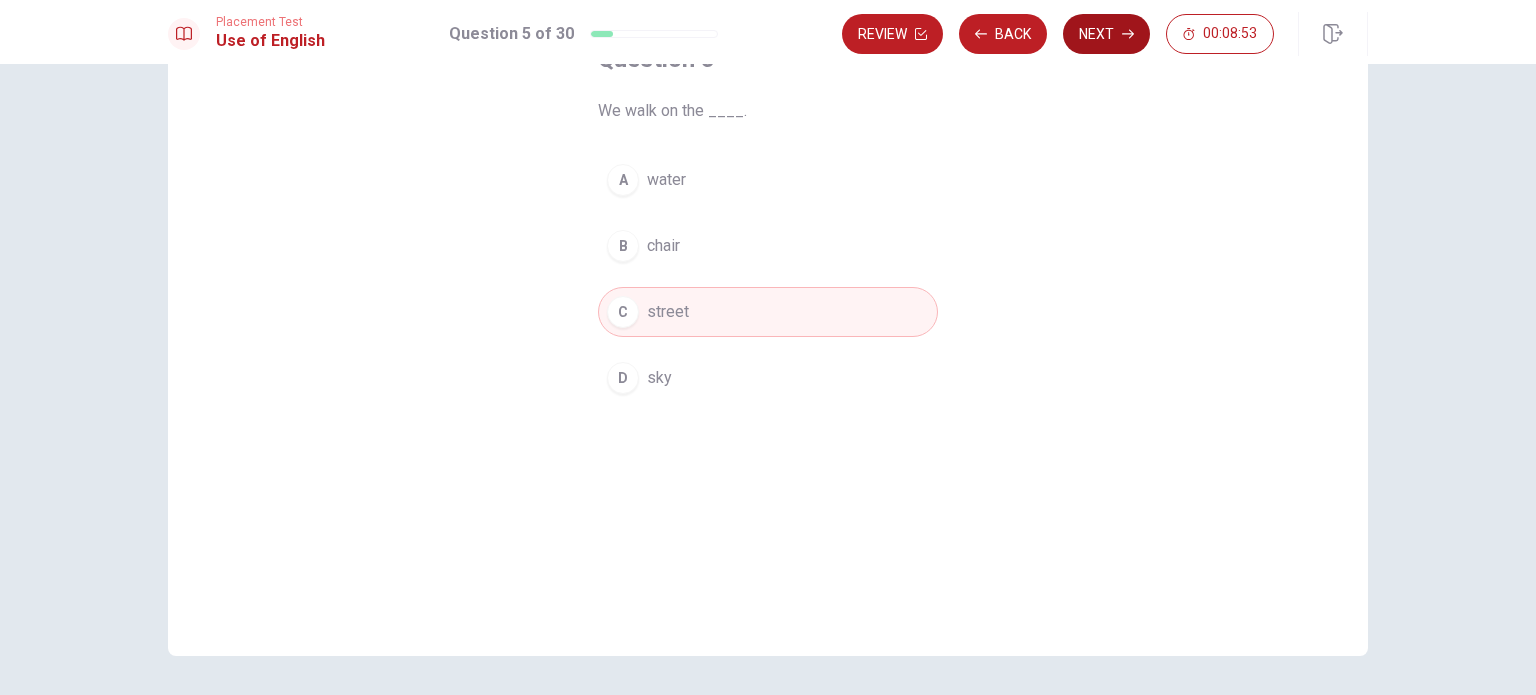 click on "Next" at bounding box center (1106, 34) 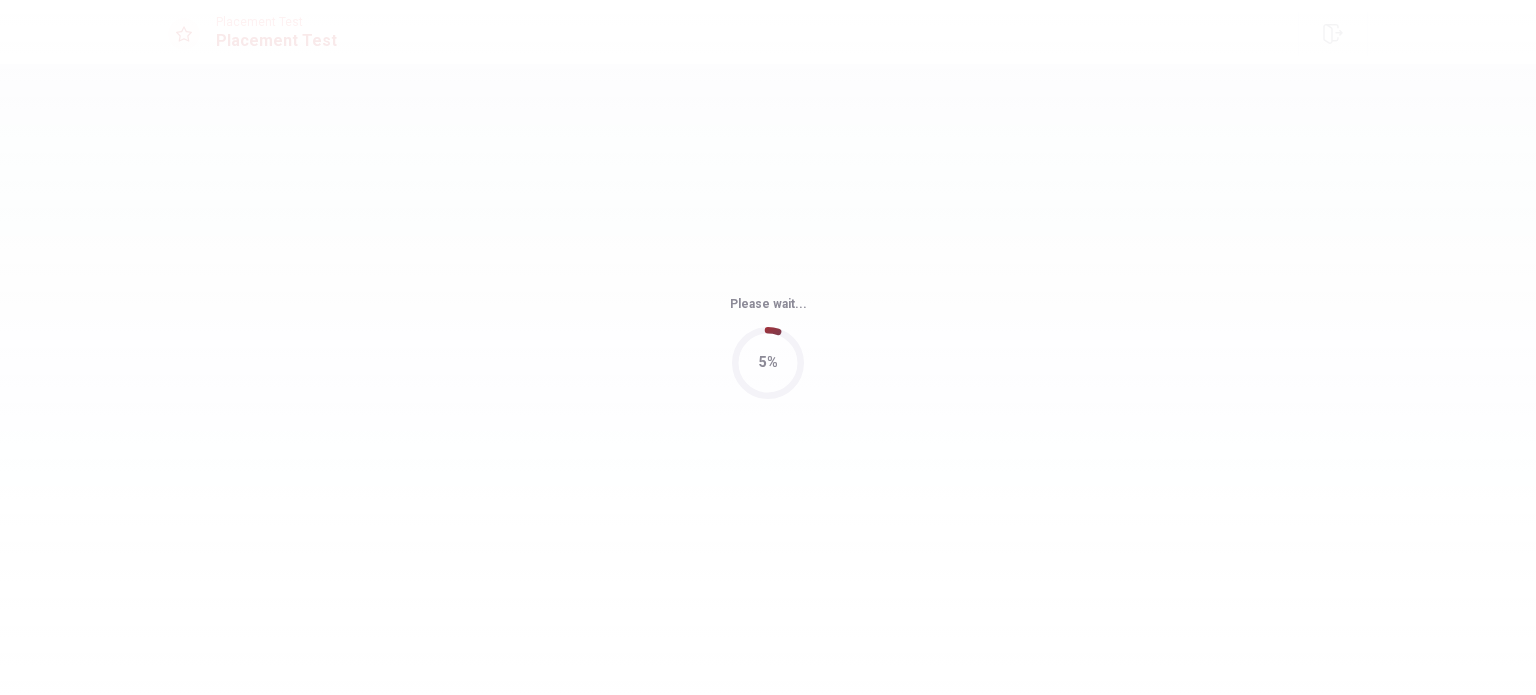 scroll, scrollTop: 0, scrollLeft: 0, axis: both 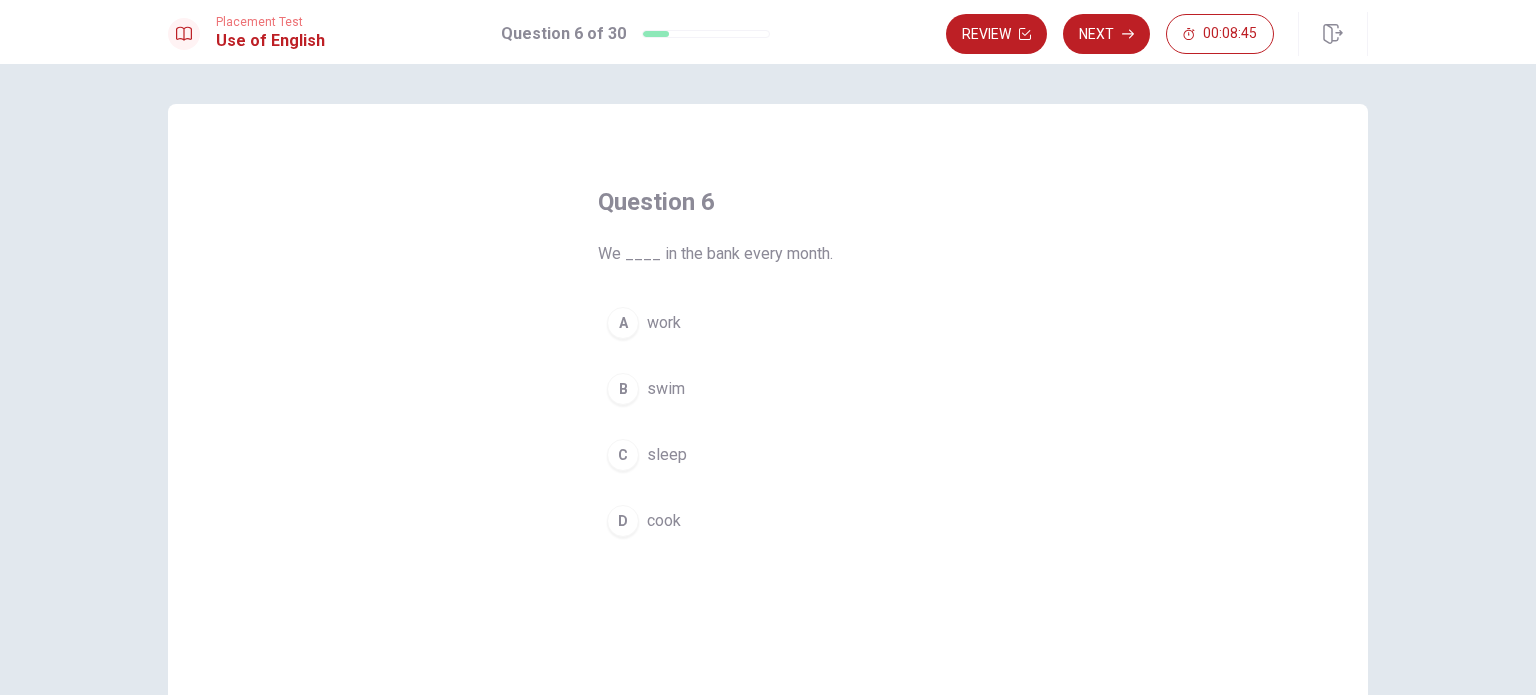 click on "work" at bounding box center (664, 323) 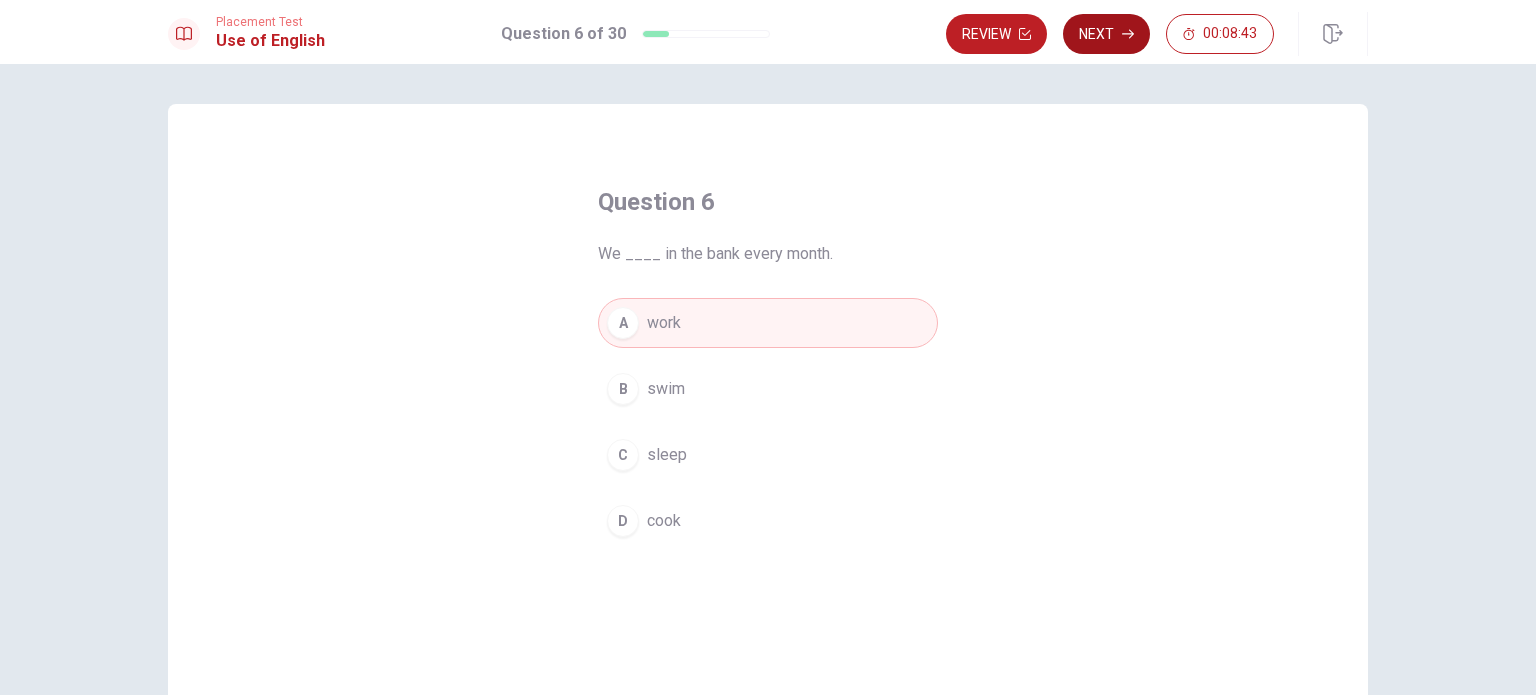 click on "Next" at bounding box center (1106, 34) 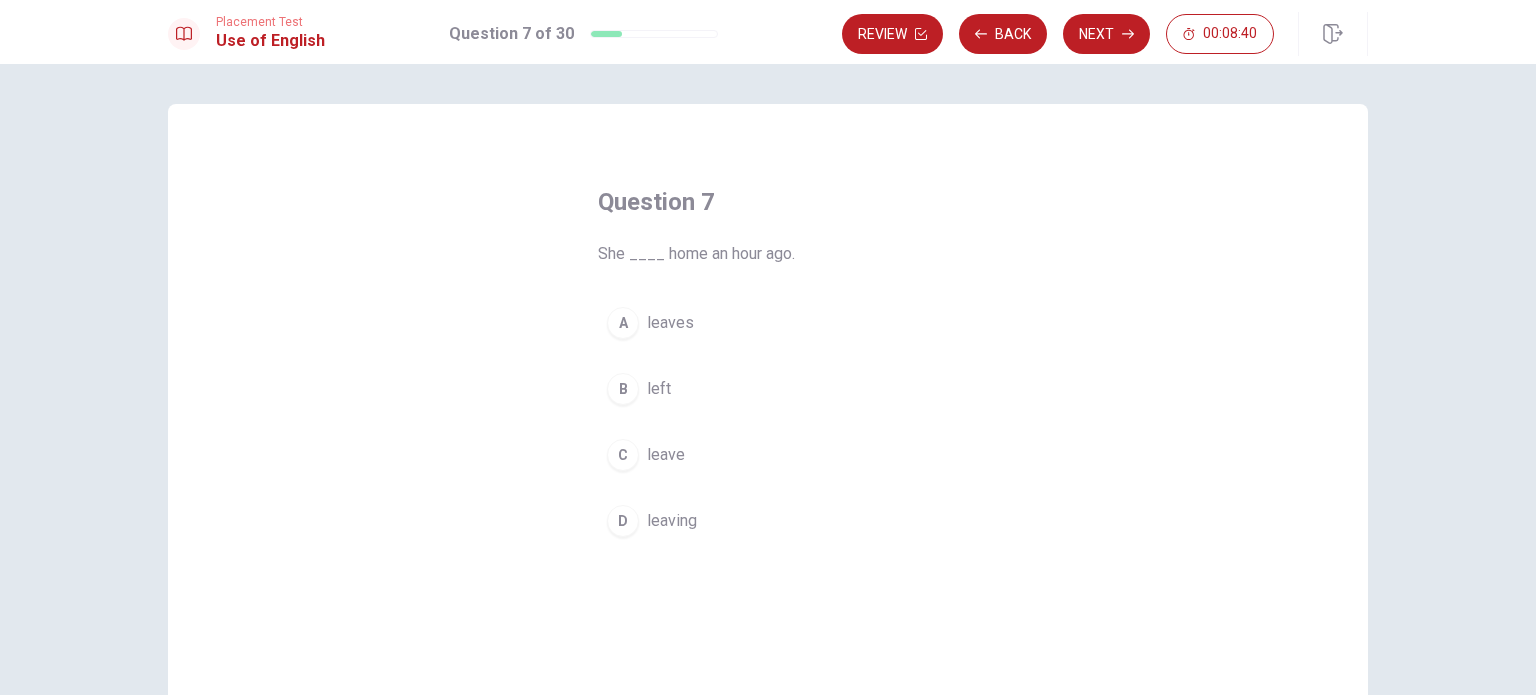 click on "leaves" at bounding box center [670, 323] 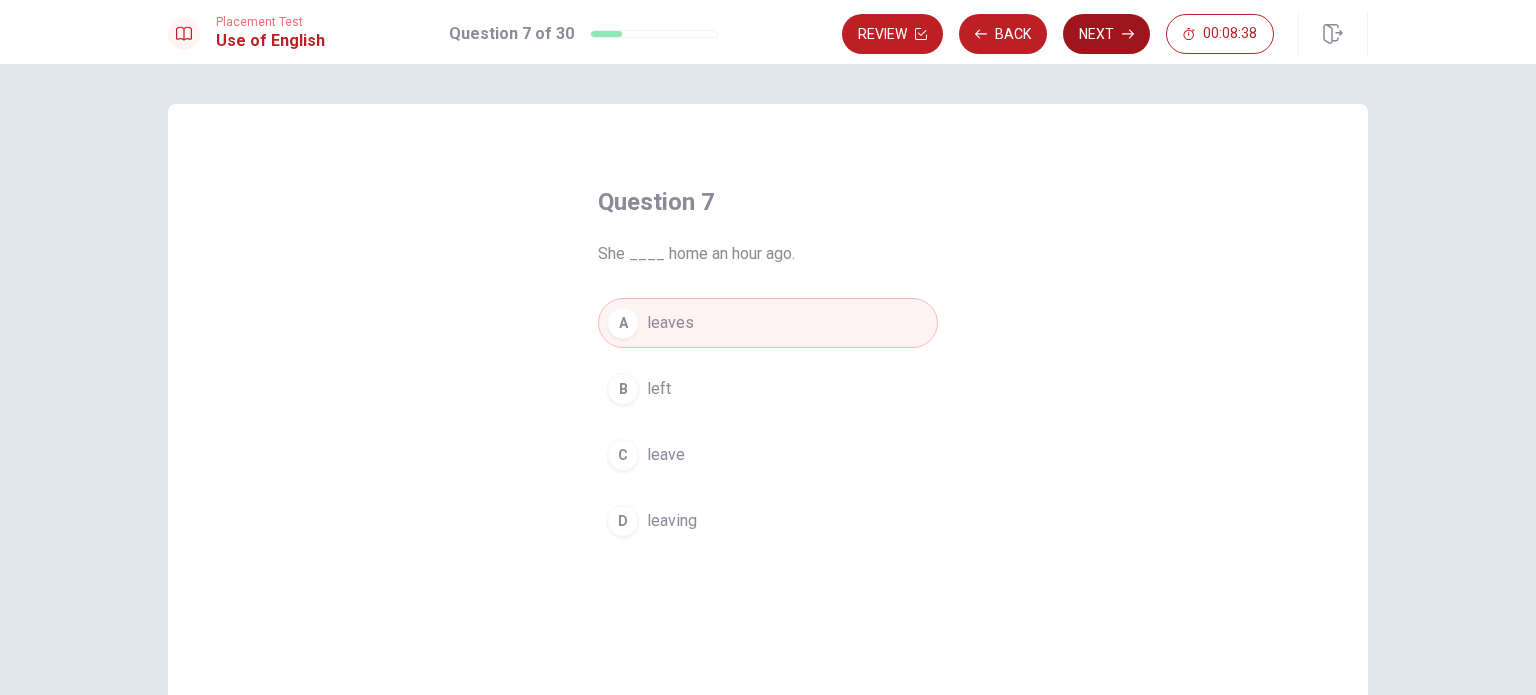 click on "Next" at bounding box center (1106, 34) 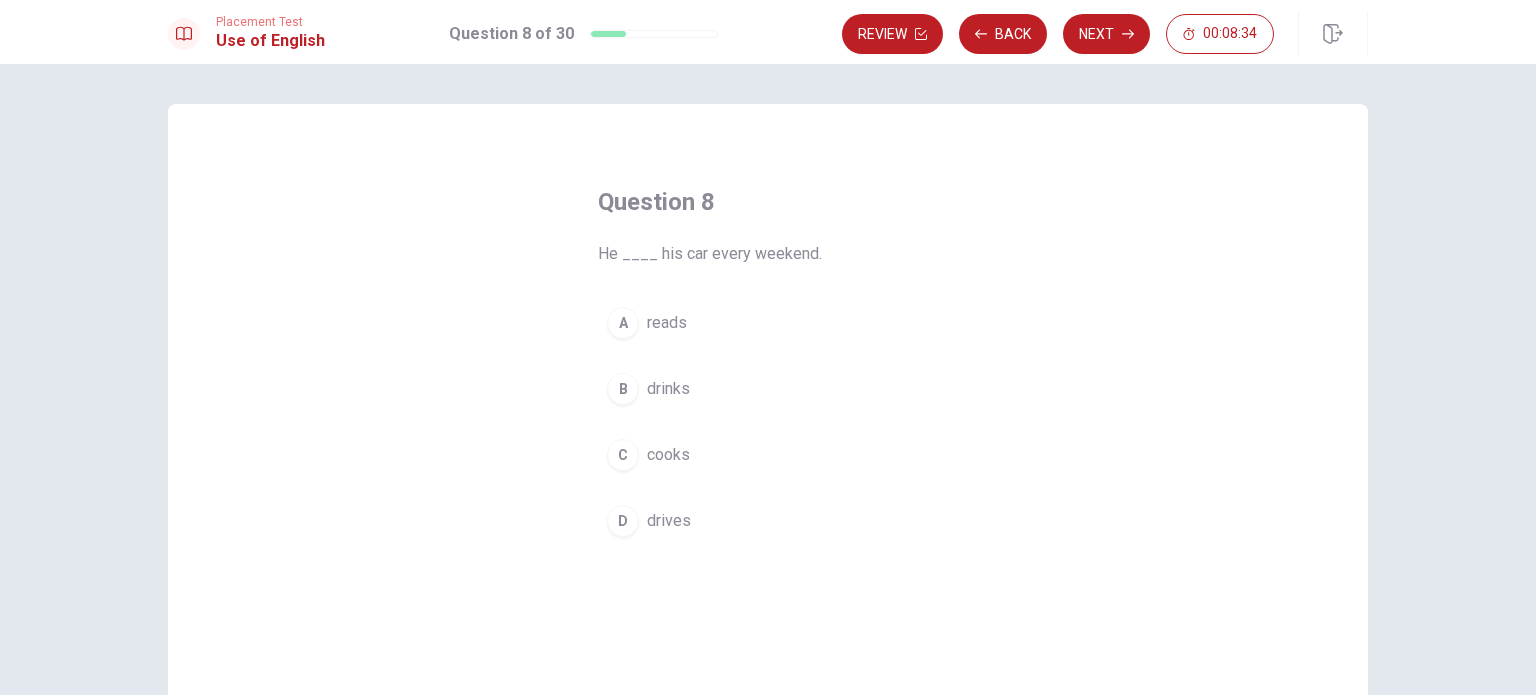 click on "drives" at bounding box center [669, 521] 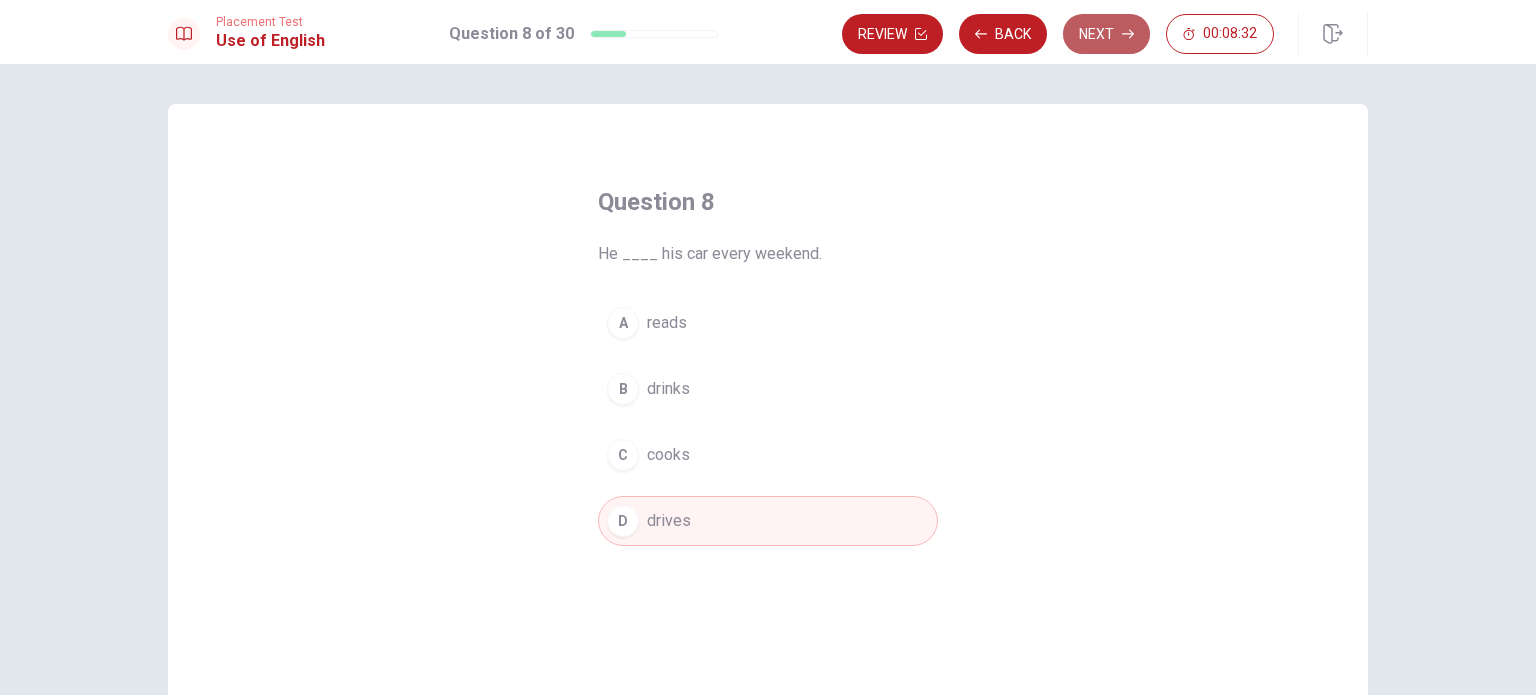 click on "Next" at bounding box center (1106, 34) 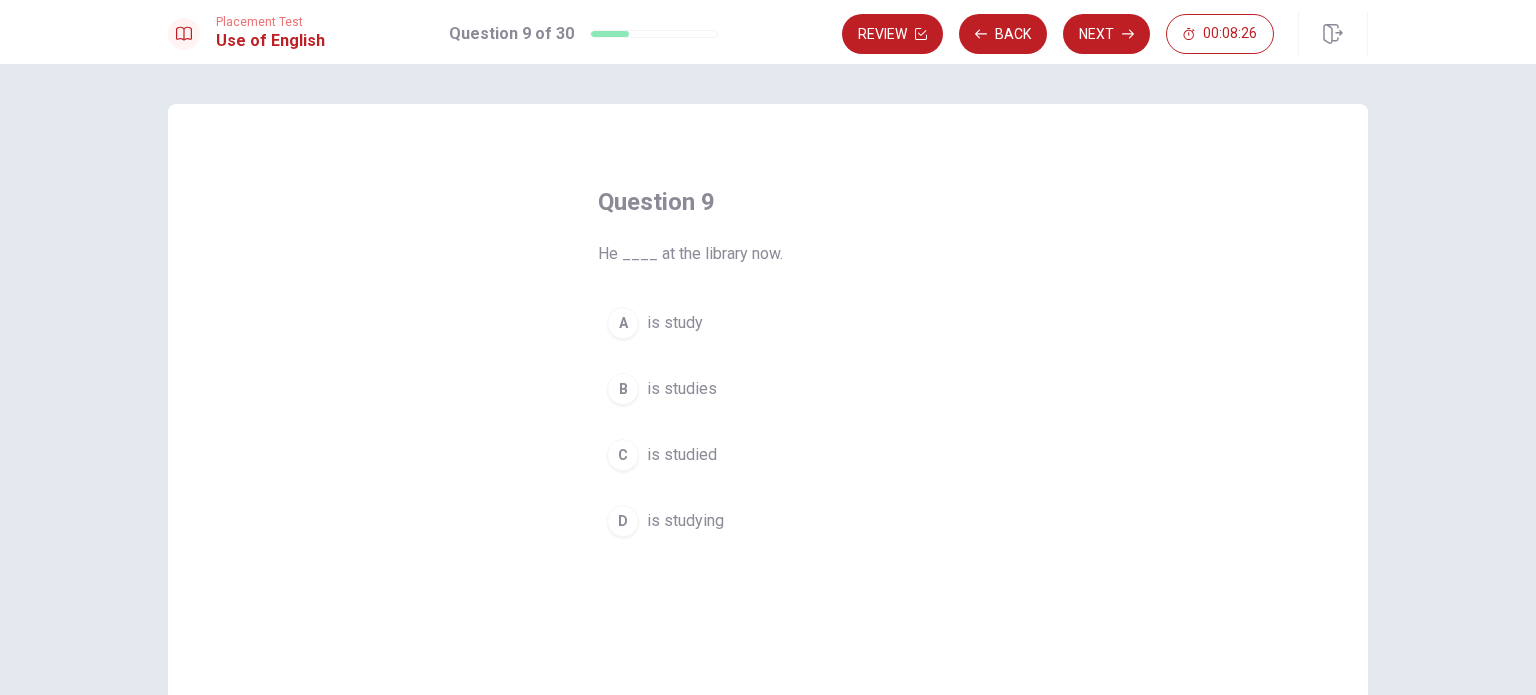 click on "is studies" at bounding box center [682, 389] 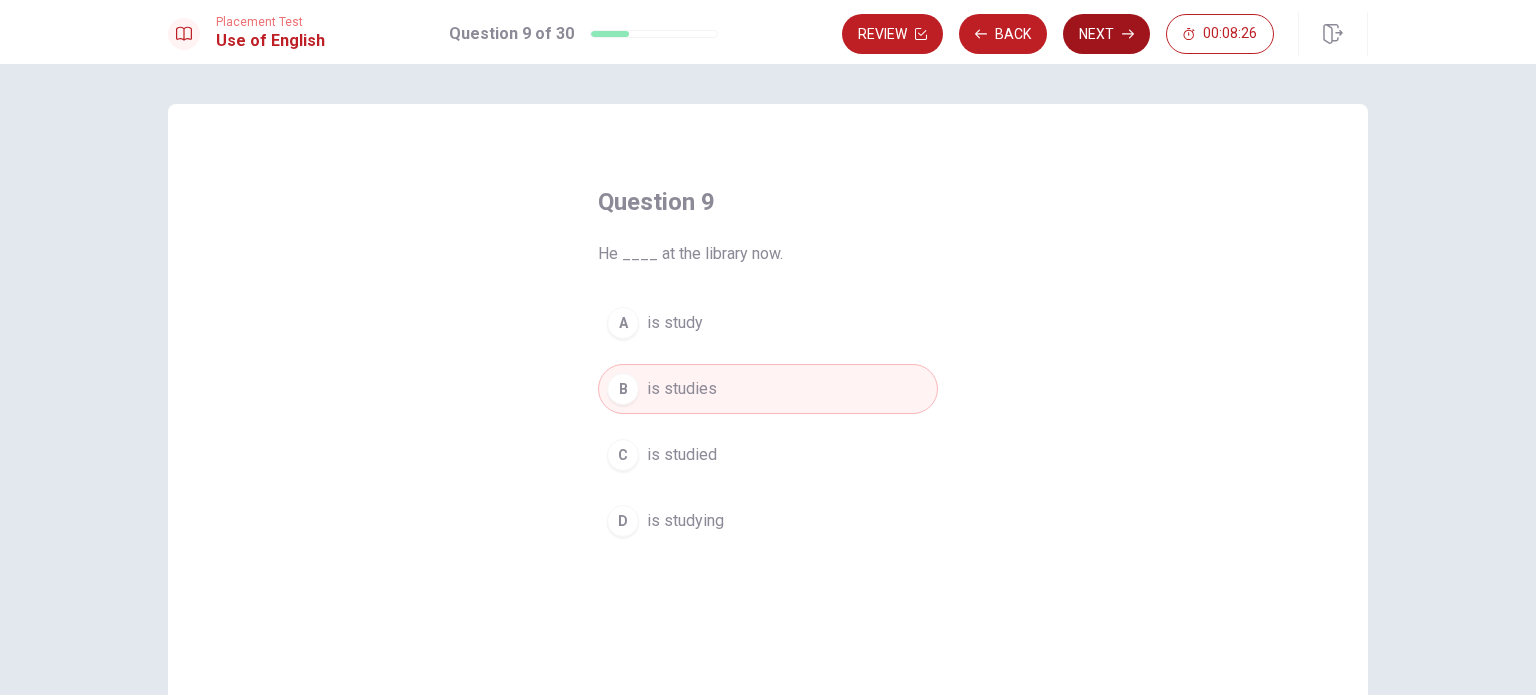 click on "Next" at bounding box center [1106, 34] 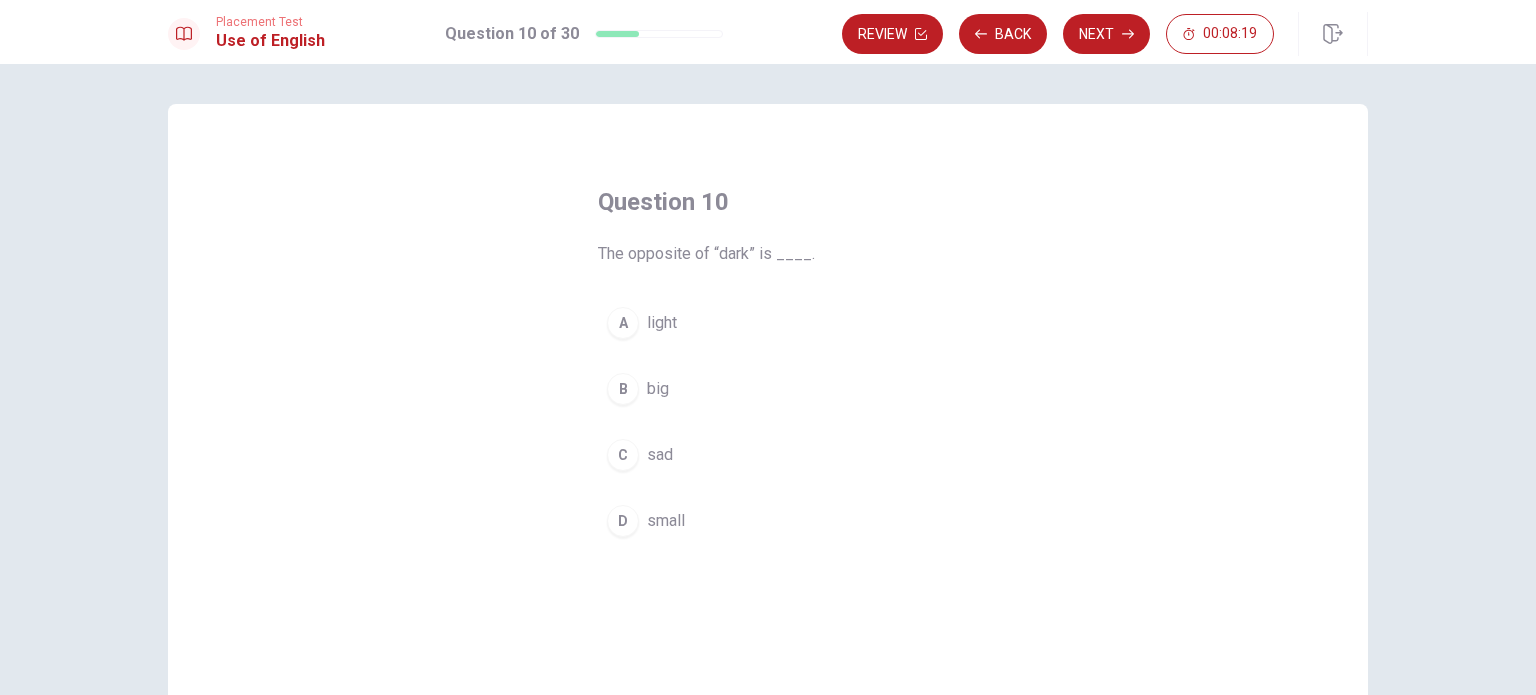 click on "A light" at bounding box center (768, 323) 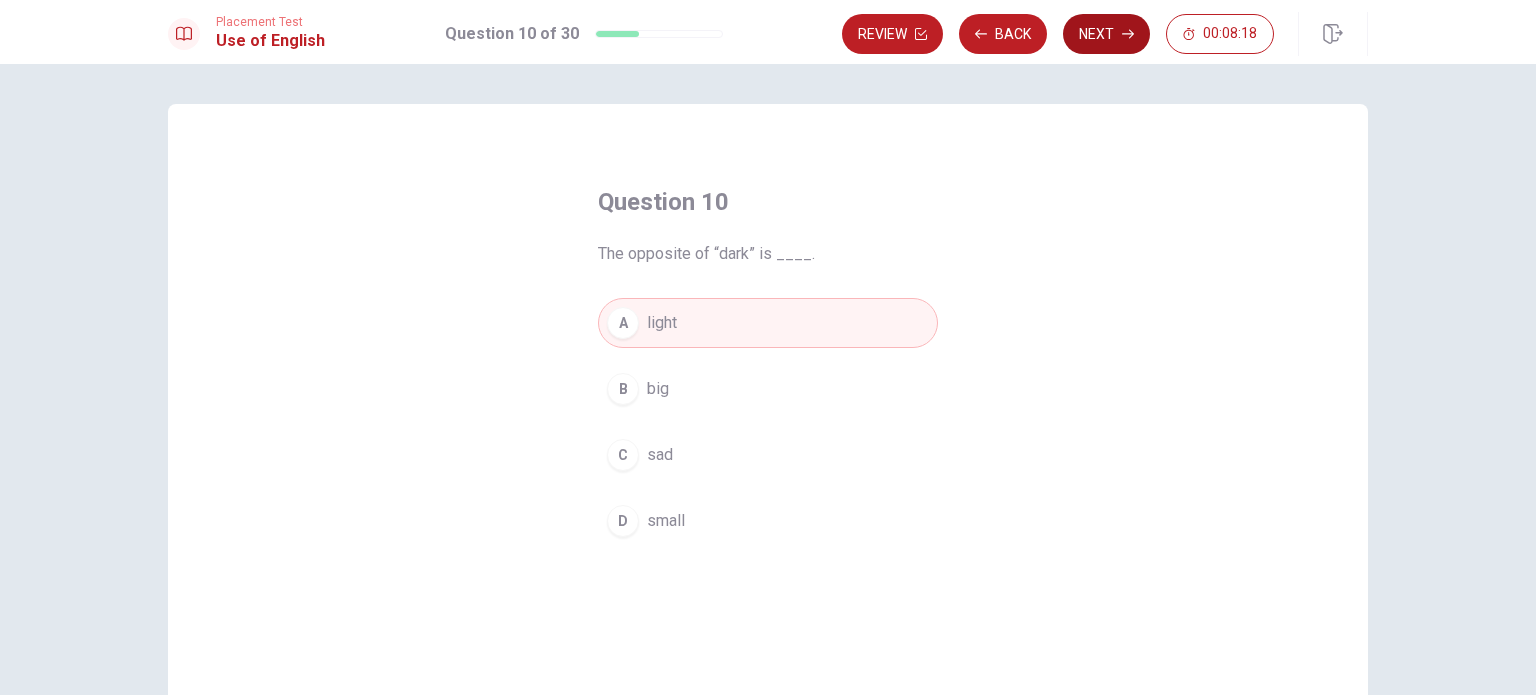 click on "Next" at bounding box center (1106, 34) 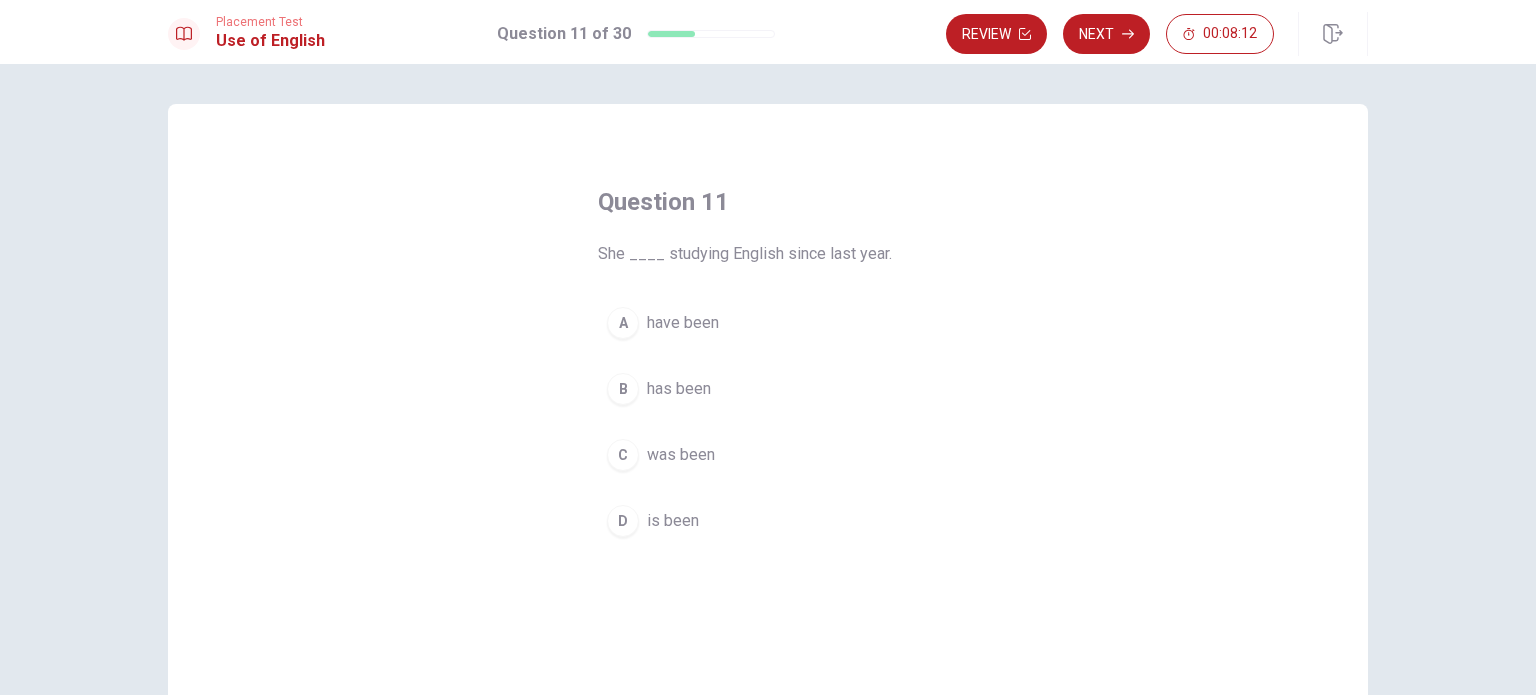 click on "has been" at bounding box center (679, 389) 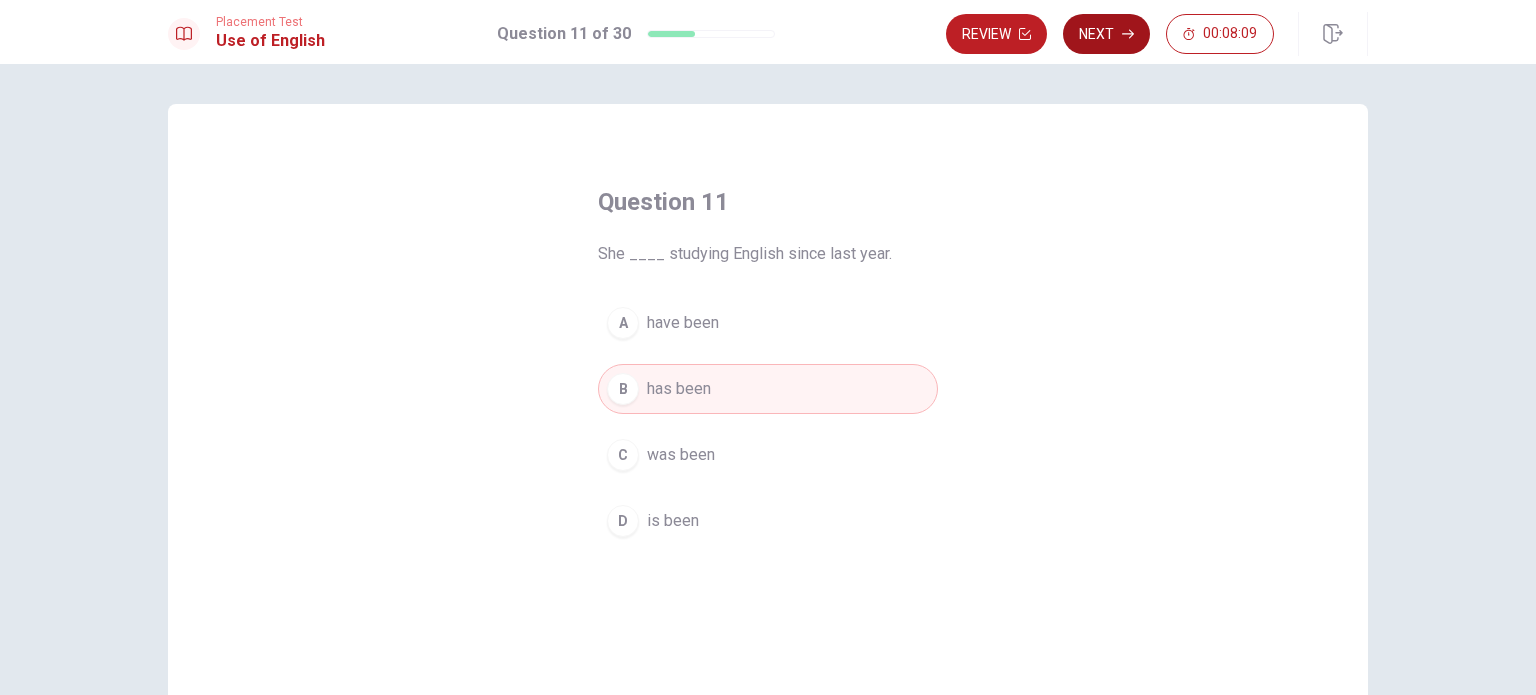 click on "Next" at bounding box center [1106, 34] 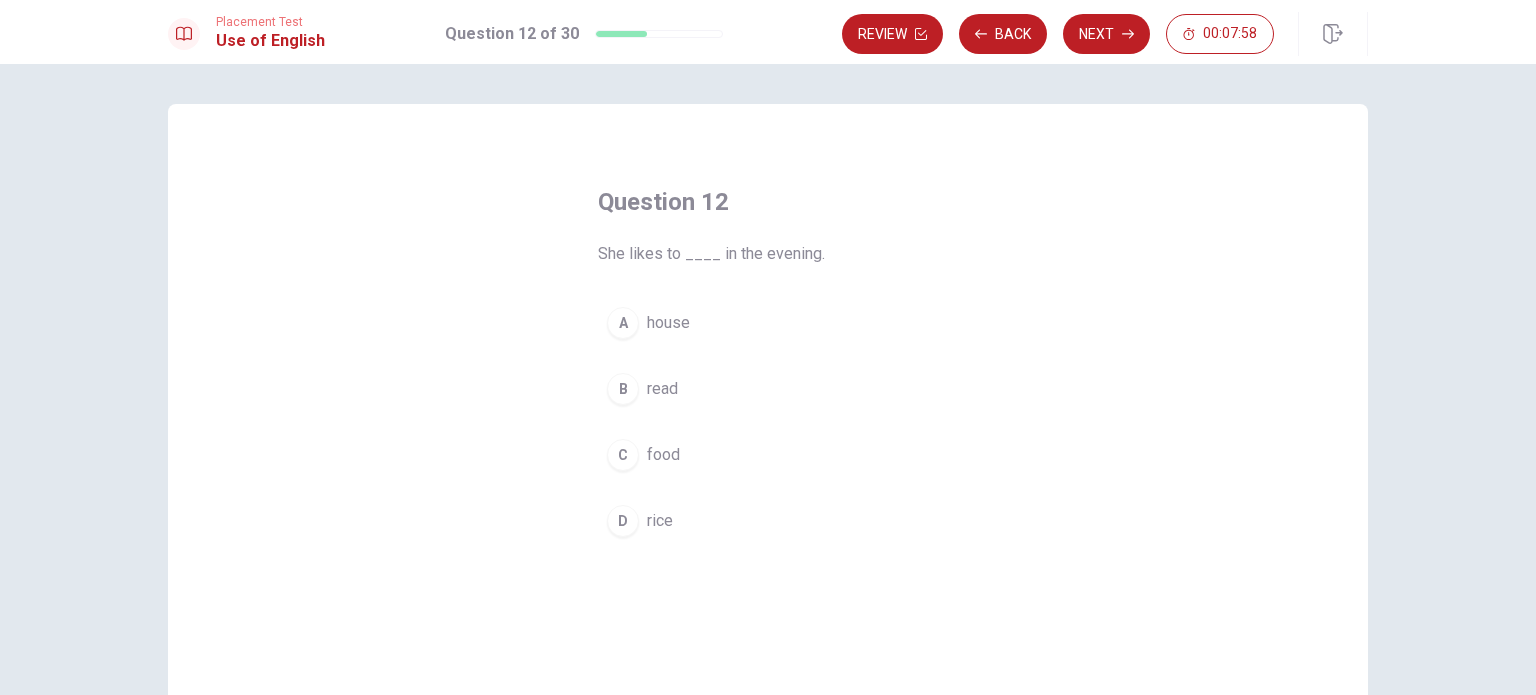 click on "B" at bounding box center (623, 389) 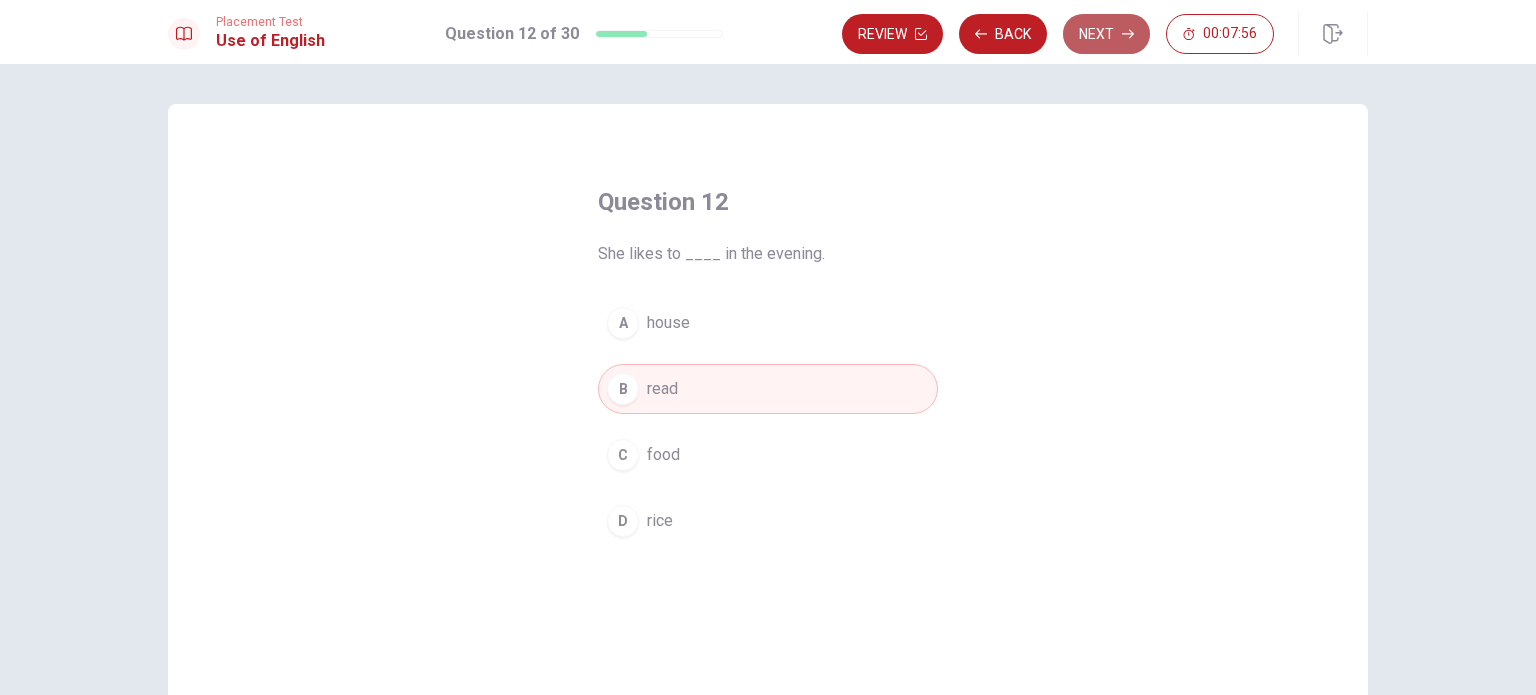 click on "Next" at bounding box center [1106, 34] 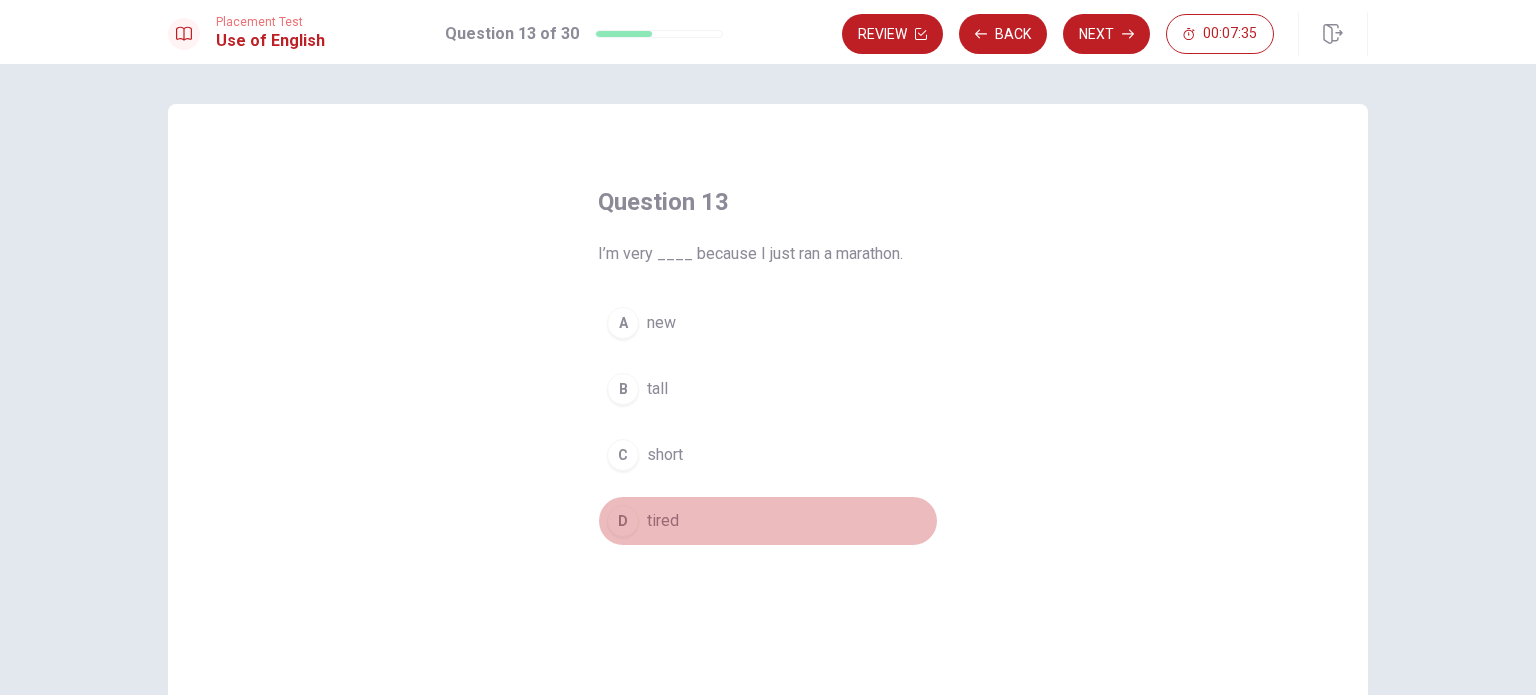 click on "tired" at bounding box center [663, 521] 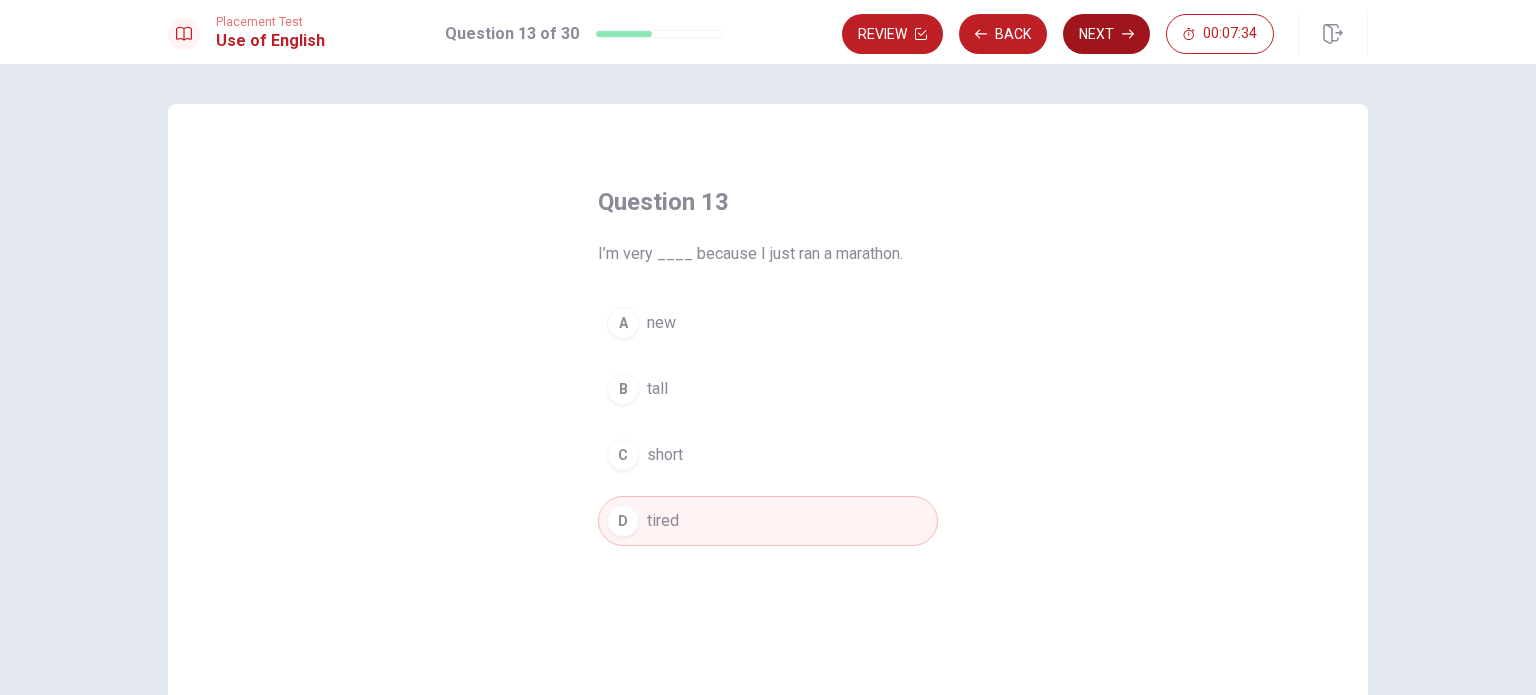 click on "Next" at bounding box center (1106, 34) 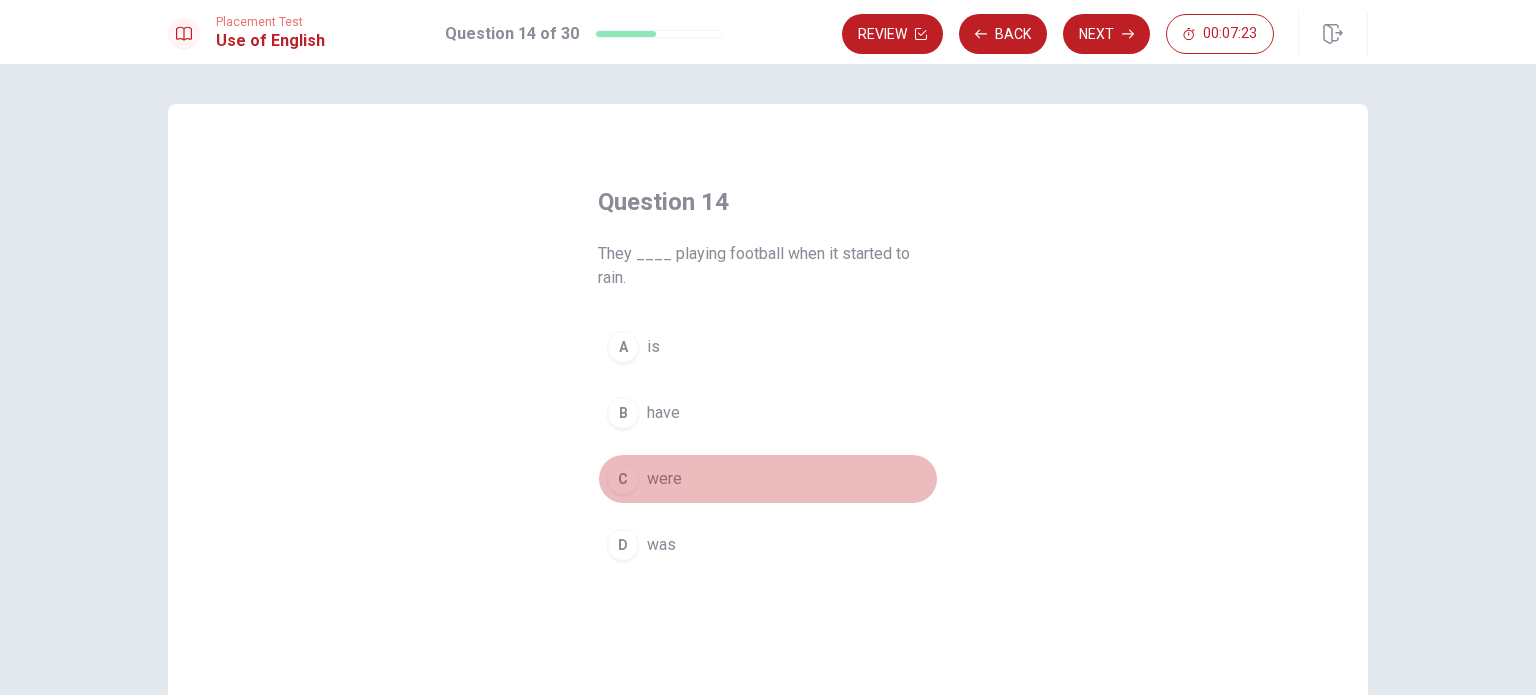 click on "C were" at bounding box center (768, 479) 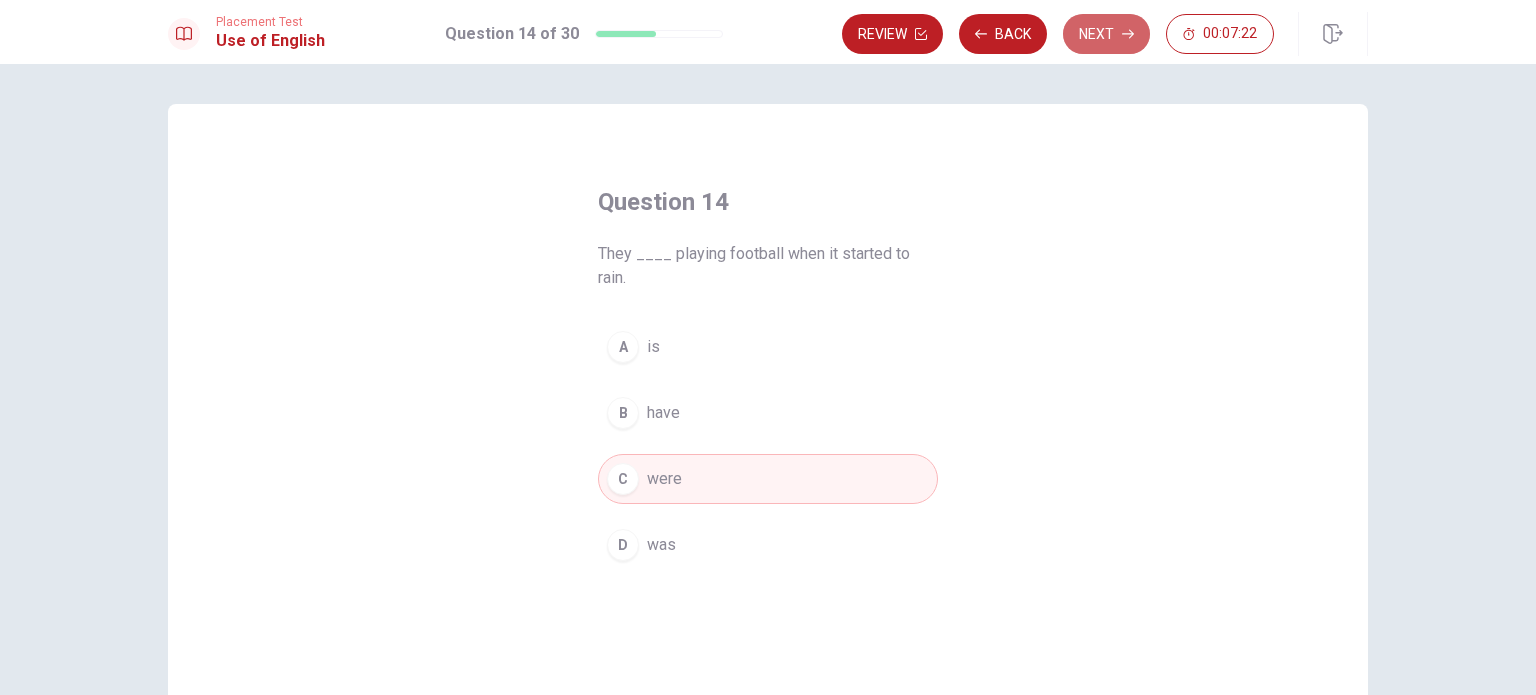 drag, startPoint x: 1106, startPoint y: 28, endPoint x: 1099, endPoint y: 78, distance: 50.48762 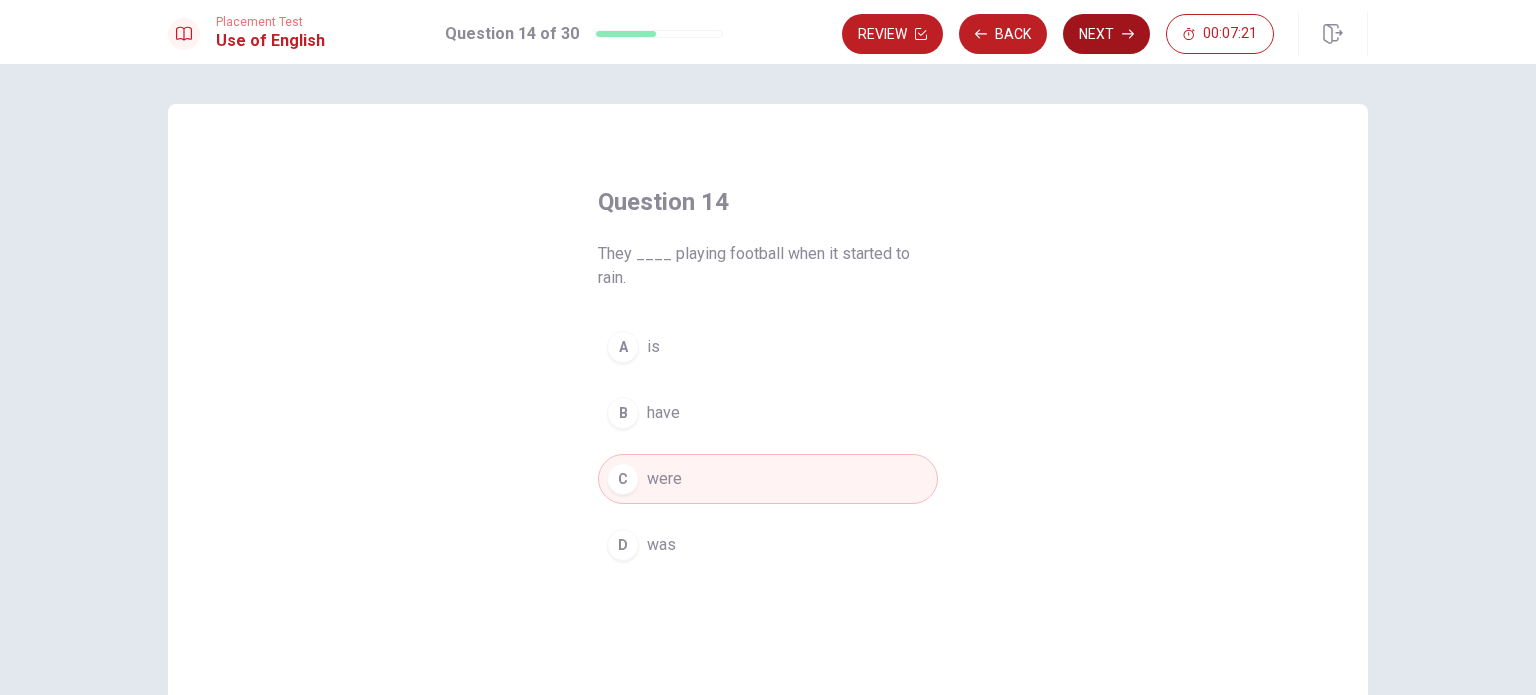 click on "Next" at bounding box center [1106, 34] 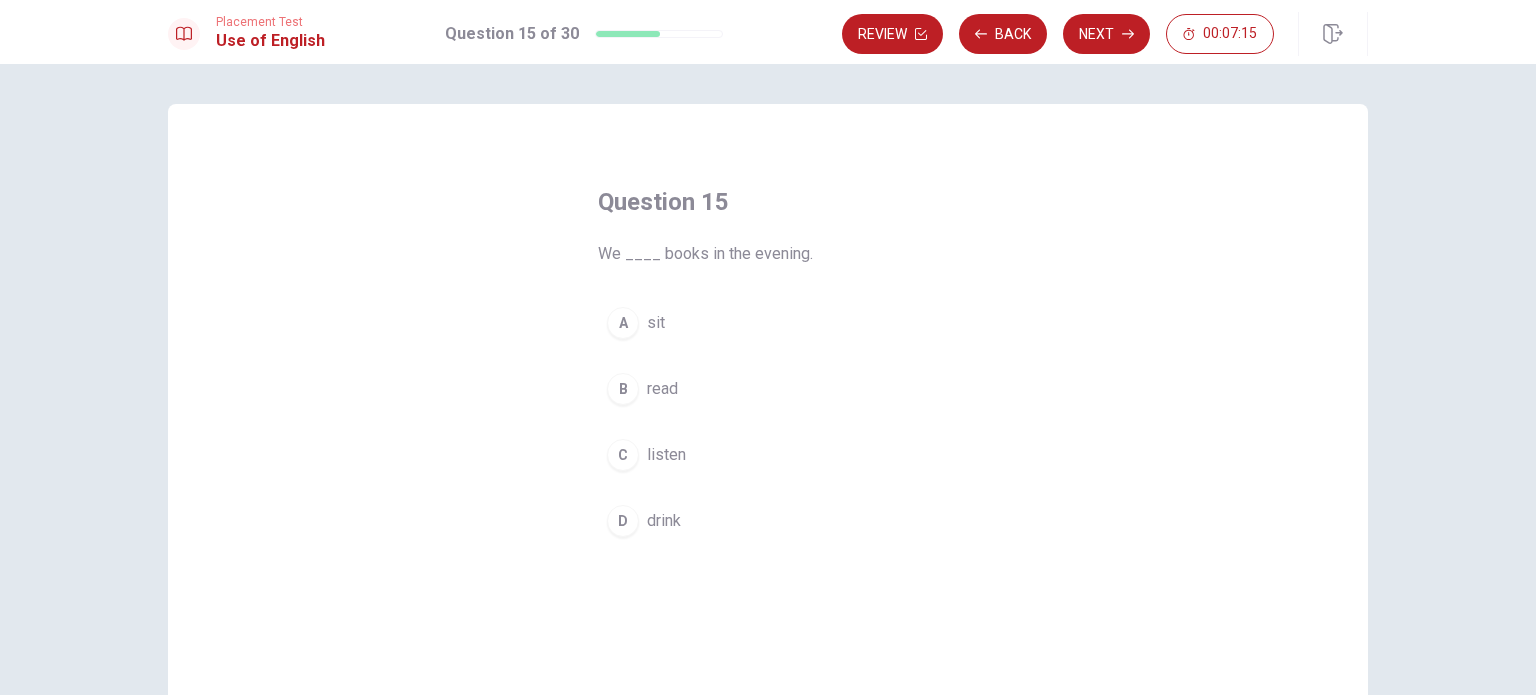 click on "B" at bounding box center [623, 389] 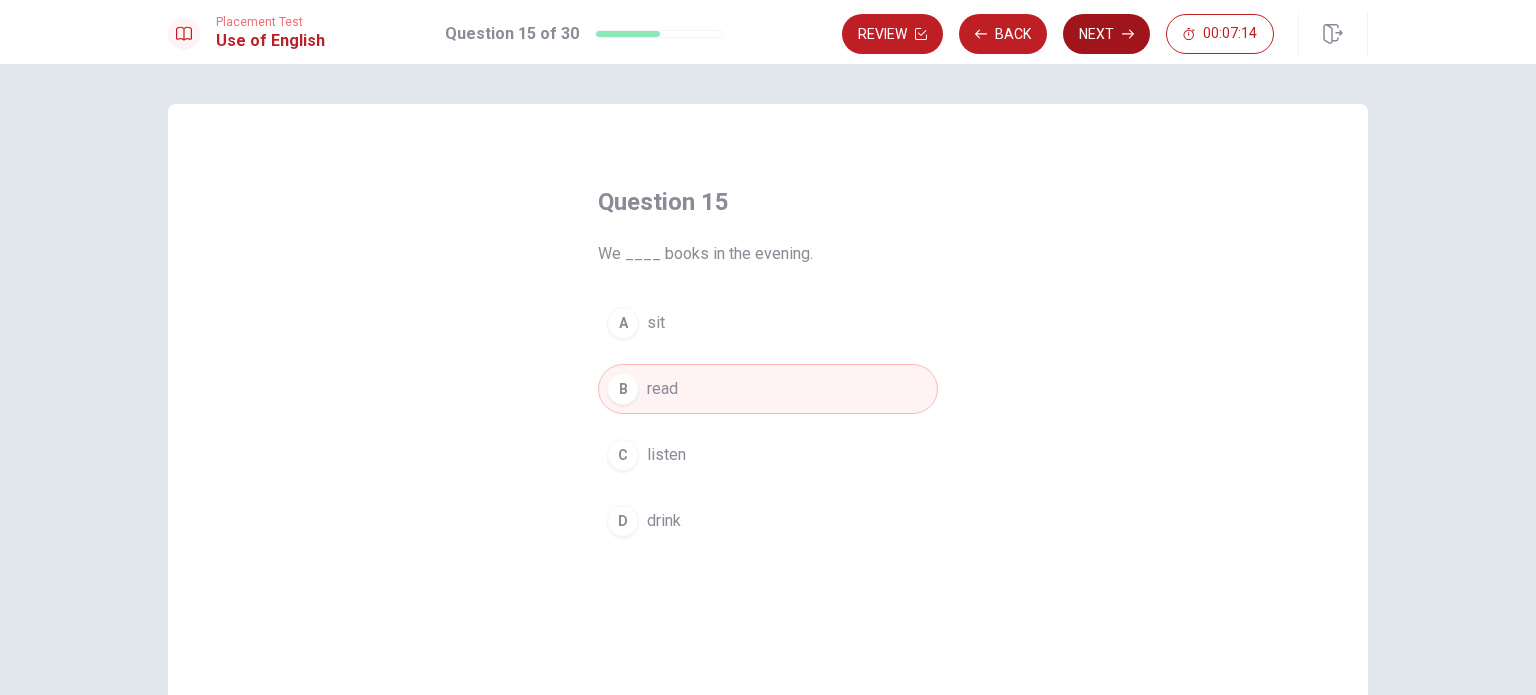 click on "Next" at bounding box center [1106, 34] 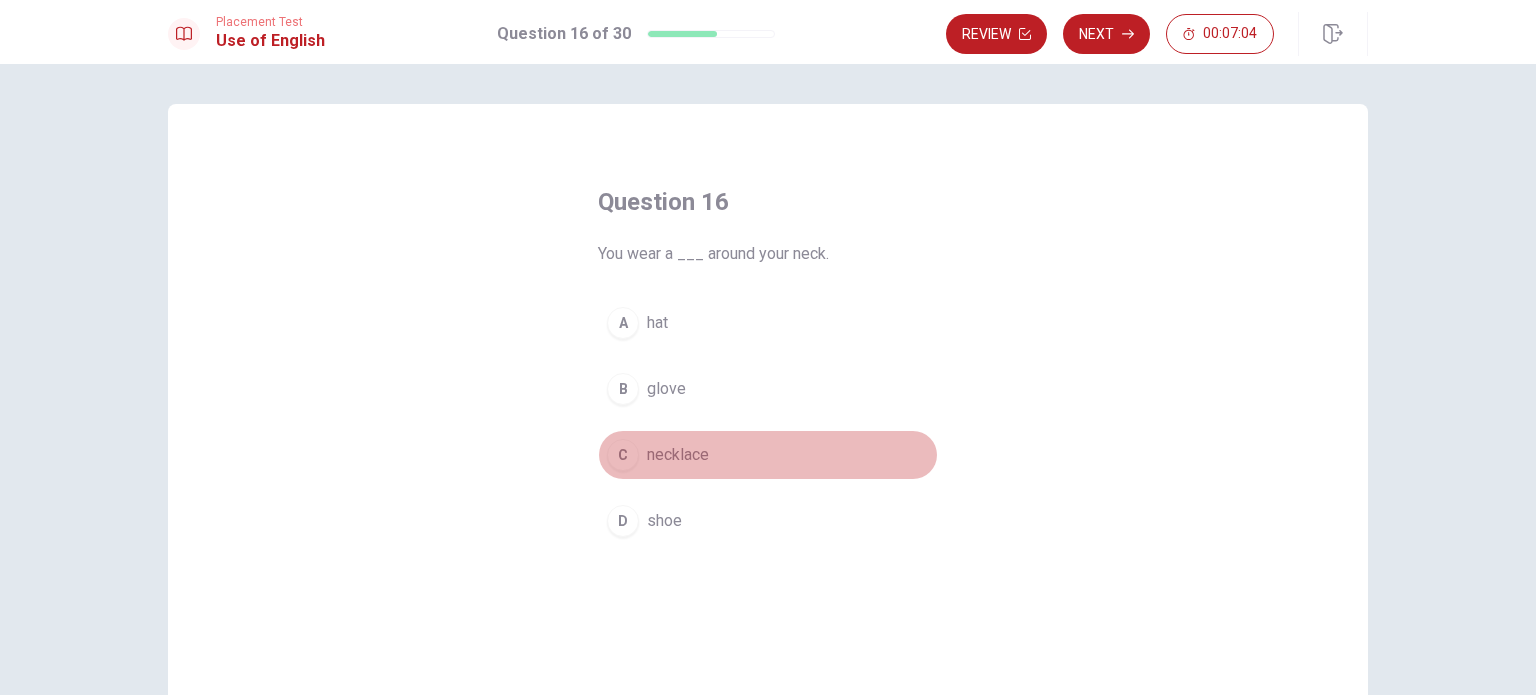 click on "necklace" at bounding box center (678, 455) 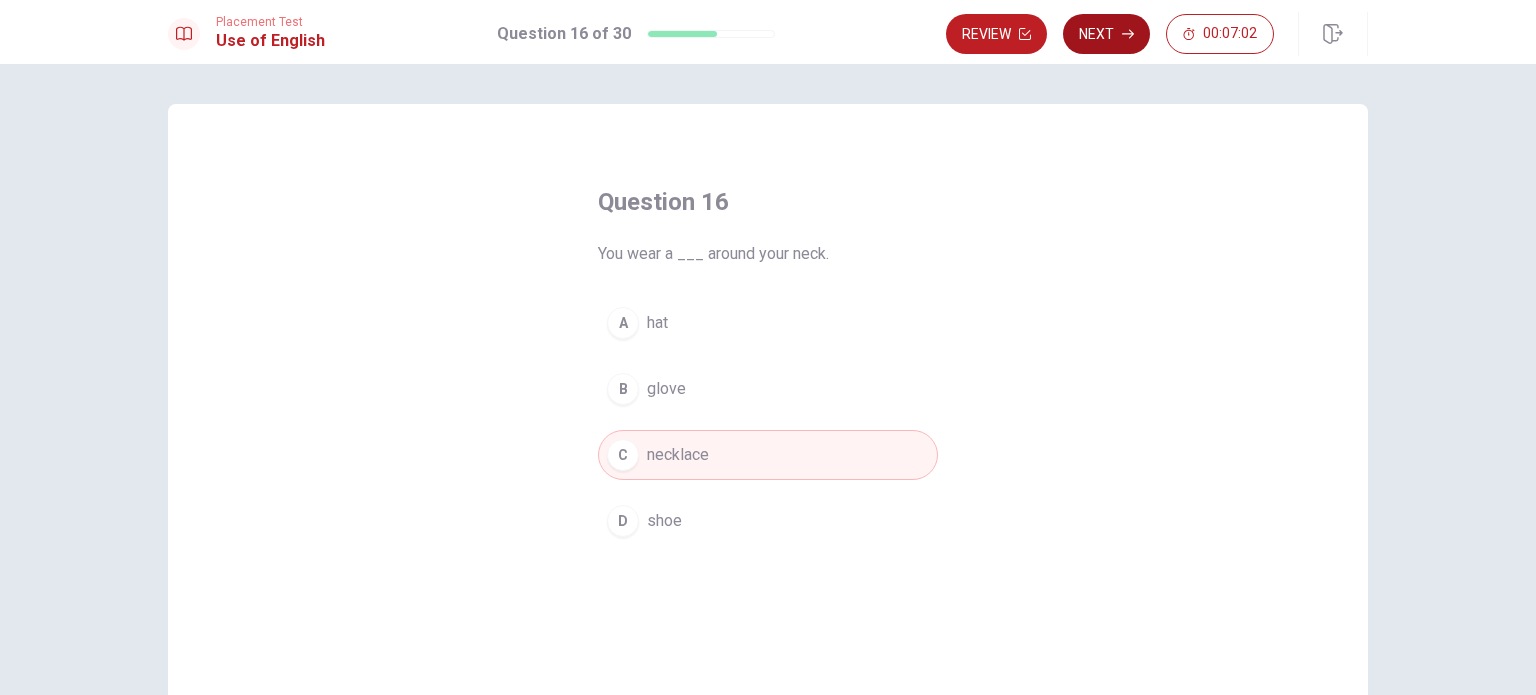 click on "Next" at bounding box center (1106, 34) 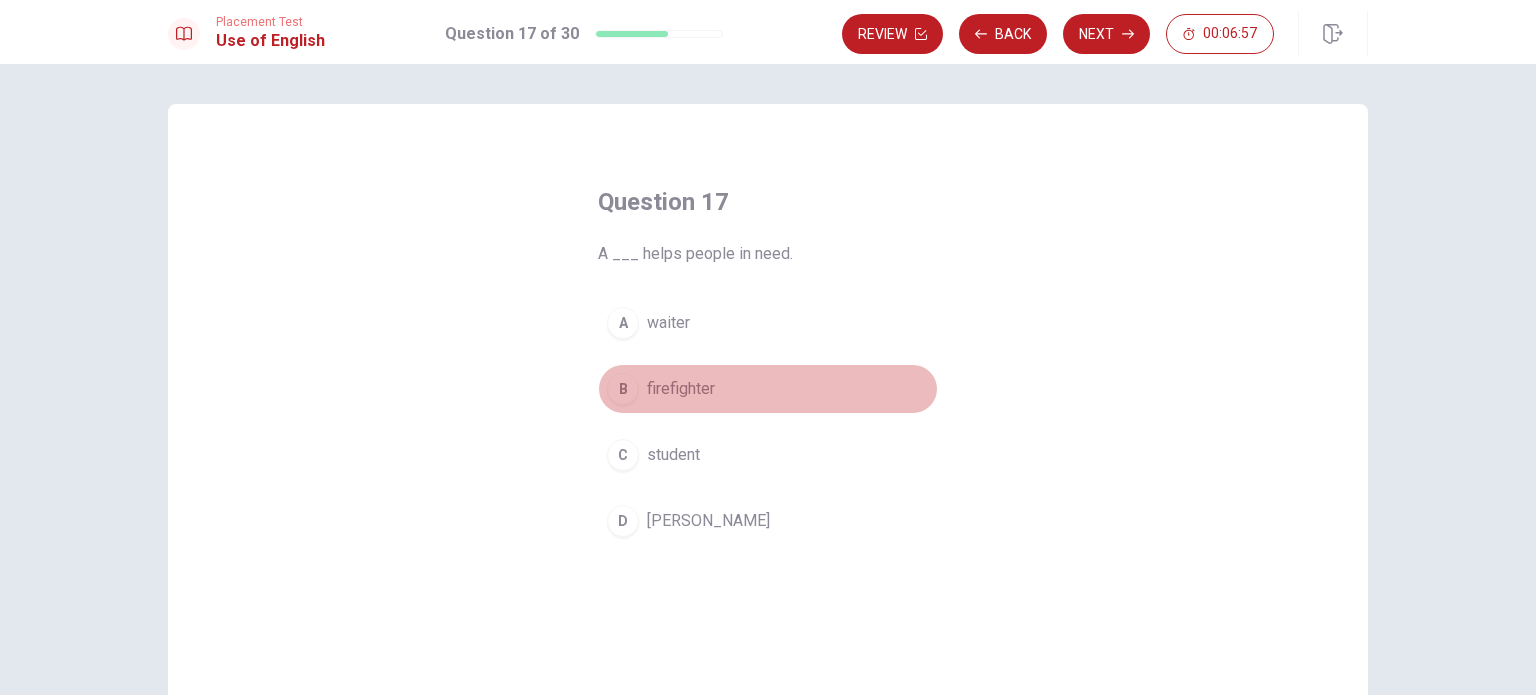 click on "firefighter" at bounding box center (681, 389) 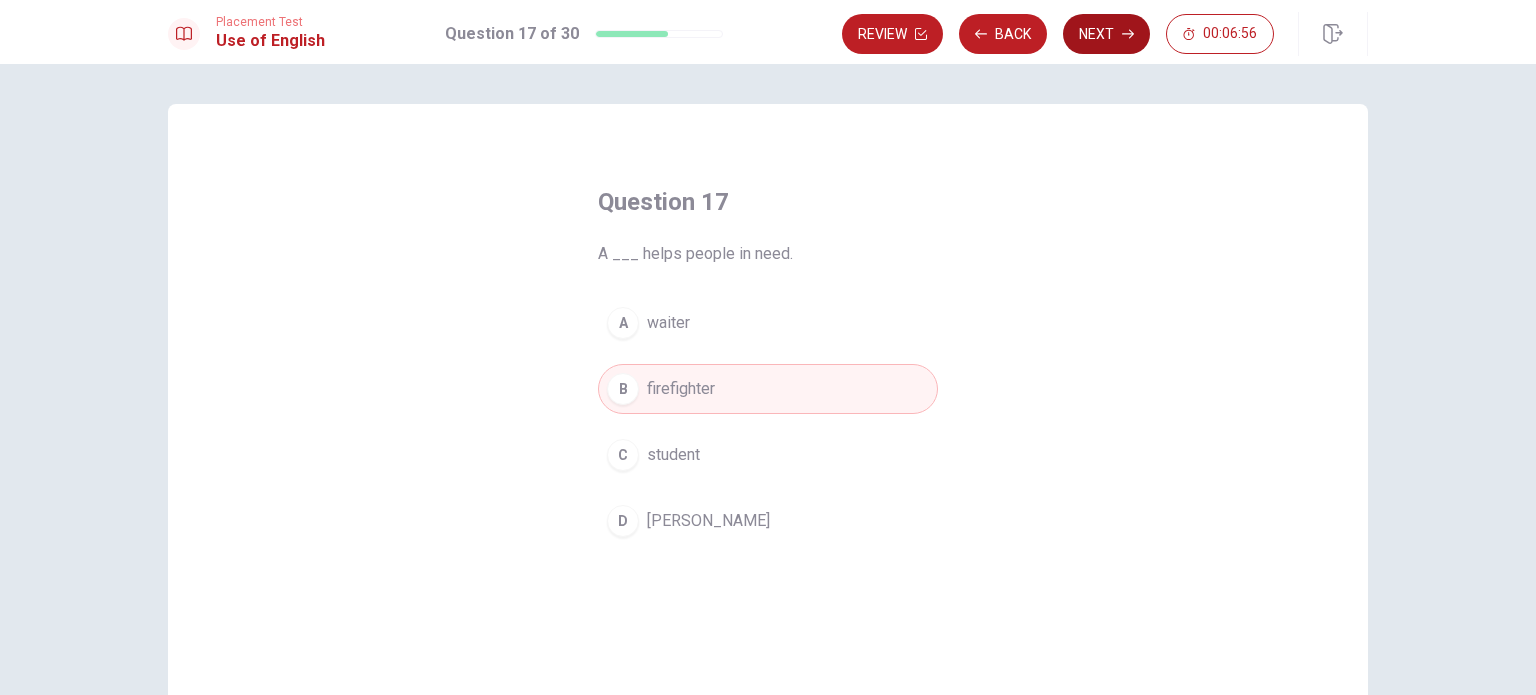 click on "Next" at bounding box center (1106, 34) 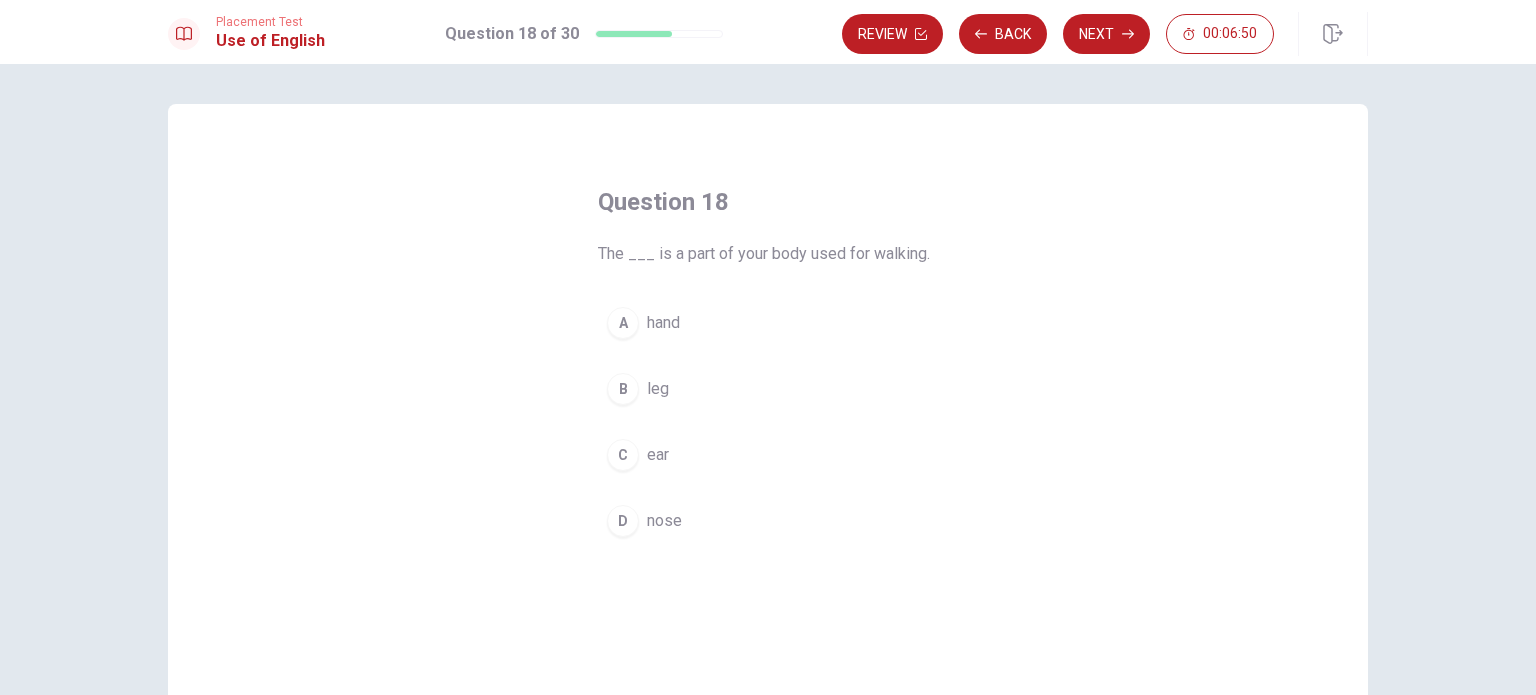 click on "nose" at bounding box center (664, 521) 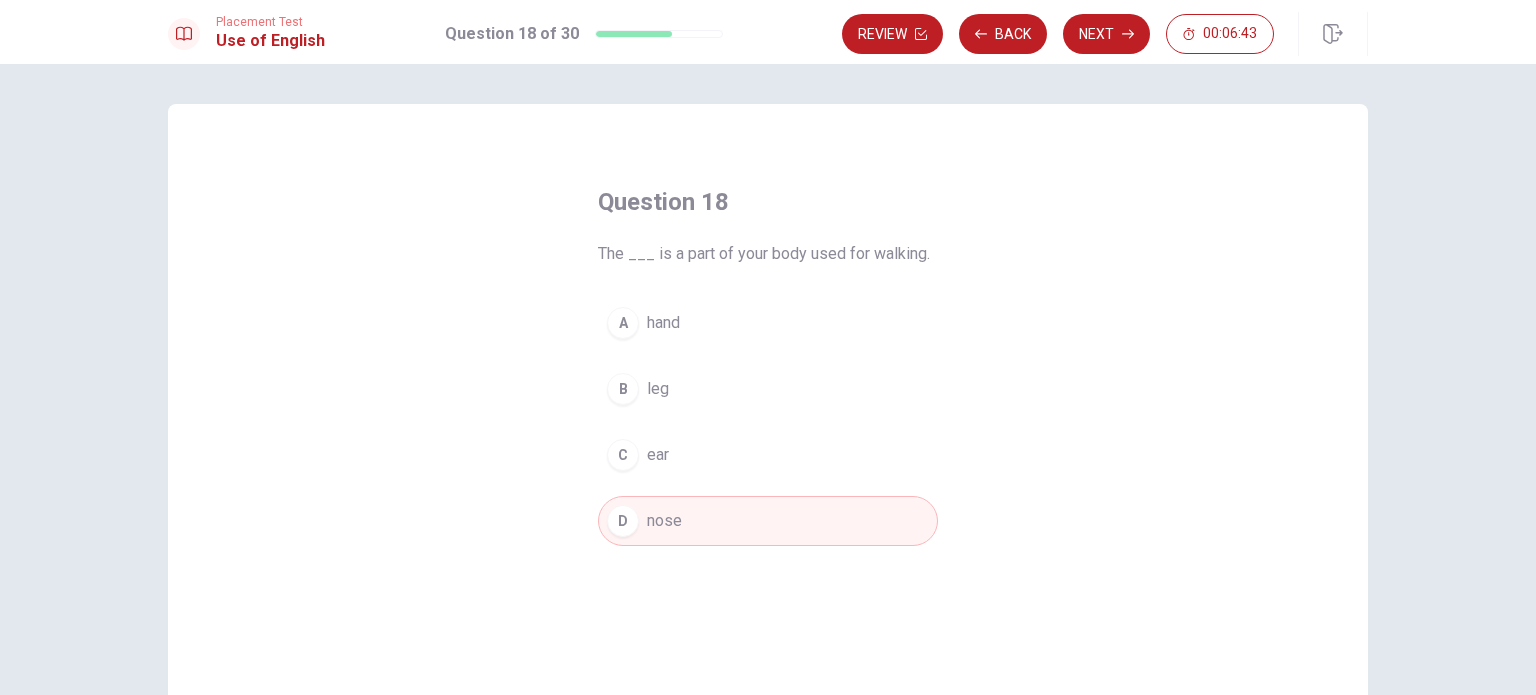 click on "ear" at bounding box center [658, 455] 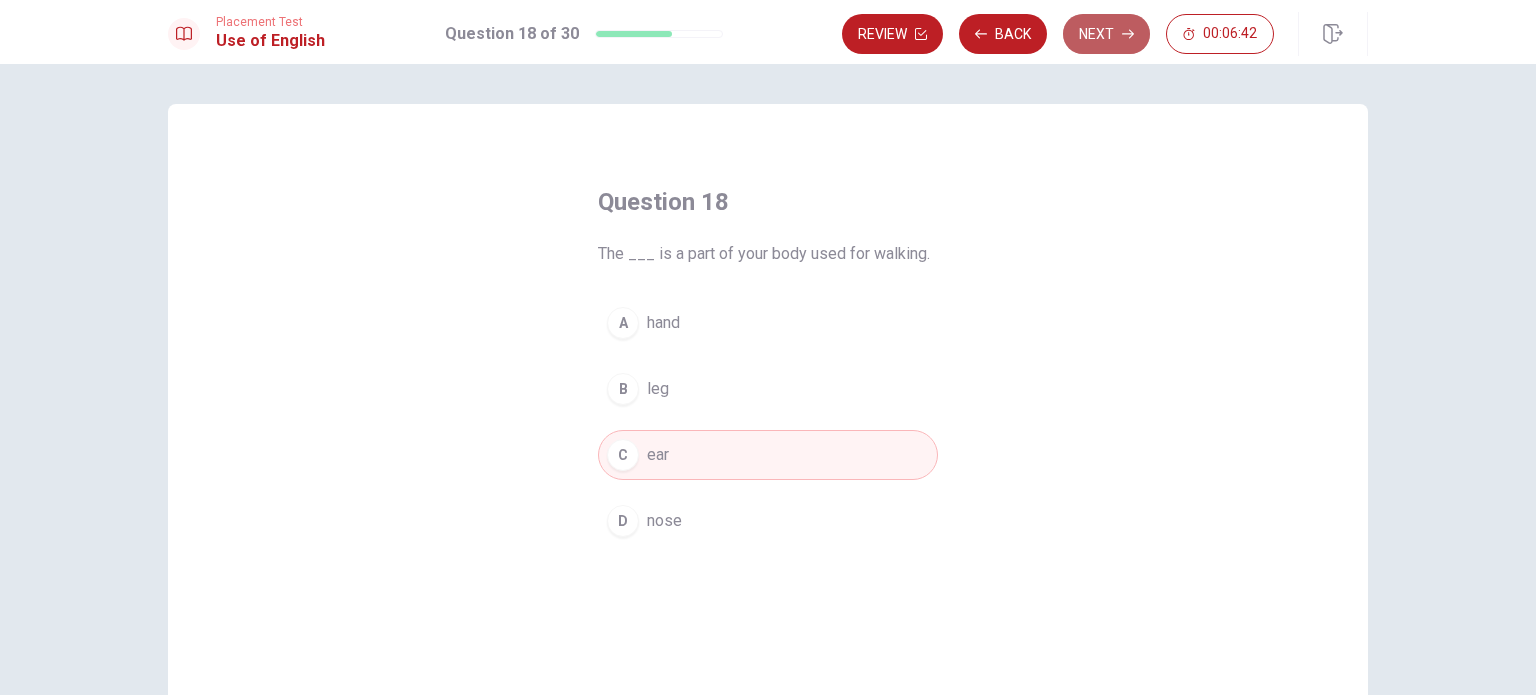 click on "Next" at bounding box center (1106, 34) 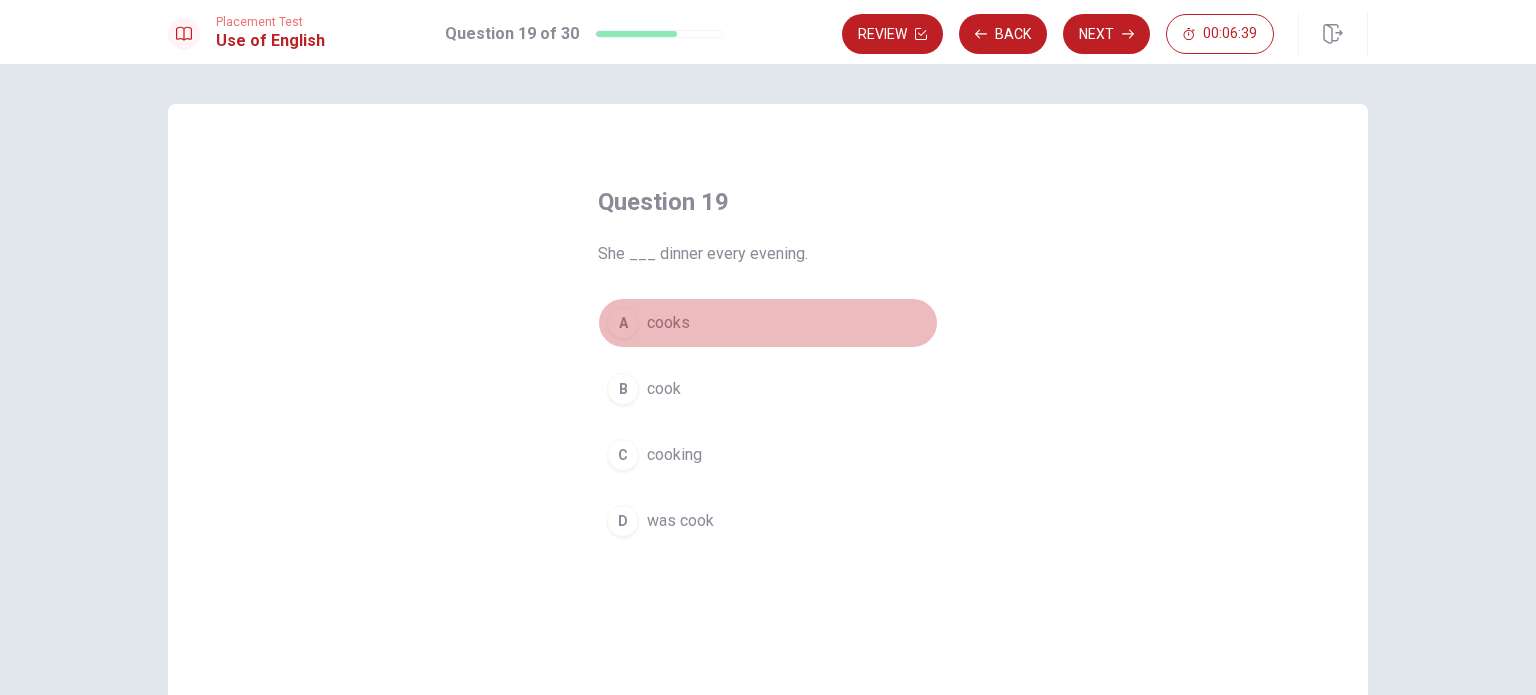 click on "cooks" at bounding box center (668, 323) 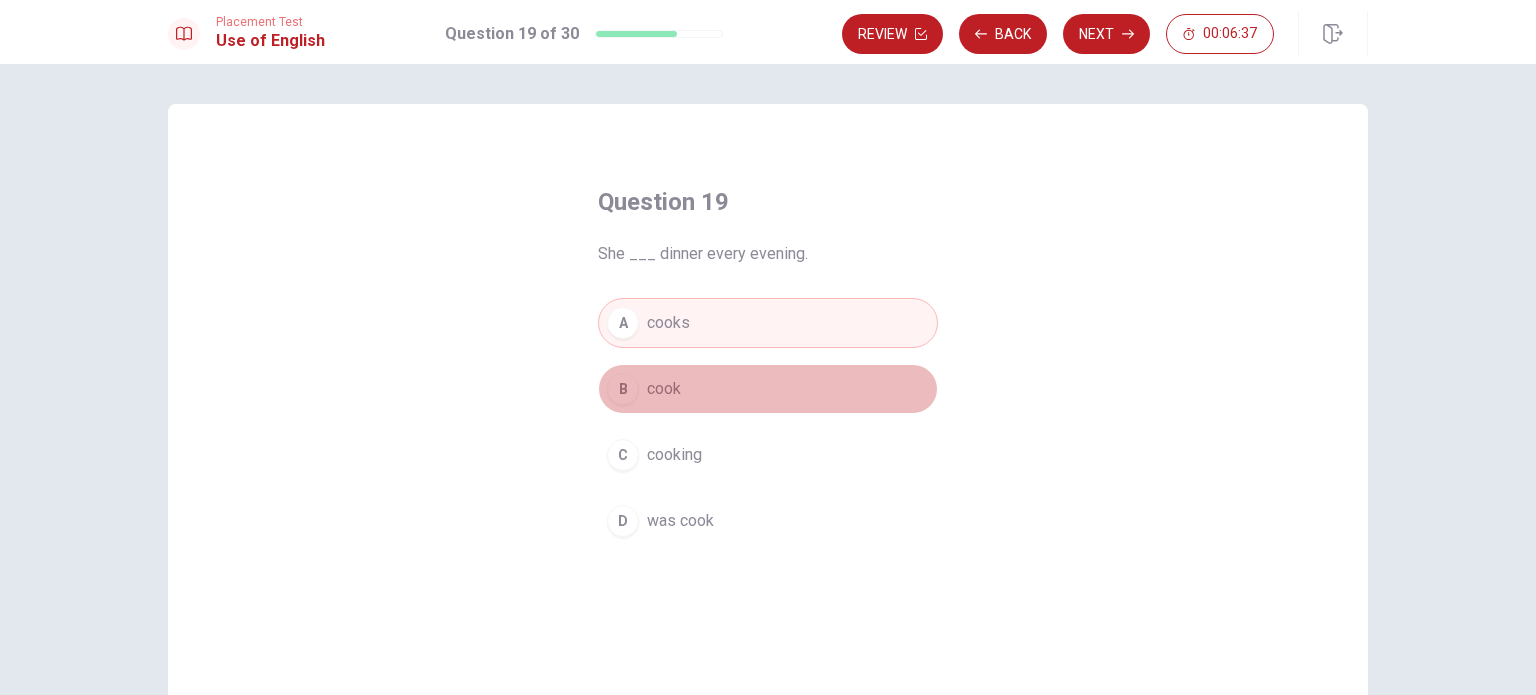click on "B cook" at bounding box center [768, 389] 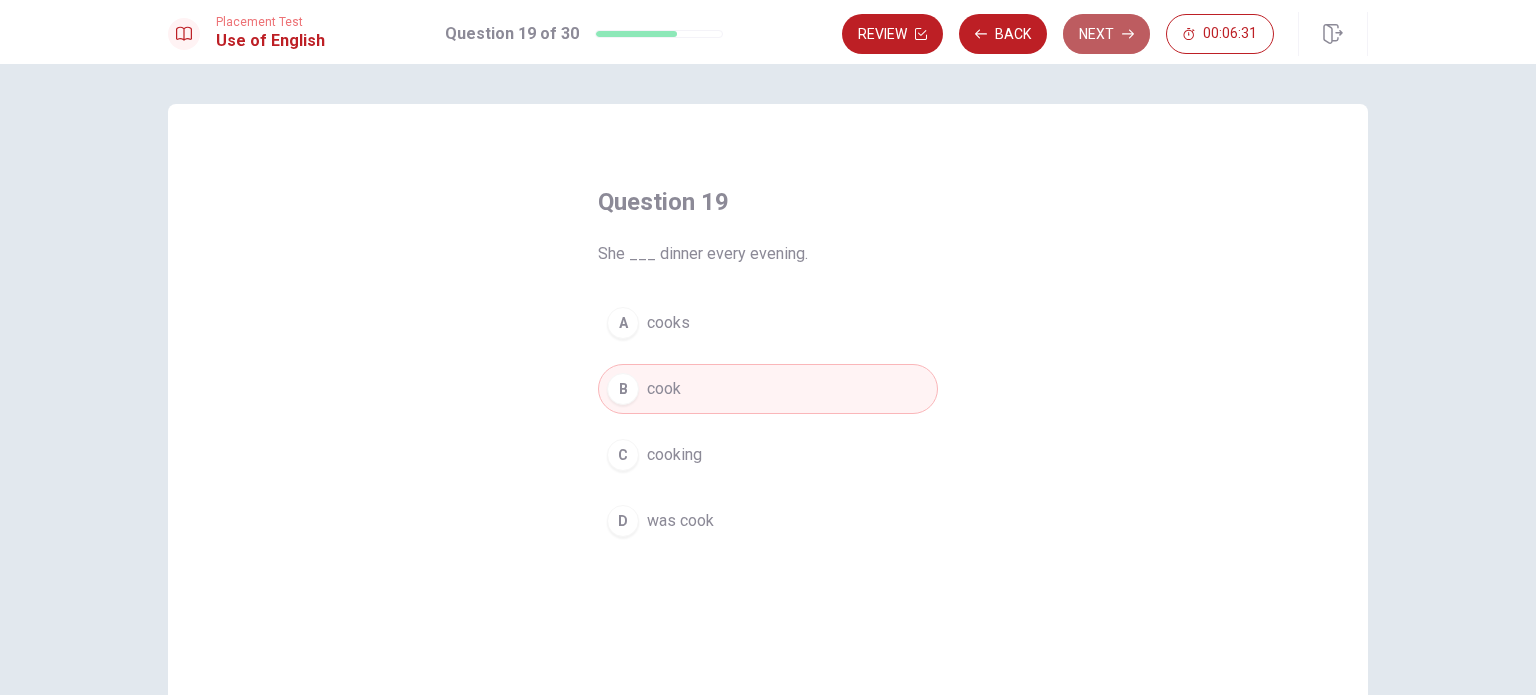 click on "Next" at bounding box center [1106, 34] 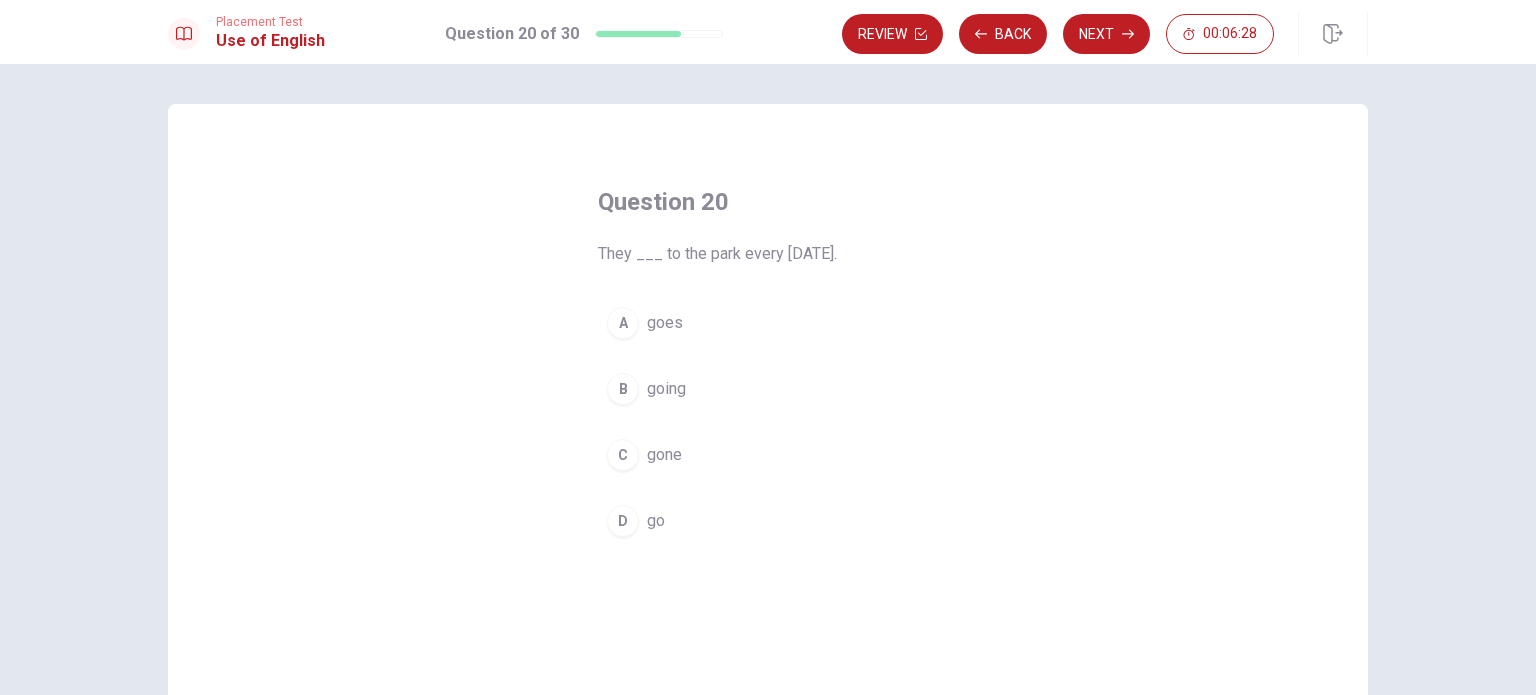 click on "goes" at bounding box center (665, 323) 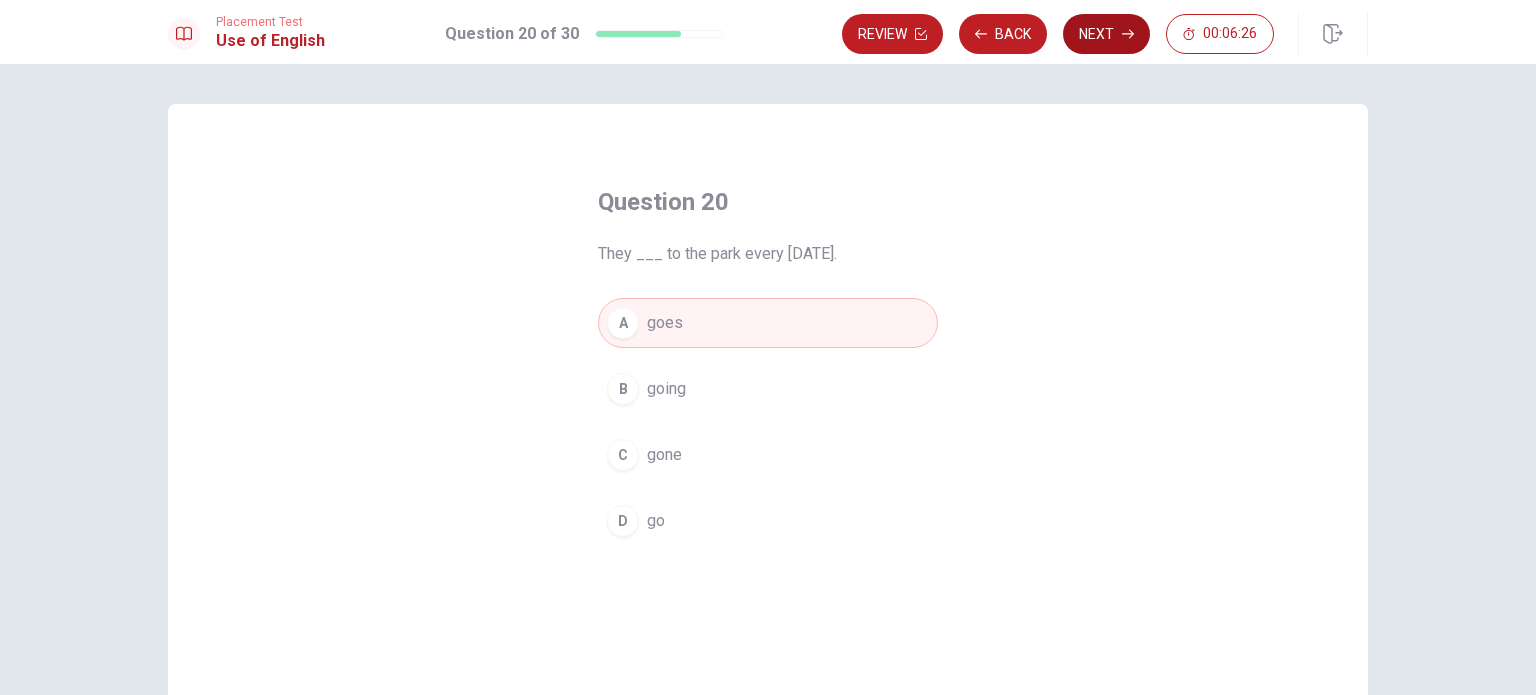 click on "Next" at bounding box center (1106, 34) 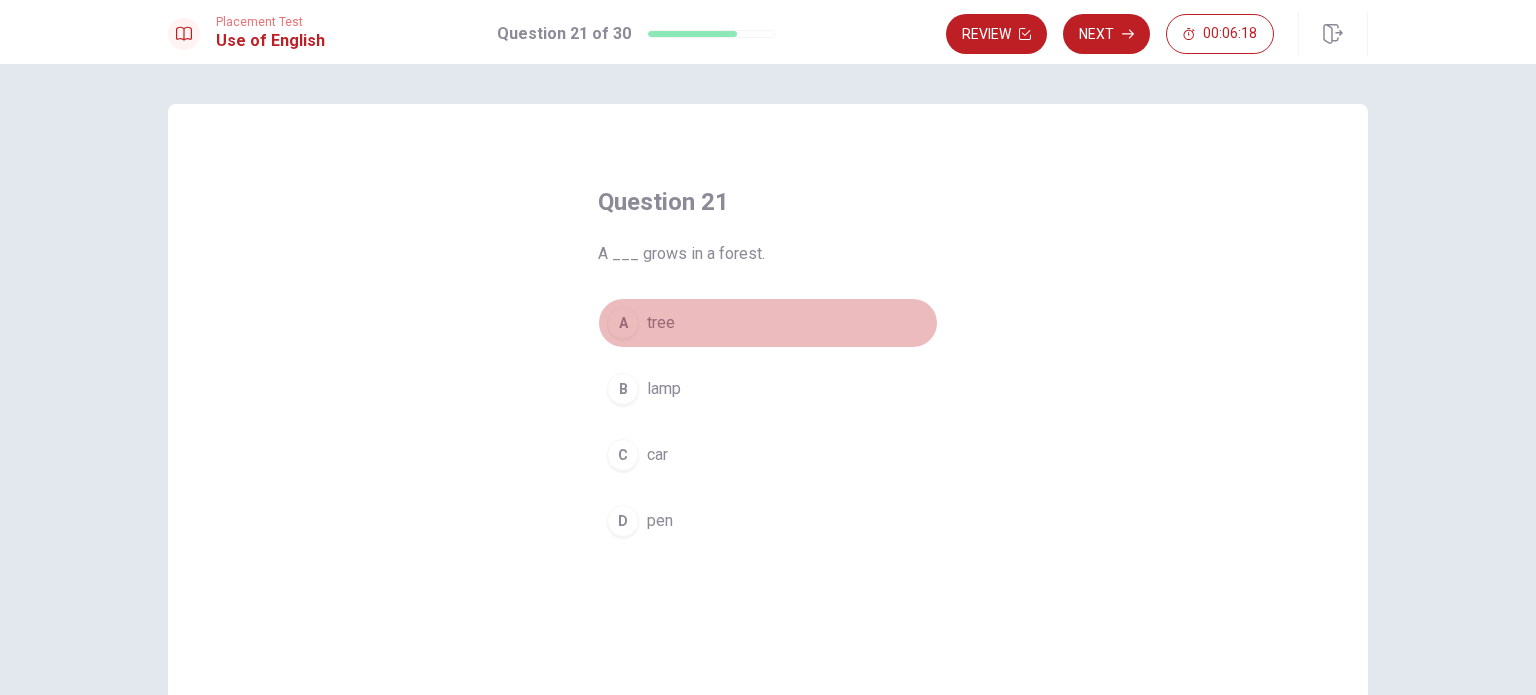 click on "A" at bounding box center [623, 323] 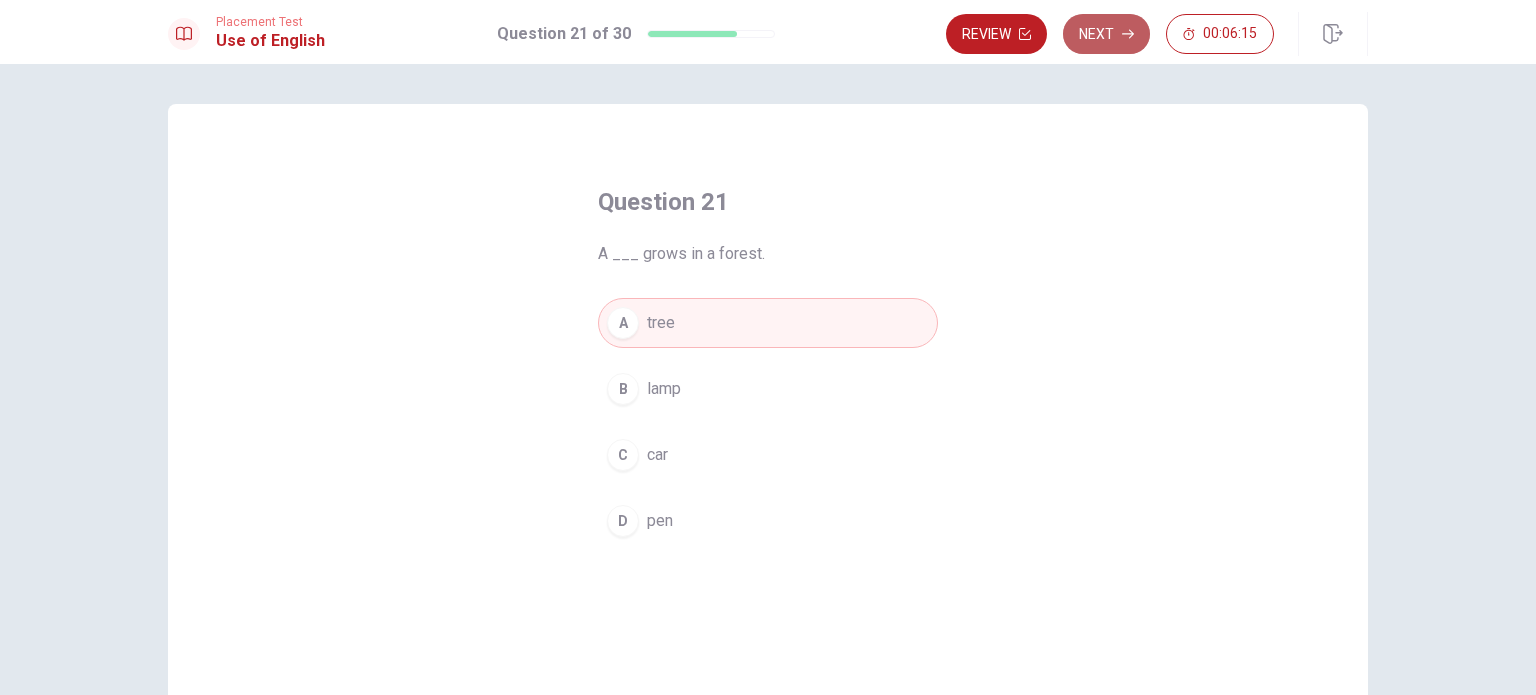 click on "Next" at bounding box center (1106, 34) 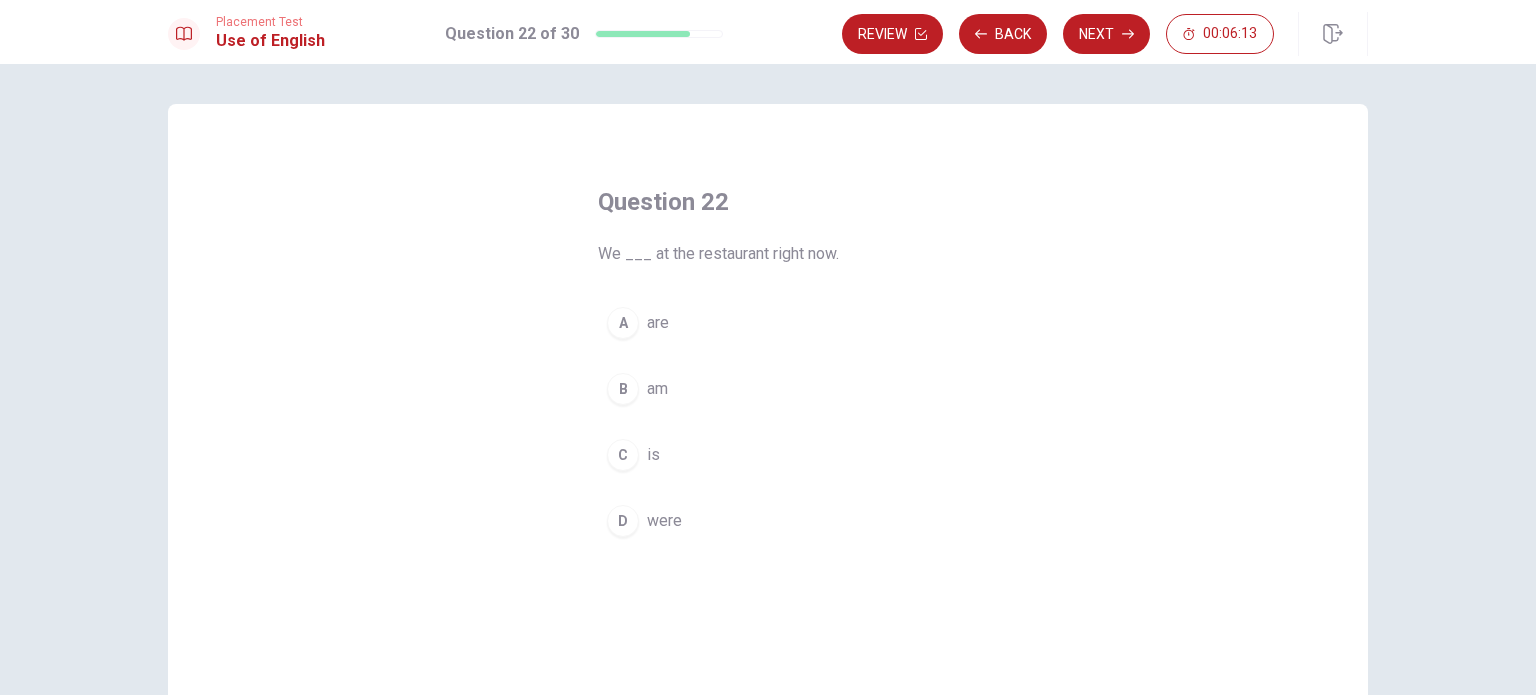 click on "are" at bounding box center [658, 323] 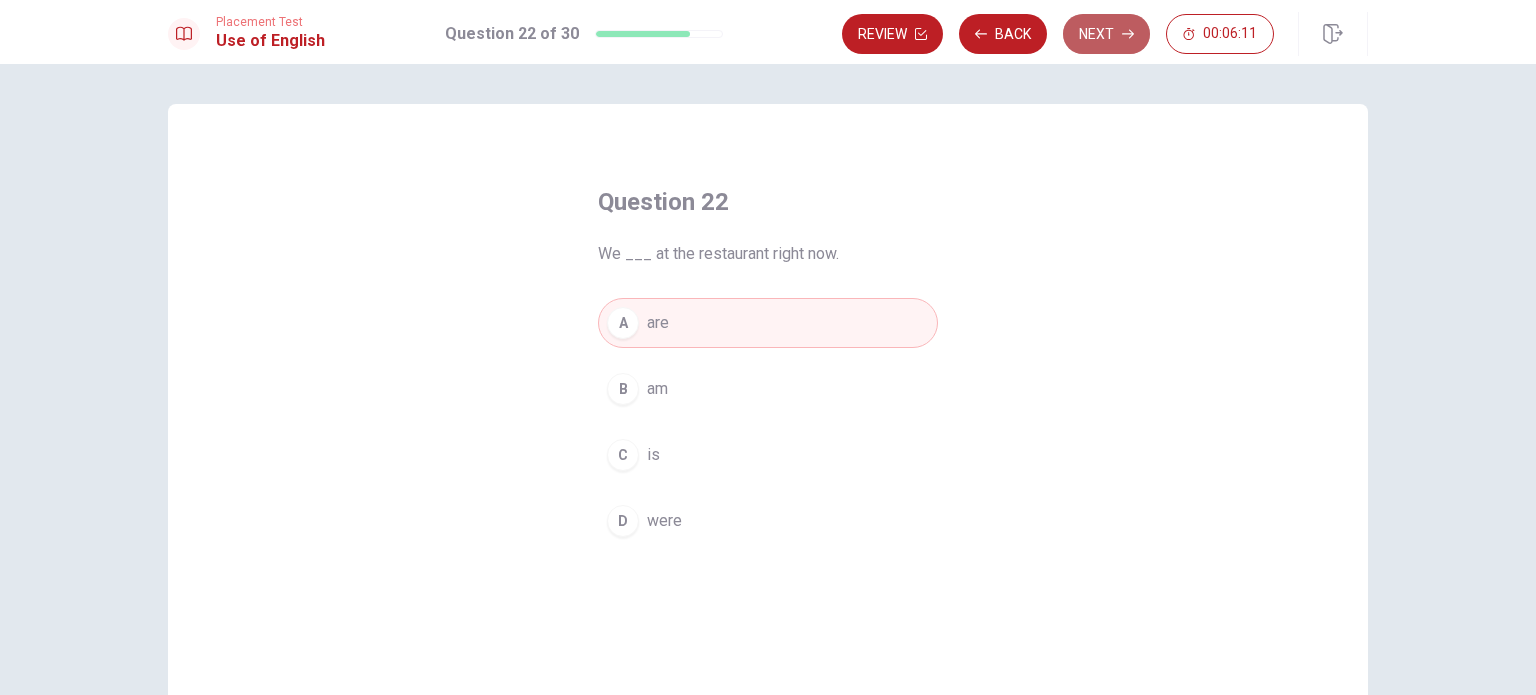 click on "Next" at bounding box center (1106, 34) 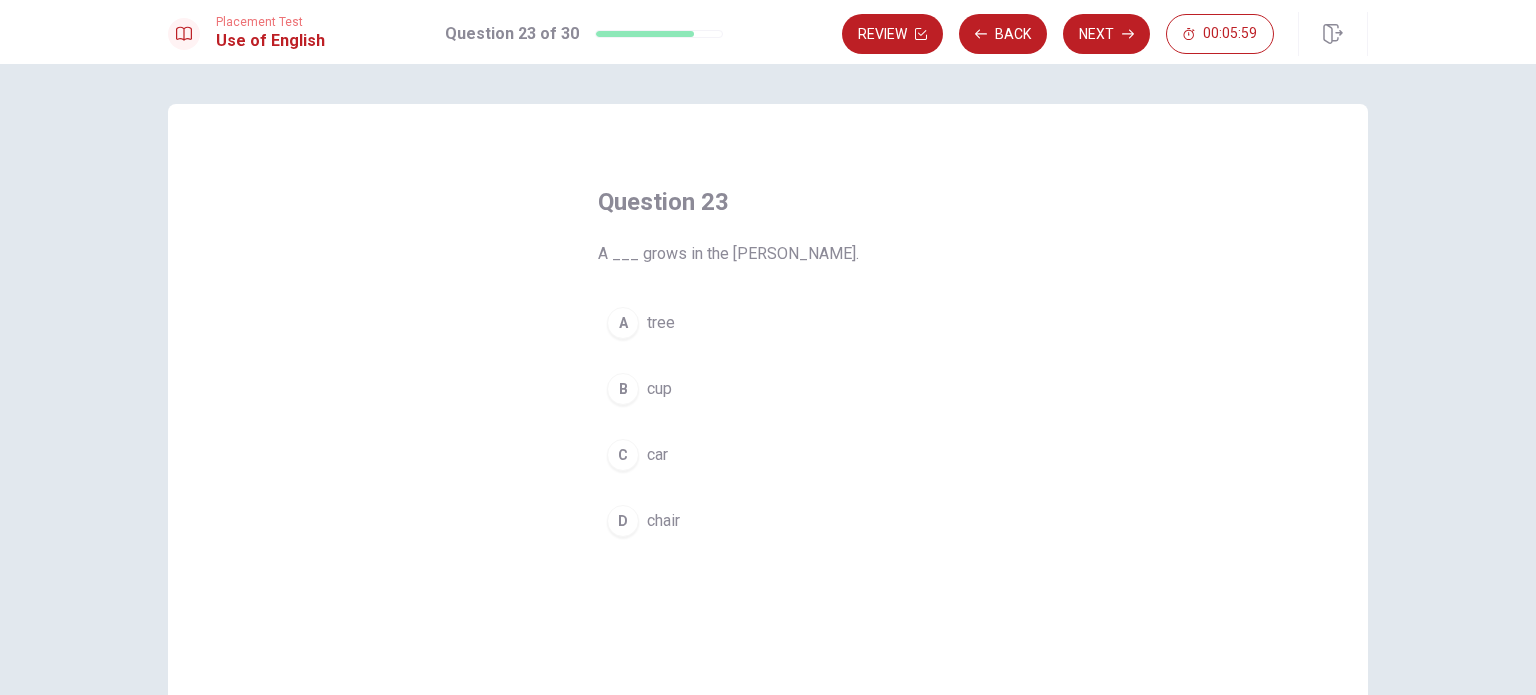 click on "tree" at bounding box center (661, 323) 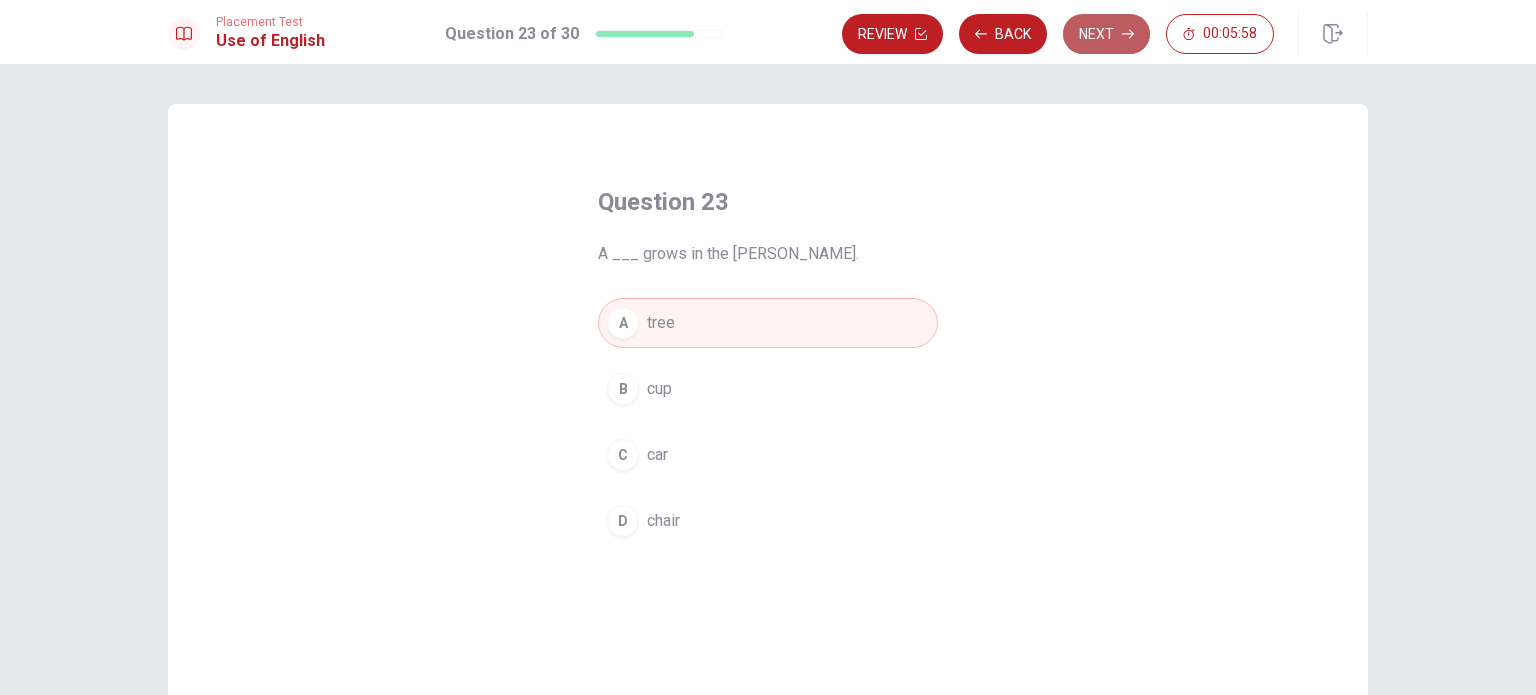 click on "Next" at bounding box center [1106, 34] 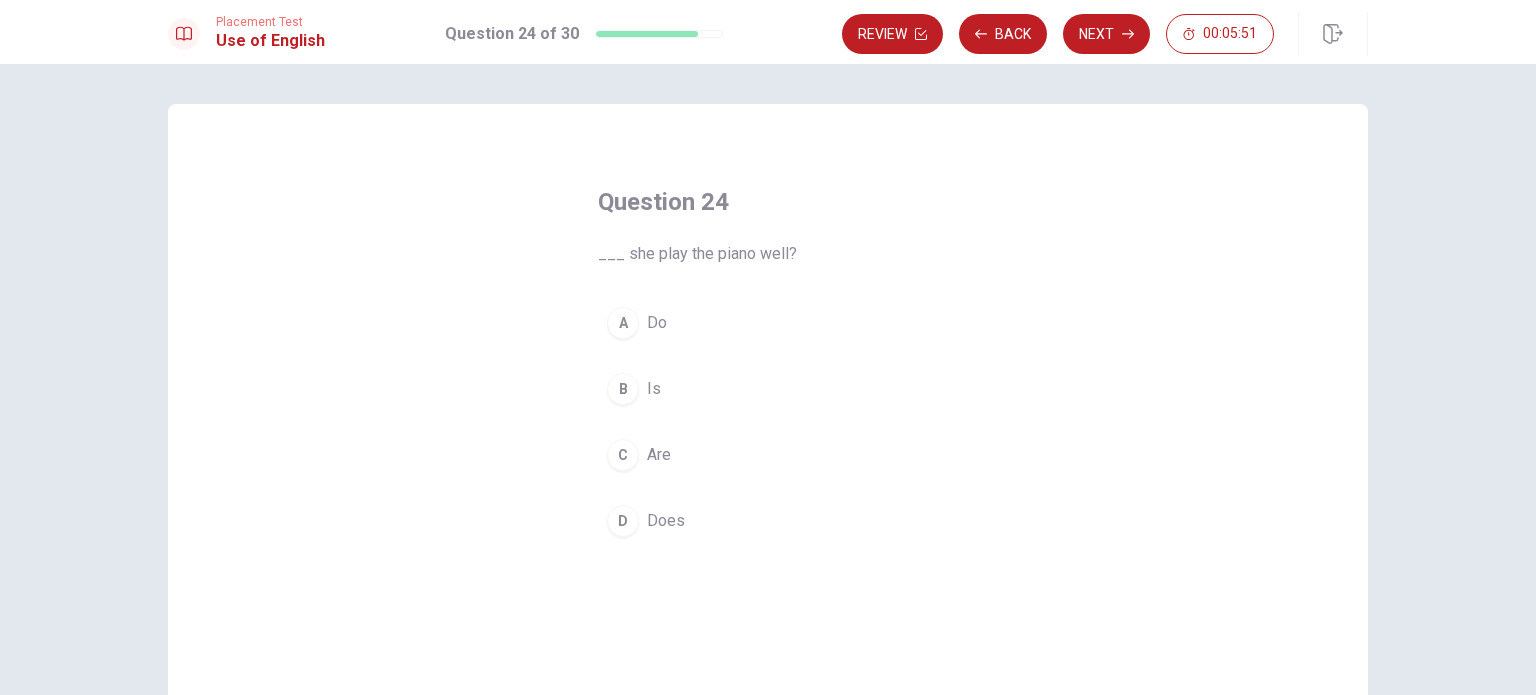 click on "A Do" at bounding box center [768, 323] 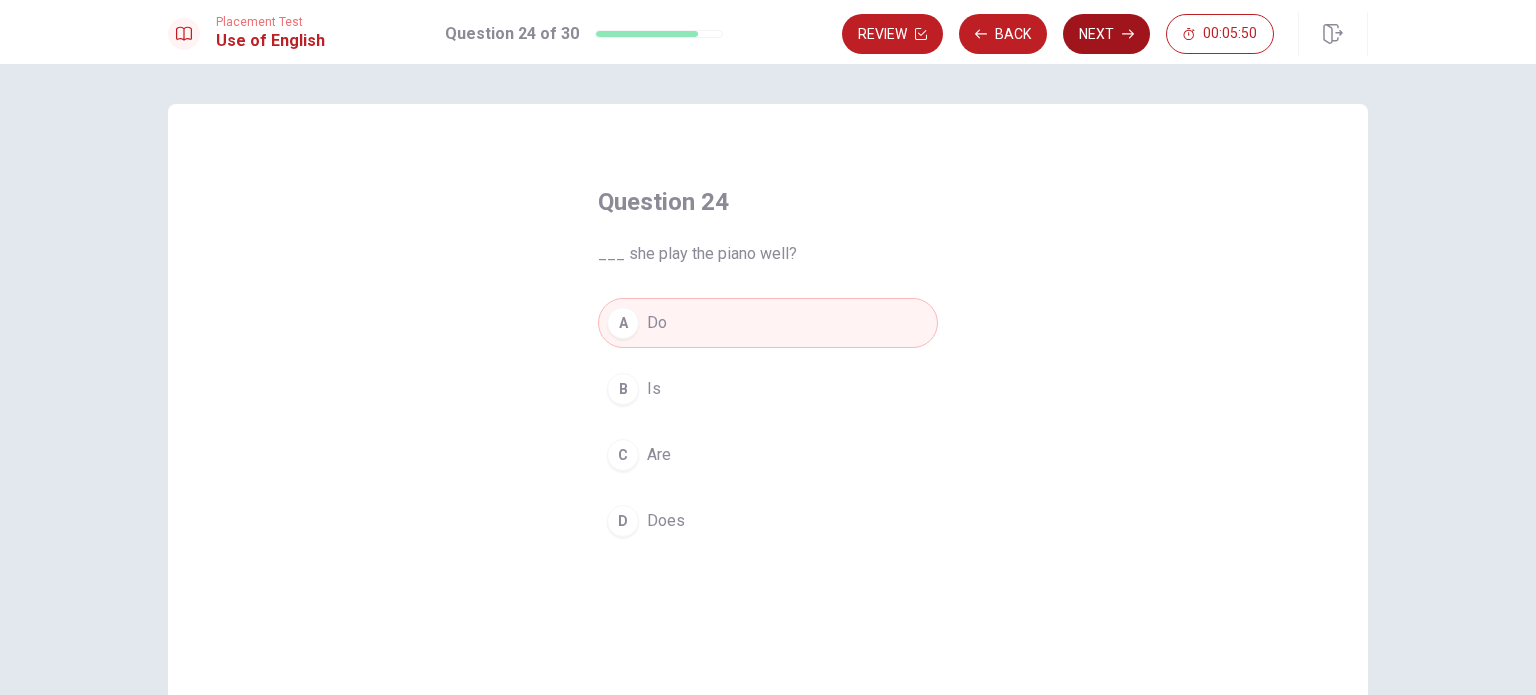 click on "Next" at bounding box center [1106, 34] 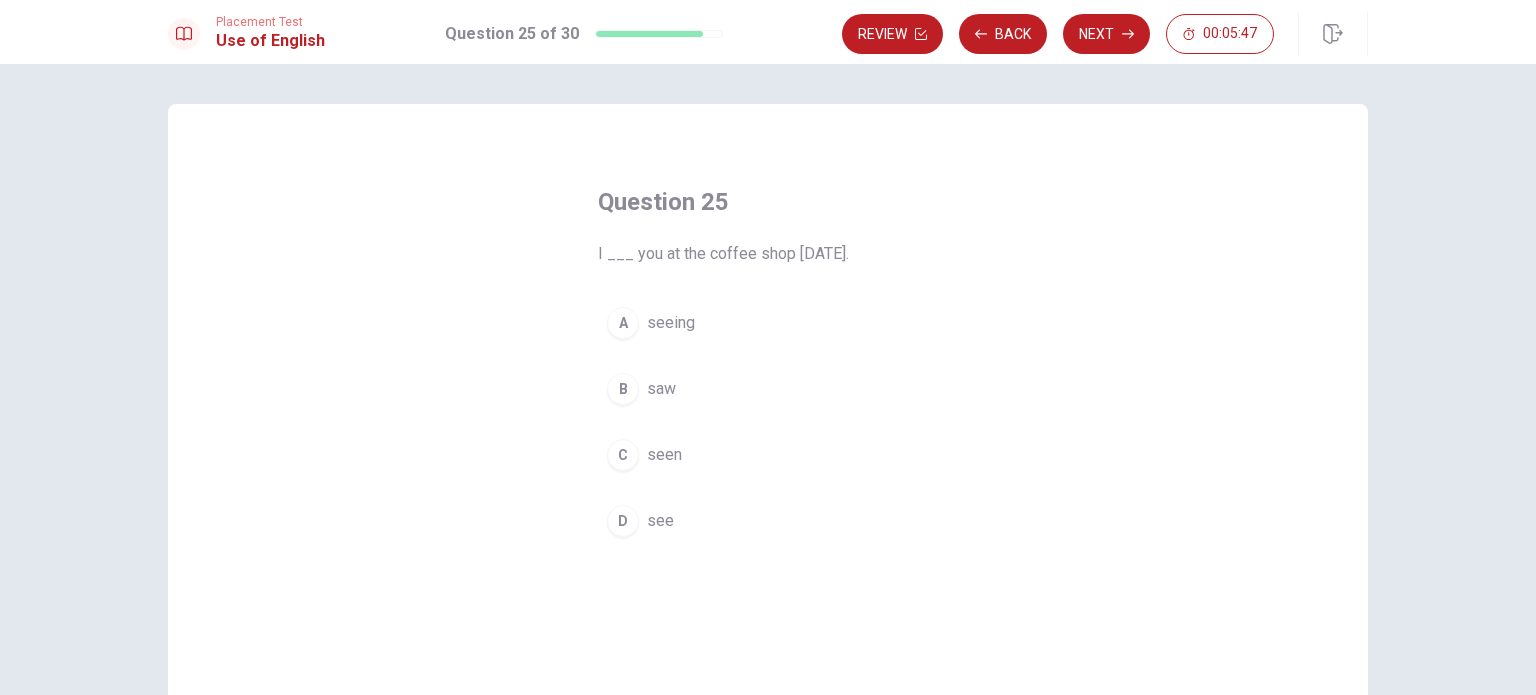 click on "D" at bounding box center [623, 521] 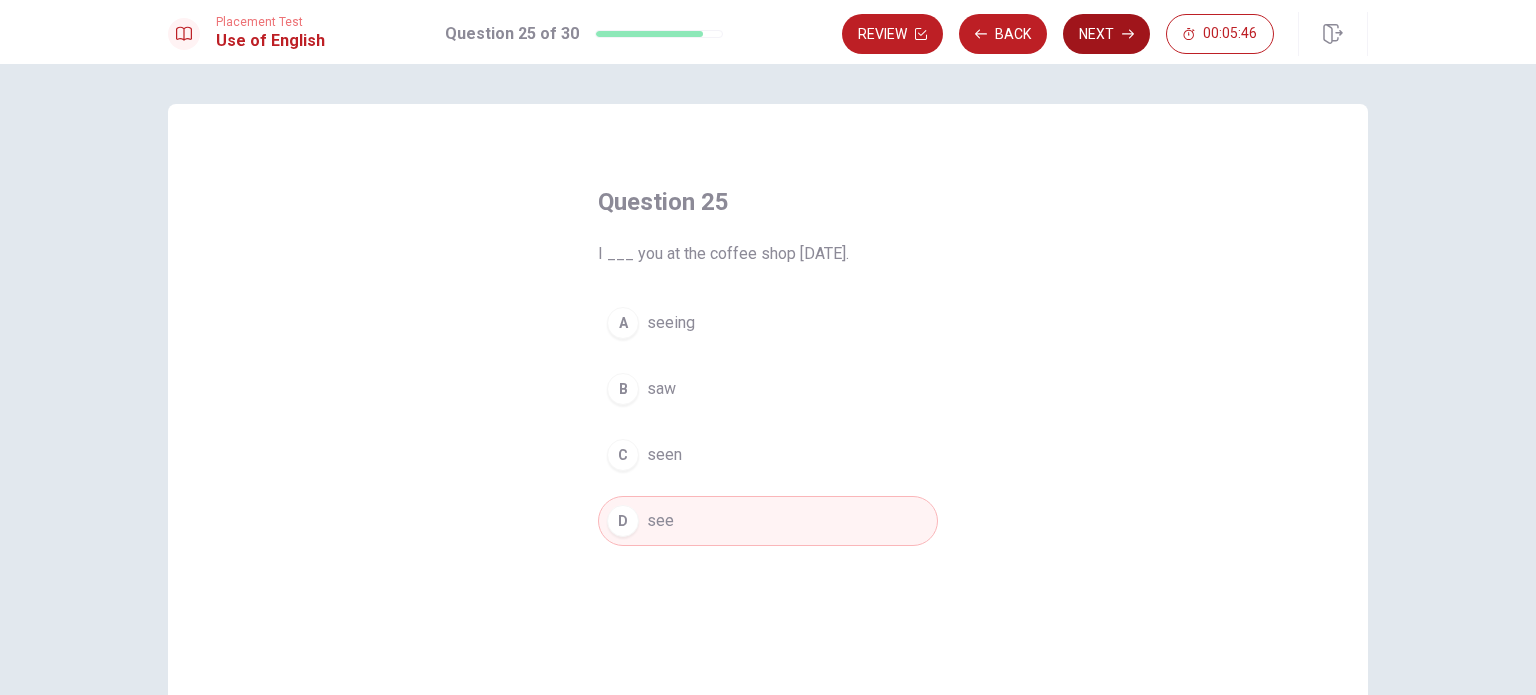 click on "Next" at bounding box center [1106, 34] 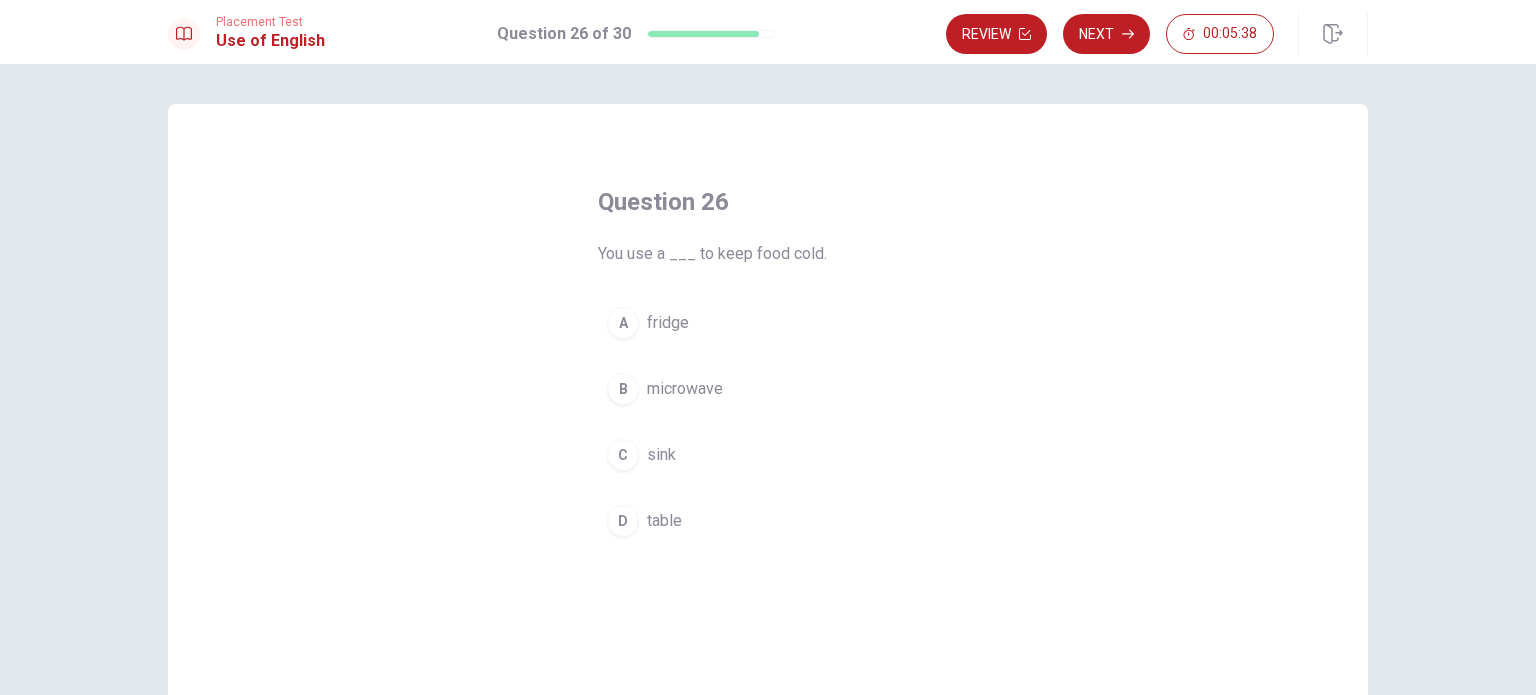 click on "fridge" at bounding box center [668, 323] 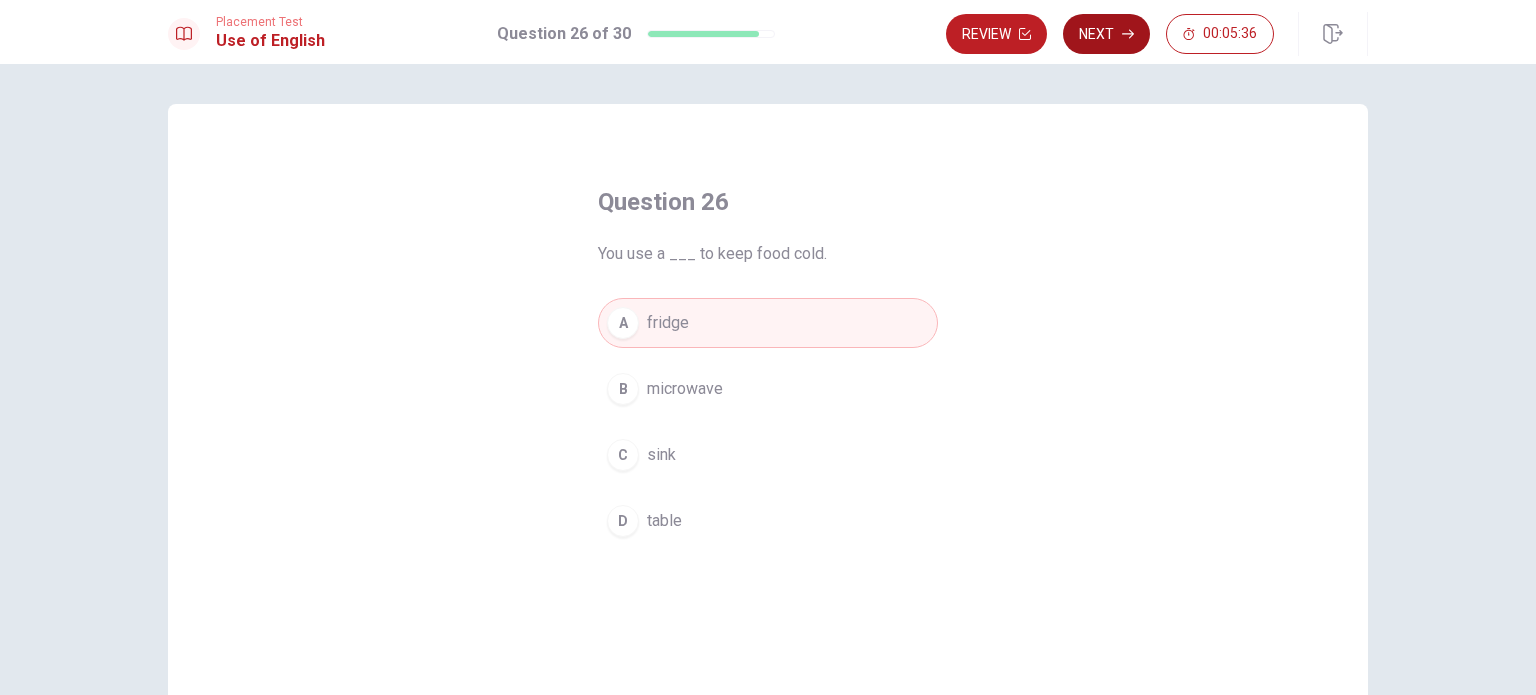 click on "Next" at bounding box center (1106, 34) 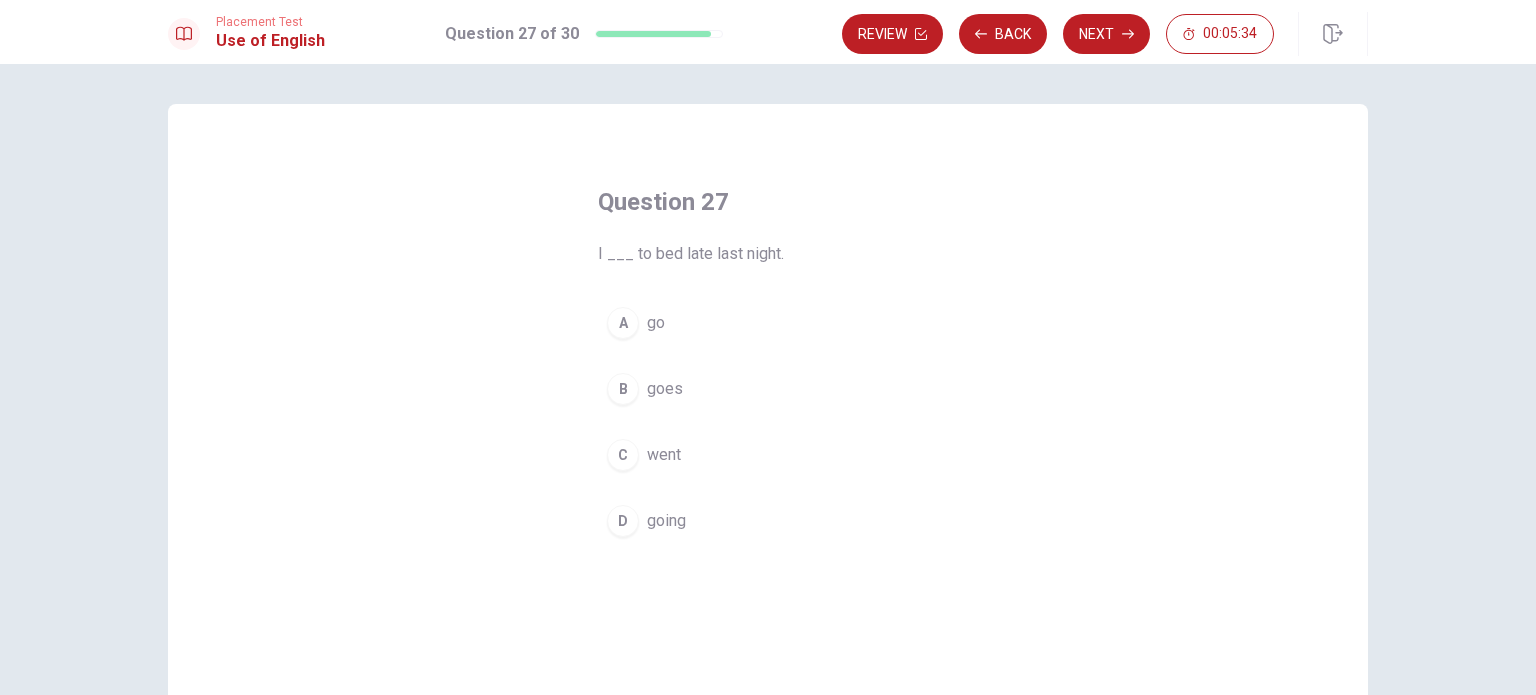 click on "go" at bounding box center (656, 323) 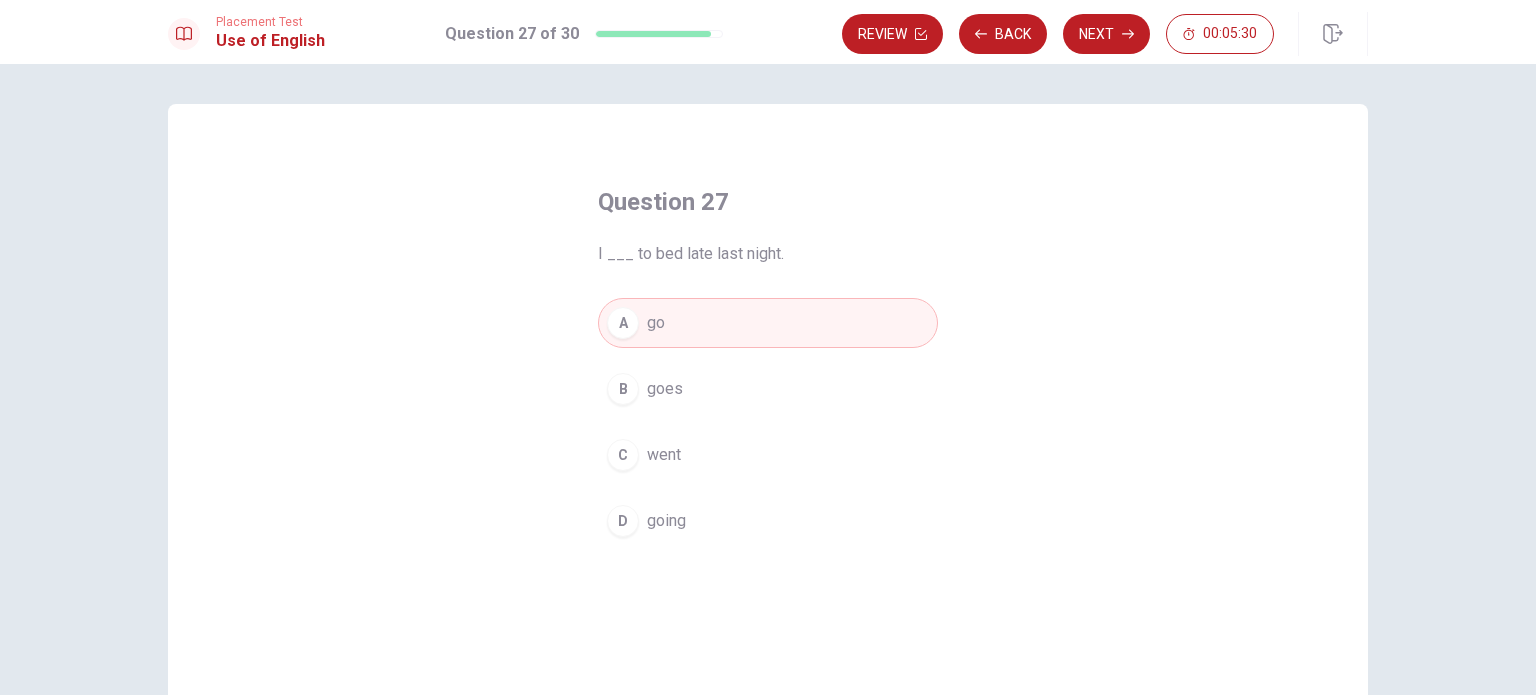 click on "D going" at bounding box center [768, 521] 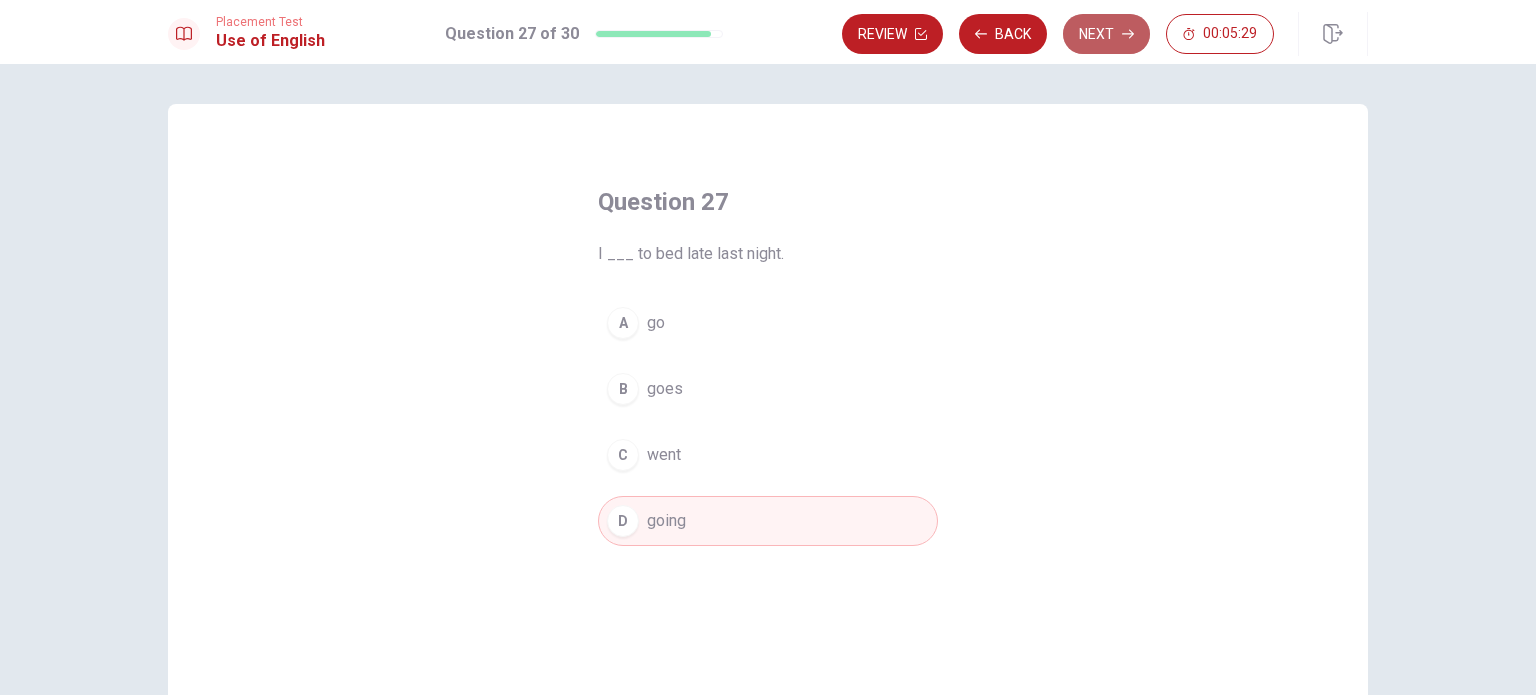 click on "Next" at bounding box center (1106, 34) 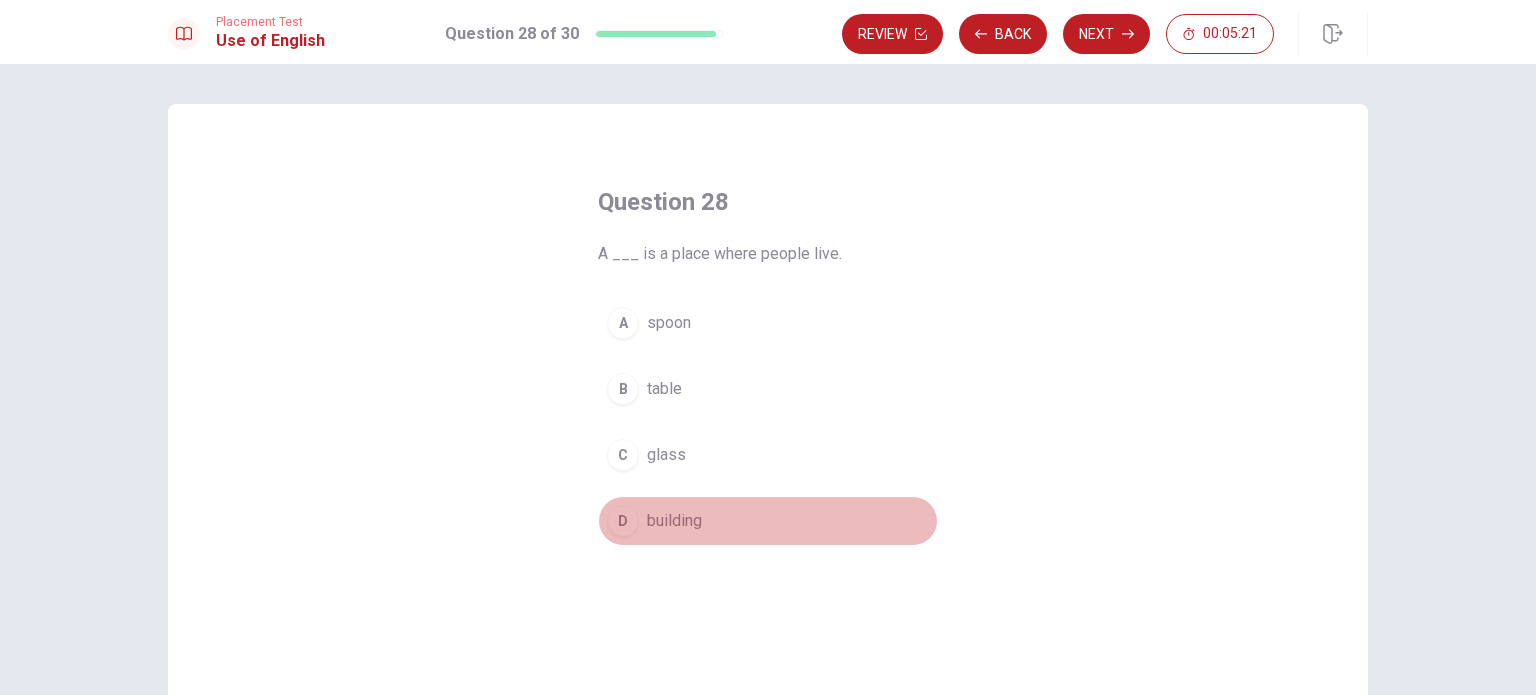 click on "building" at bounding box center (674, 521) 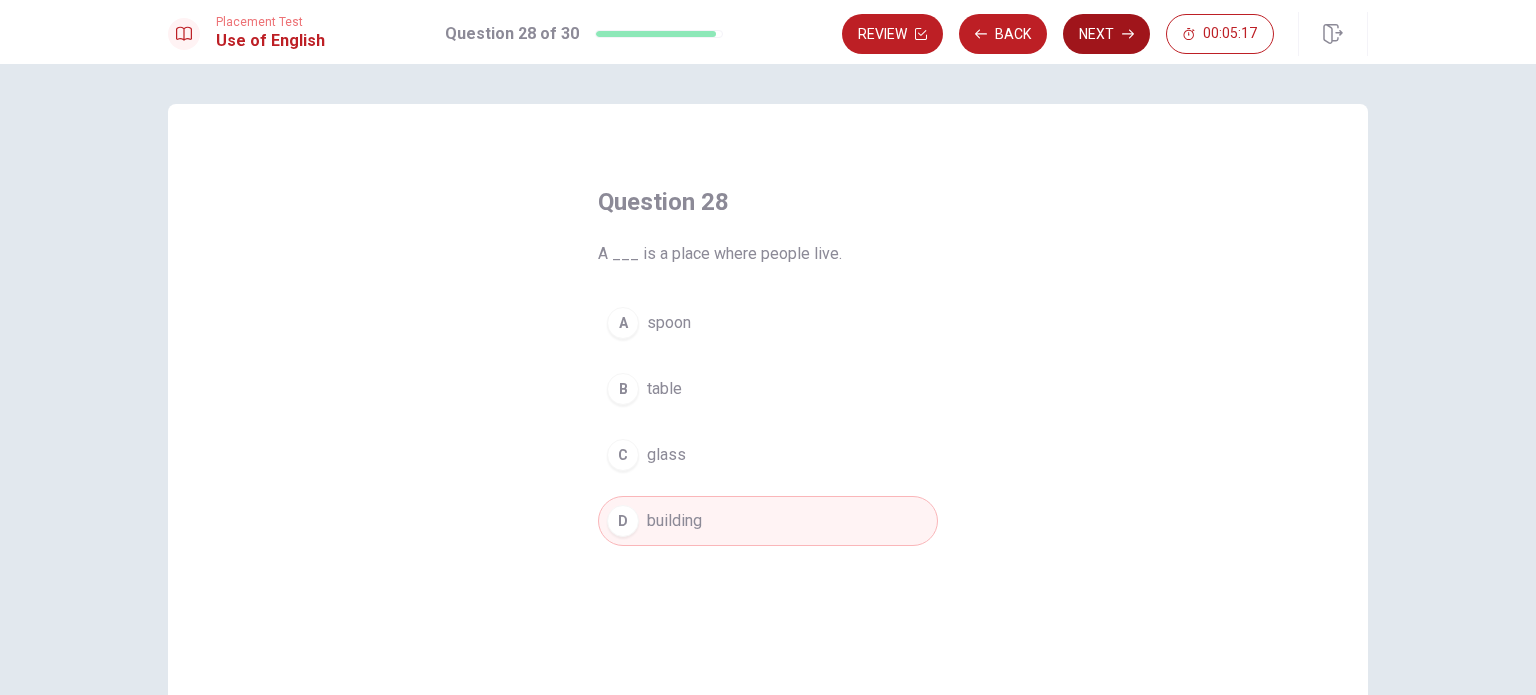 click on "Next" at bounding box center (1106, 34) 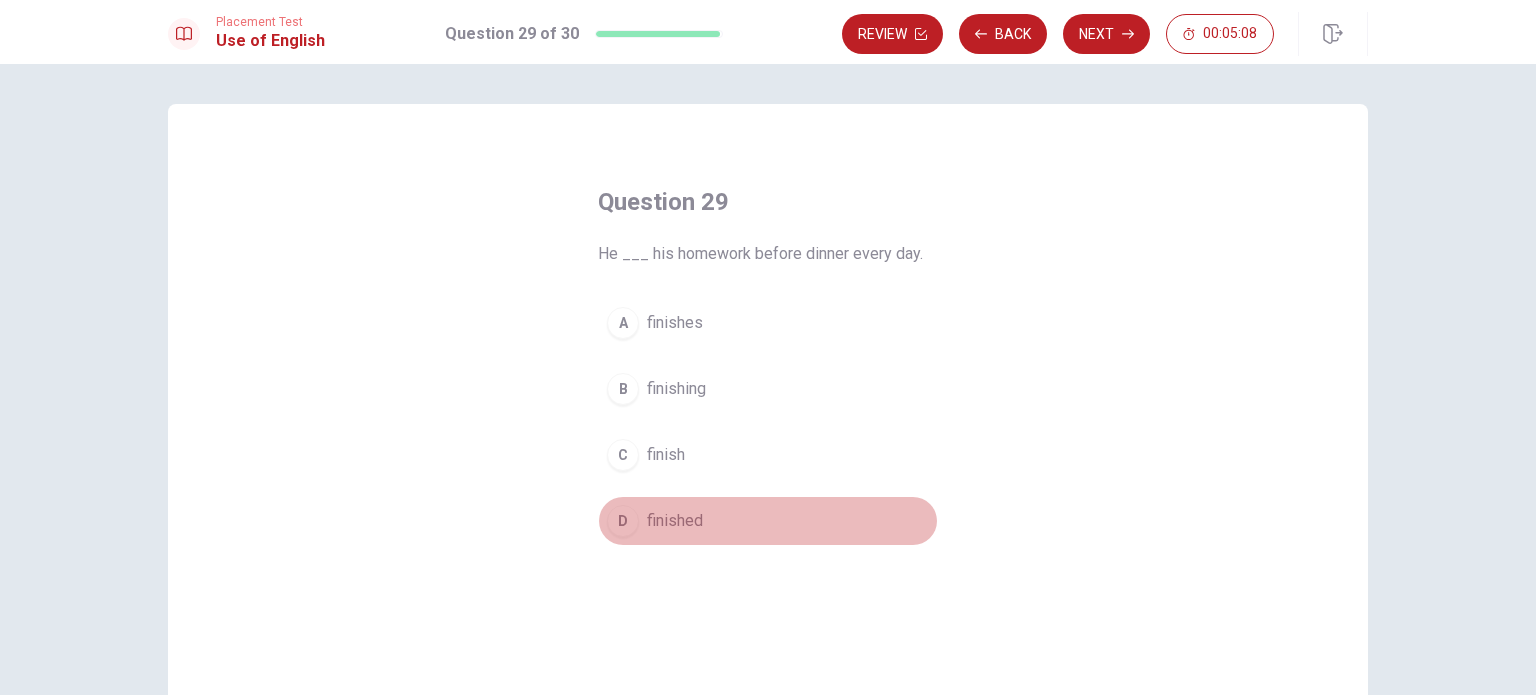 click on "finished" at bounding box center (675, 521) 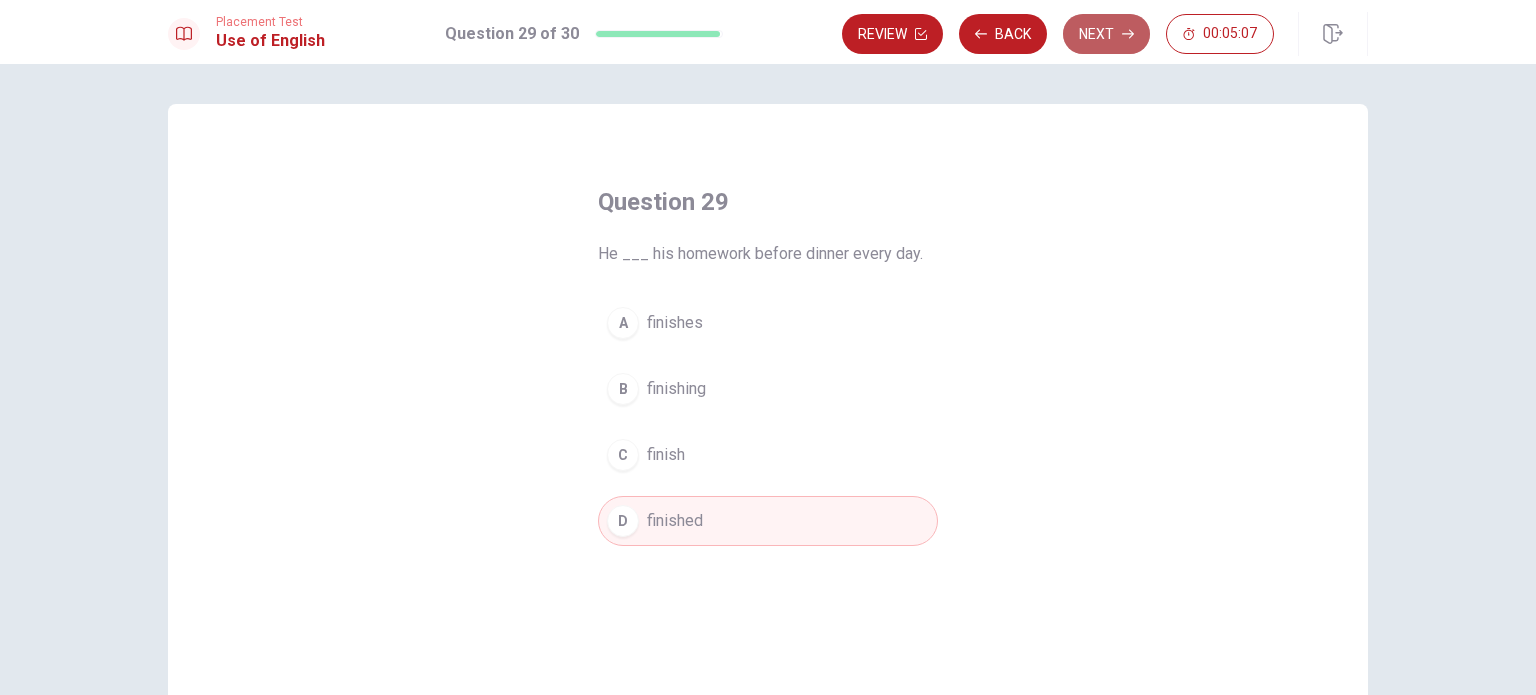 click on "Next" at bounding box center (1106, 34) 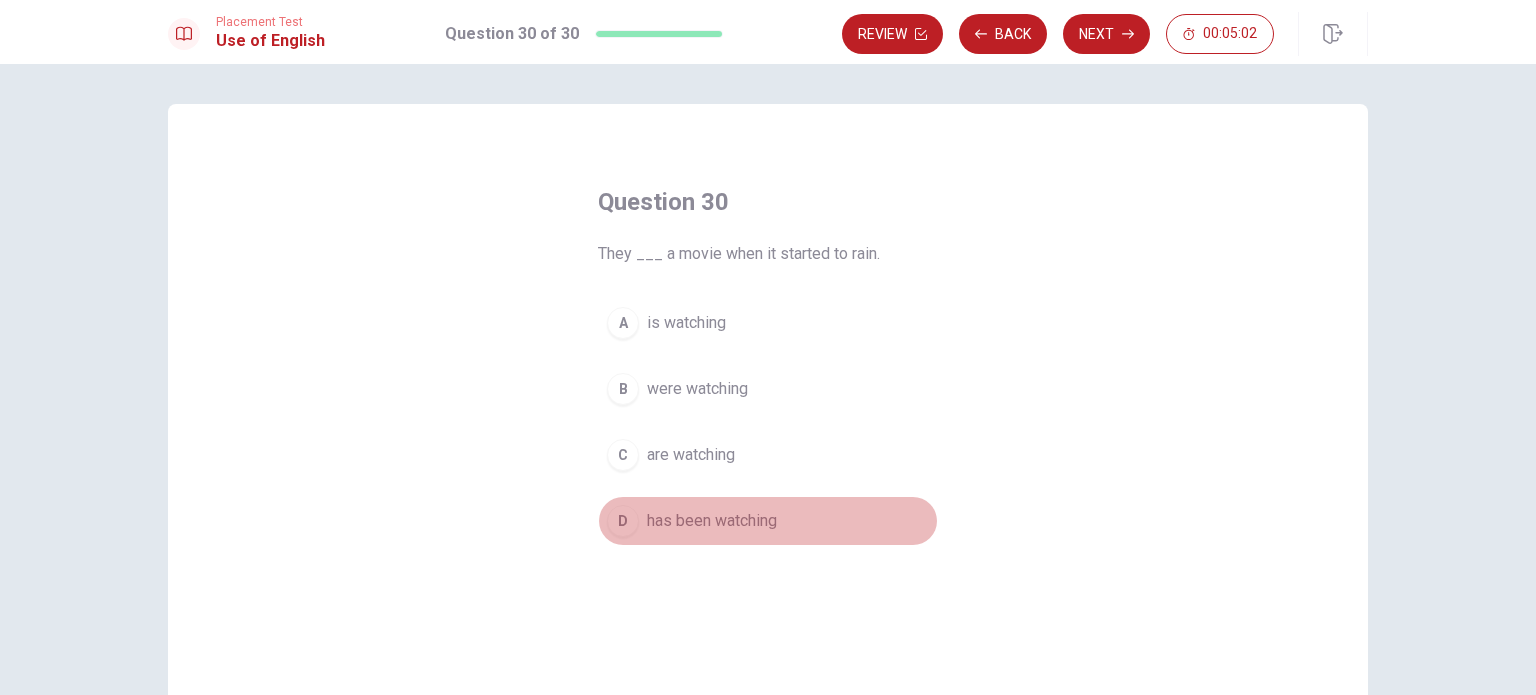 click on "D has been watching" at bounding box center (768, 521) 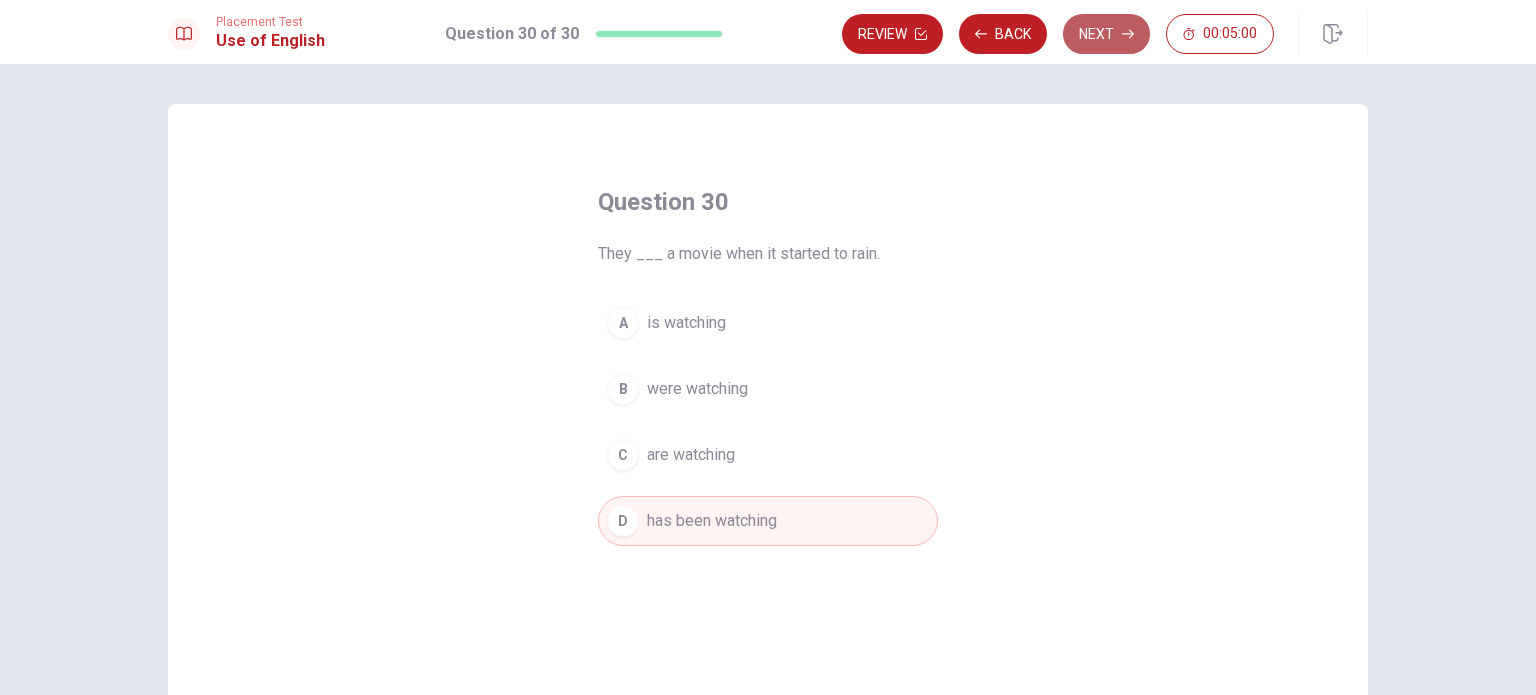 click on "Next" at bounding box center [1106, 34] 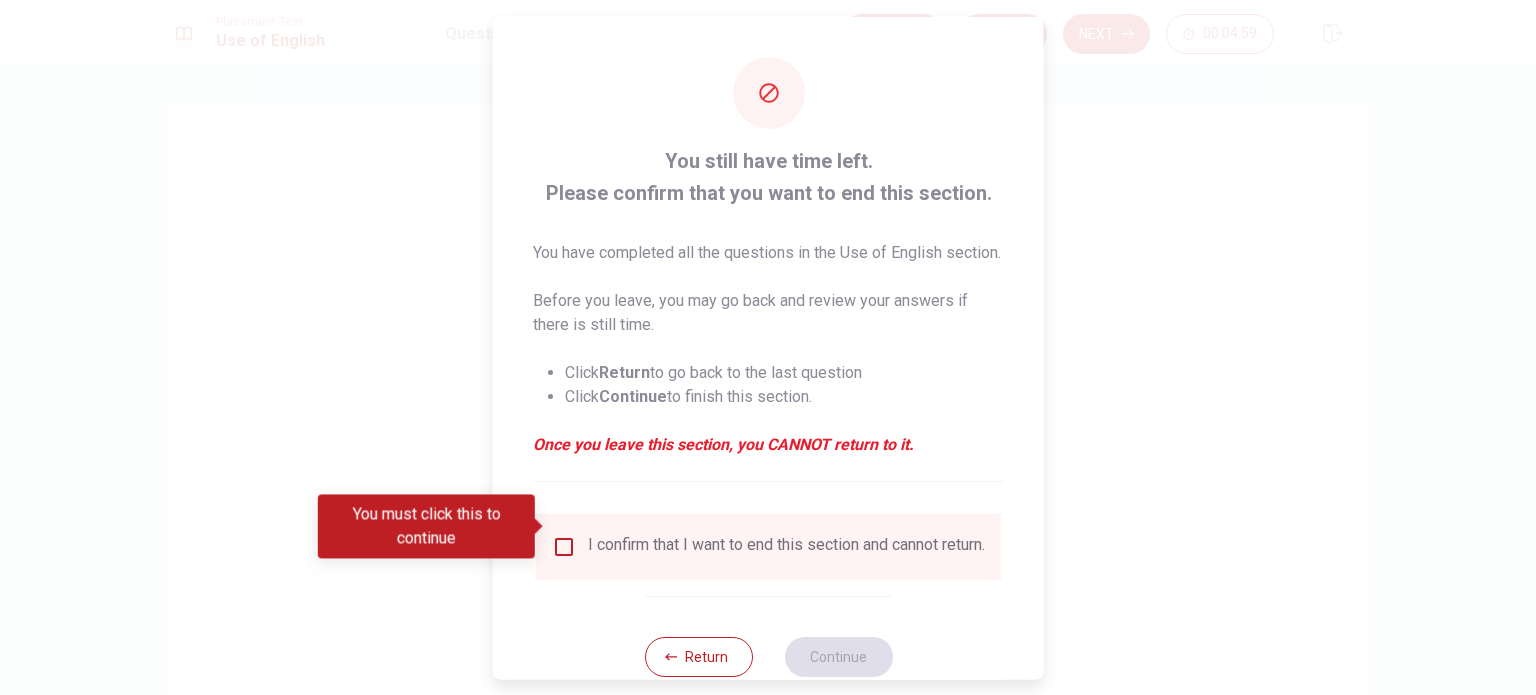 scroll, scrollTop: 74, scrollLeft: 0, axis: vertical 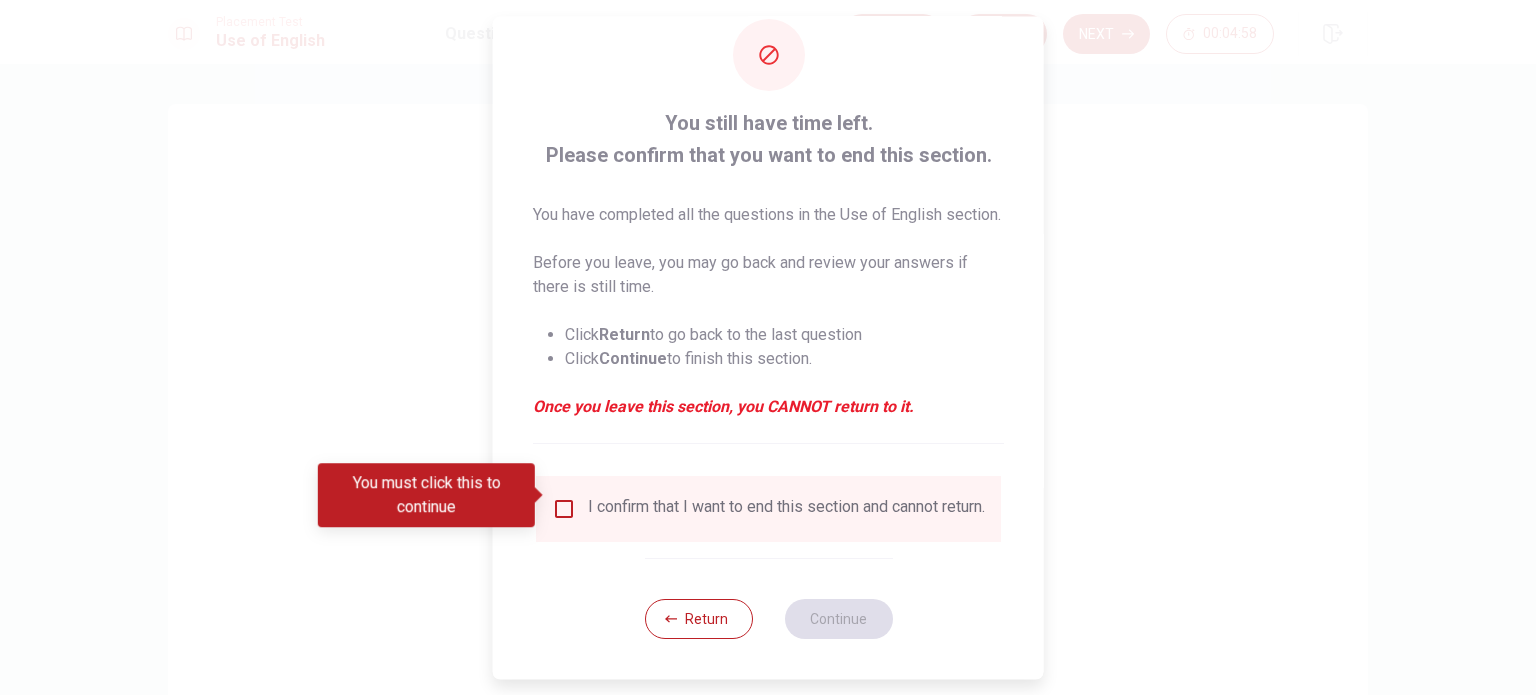 click on "I confirm that I want to end this section and cannot return." at bounding box center (786, 509) 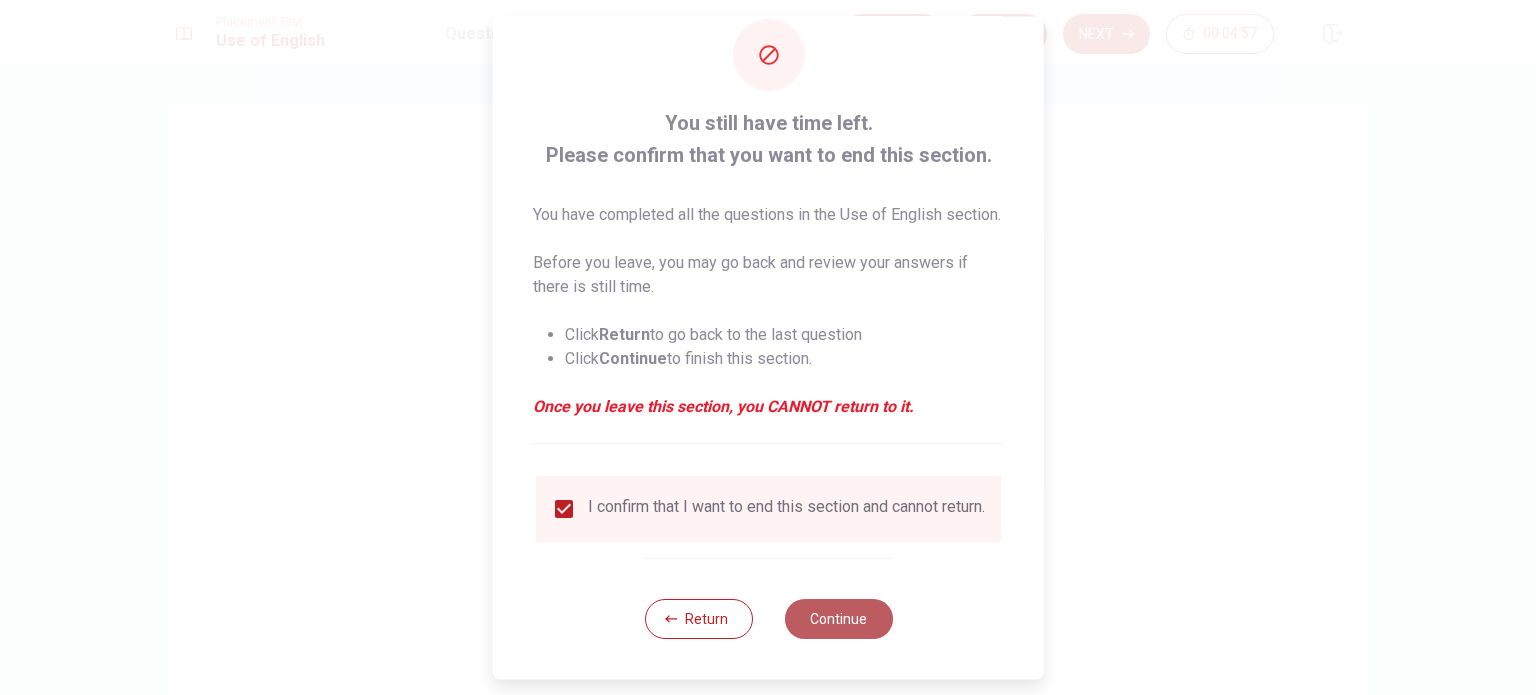 click on "Continue" at bounding box center [838, 619] 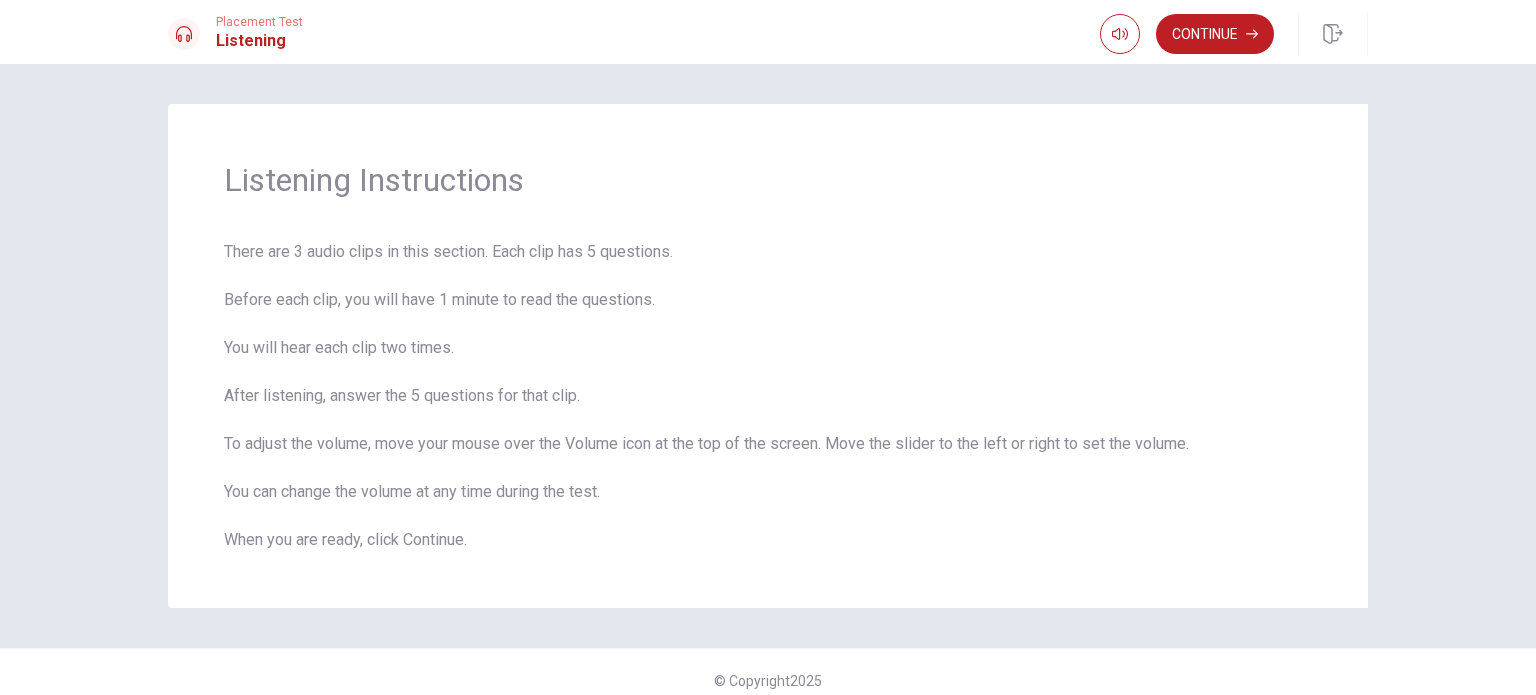 scroll, scrollTop: 16, scrollLeft: 0, axis: vertical 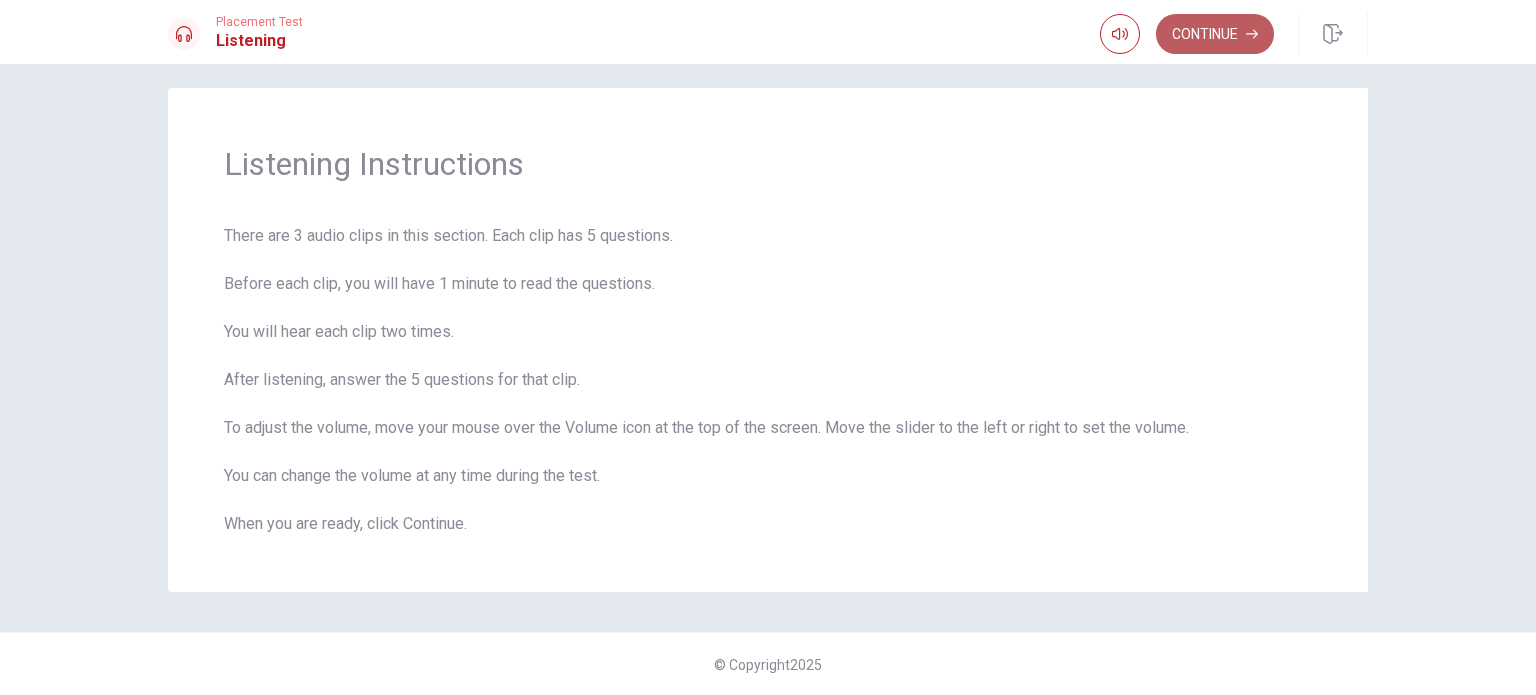 click on "Continue" at bounding box center (1215, 34) 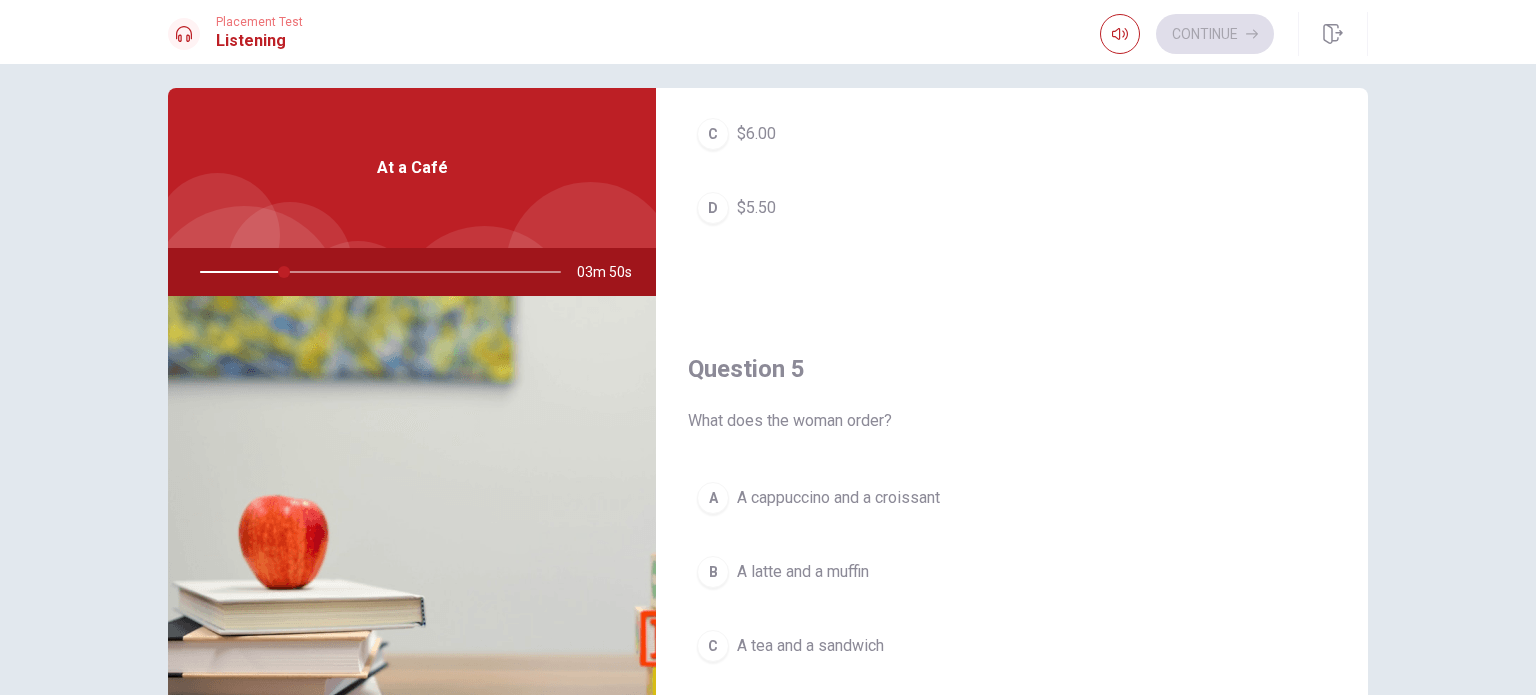 scroll, scrollTop: 1856, scrollLeft: 0, axis: vertical 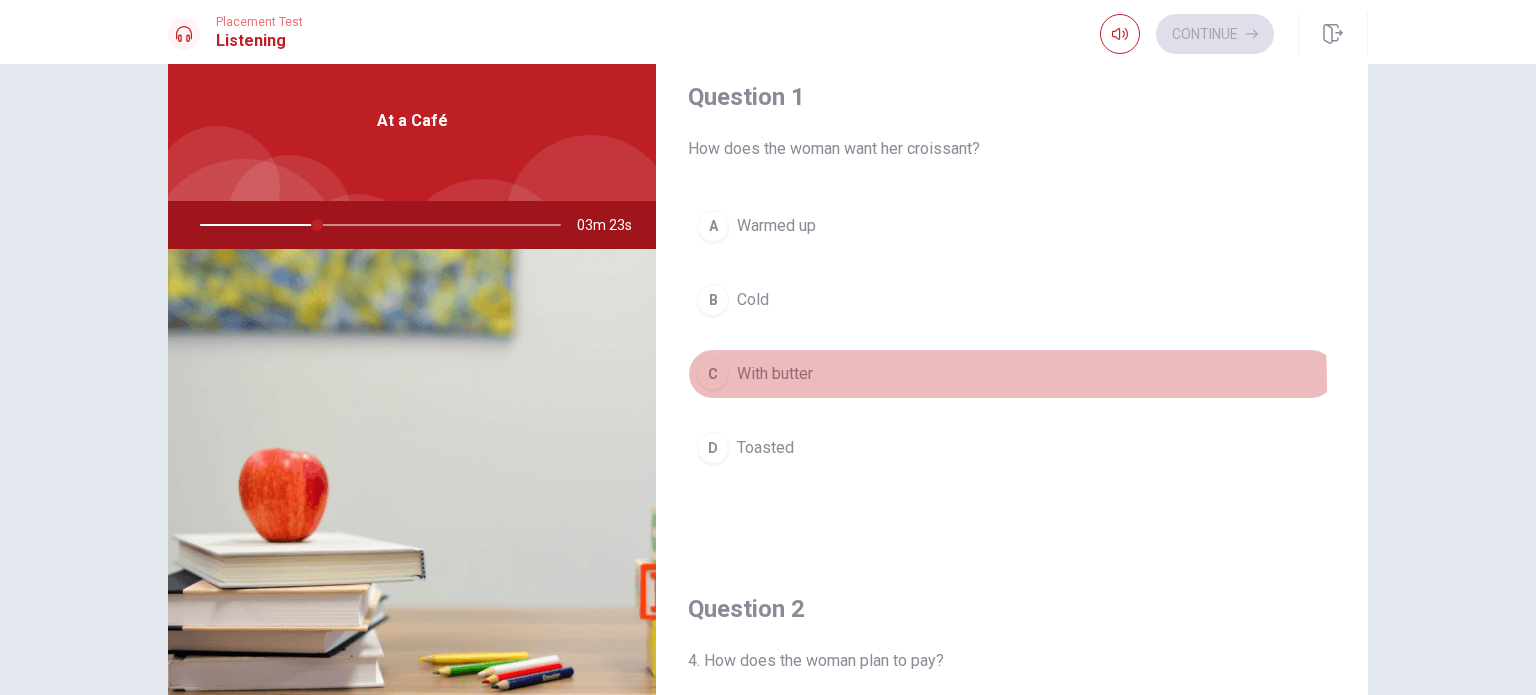 click on "With butter" at bounding box center [775, 374] 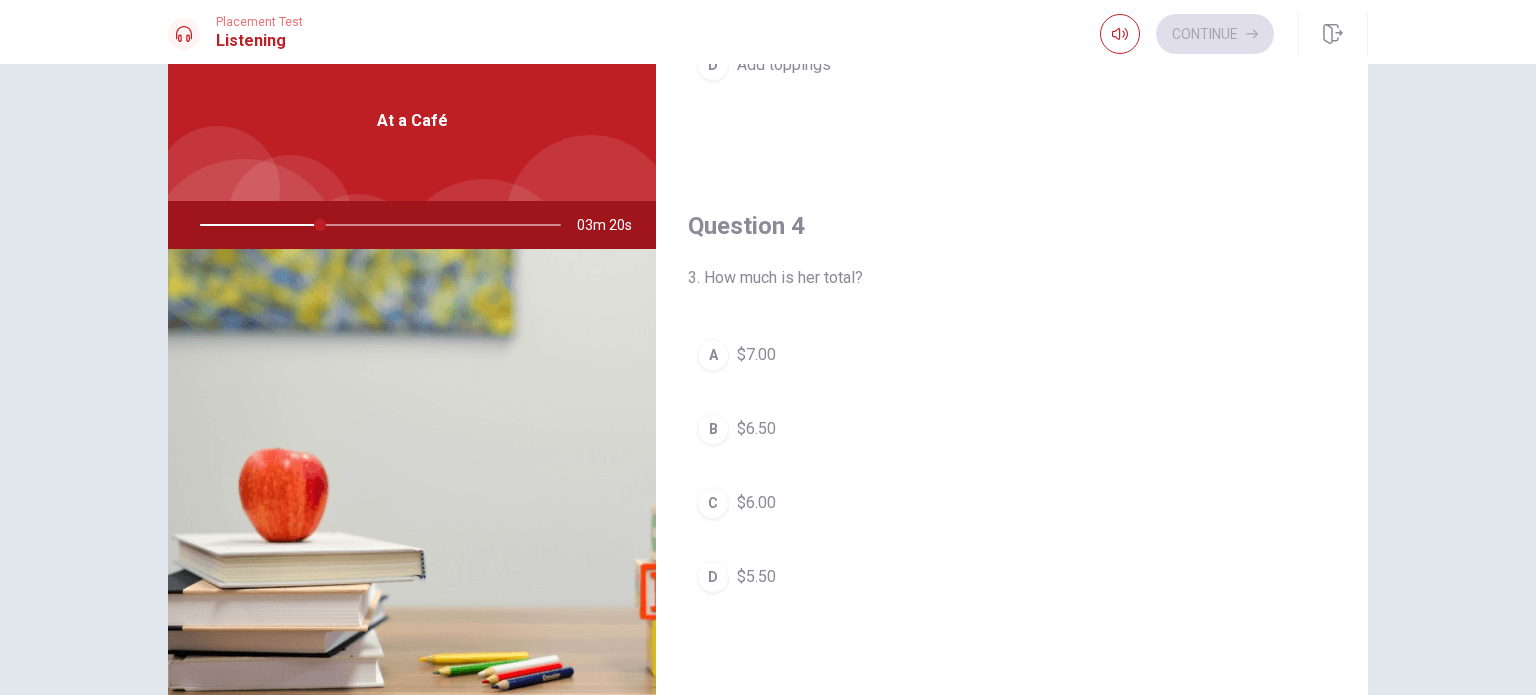 scroll, scrollTop: 1508, scrollLeft: 0, axis: vertical 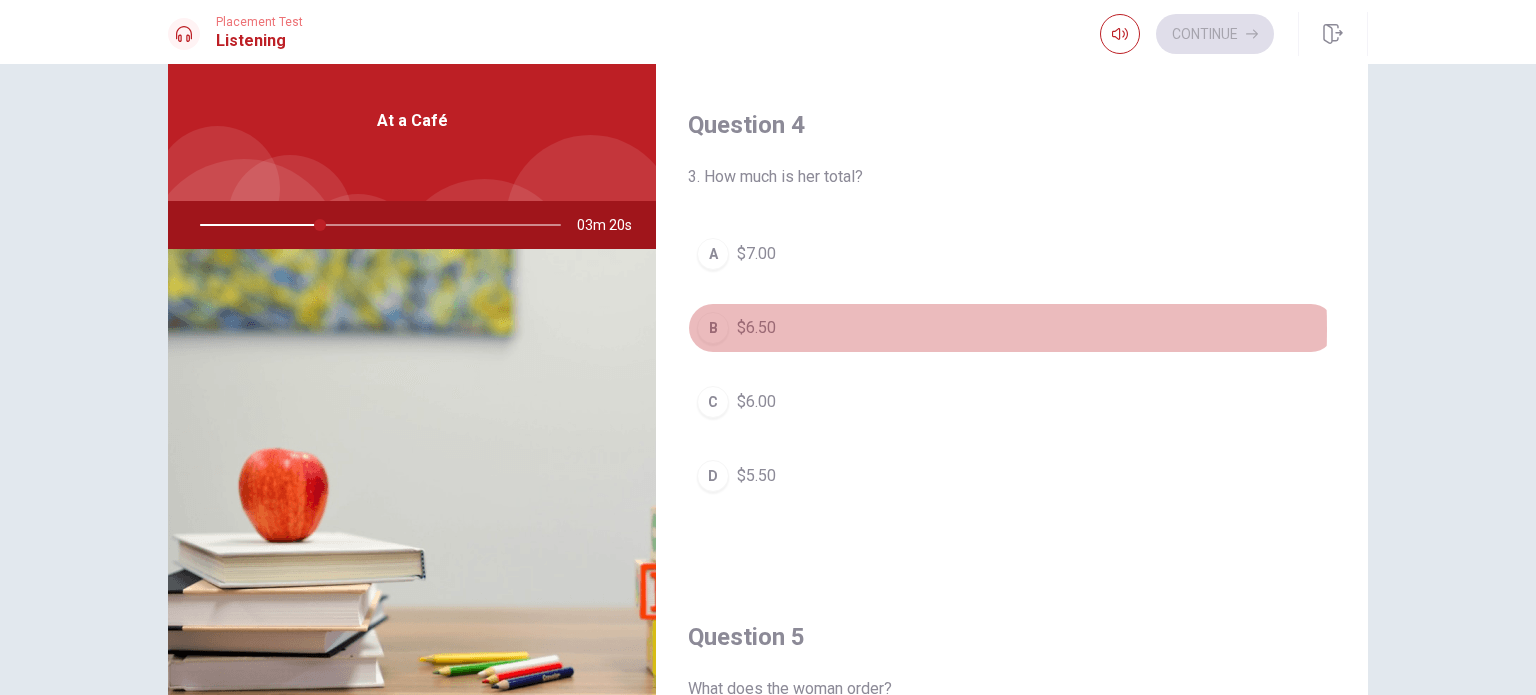 click on "$6.50" at bounding box center [756, 328] 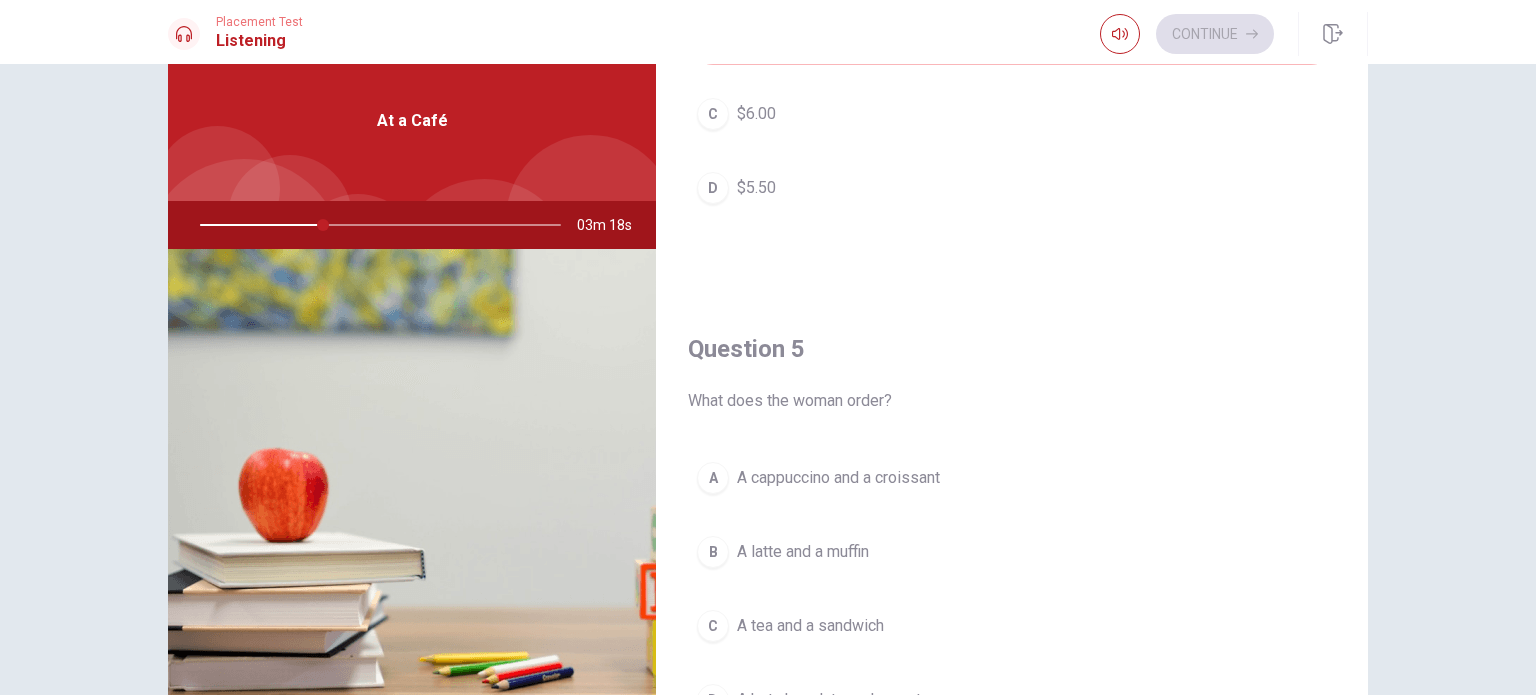 scroll, scrollTop: 1856, scrollLeft: 0, axis: vertical 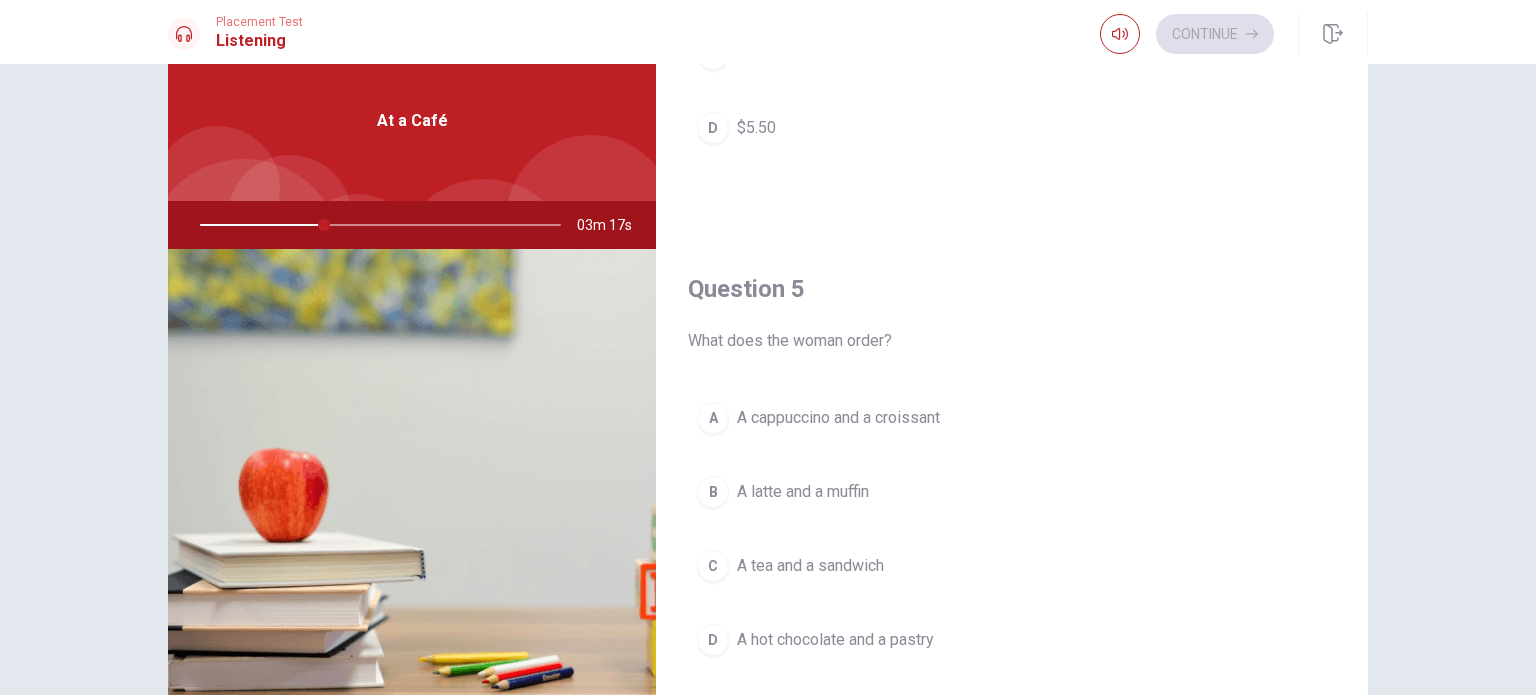 click on "A A [DEMOGRAPHIC_DATA] and a croissant" at bounding box center [1012, 418] 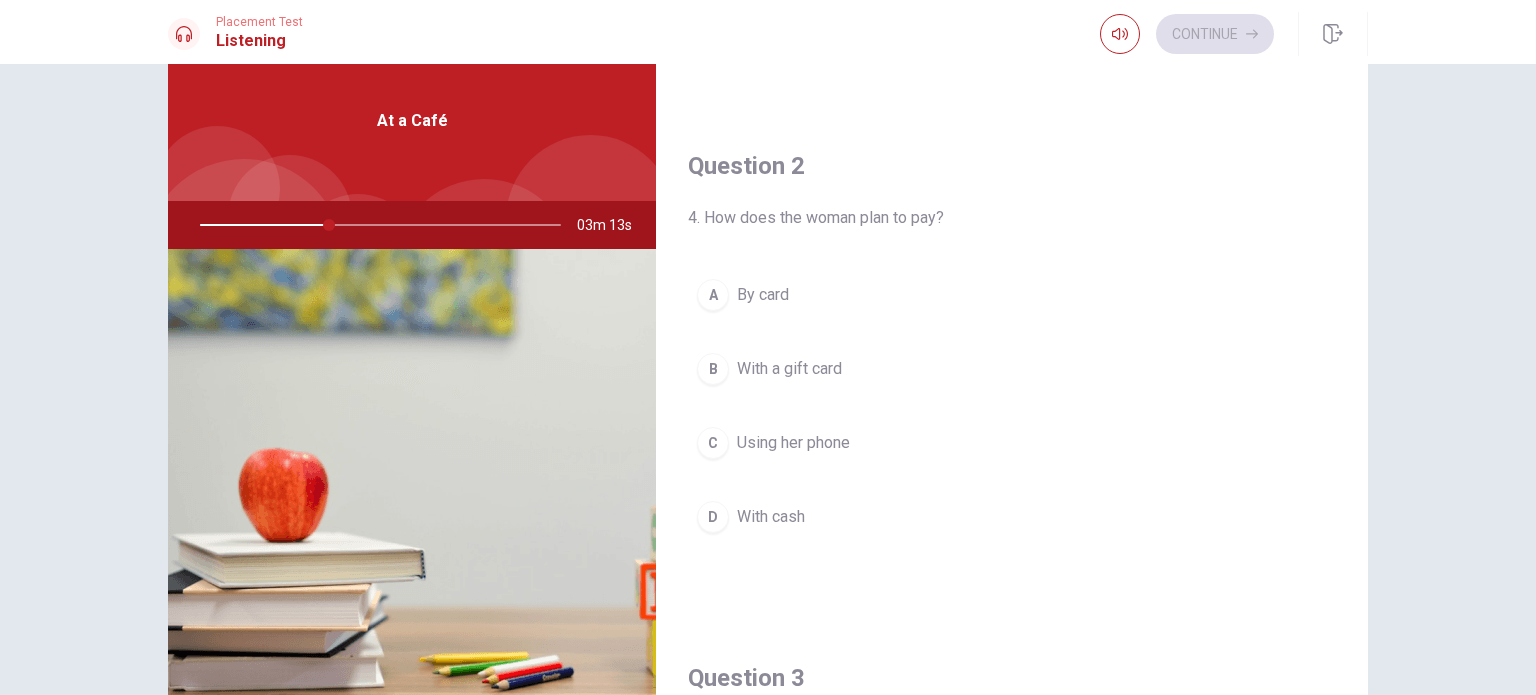 scroll, scrollTop: 412, scrollLeft: 0, axis: vertical 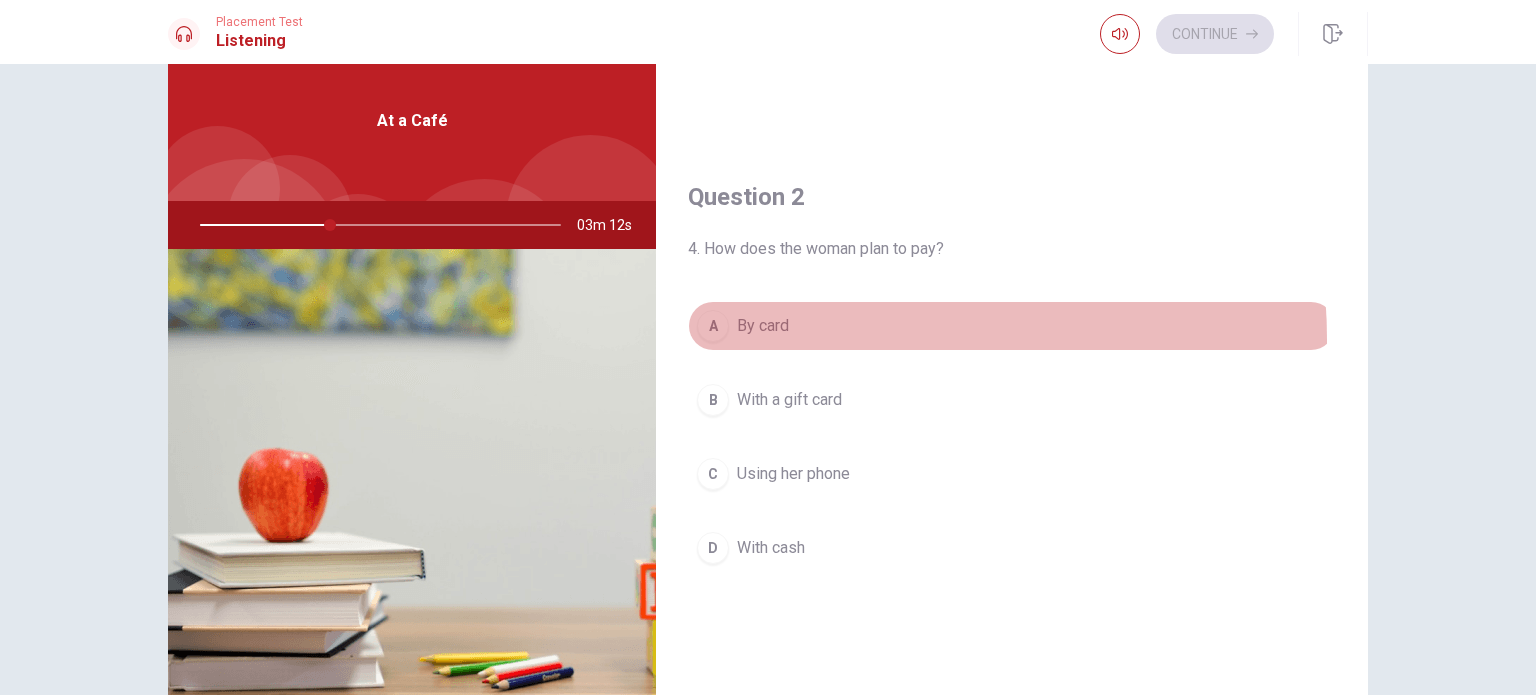 click on "A By card" at bounding box center [1012, 326] 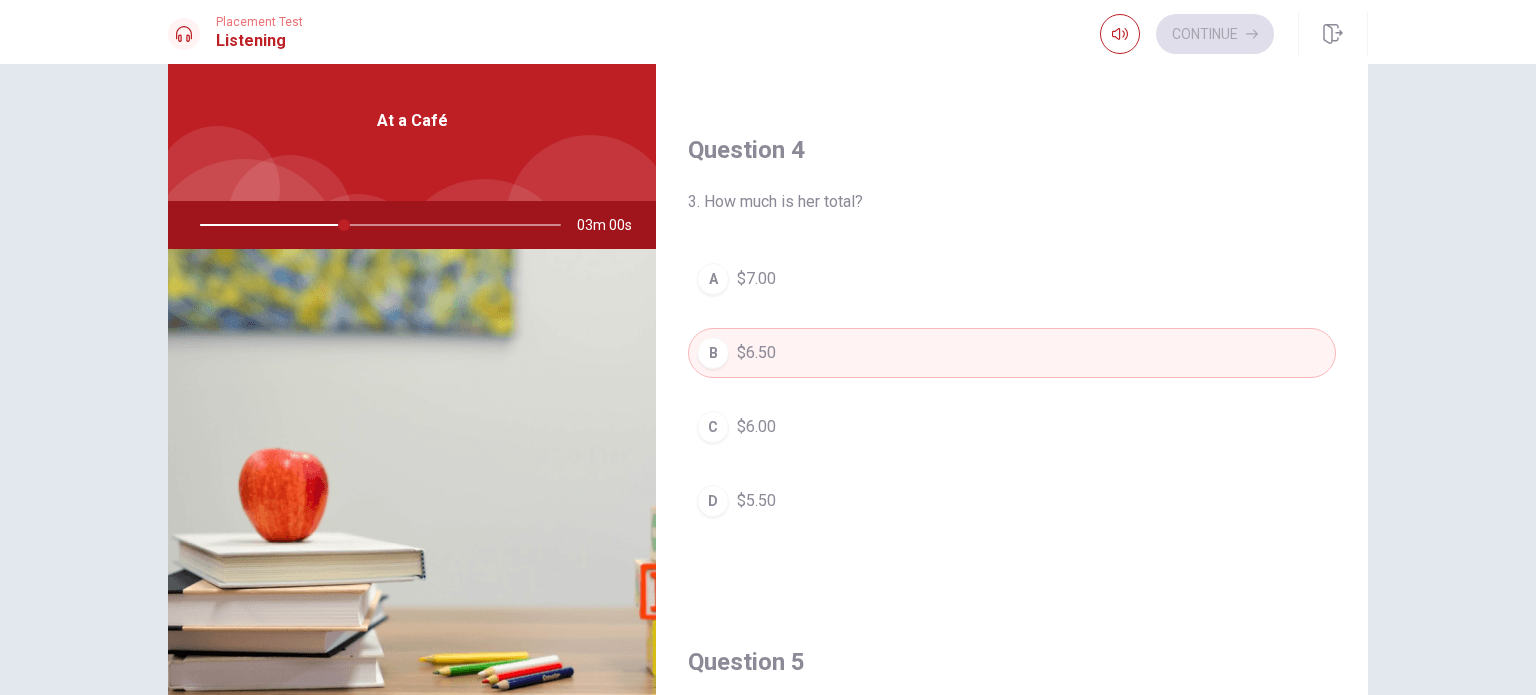 scroll, scrollTop: 456, scrollLeft: 0, axis: vertical 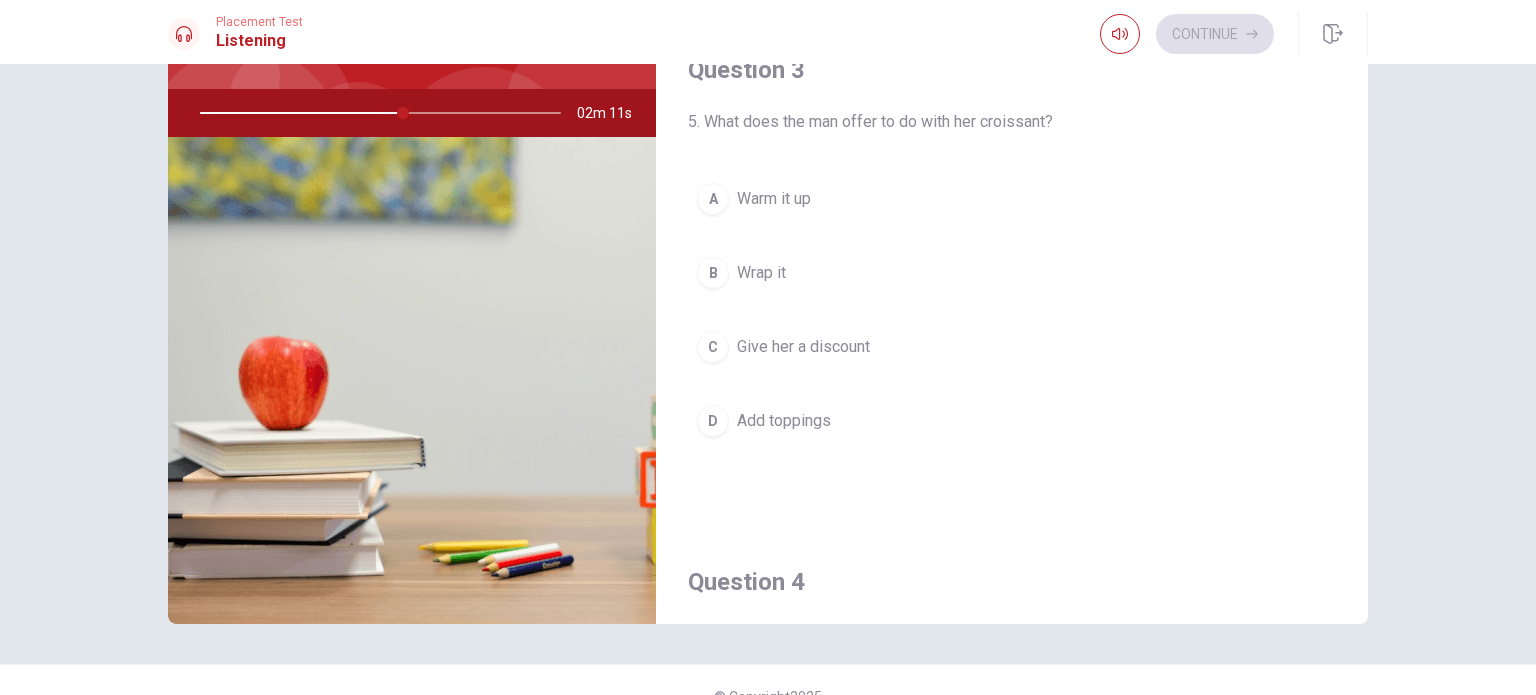 click on "Warm it up" at bounding box center [774, 199] 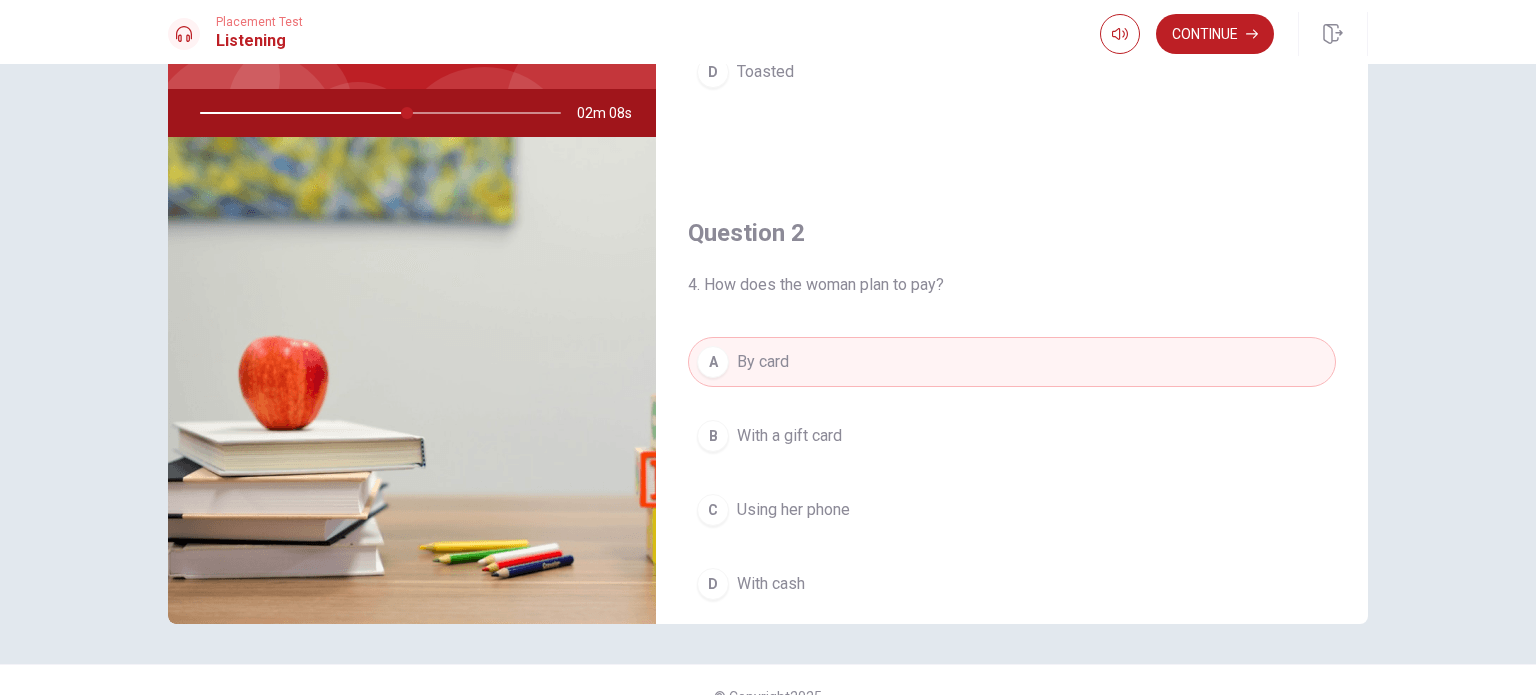 scroll, scrollTop: 0, scrollLeft: 0, axis: both 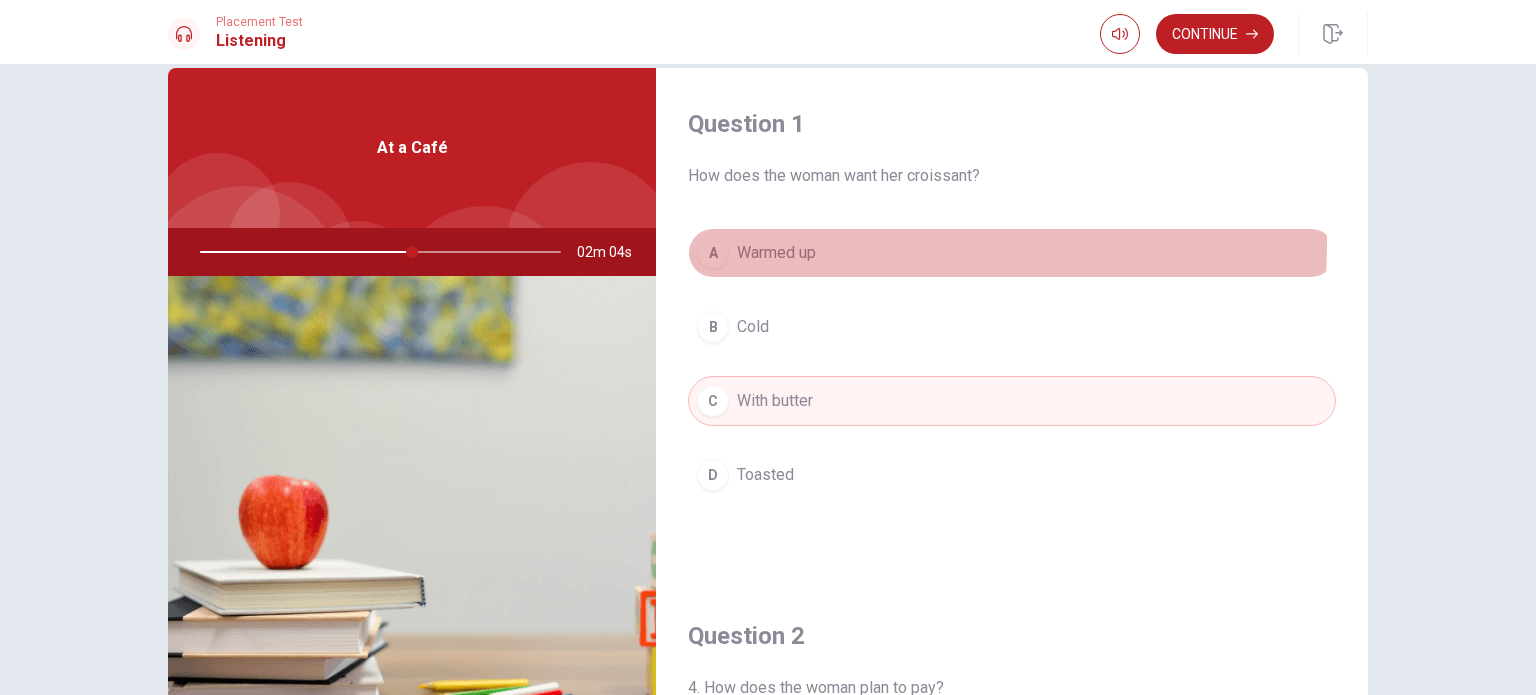 click on "A Warmed up" at bounding box center [1012, 253] 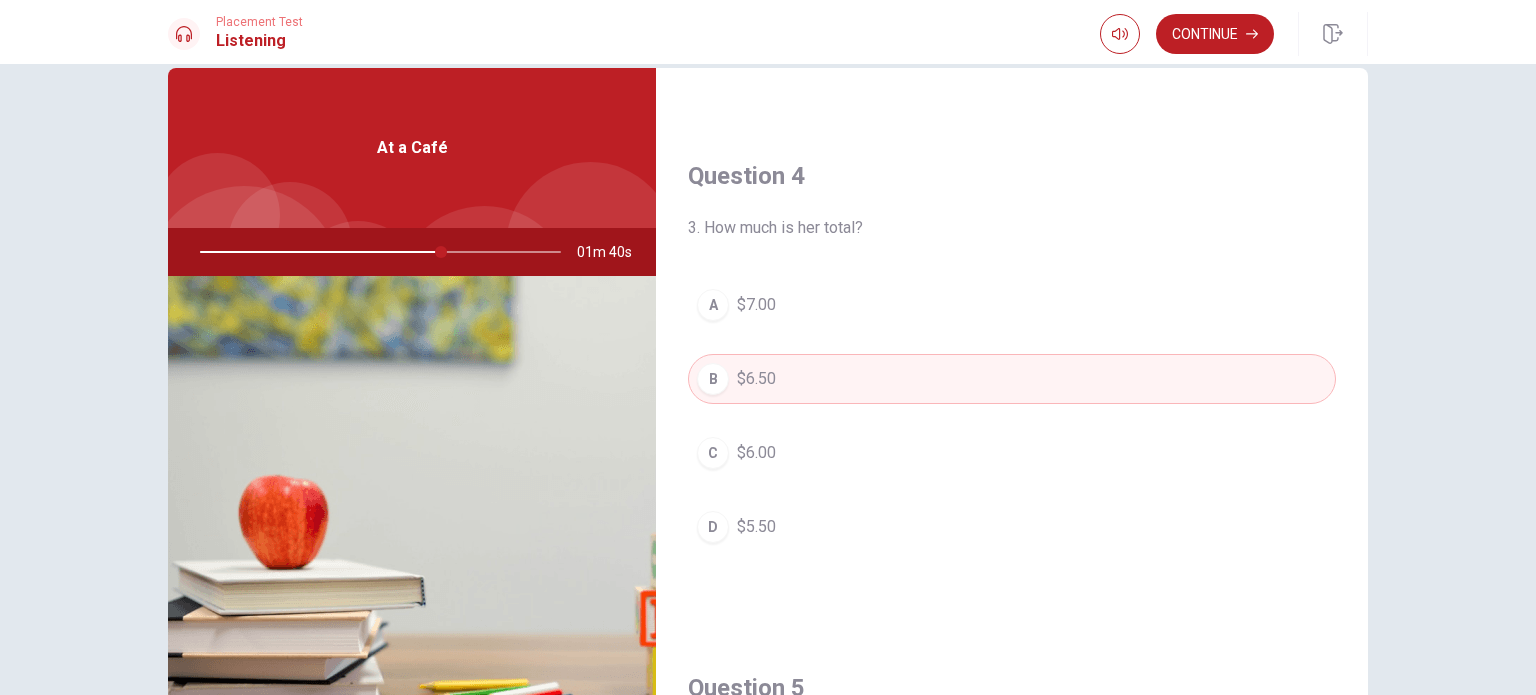 scroll, scrollTop: 1856, scrollLeft: 0, axis: vertical 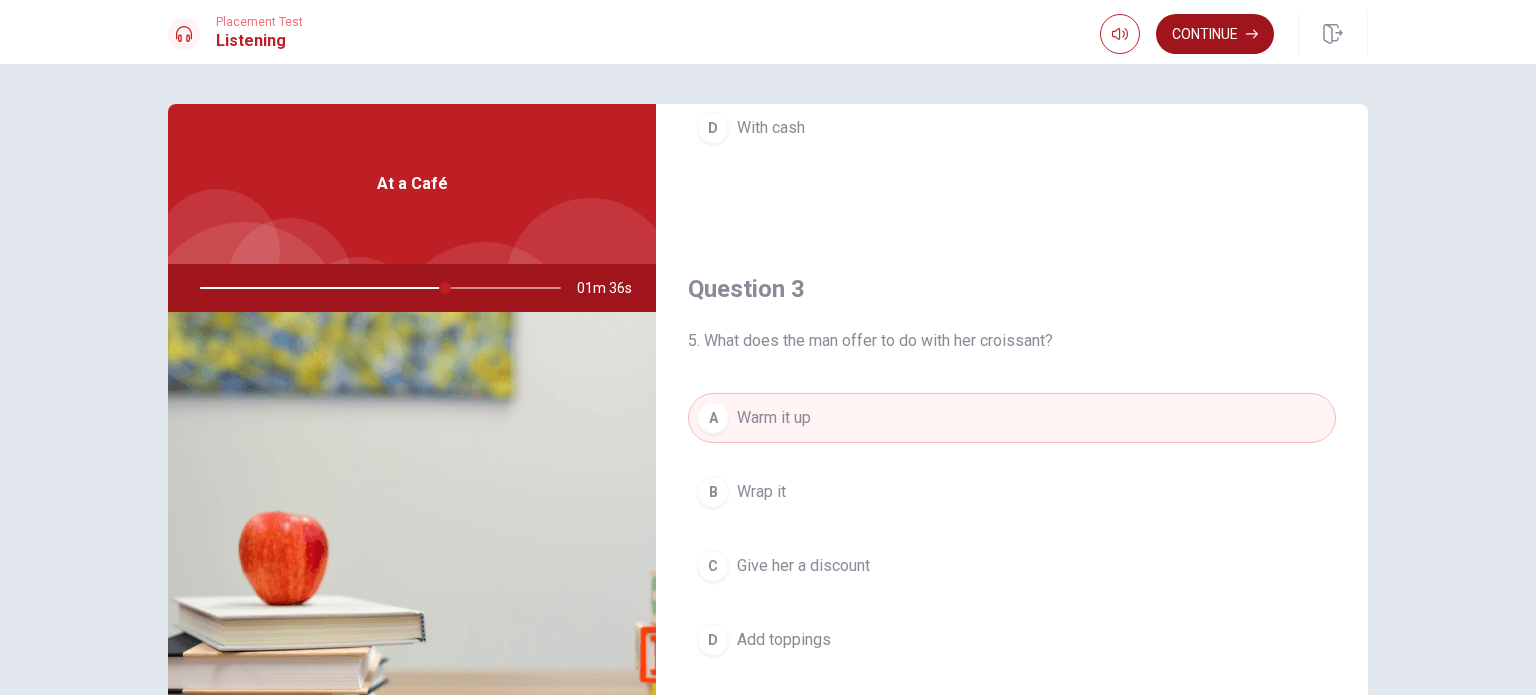 click on "Continue" at bounding box center (1215, 34) 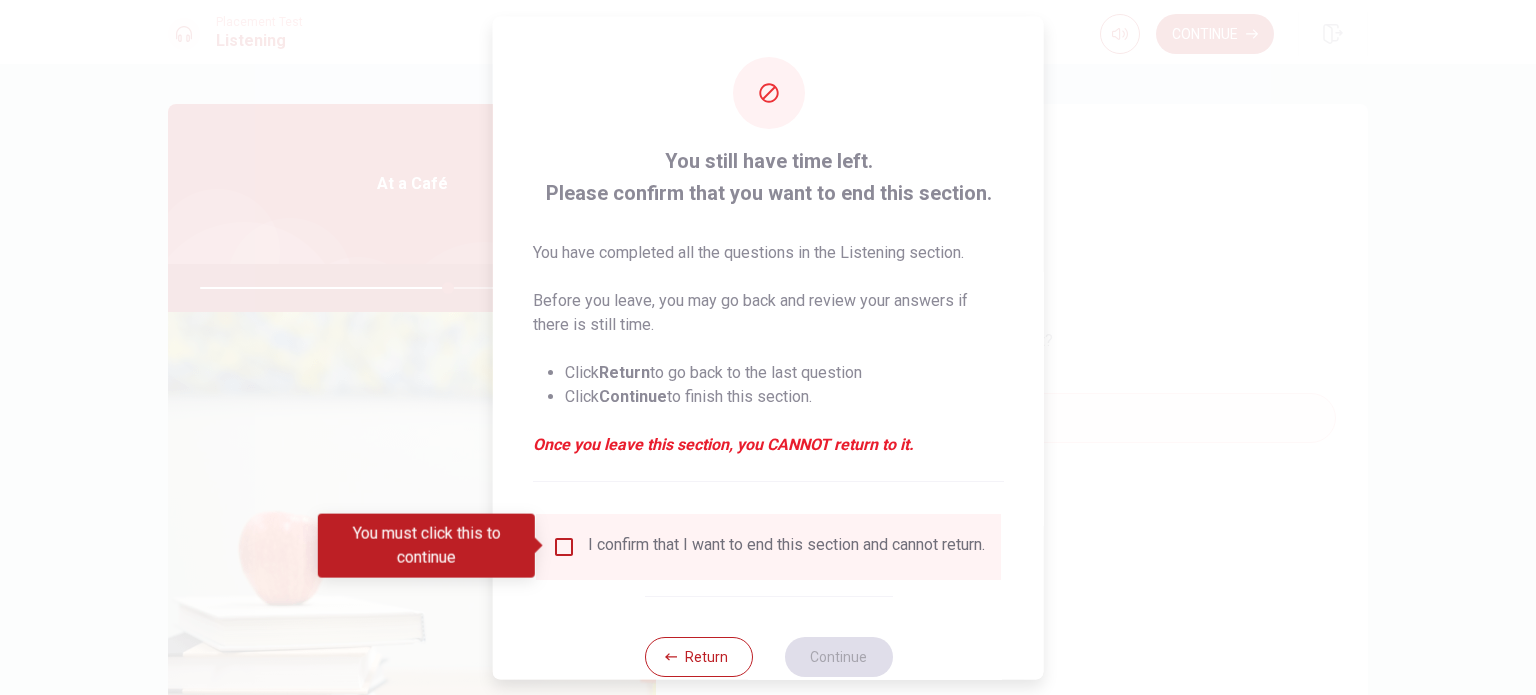 click on "I confirm that I want to end this section and cannot return." at bounding box center [768, 546] 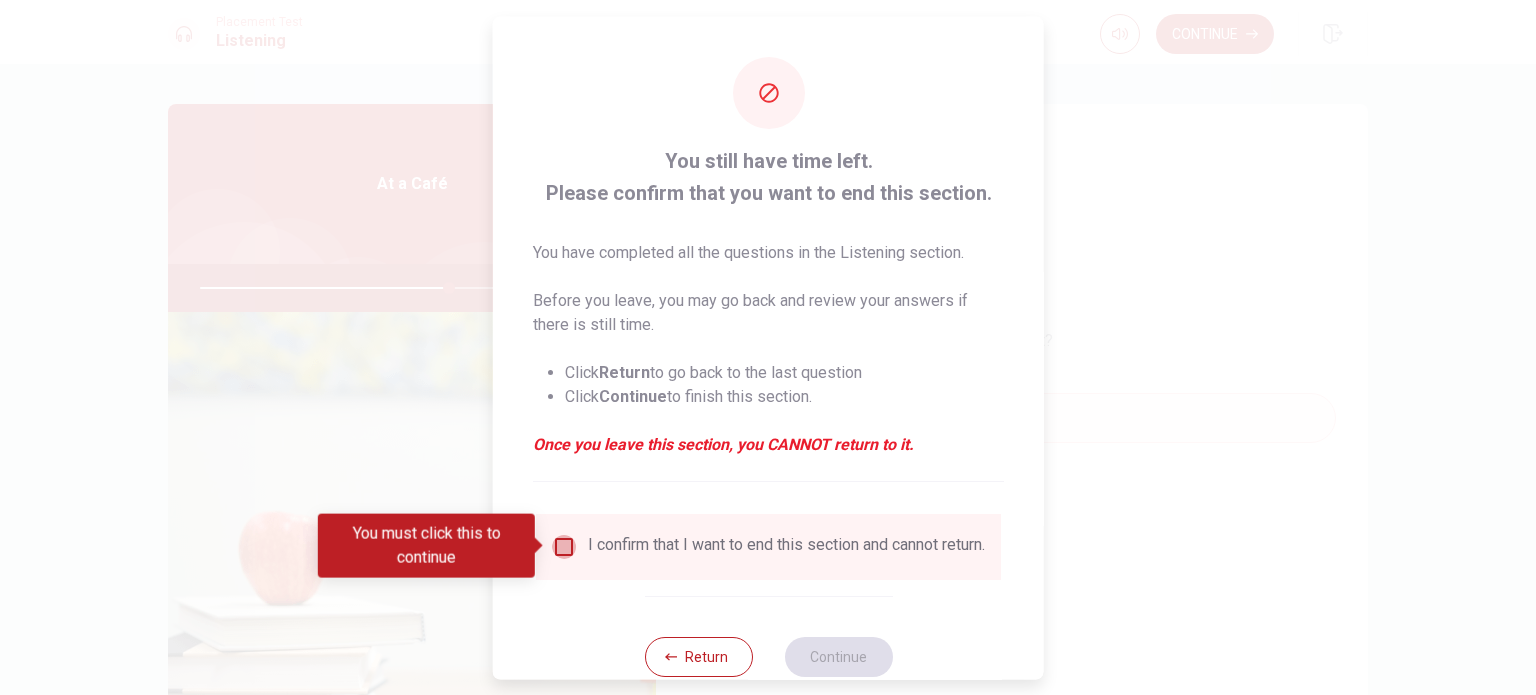 click at bounding box center [564, 546] 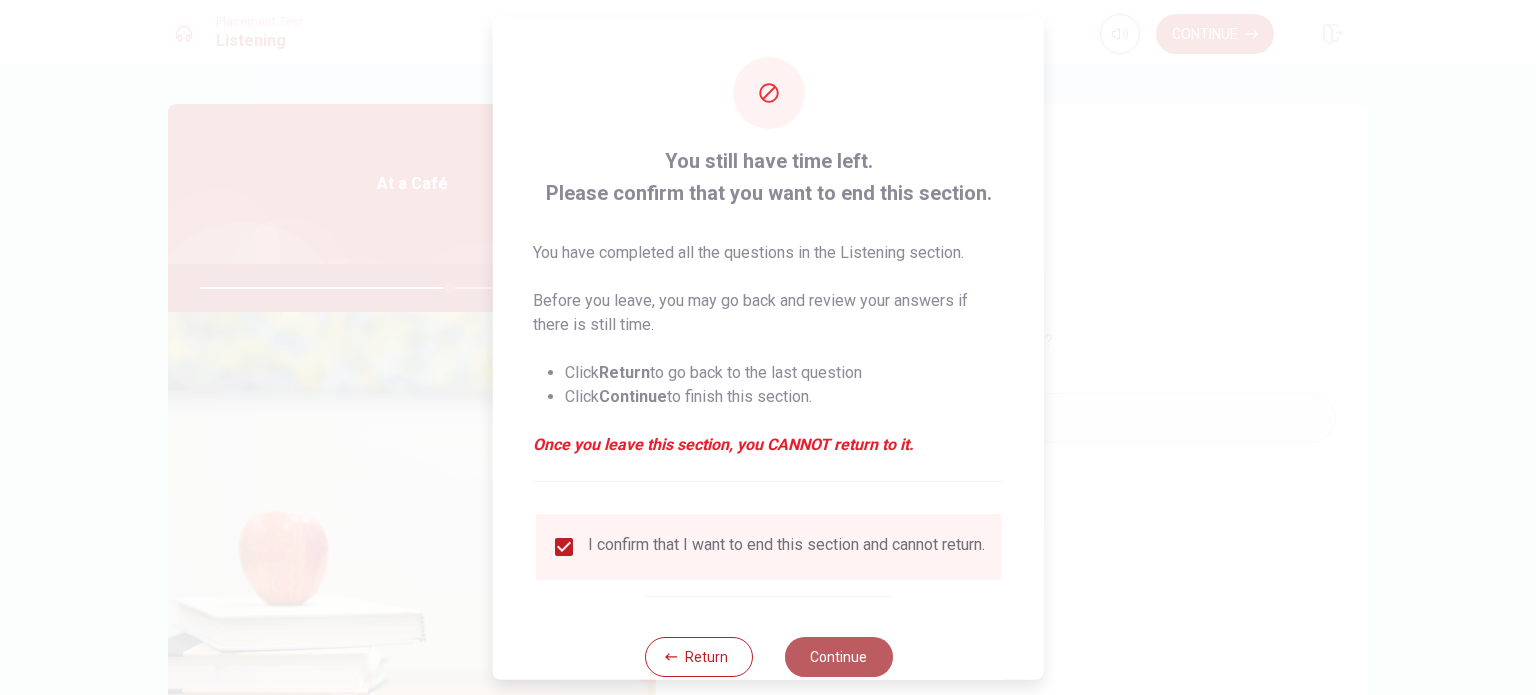 click on "Continue" at bounding box center (838, 656) 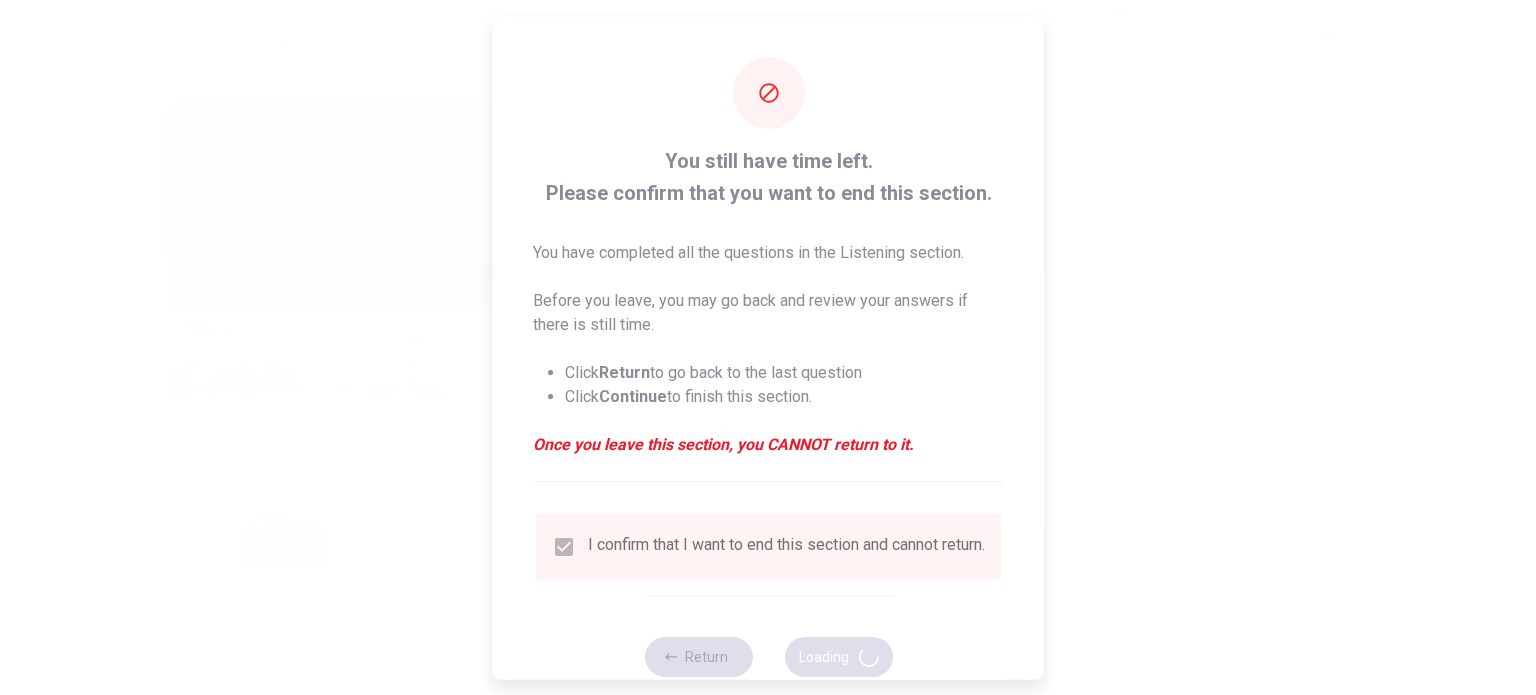 type on "70" 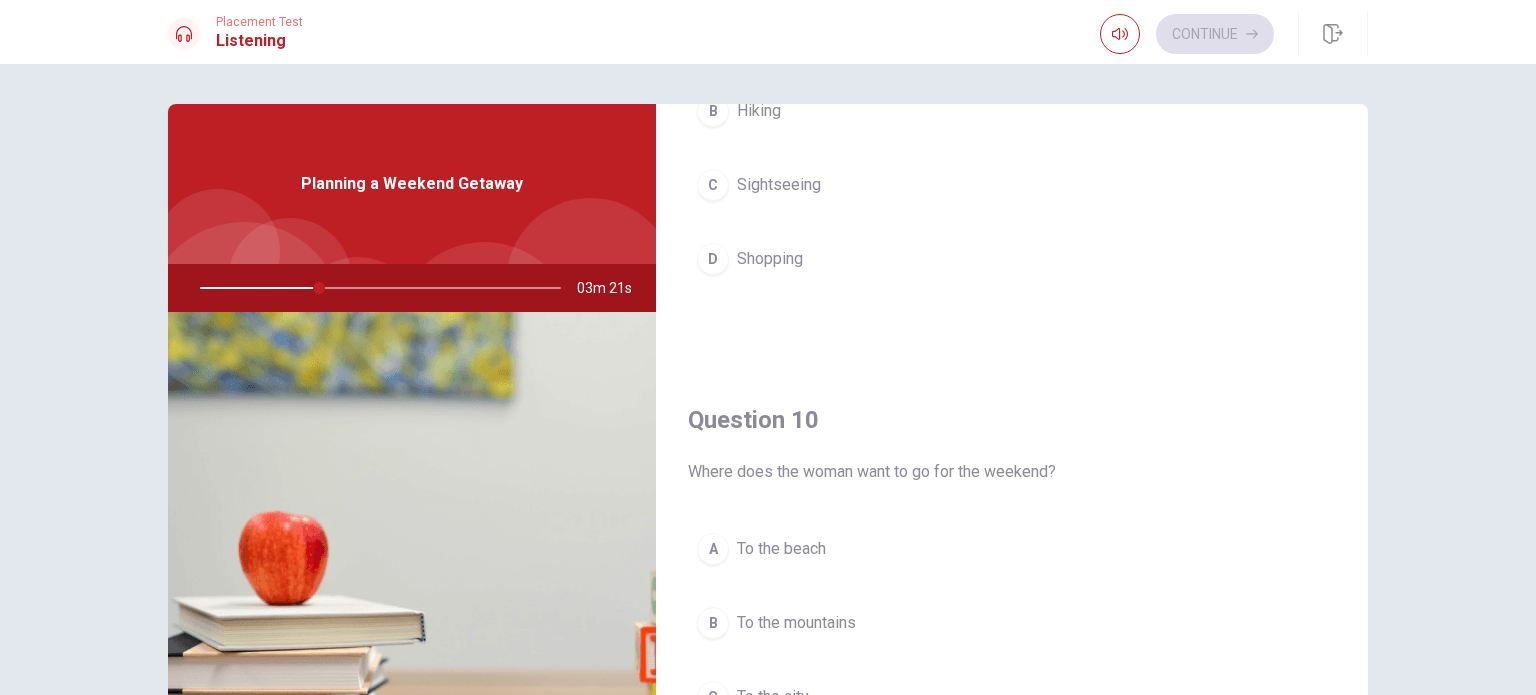 scroll, scrollTop: 1856, scrollLeft: 0, axis: vertical 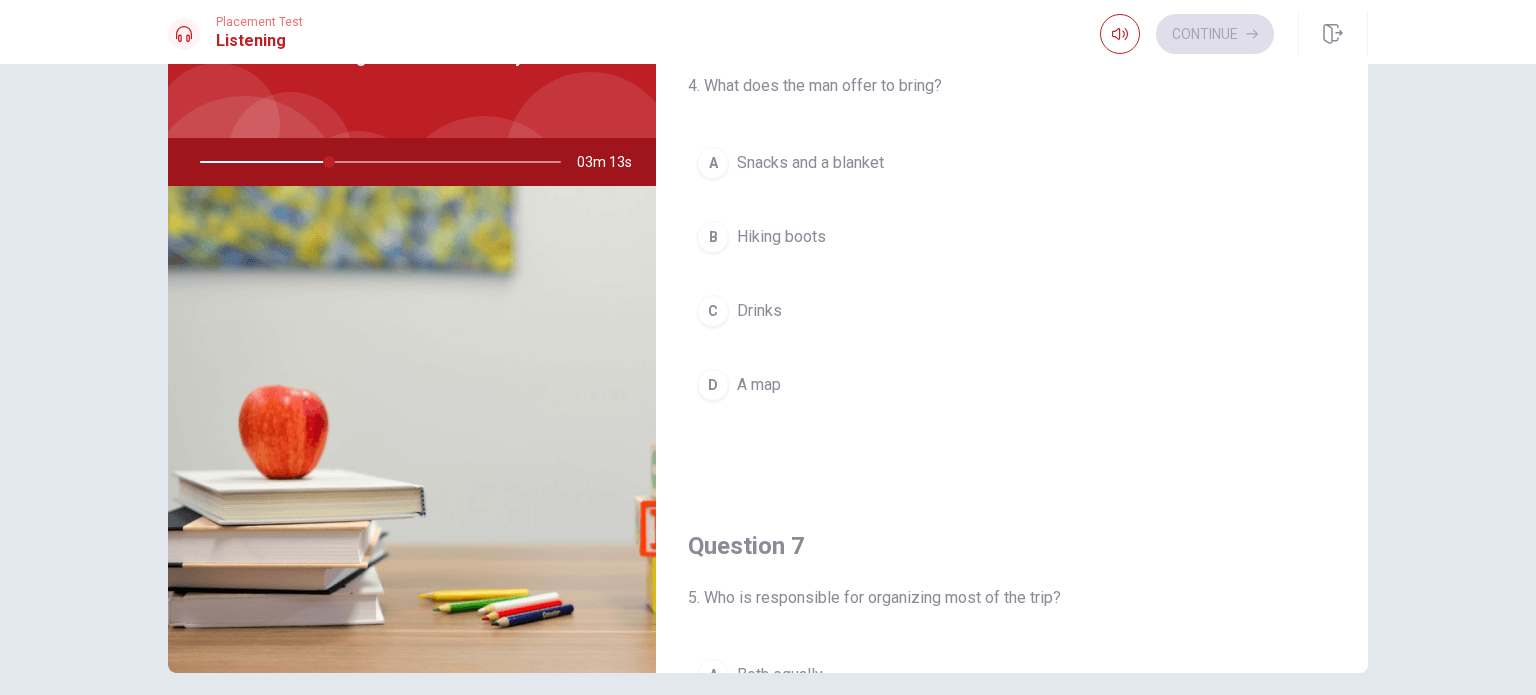click on "A Snacks and a blanket" at bounding box center [1012, 163] 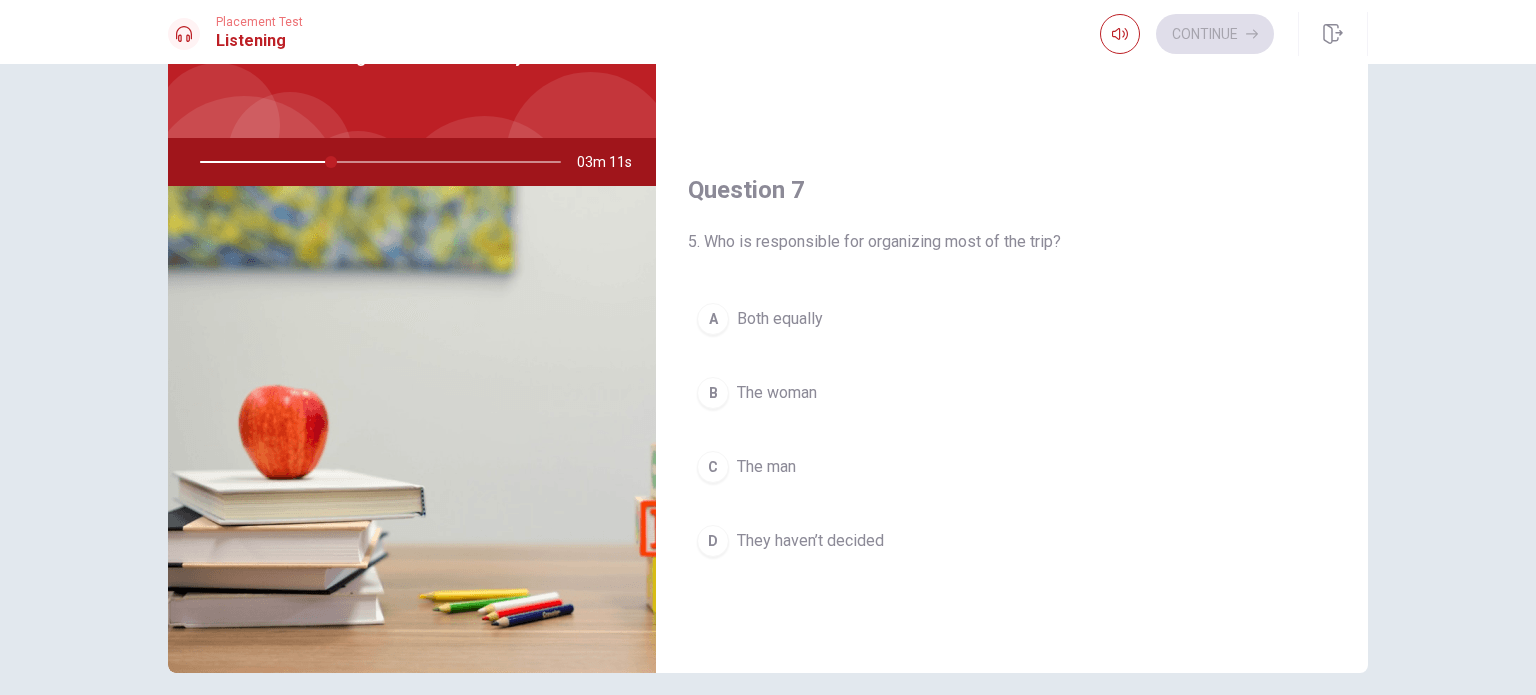 scroll, scrollTop: 360, scrollLeft: 0, axis: vertical 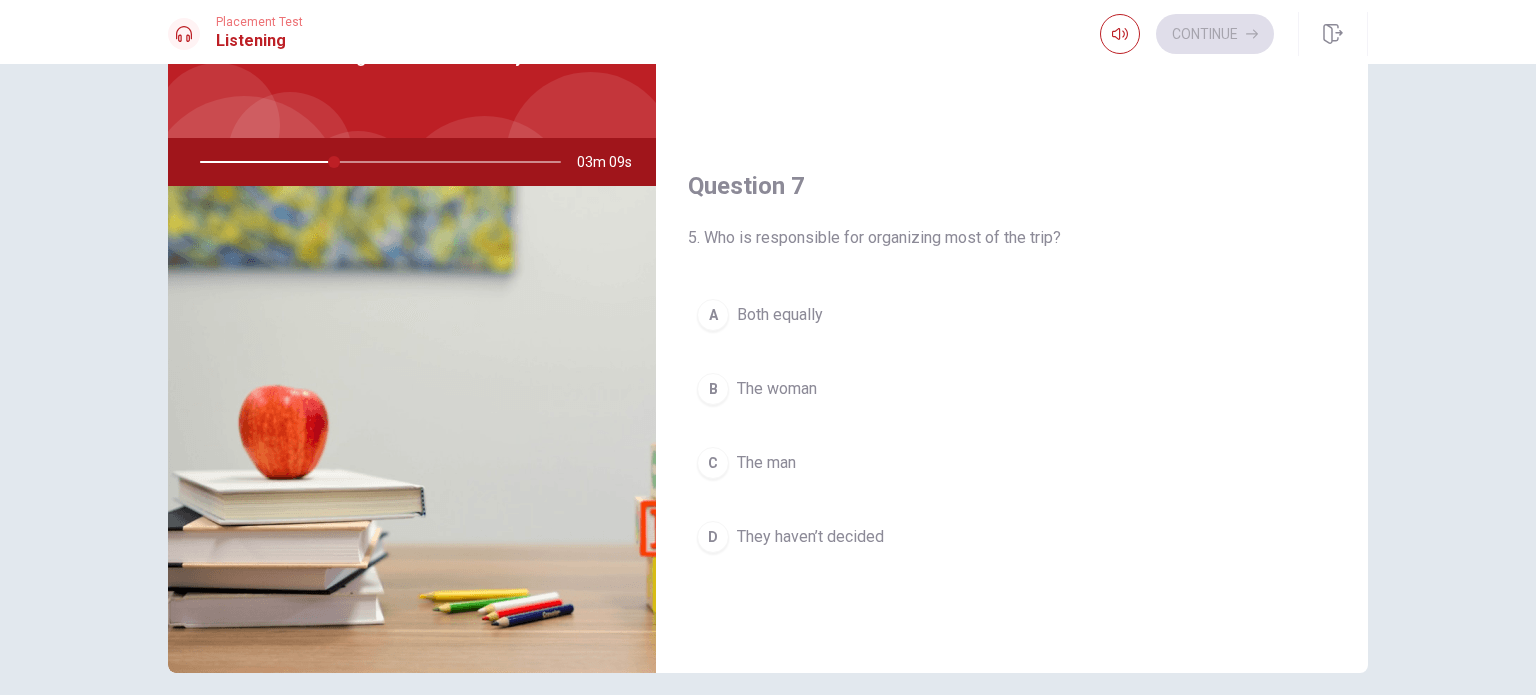 click on "The woman" at bounding box center [777, 389] 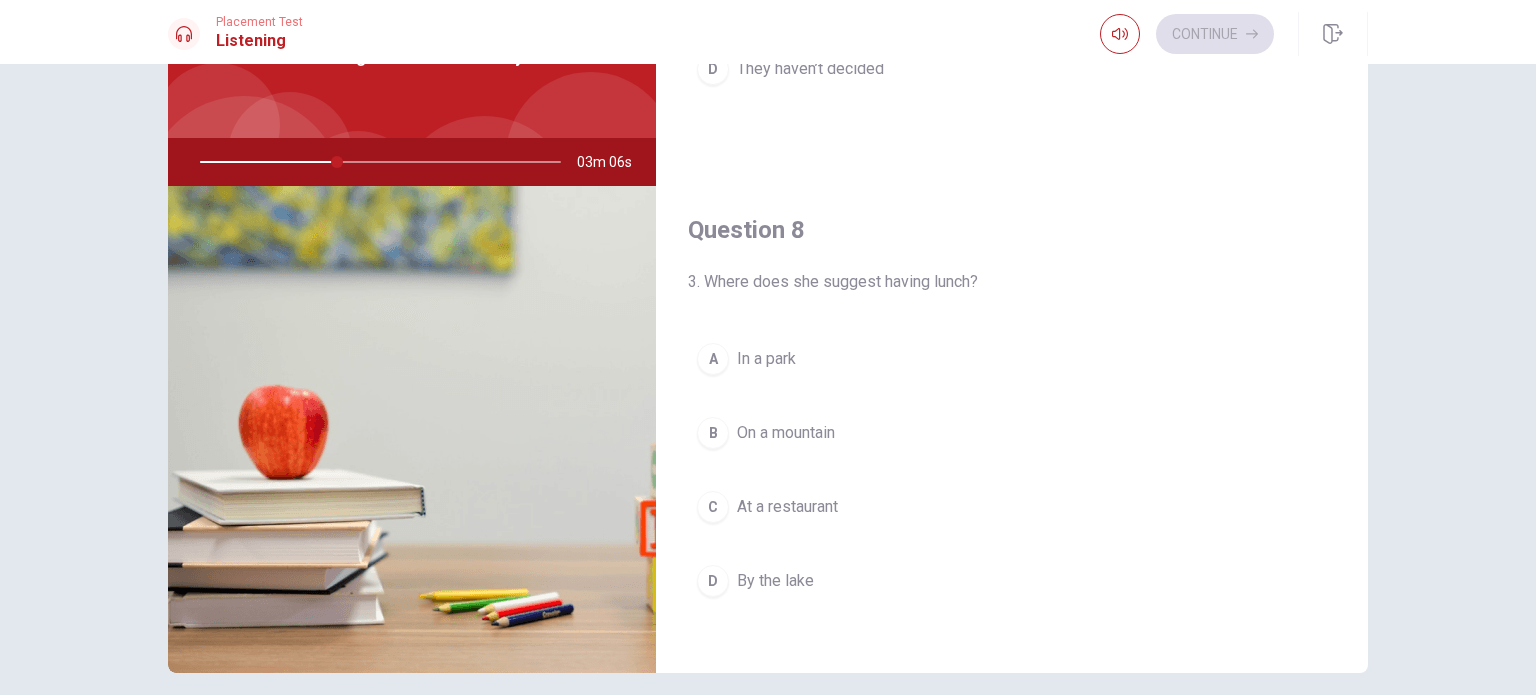 scroll, scrollTop: 830, scrollLeft: 0, axis: vertical 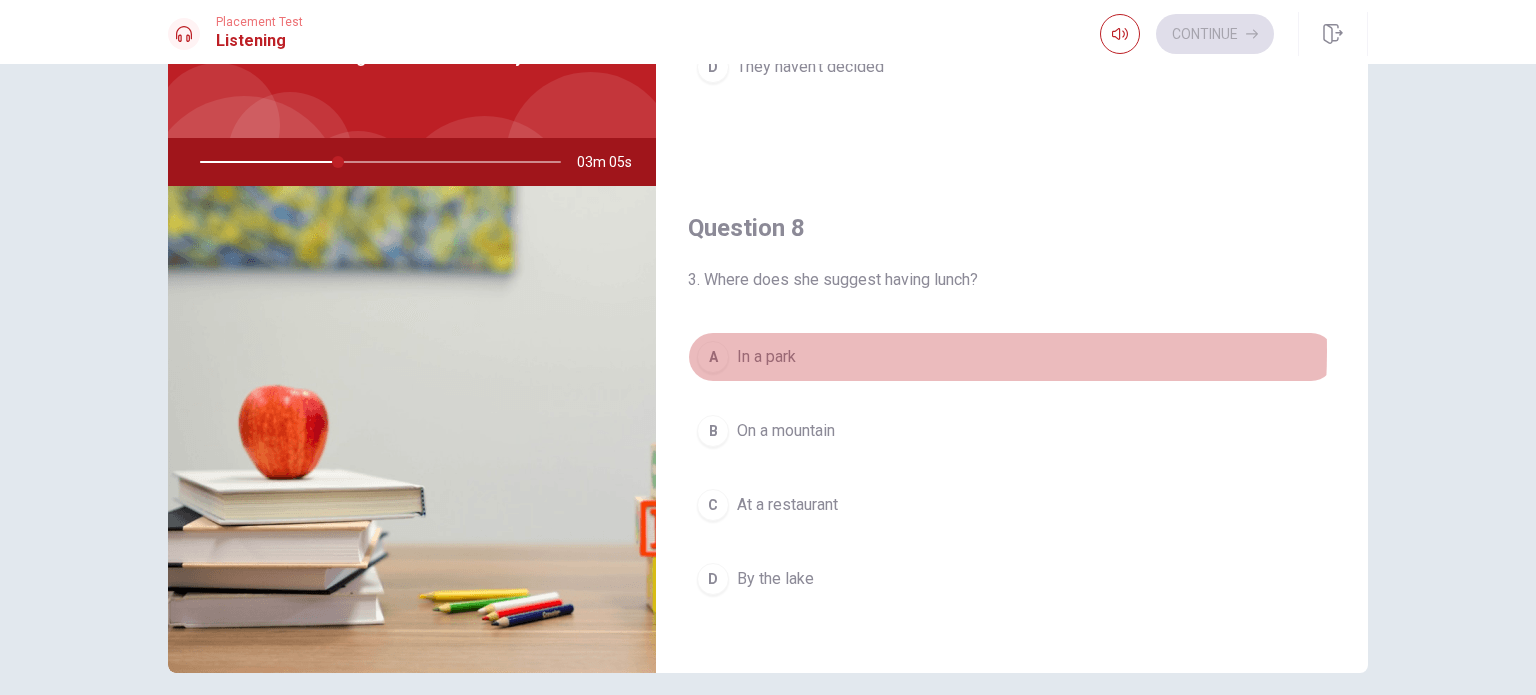 click on "In a park" at bounding box center [766, 357] 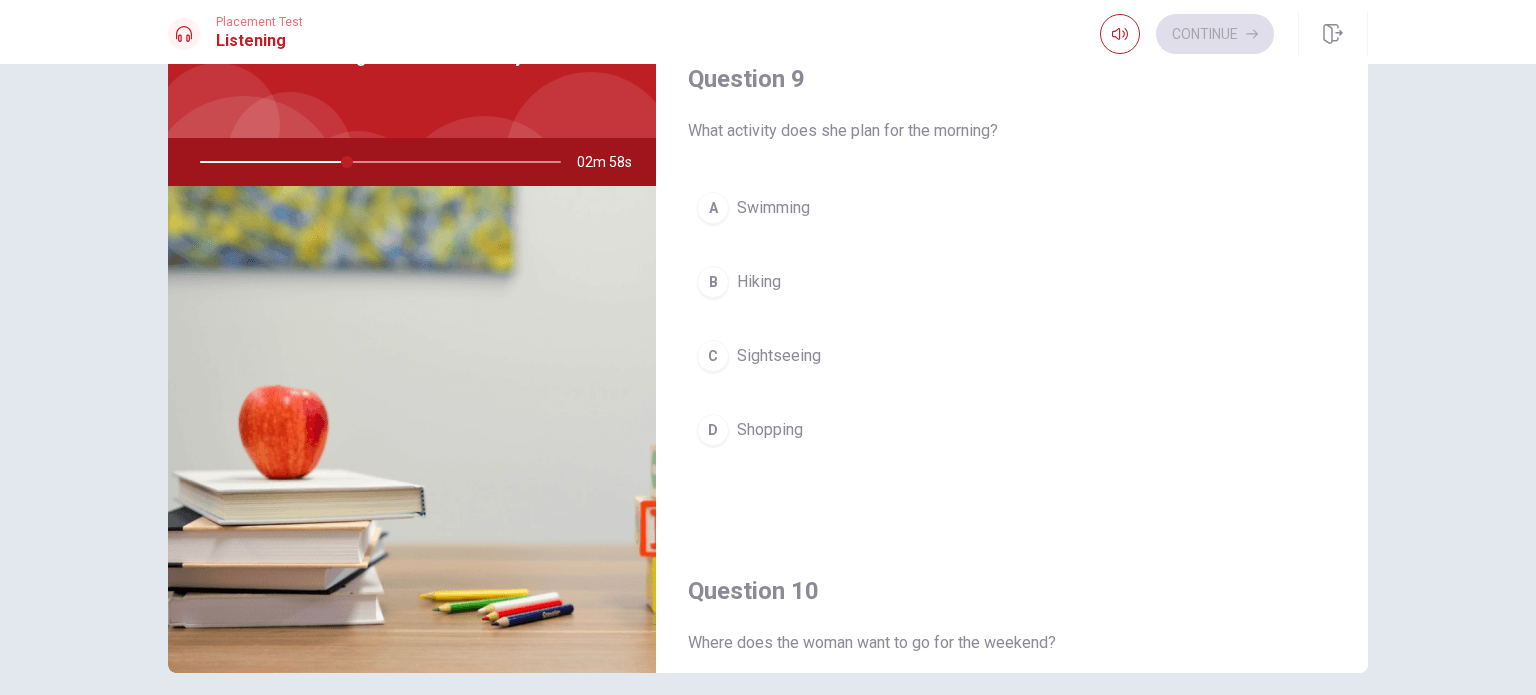 scroll, scrollTop: 1856, scrollLeft: 0, axis: vertical 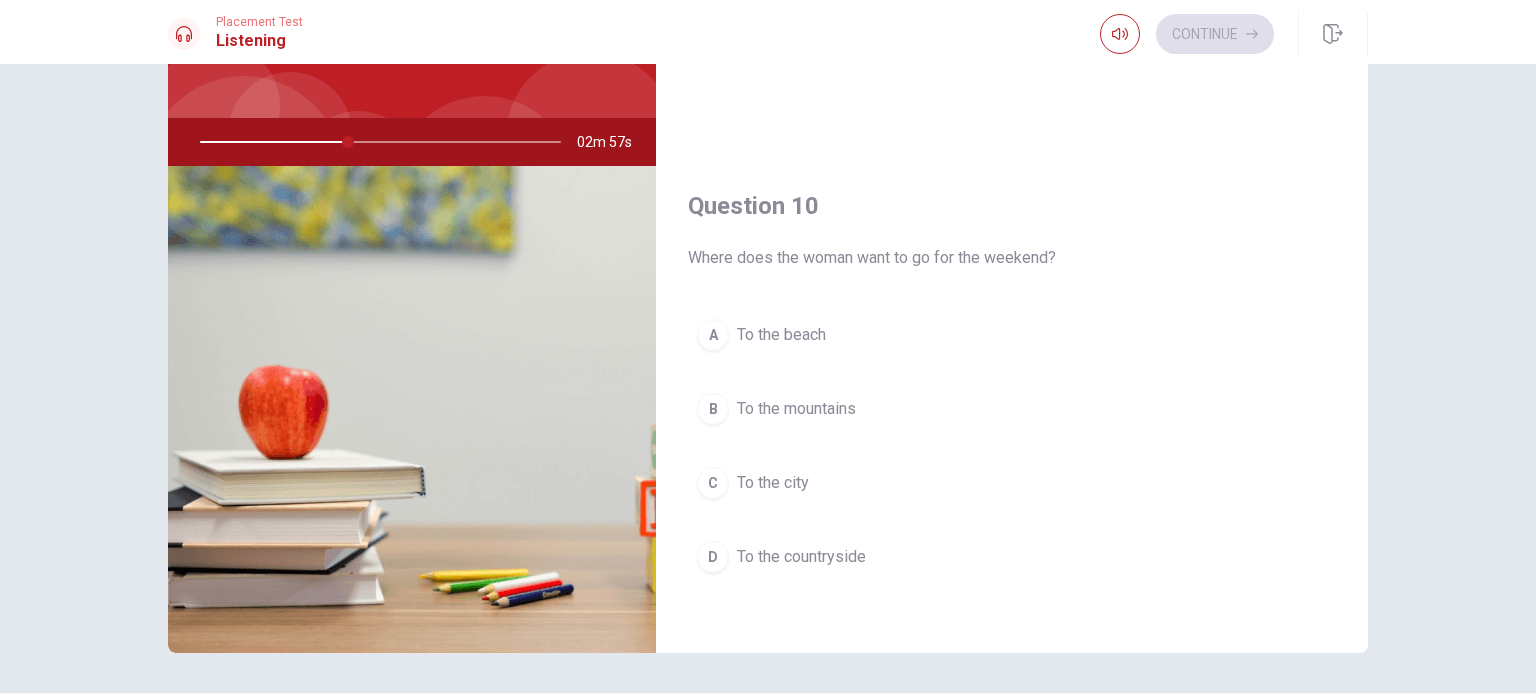 click on "To the countryside" at bounding box center (801, 557) 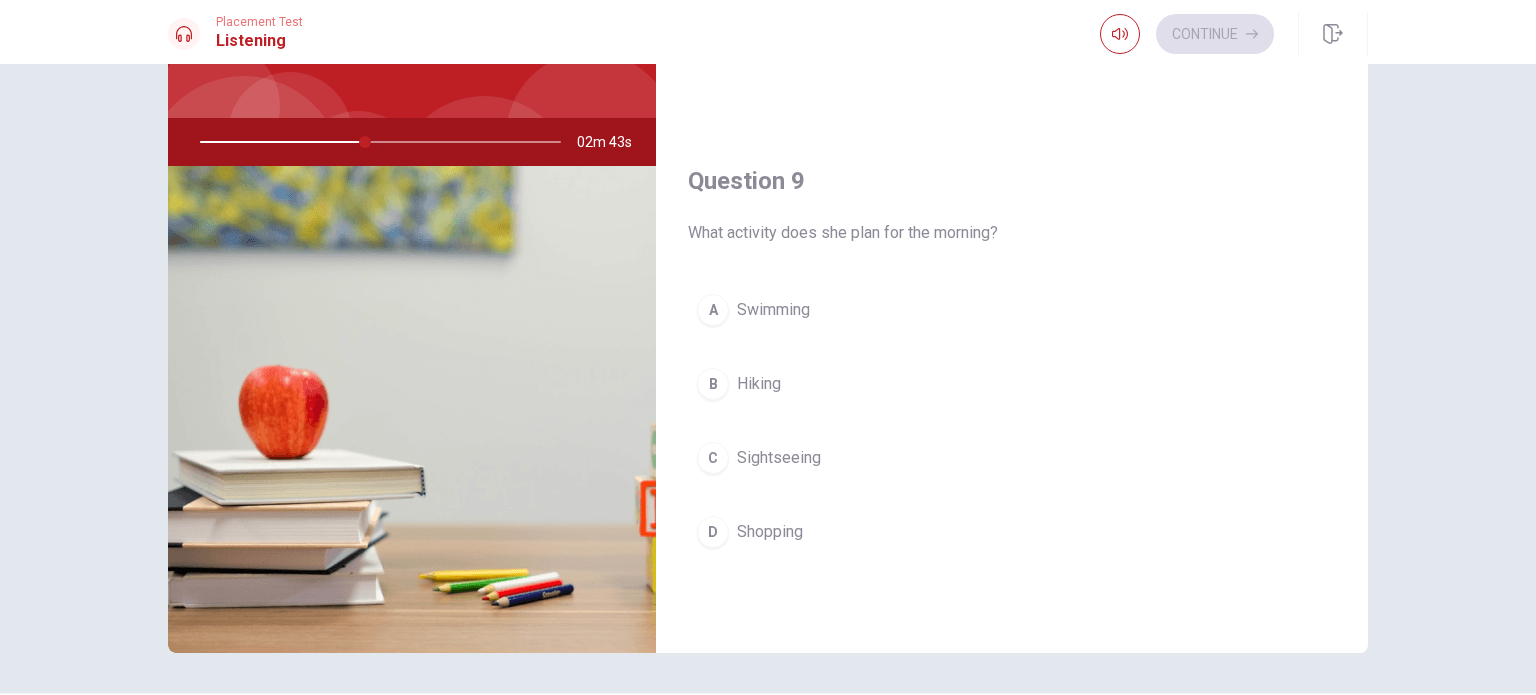 scroll, scrollTop: 1376, scrollLeft: 0, axis: vertical 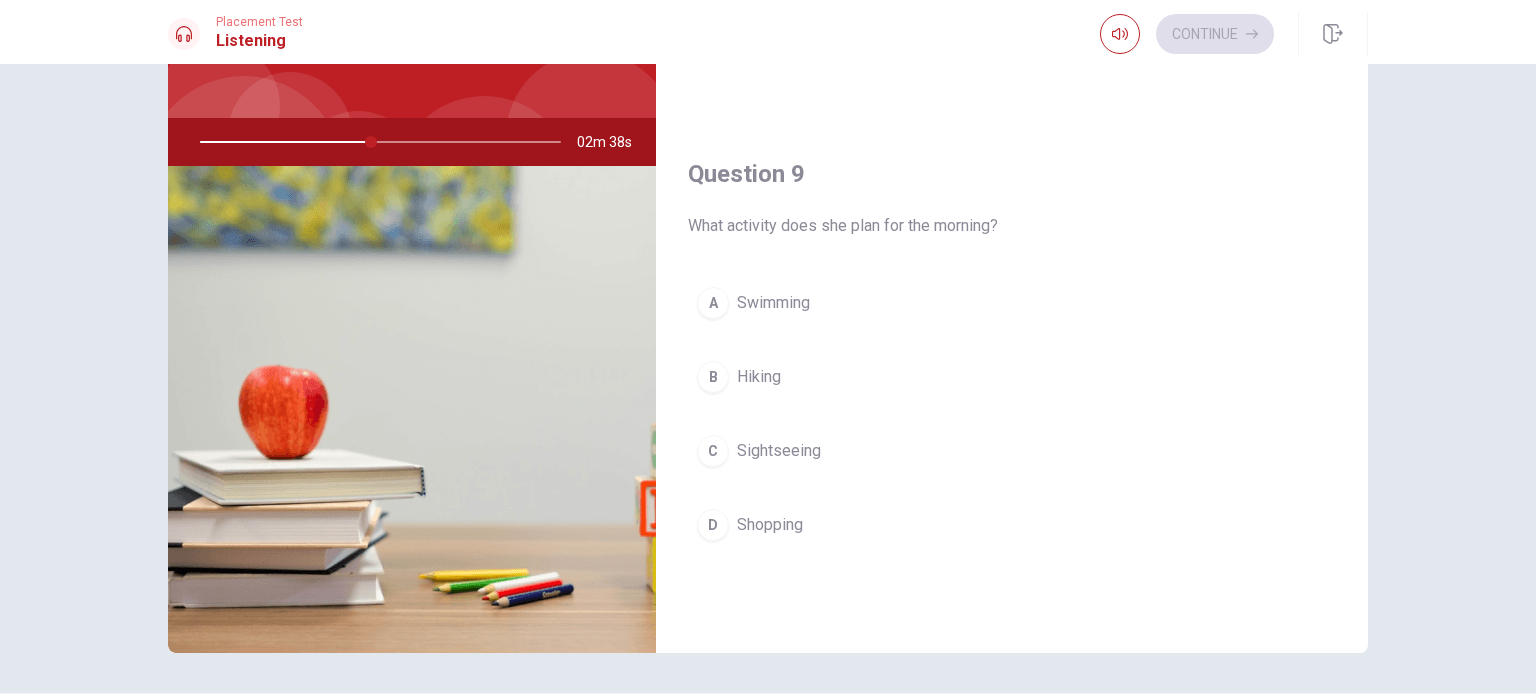 click on "B Hiking" at bounding box center [1012, 377] 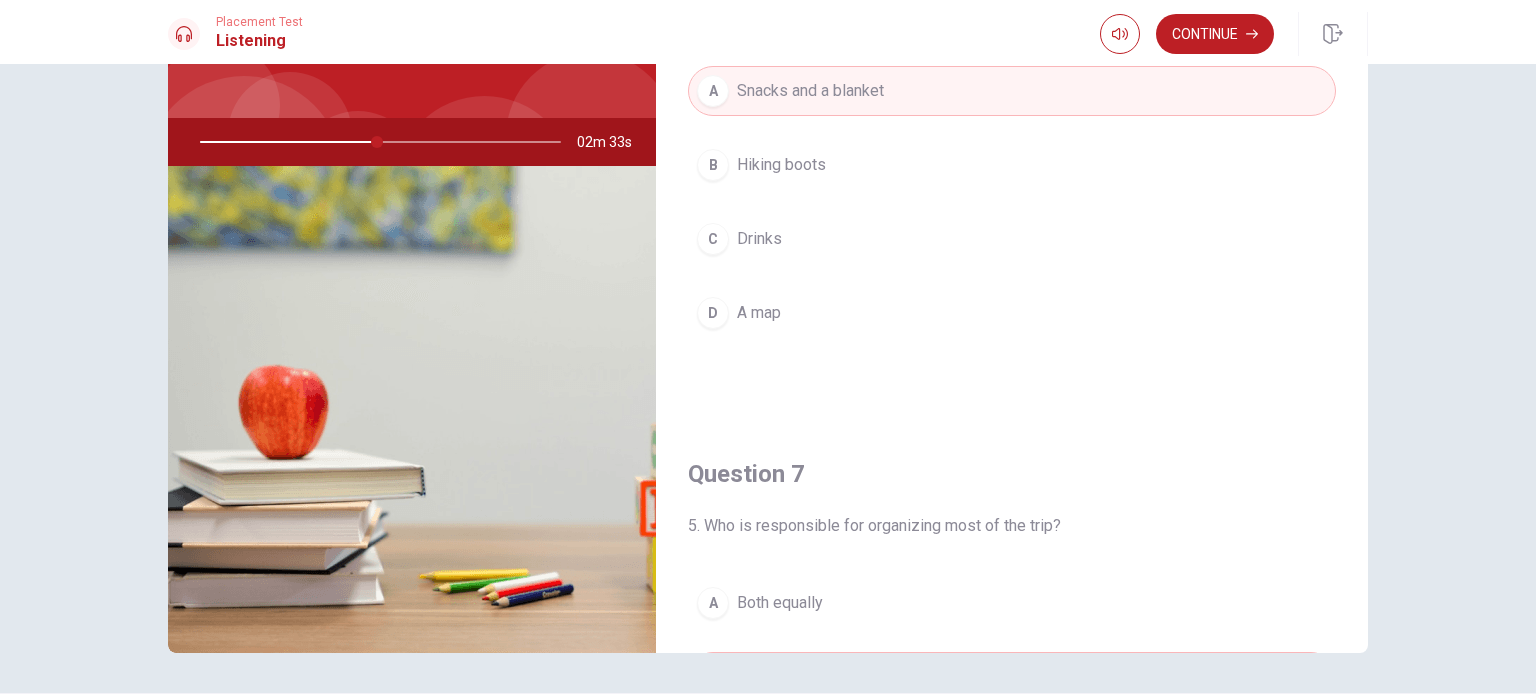 scroll, scrollTop: 0, scrollLeft: 0, axis: both 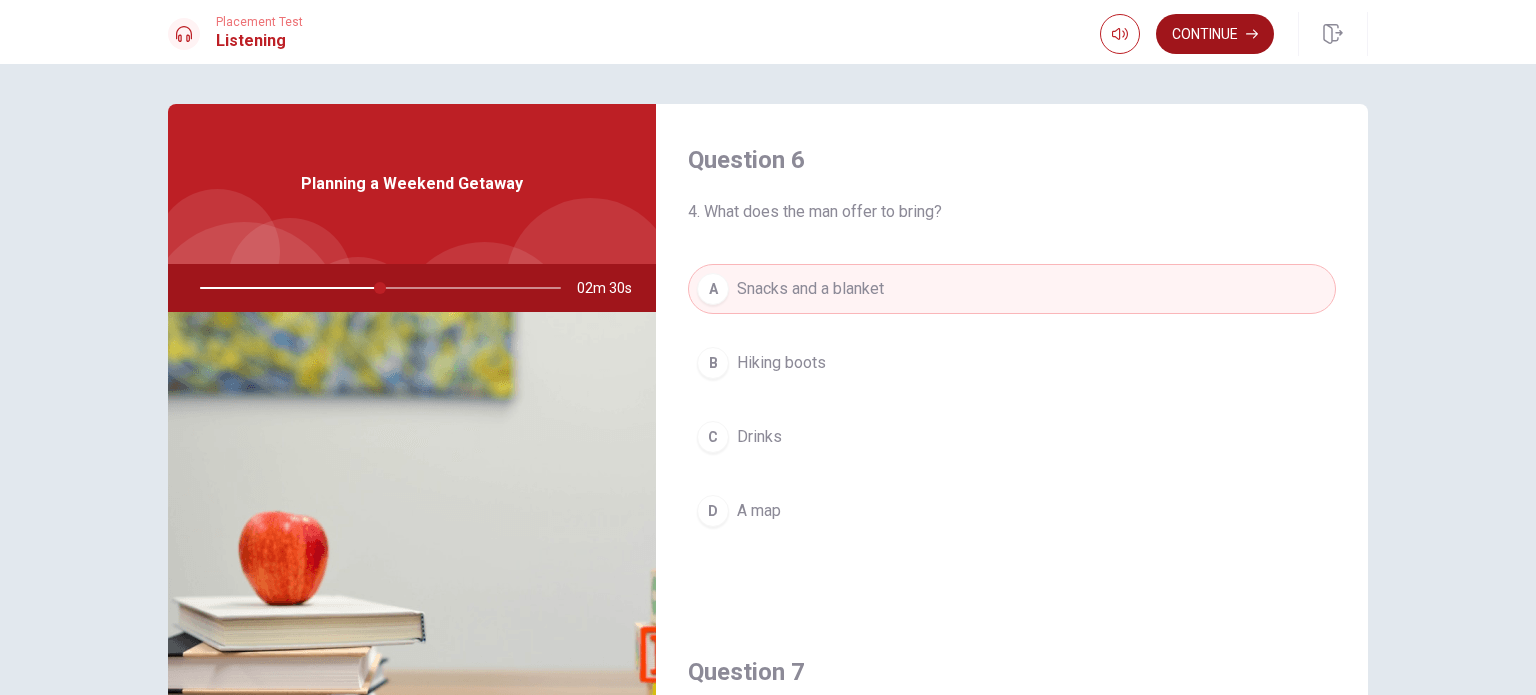 click on "Continue" at bounding box center [1215, 34] 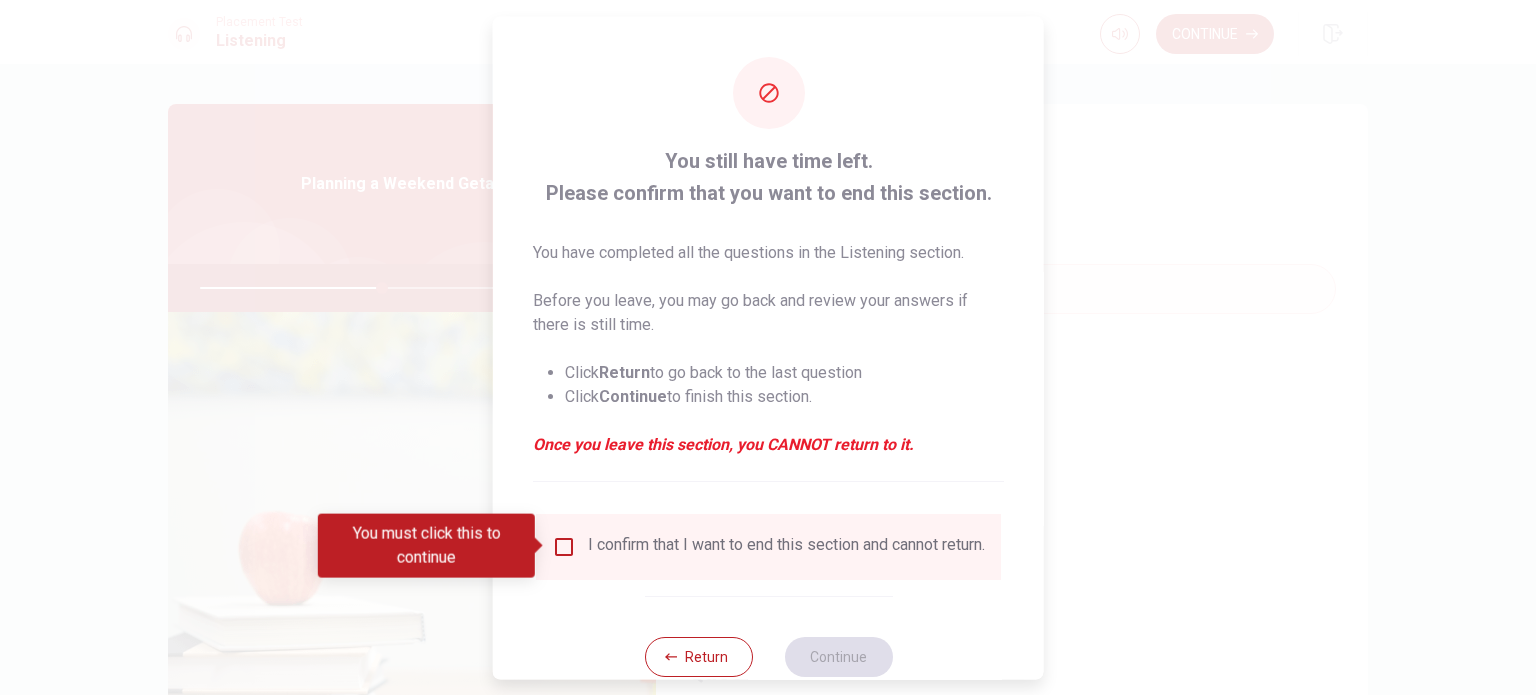 click at bounding box center [564, 546] 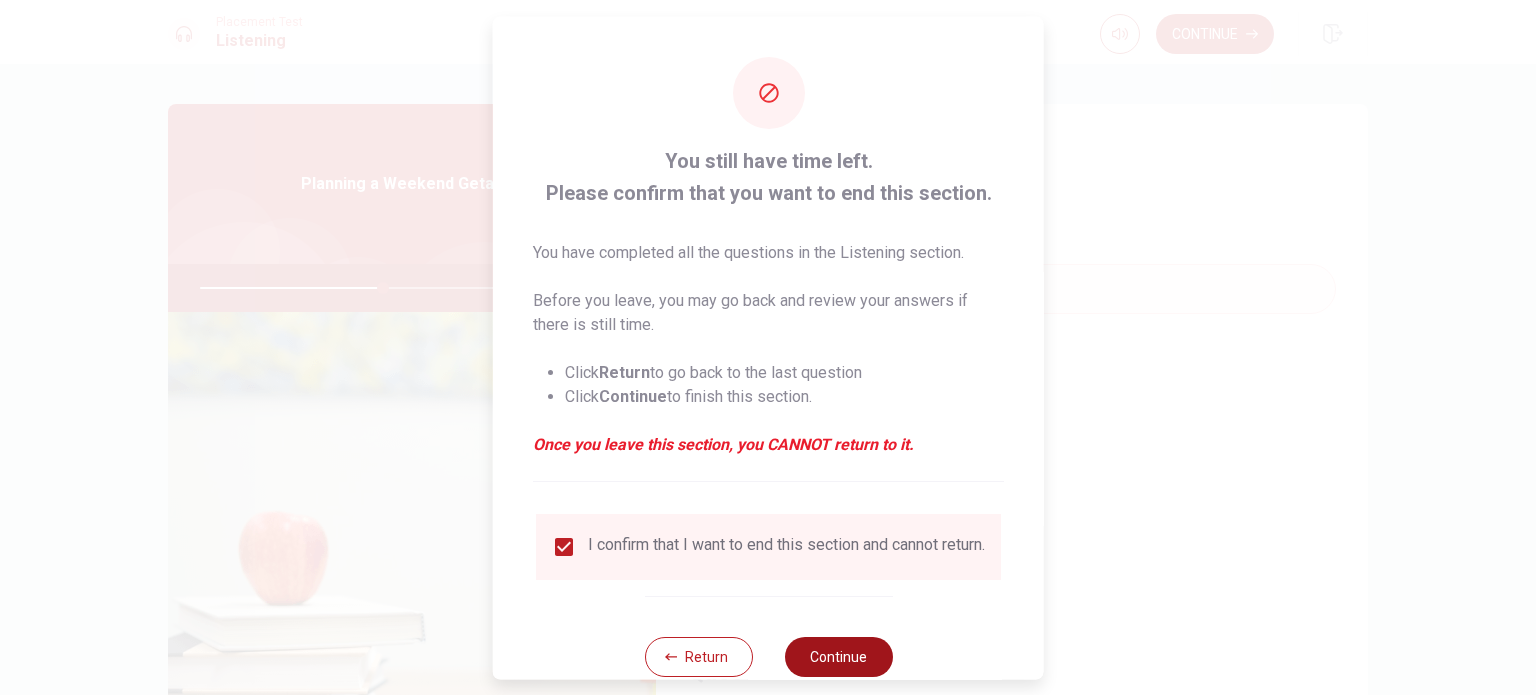 click on "Continue" at bounding box center [838, 656] 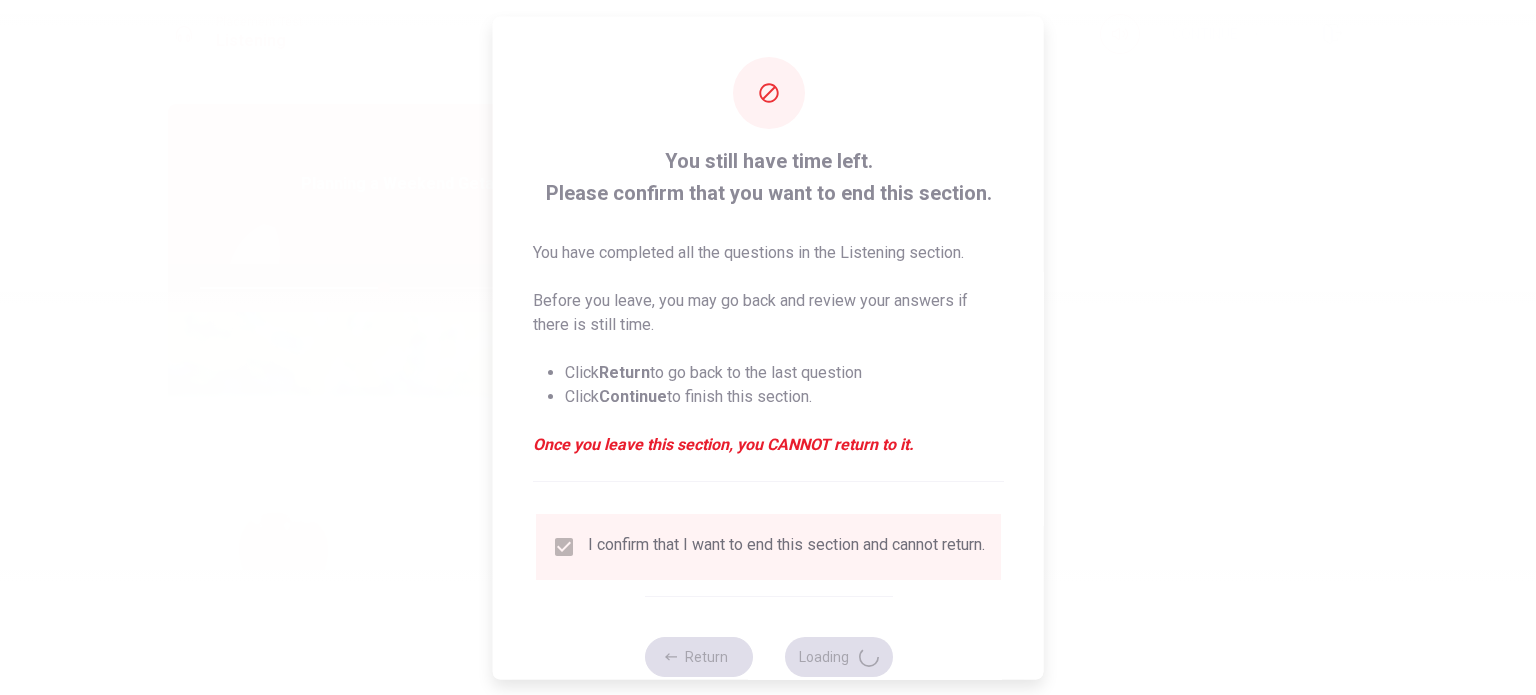 type on "51" 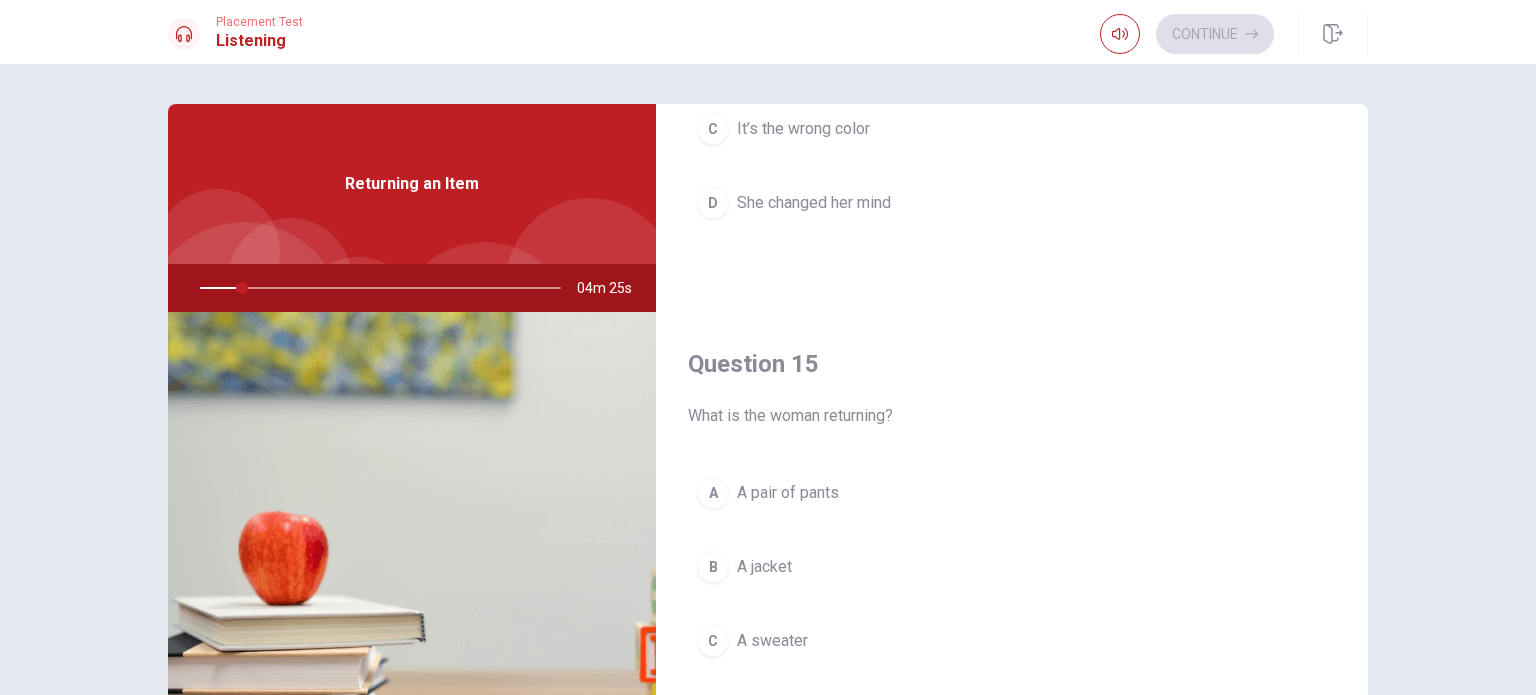 scroll, scrollTop: 1856, scrollLeft: 0, axis: vertical 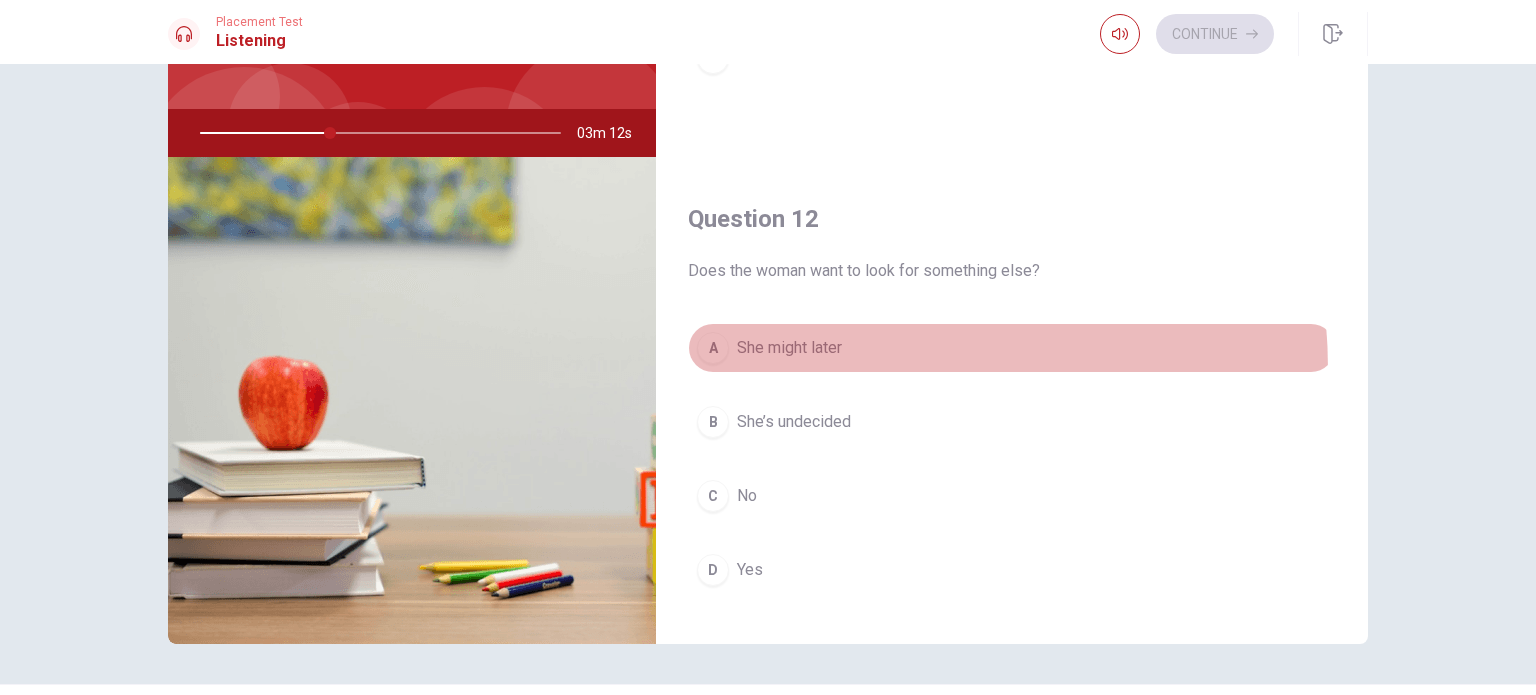 click on "A She might later" at bounding box center (1012, 348) 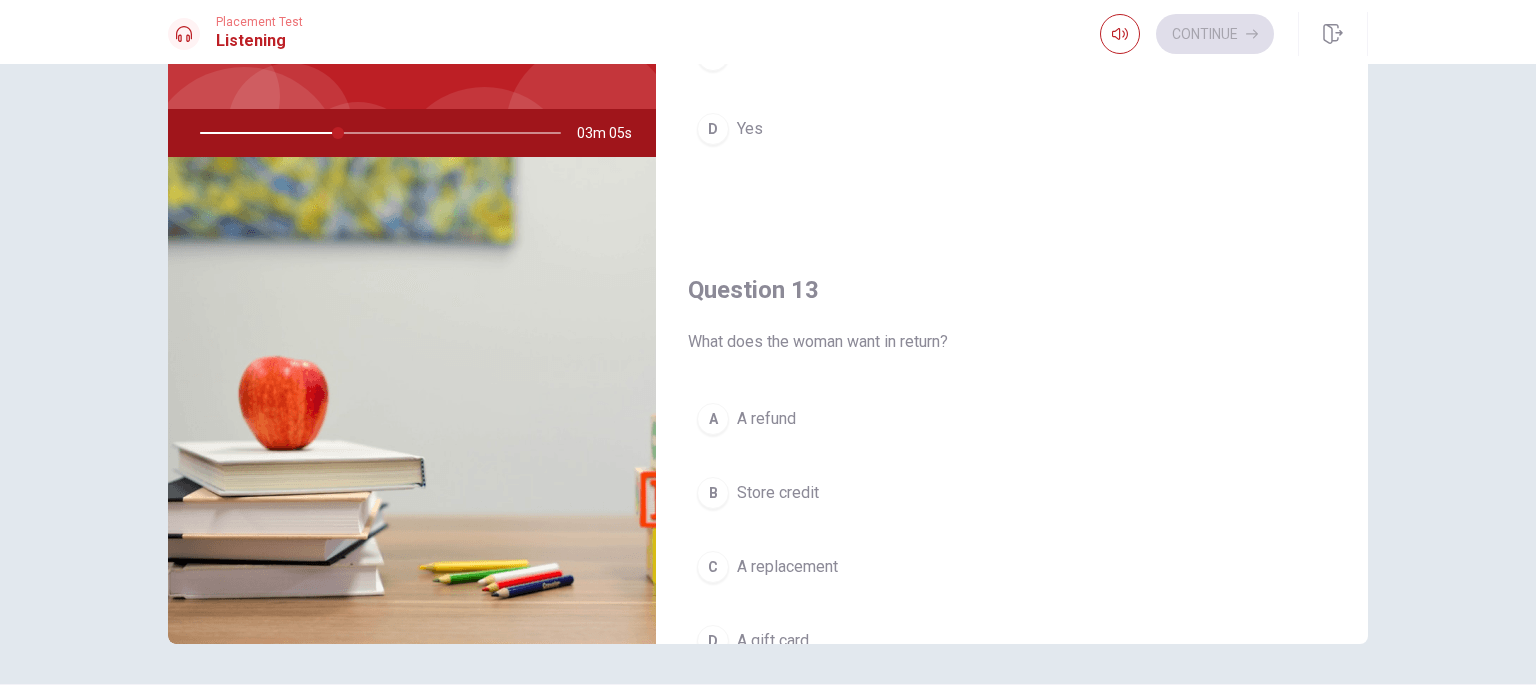 scroll, scrollTop: 808, scrollLeft: 0, axis: vertical 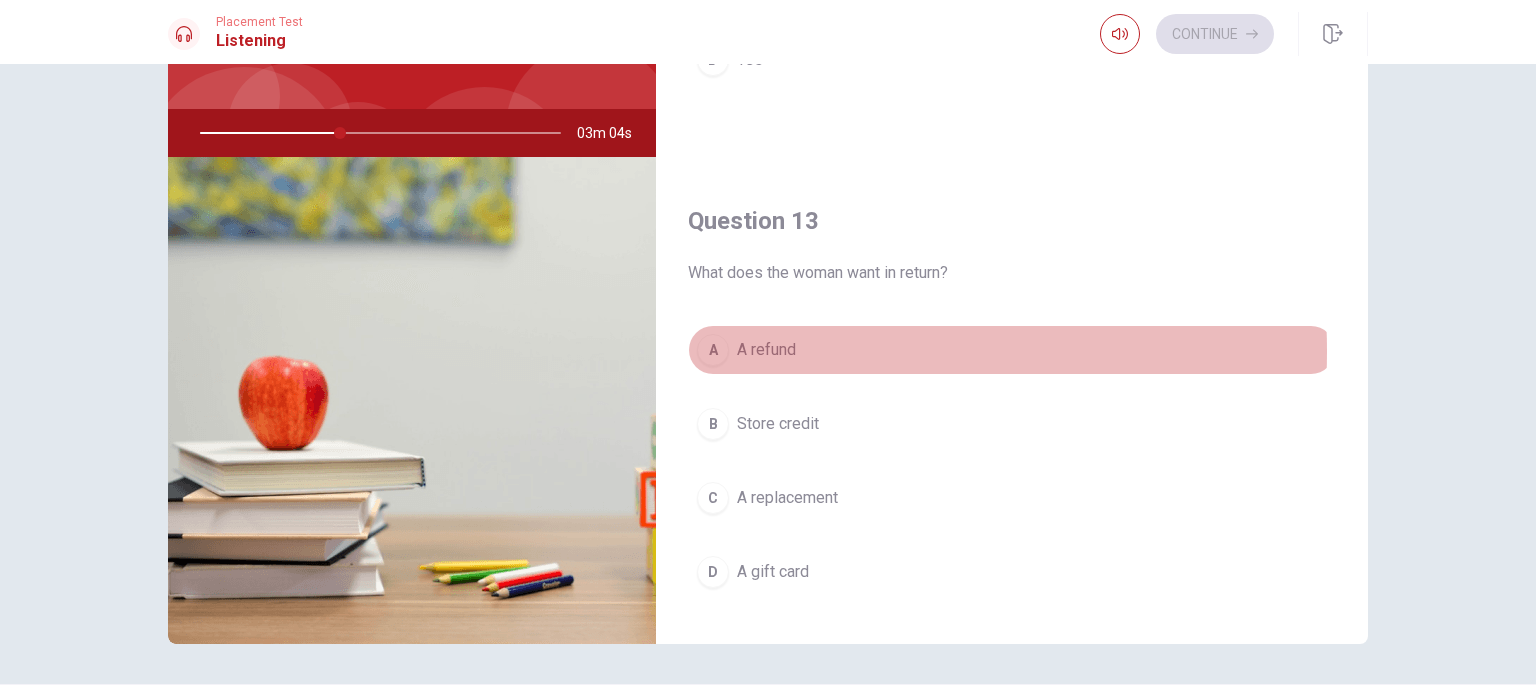 click on "A refund" at bounding box center (766, 350) 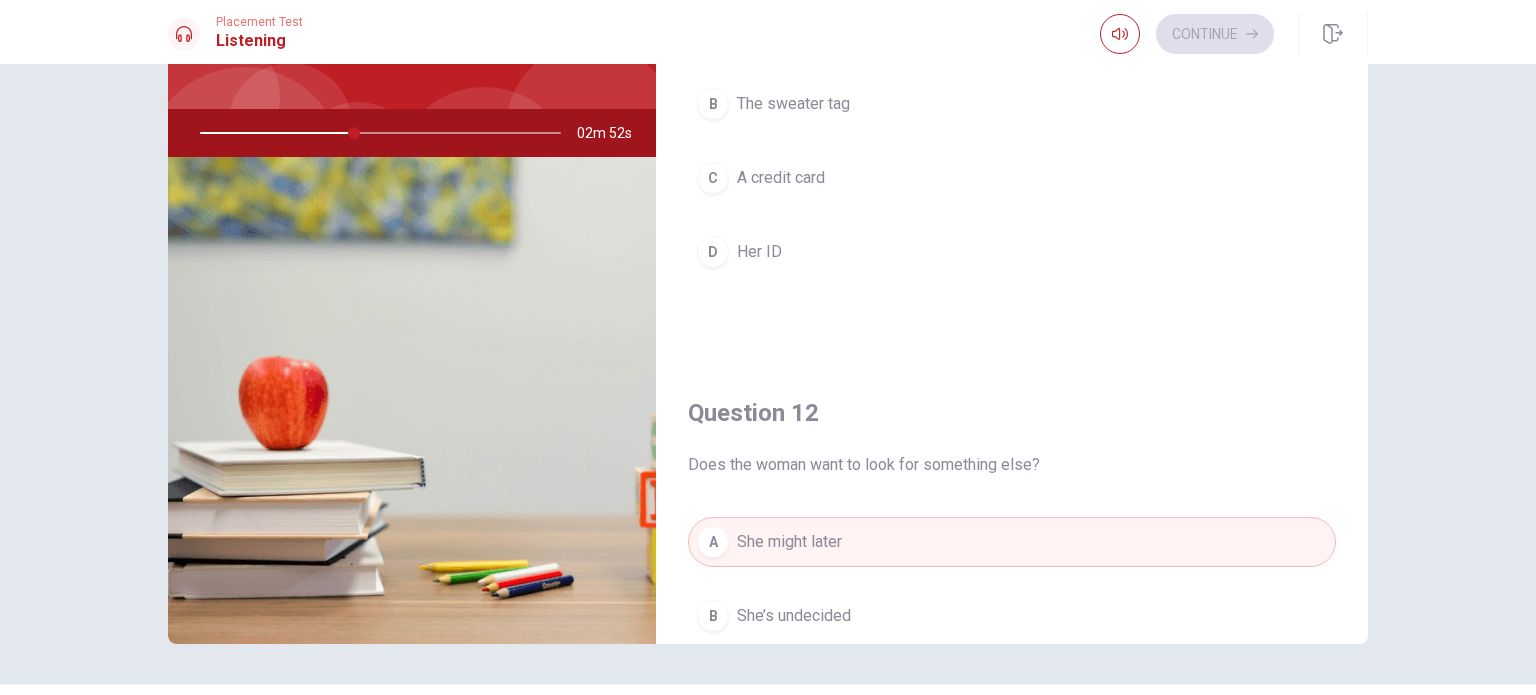 scroll, scrollTop: 0, scrollLeft: 0, axis: both 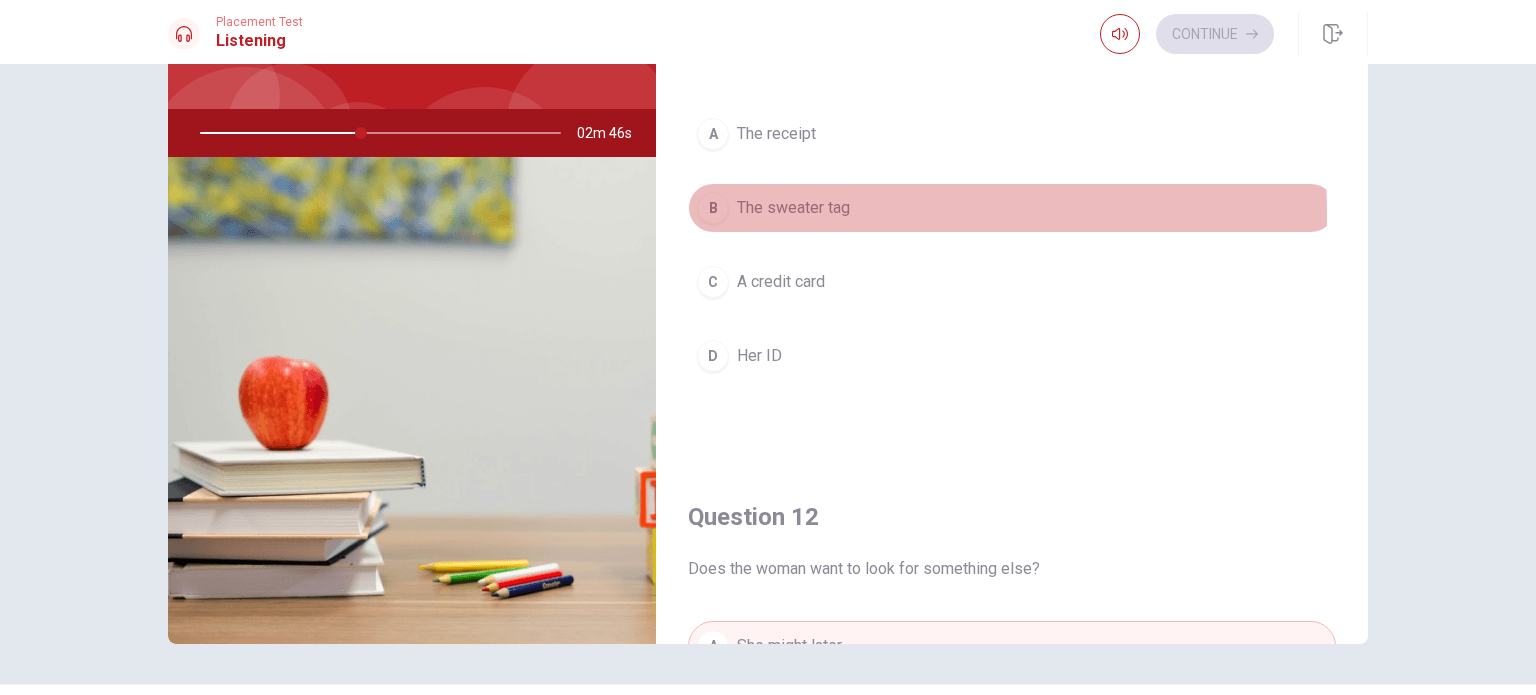 click on "The sweater tag" at bounding box center [793, 208] 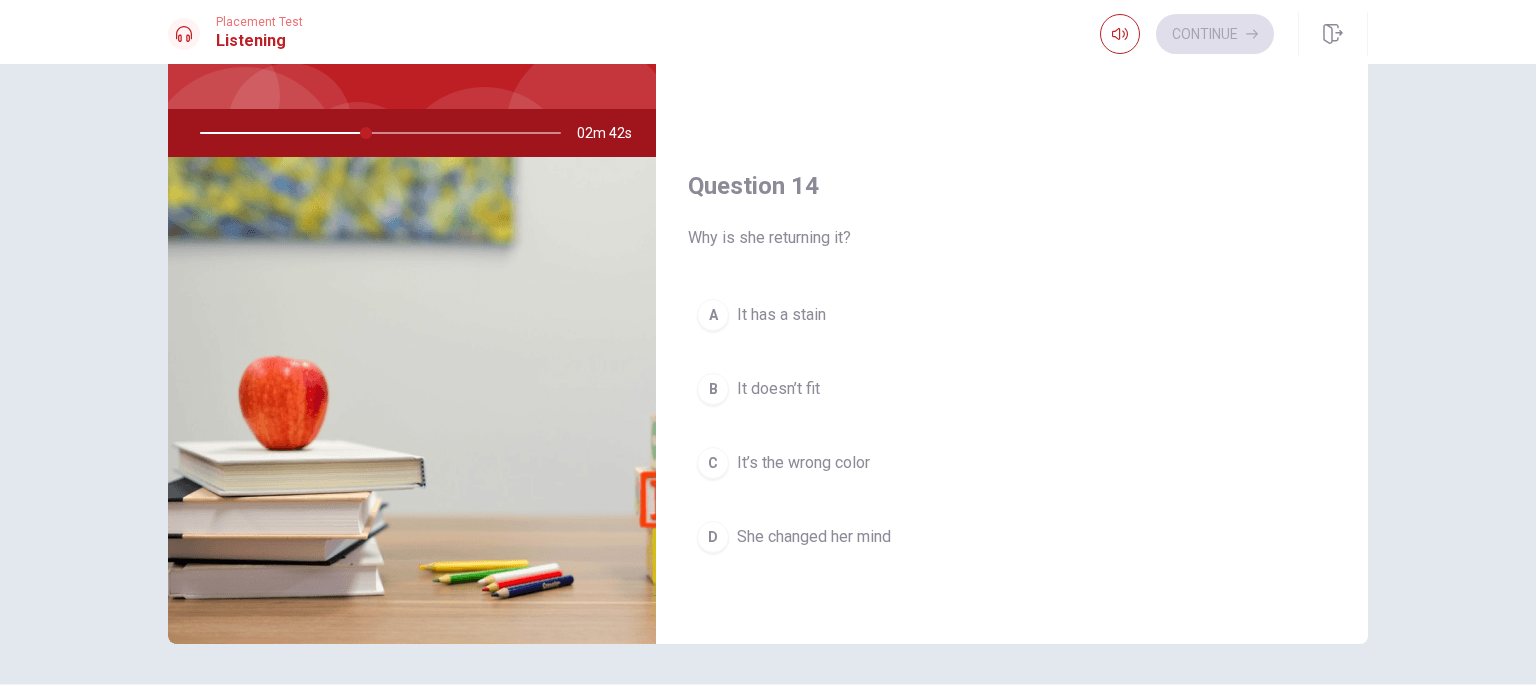 scroll, scrollTop: 1356, scrollLeft: 0, axis: vertical 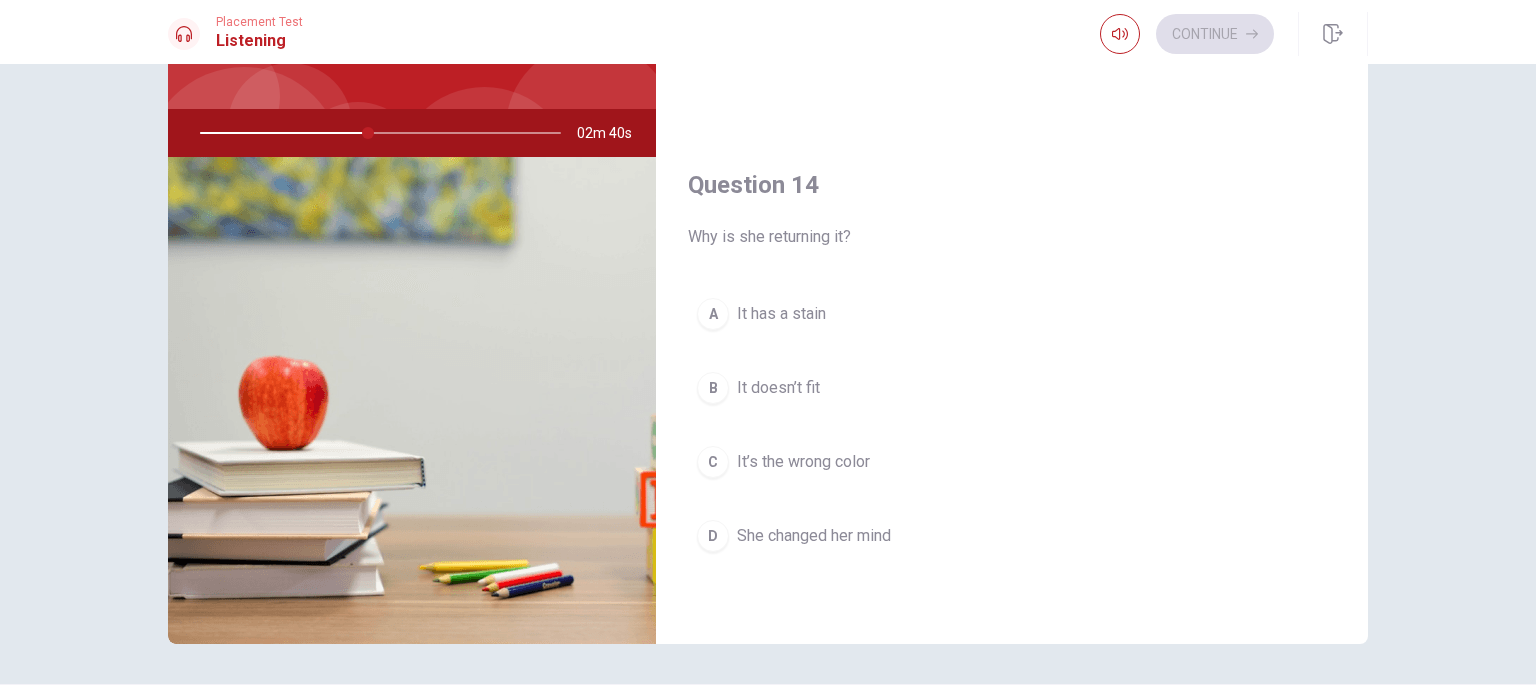click on "It has a stain" at bounding box center [781, 314] 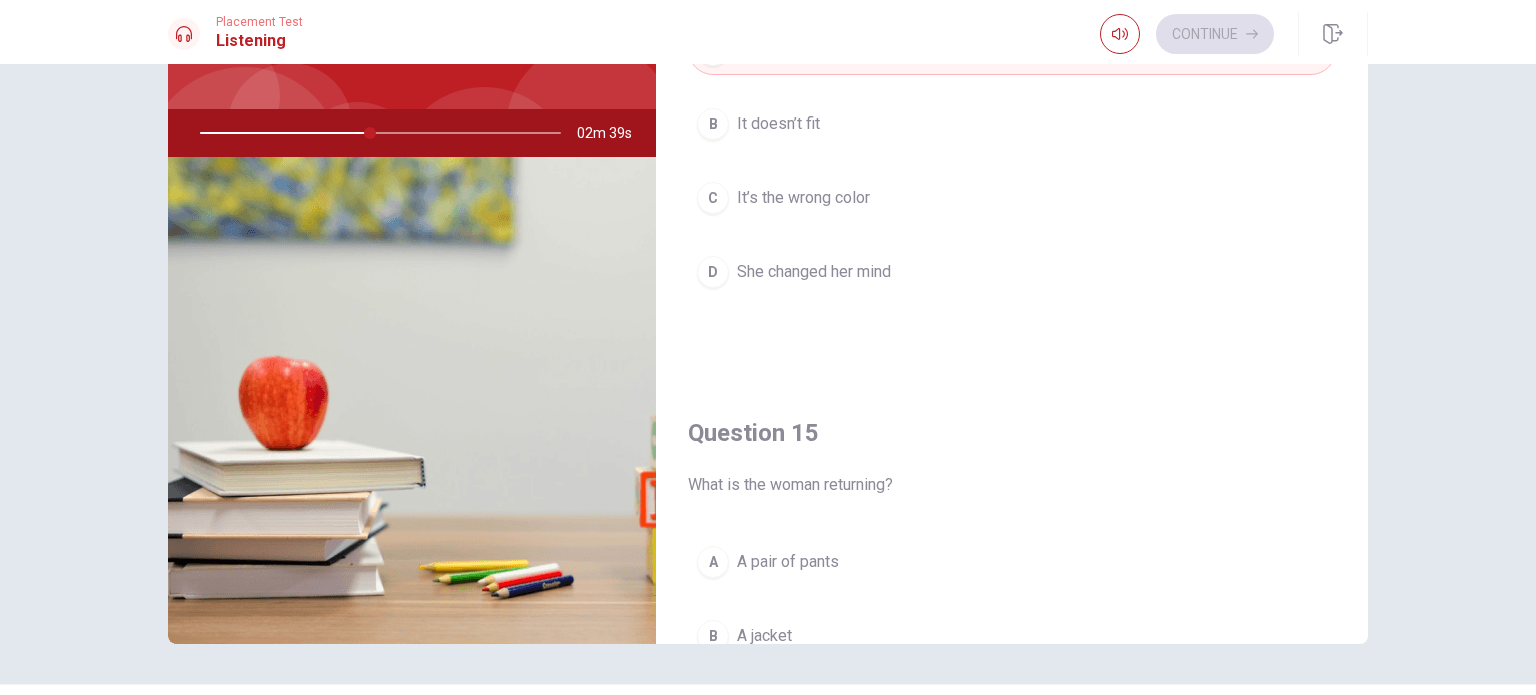 scroll, scrollTop: 1624, scrollLeft: 0, axis: vertical 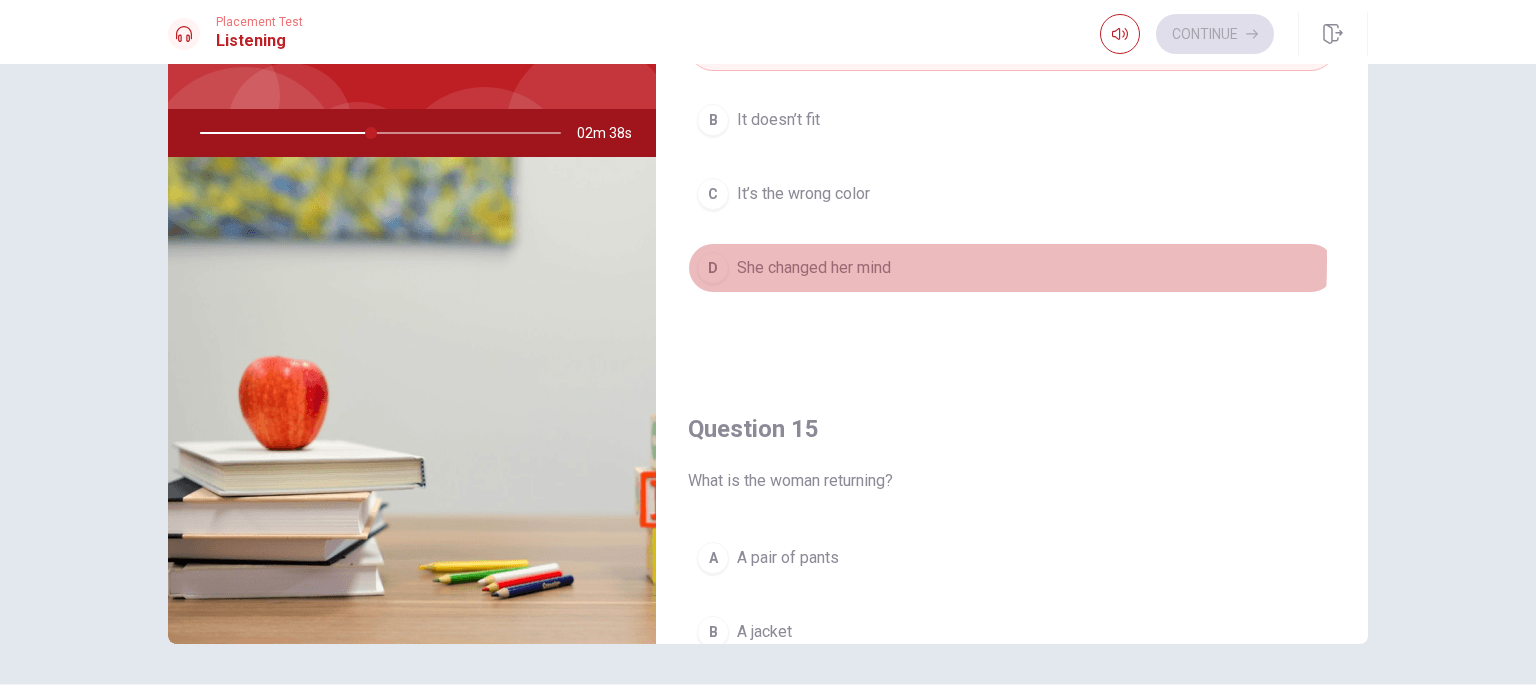 click on "She changed her mind" at bounding box center (814, 268) 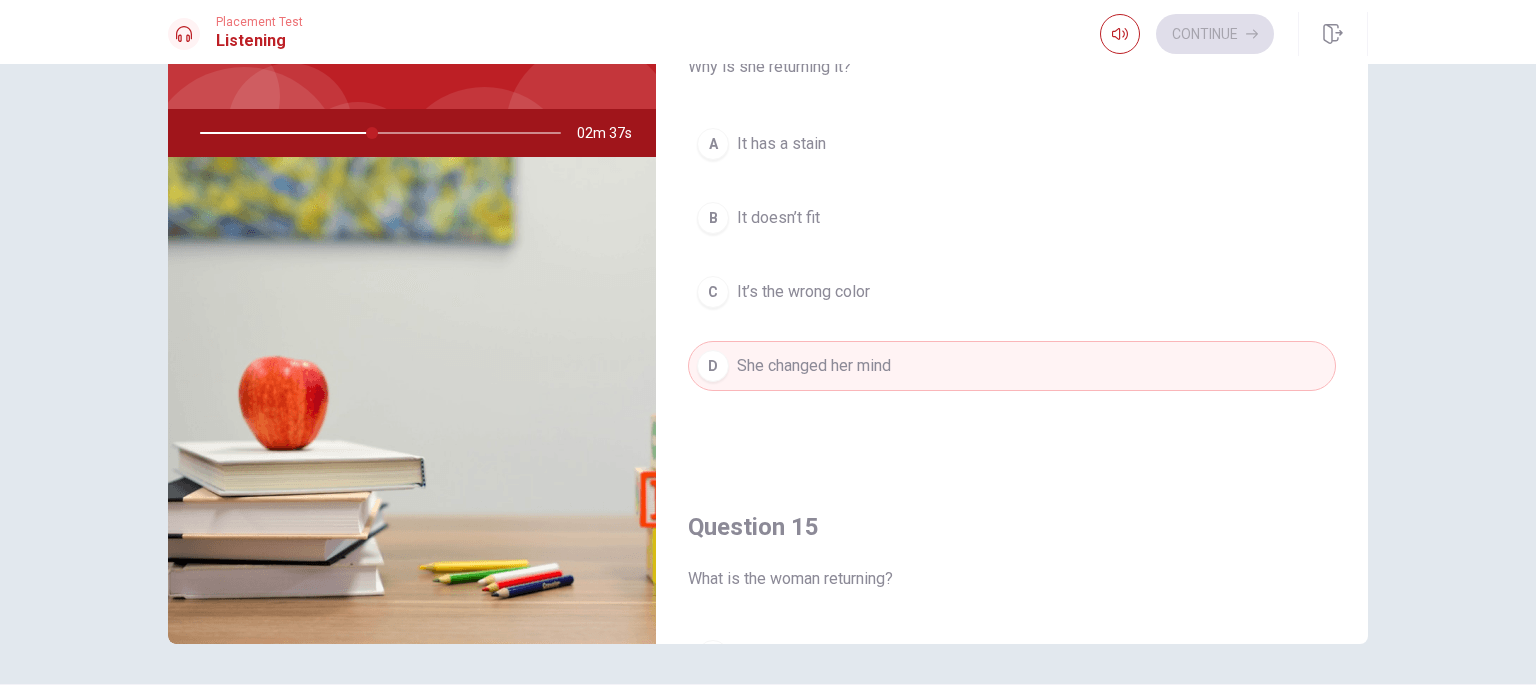 scroll, scrollTop: 1856, scrollLeft: 0, axis: vertical 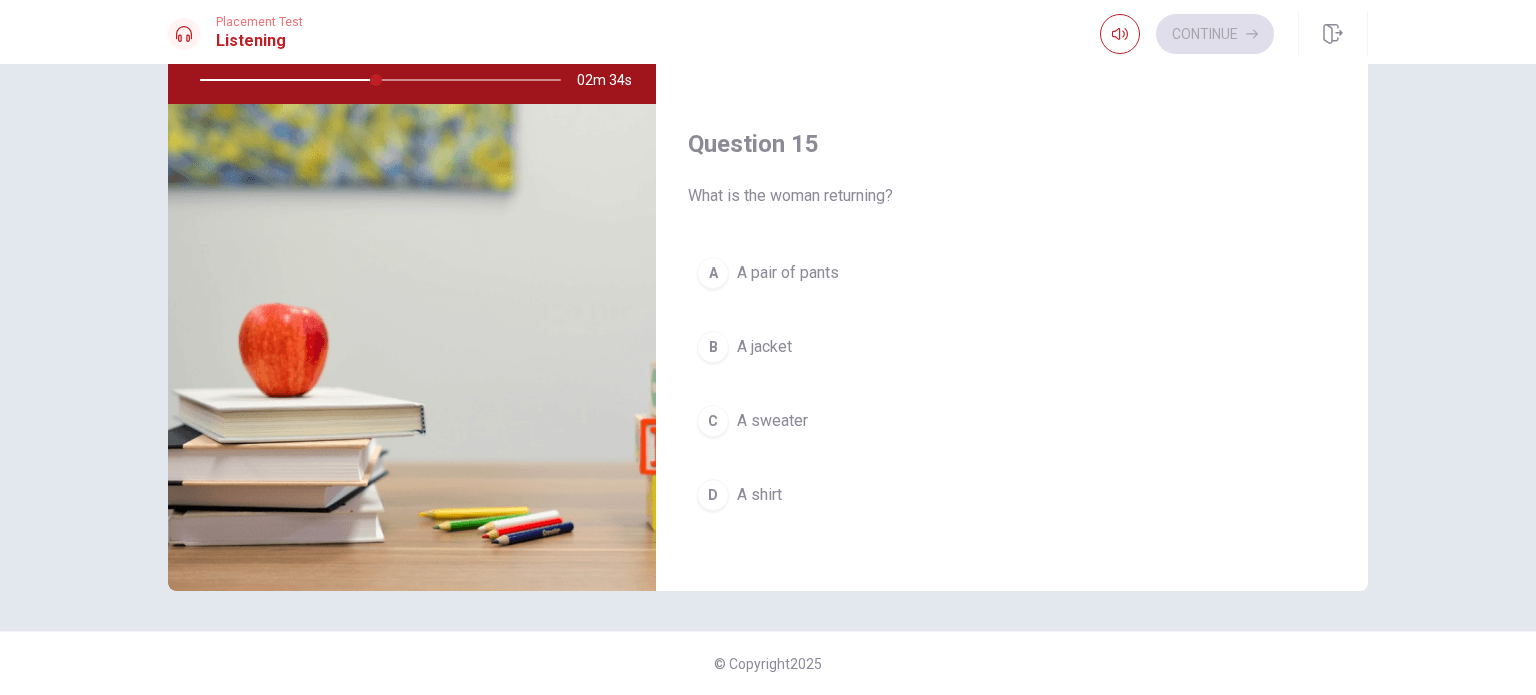 click on "A sweater" at bounding box center [772, 421] 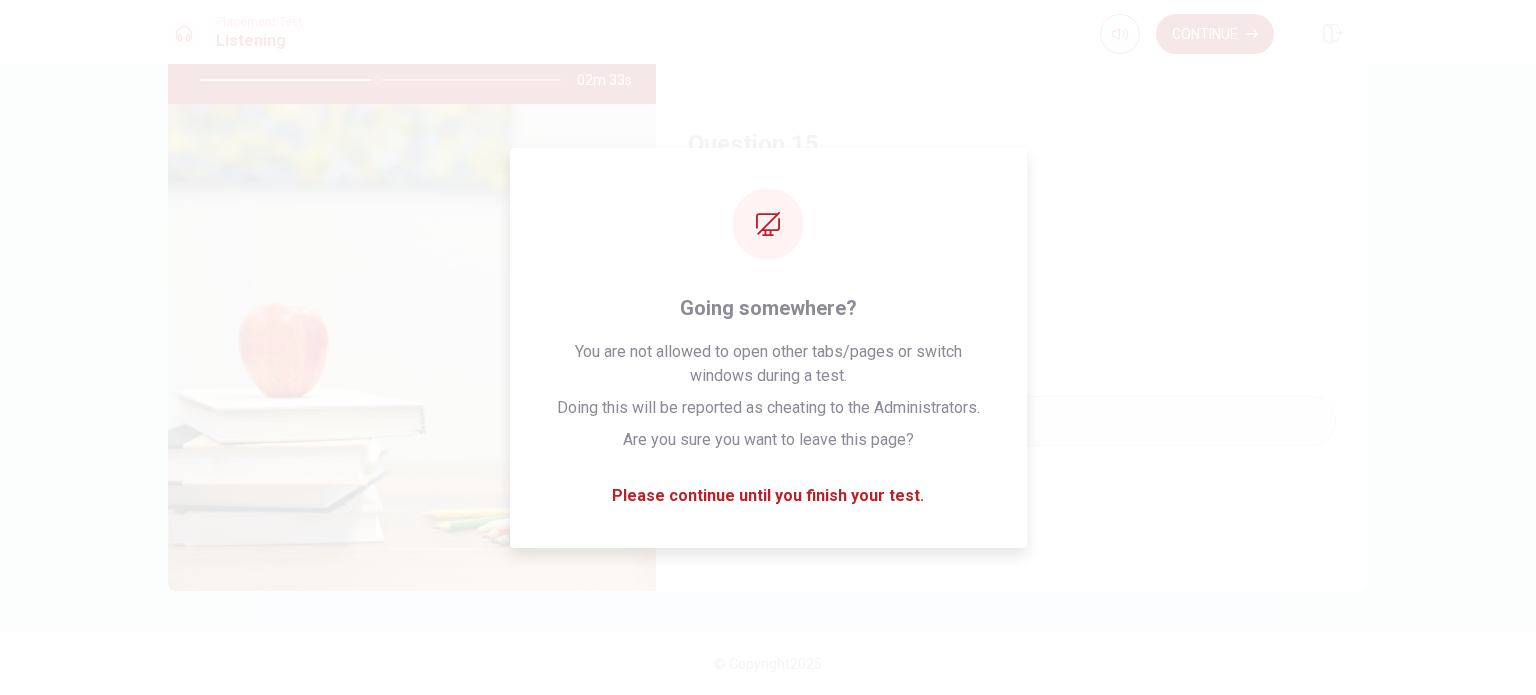 click on "Continue" at bounding box center (1215, 34) 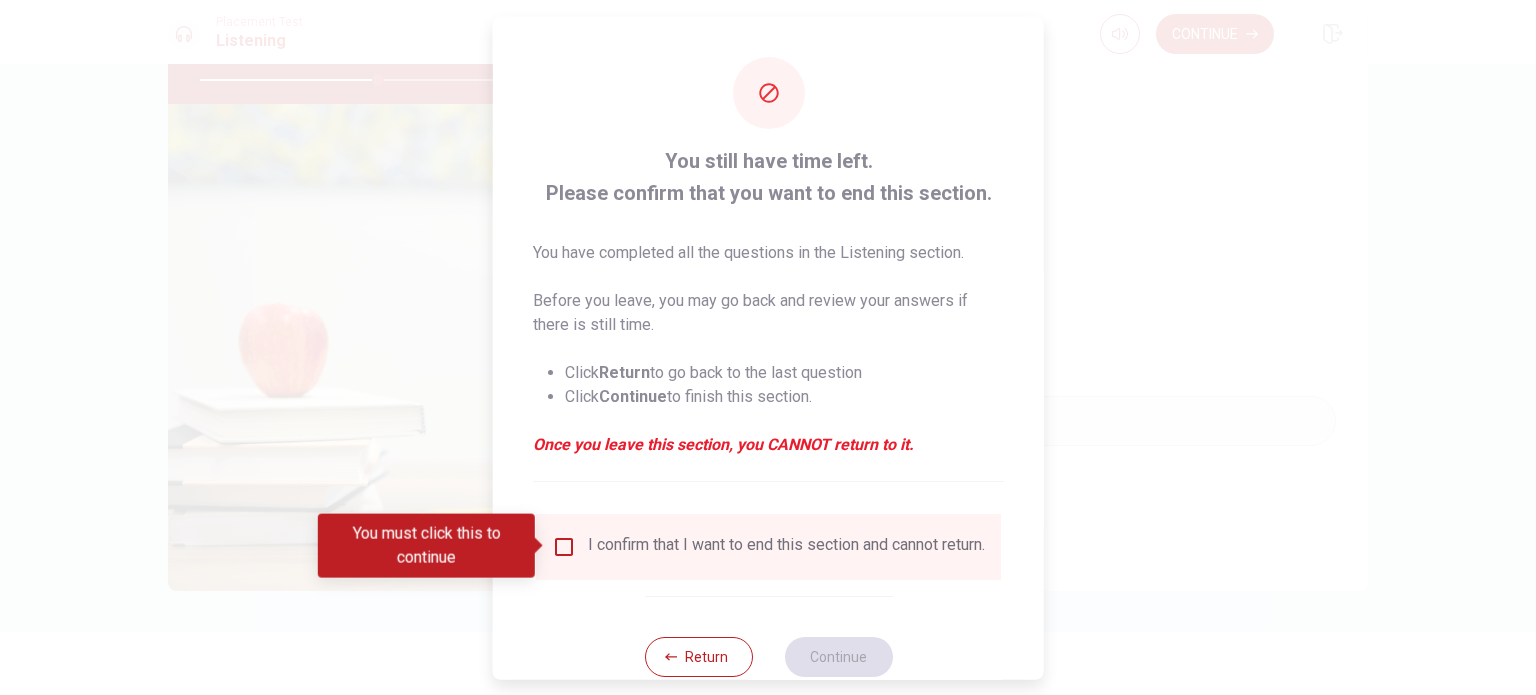 click at bounding box center [768, 347] 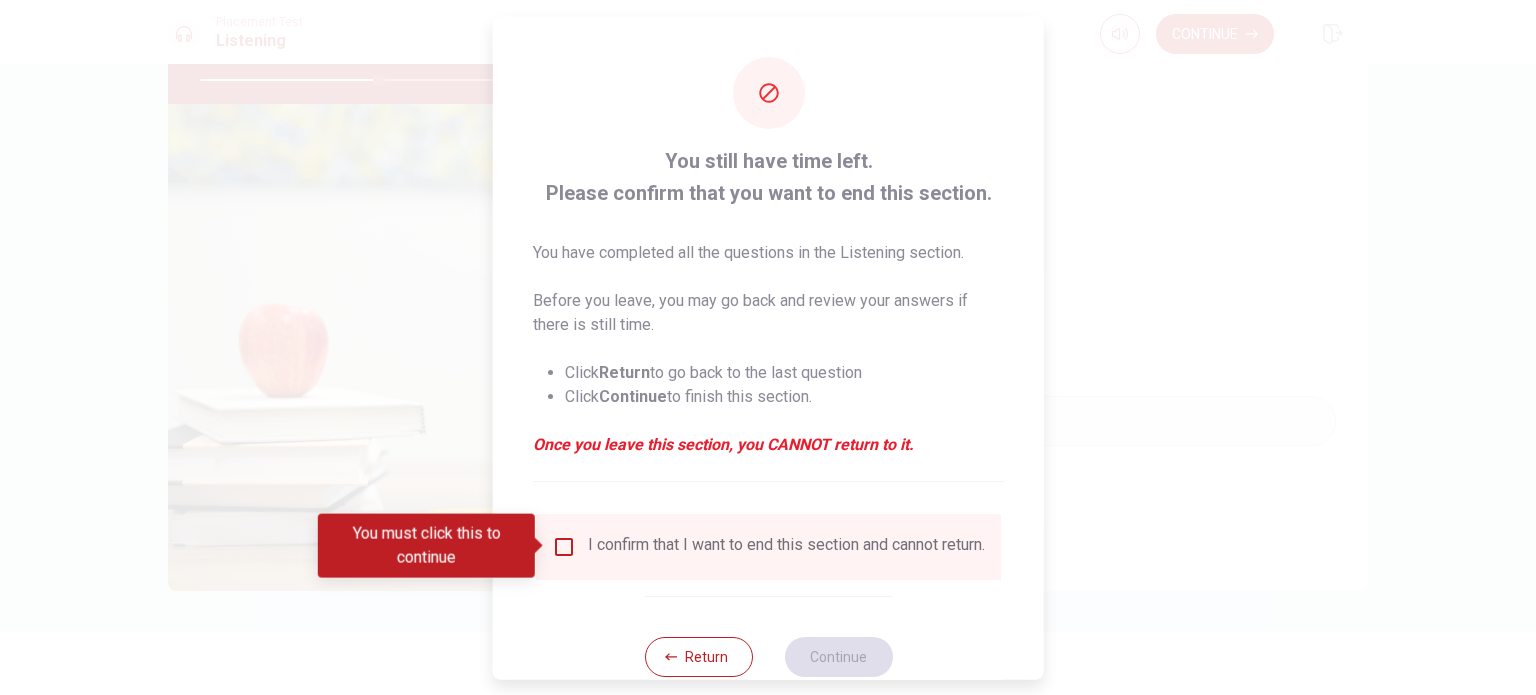 click on "I confirm that I want to end this section and cannot return." at bounding box center (786, 546) 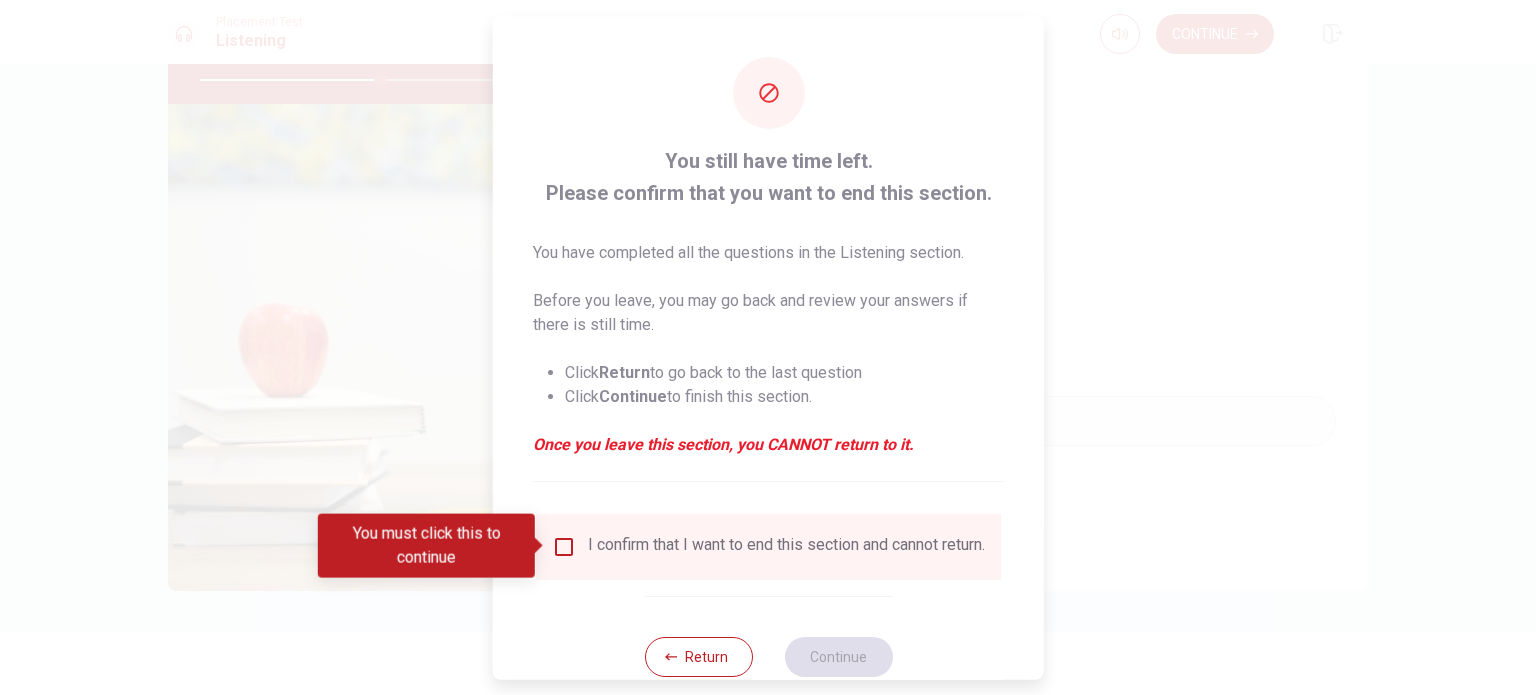 click at bounding box center (564, 546) 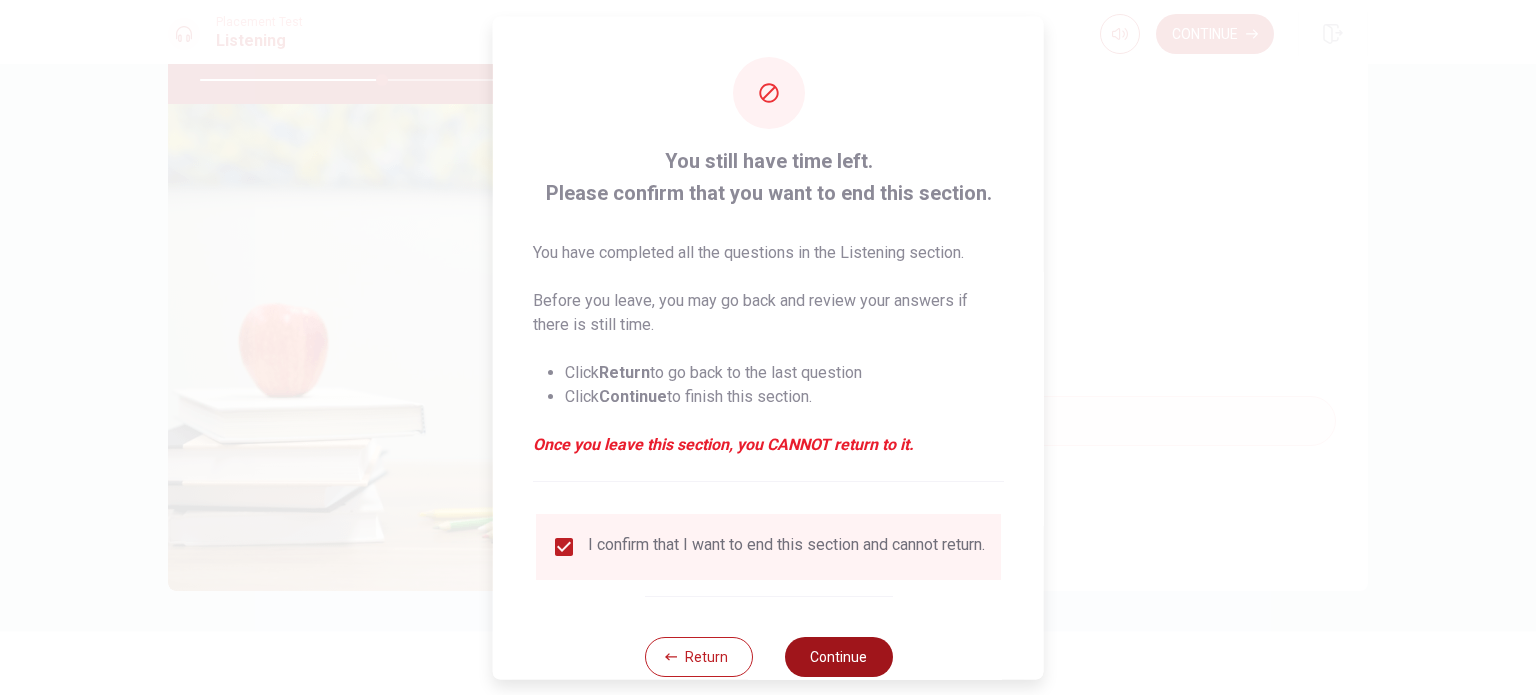 click on "Continue" at bounding box center [838, 656] 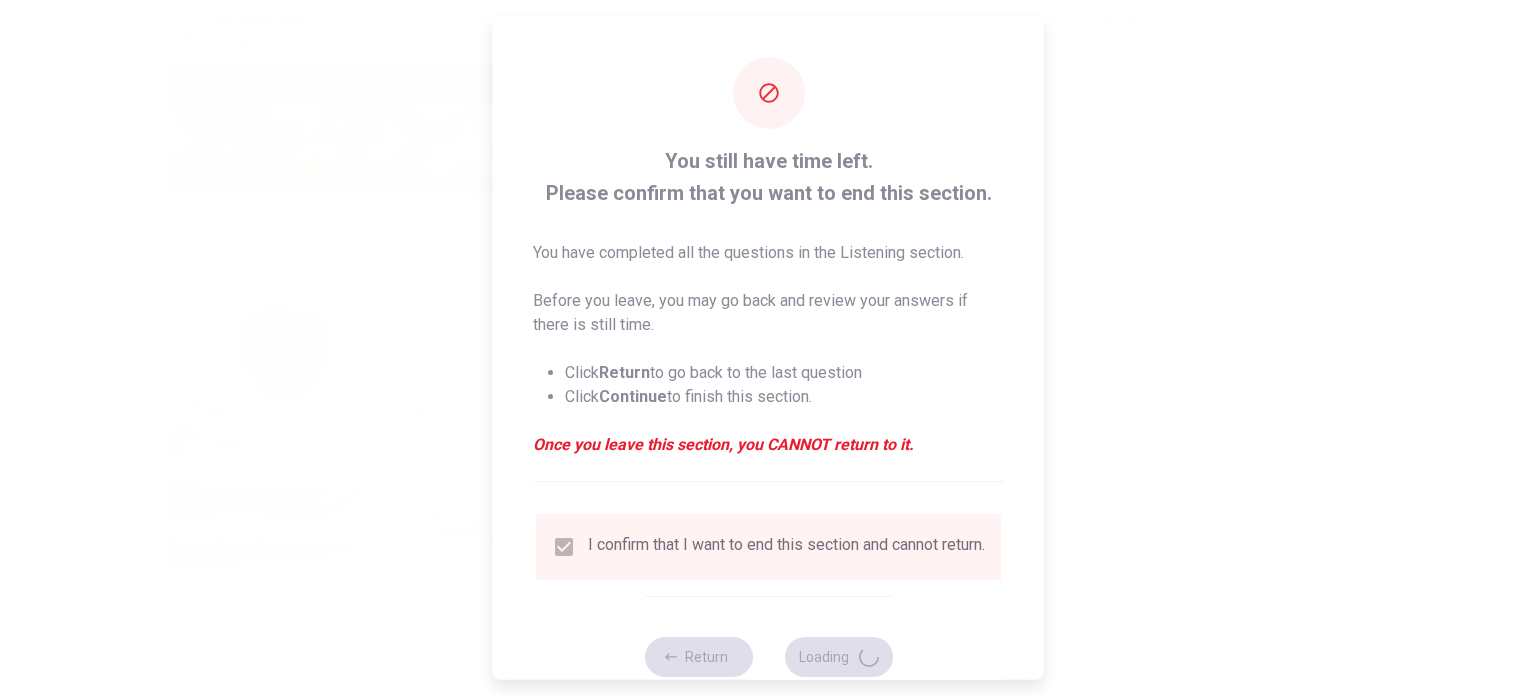 type on "51" 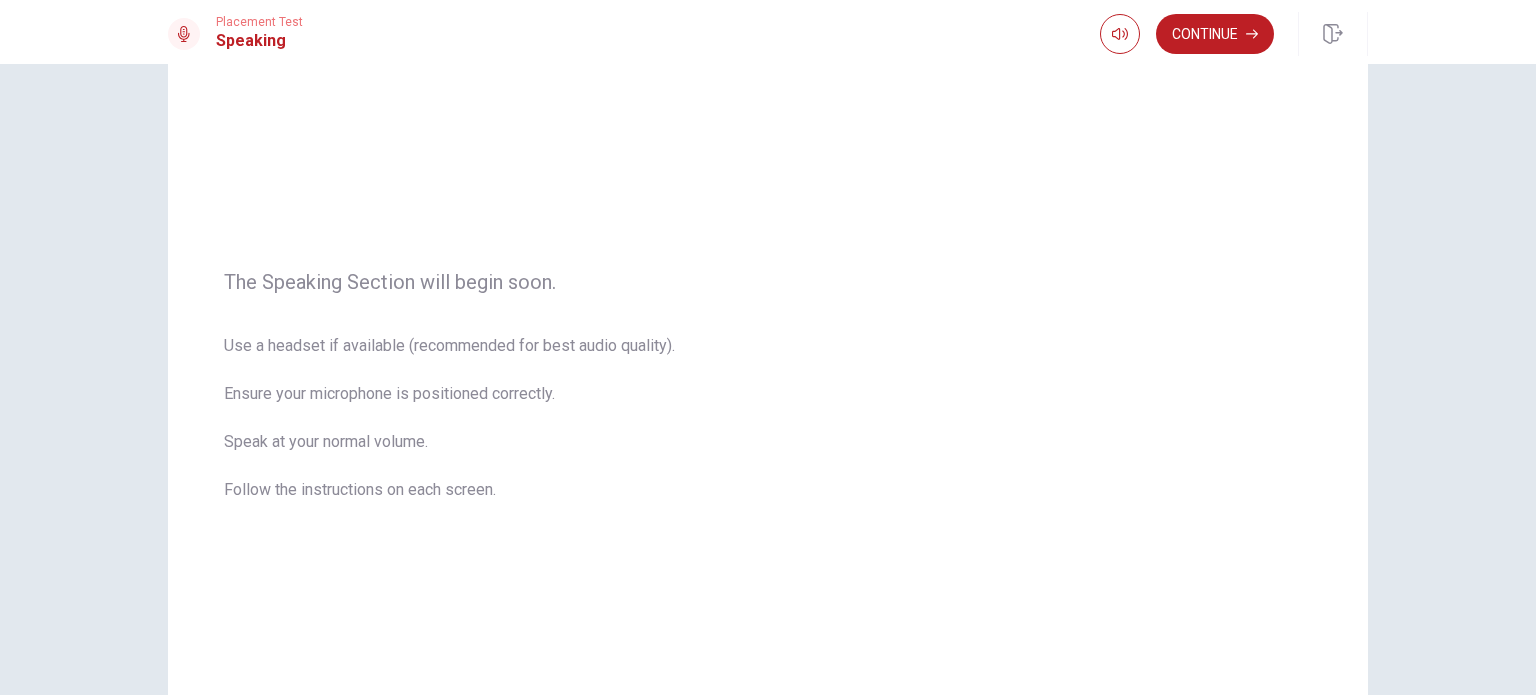 scroll, scrollTop: 143, scrollLeft: 0, axis: vertical 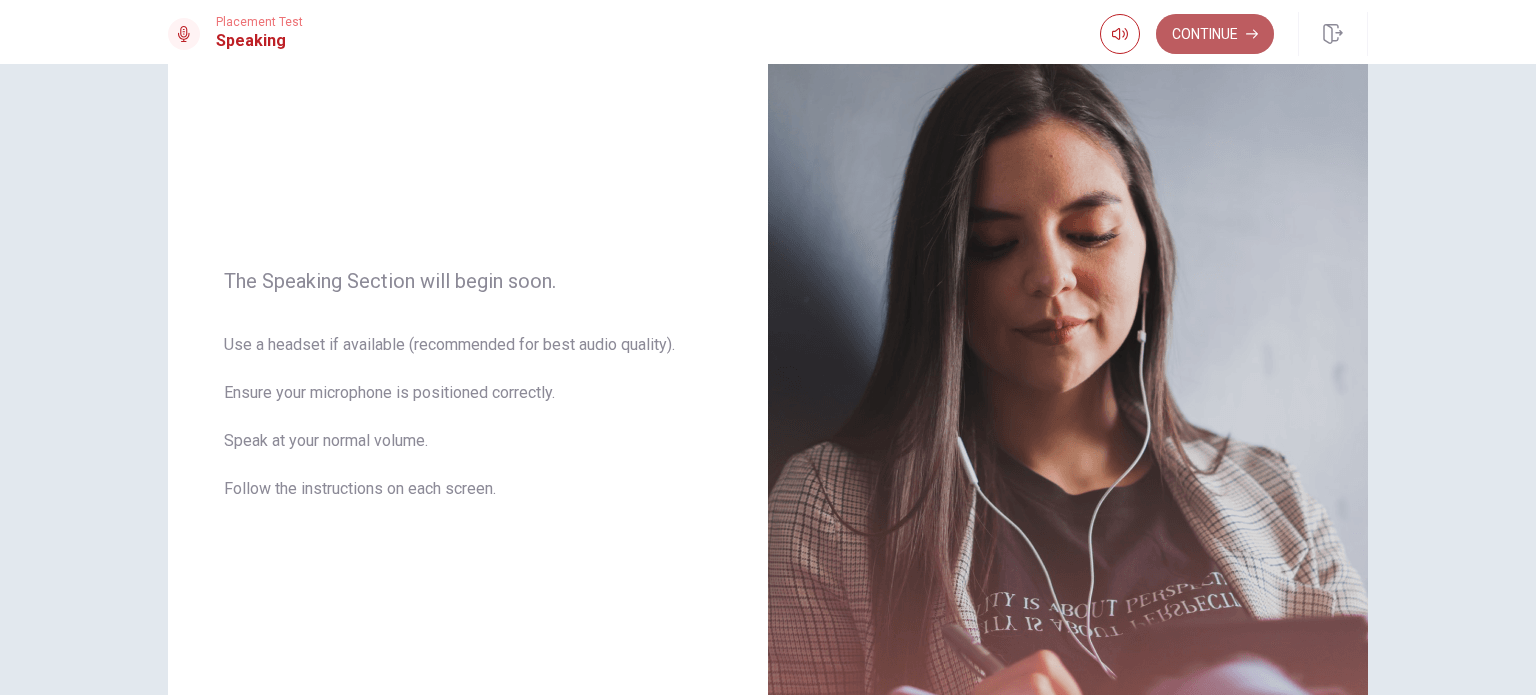click on "Continue" at bounding box center [1215, 34] 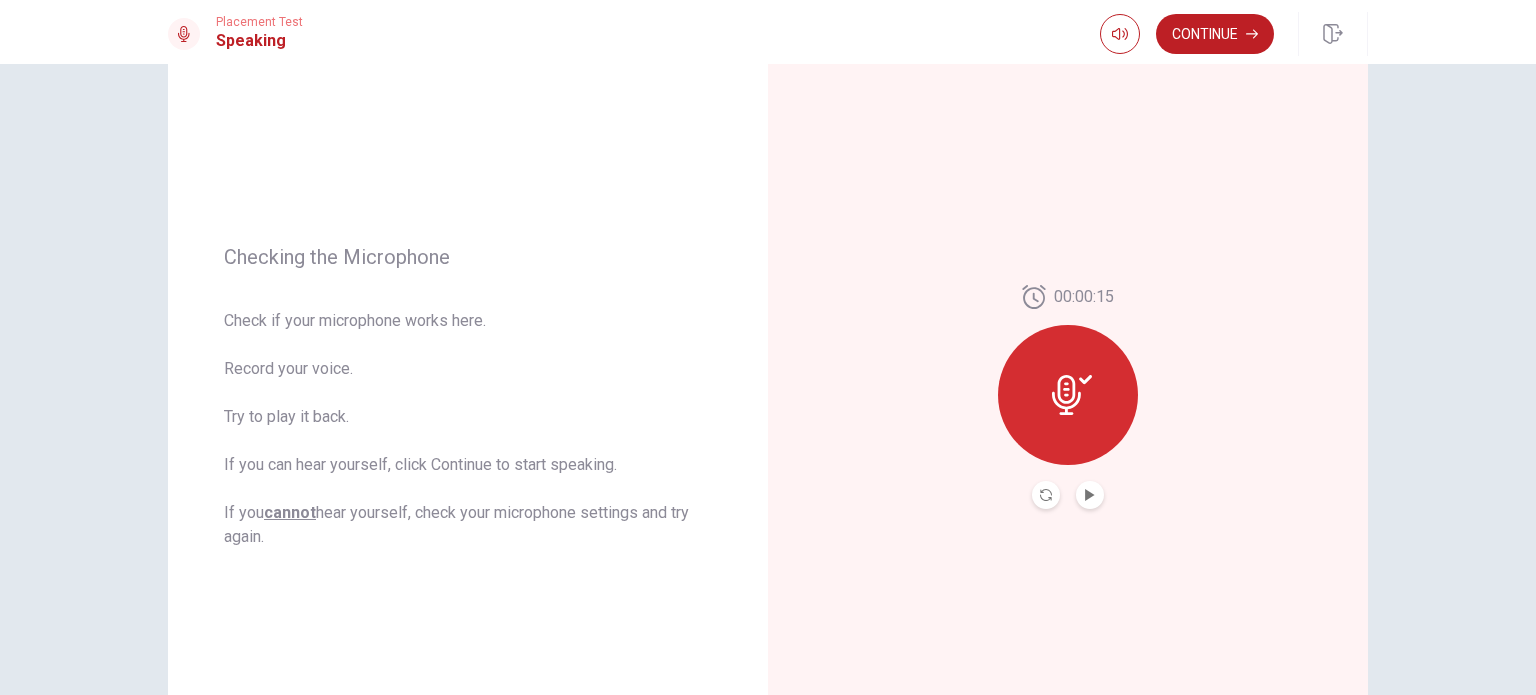 click at bounding box center [1068, 395] 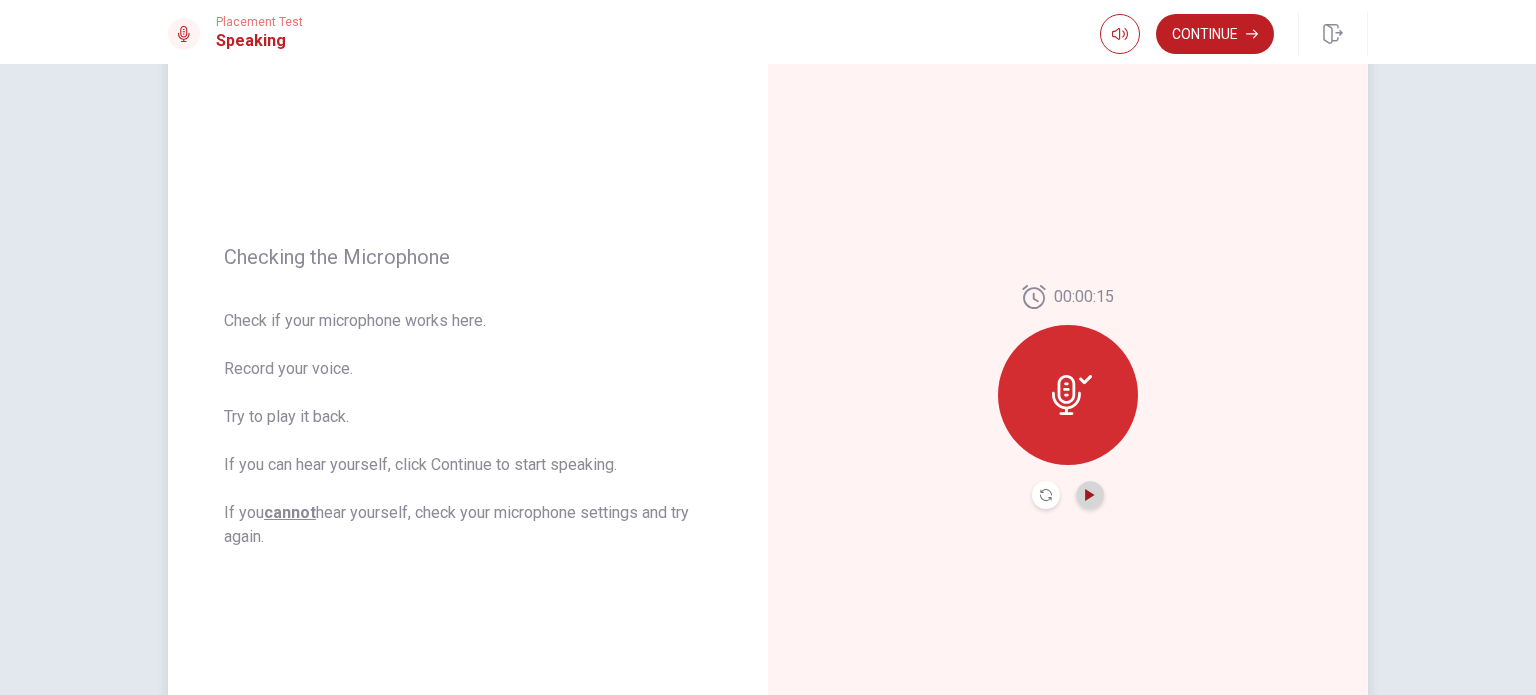 click 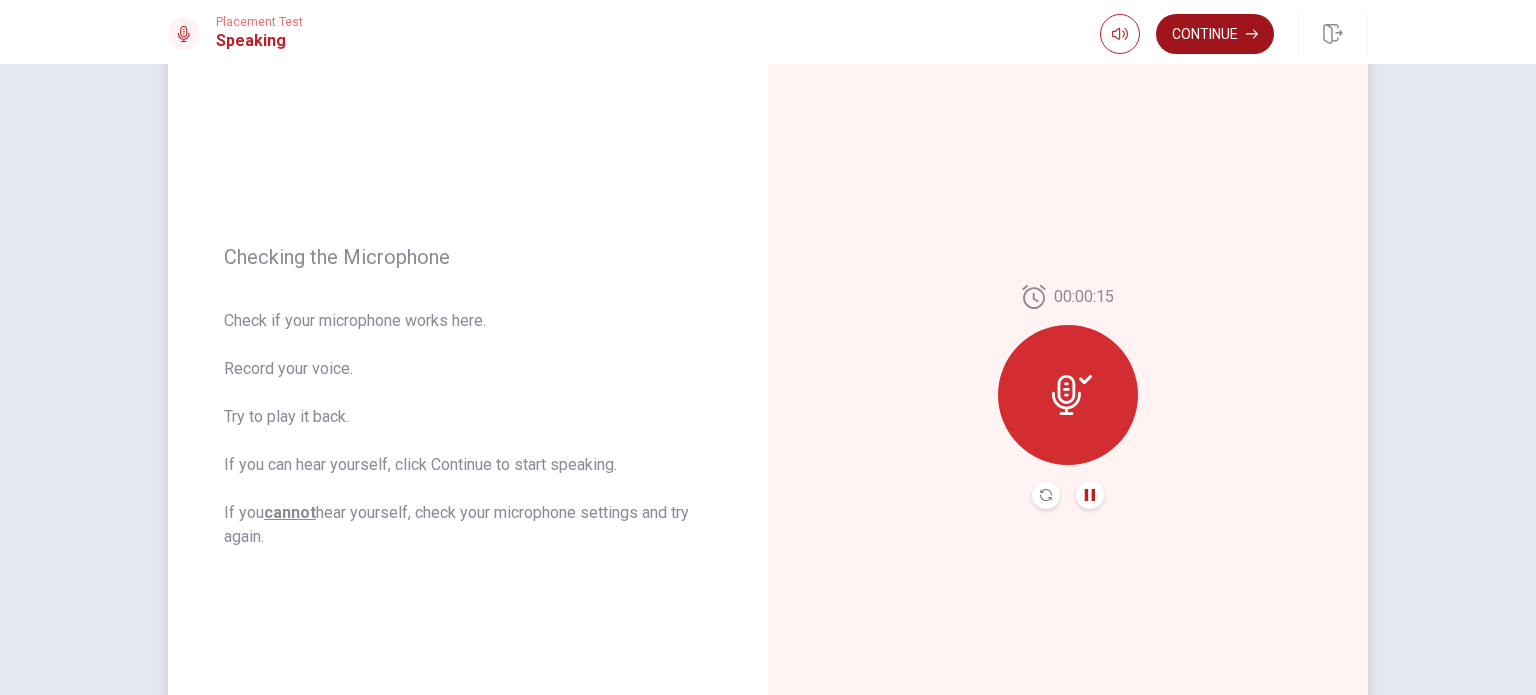 click on "Continue" at bounding box center [1215, 34] 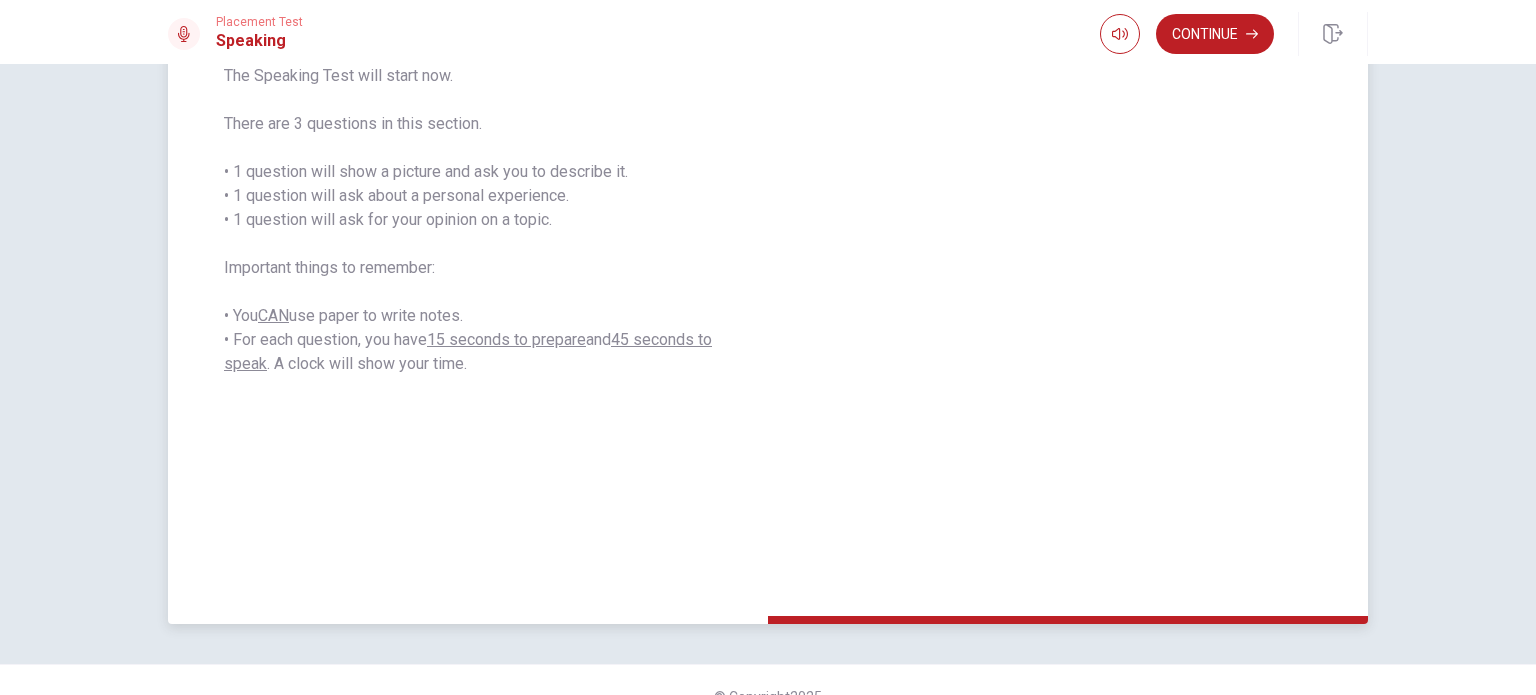 scroll, scrollTop: 0, scrollLeft: 0, axis: both 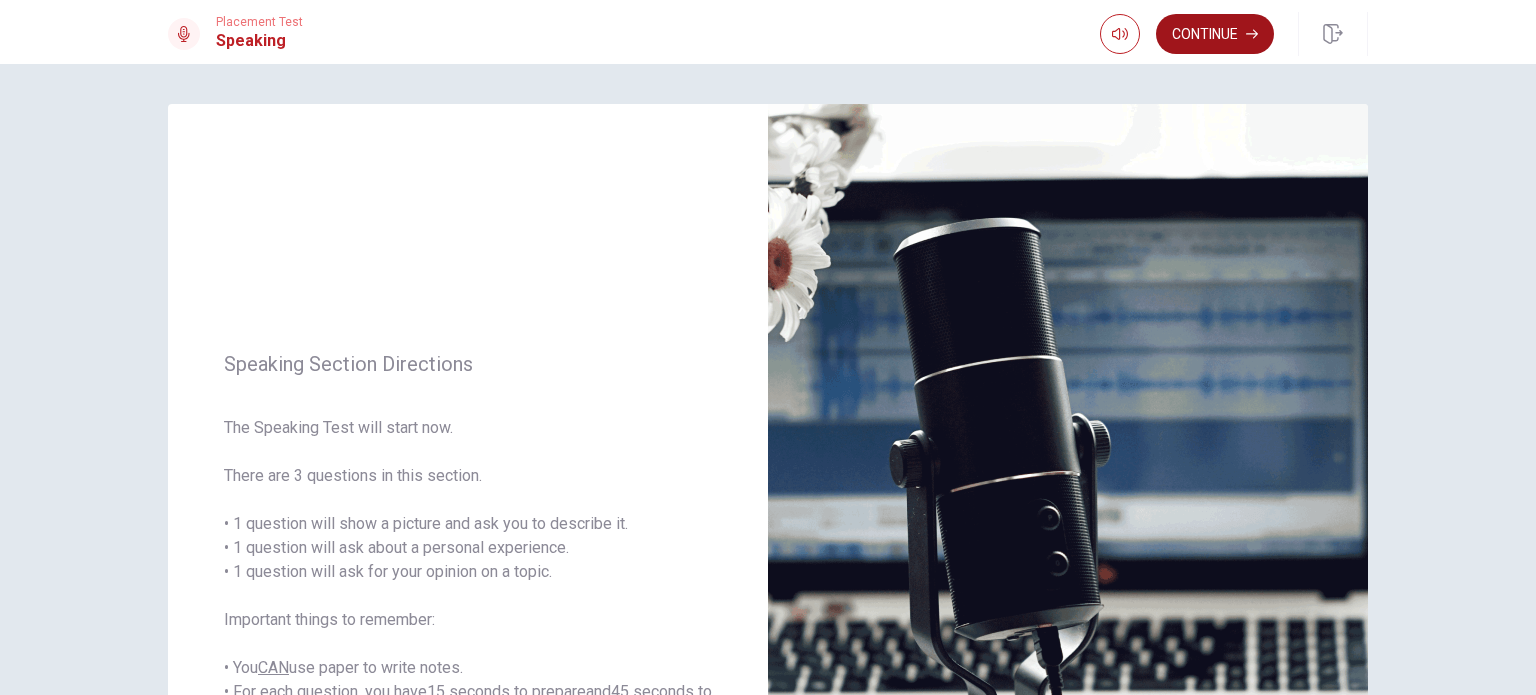 click on "Continue" at bounding box center (1215, 34) 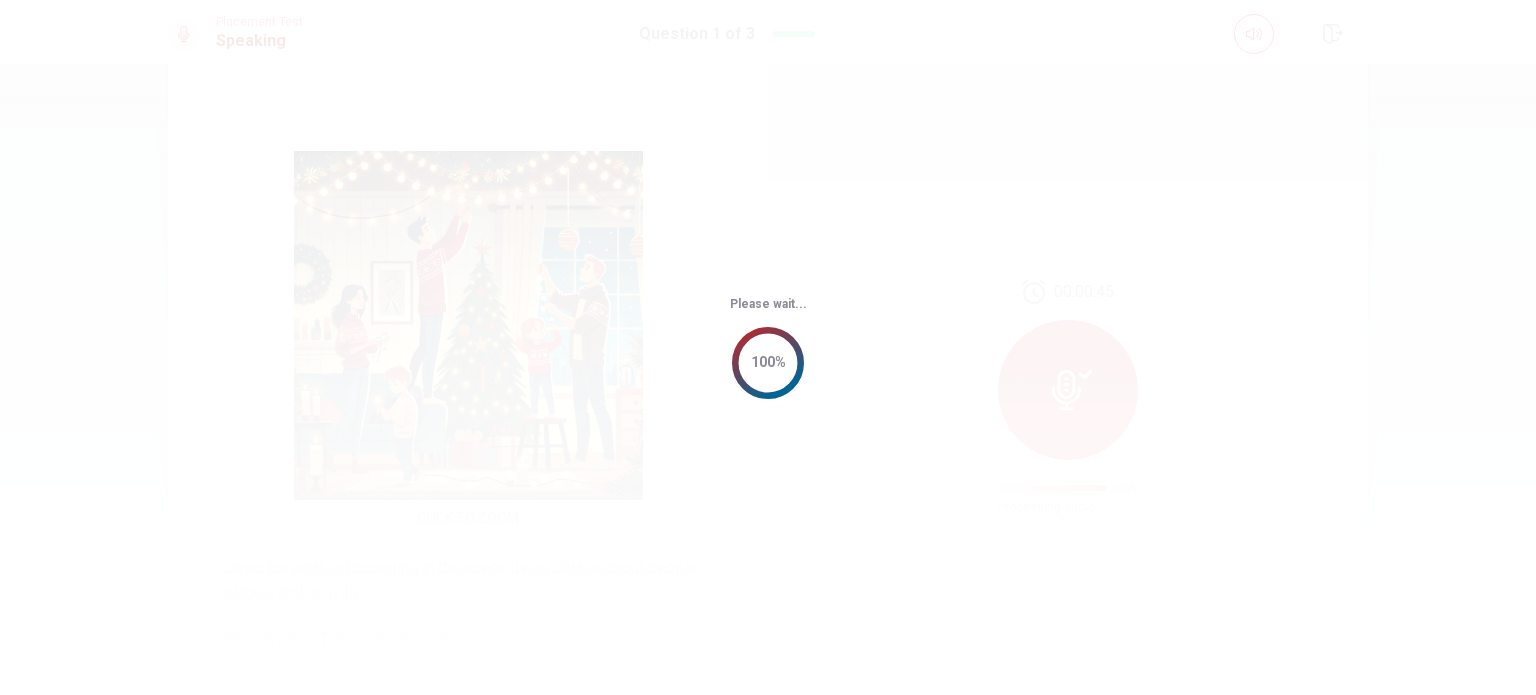 scroll, scrollTop: 0, scrollLeft: 0, axis: both 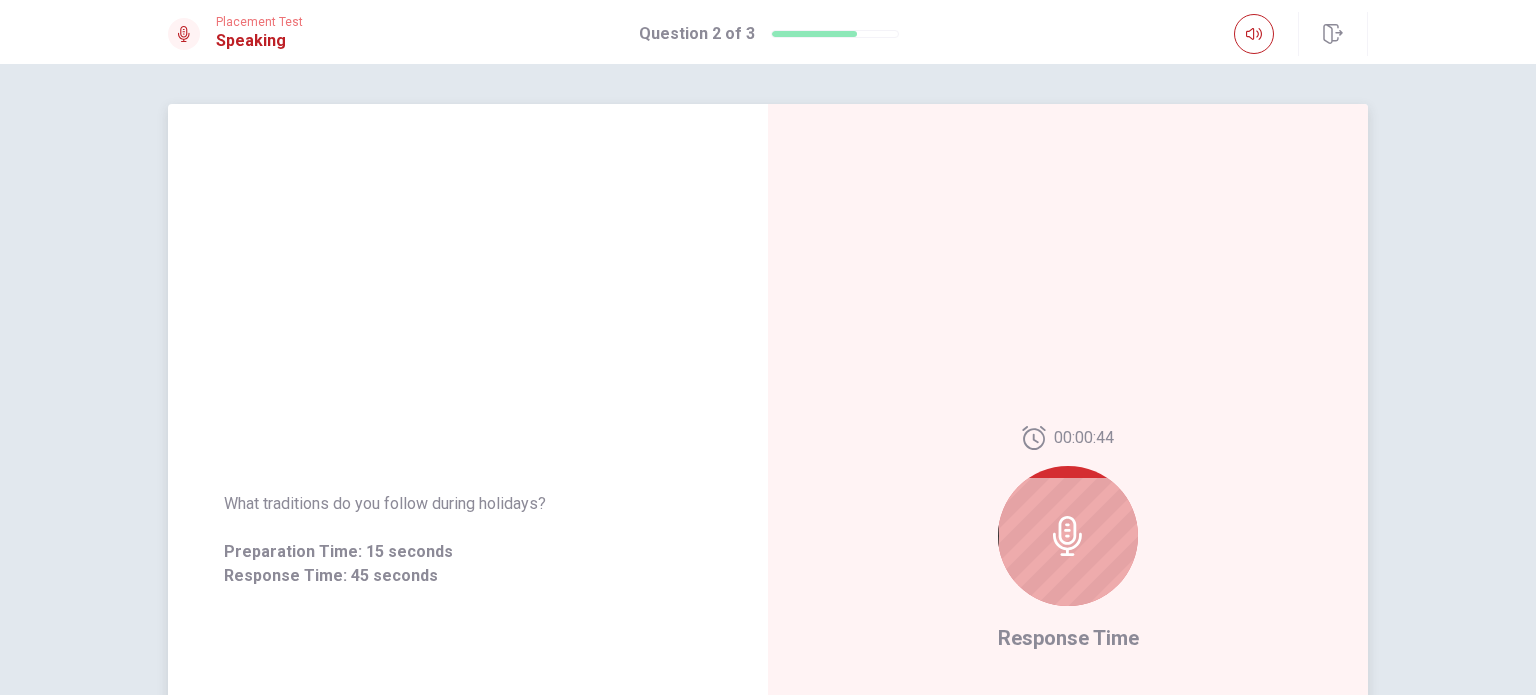 click on "00:00:44 Response Time" at bounding box center (1068, 540) 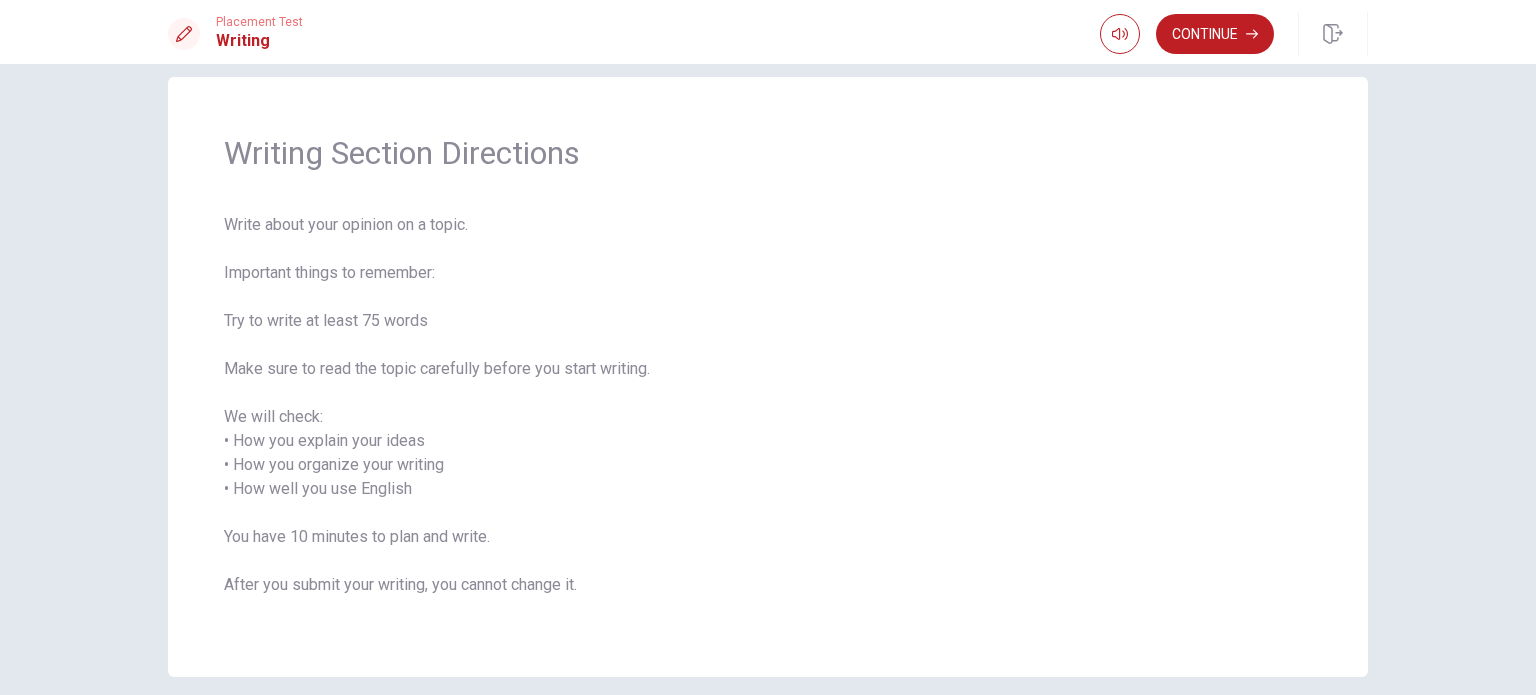 scroll, scrollTop: 25, scrollLeft: 0, axis: vertical 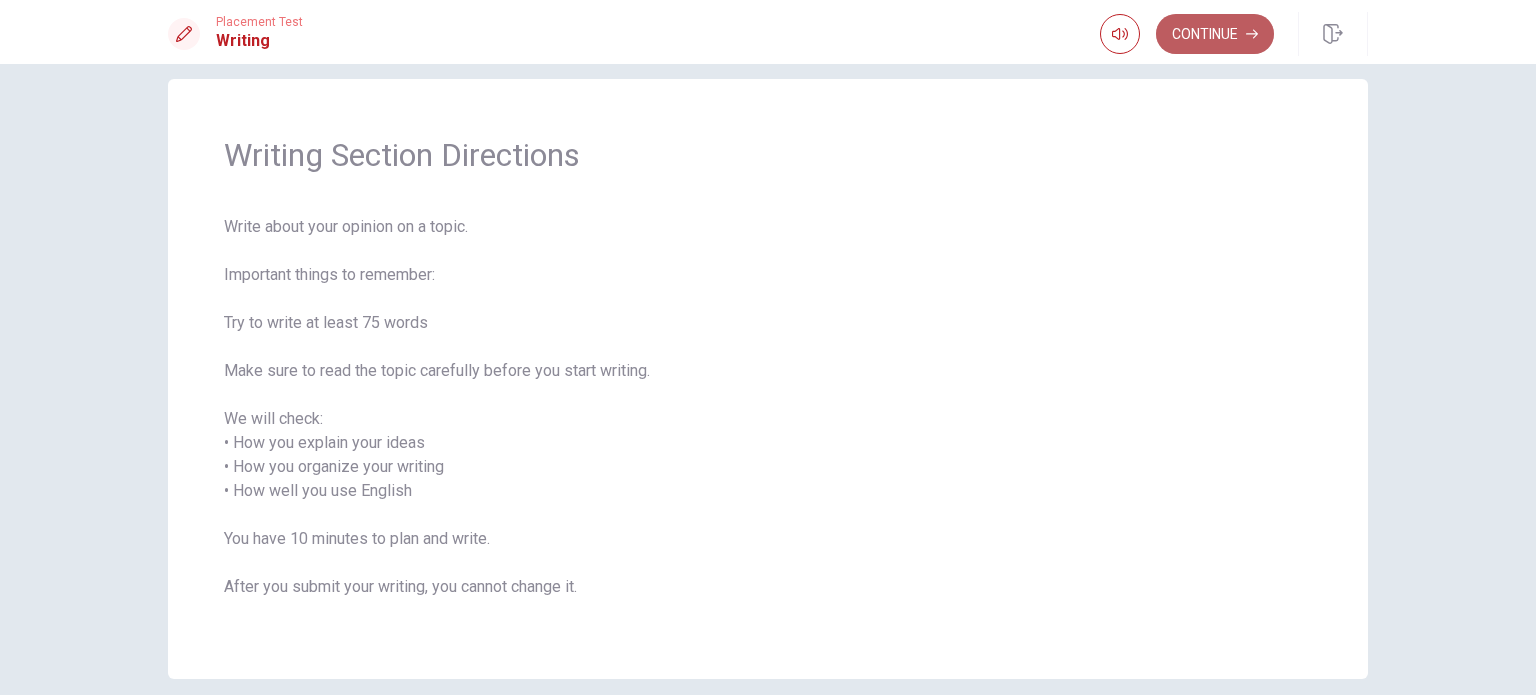 click on "Continue" at bounding box center [1215, 34] 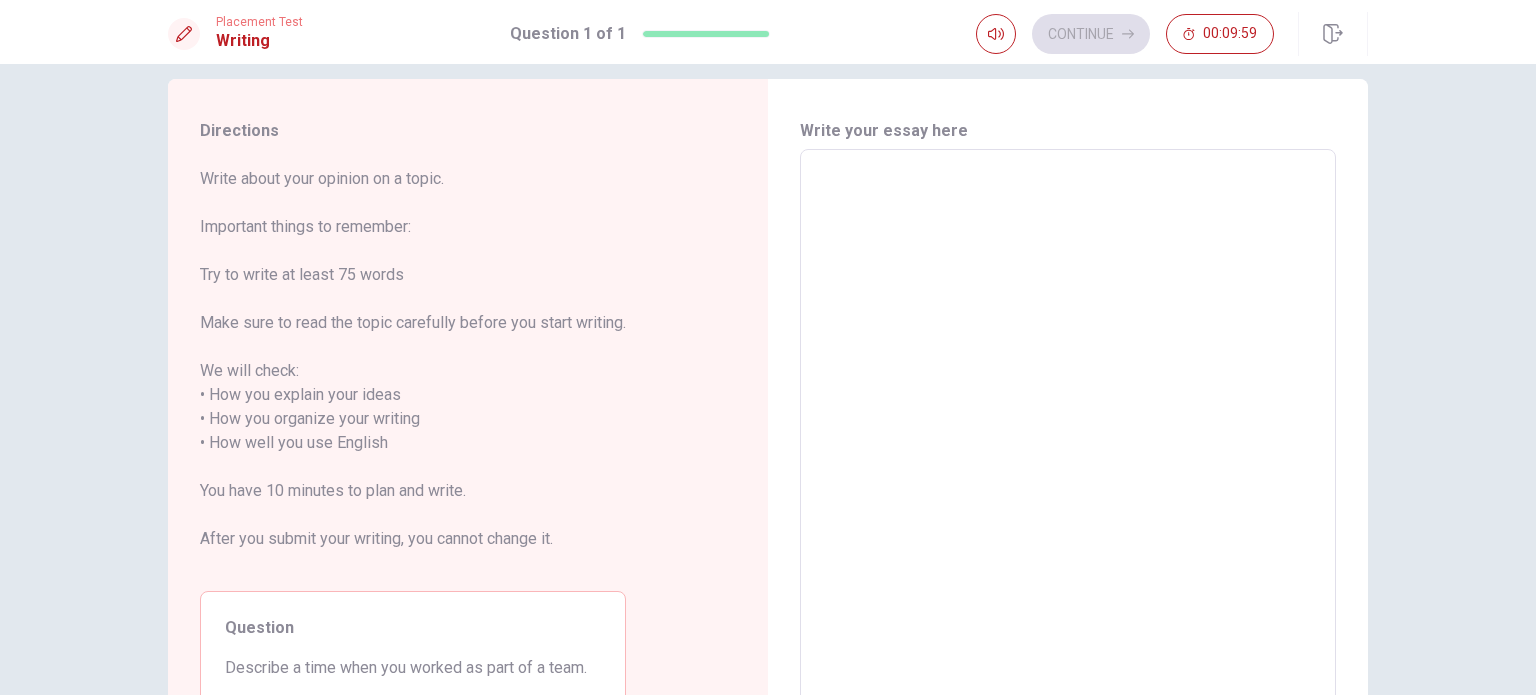click at bounding box center (1068, 431) 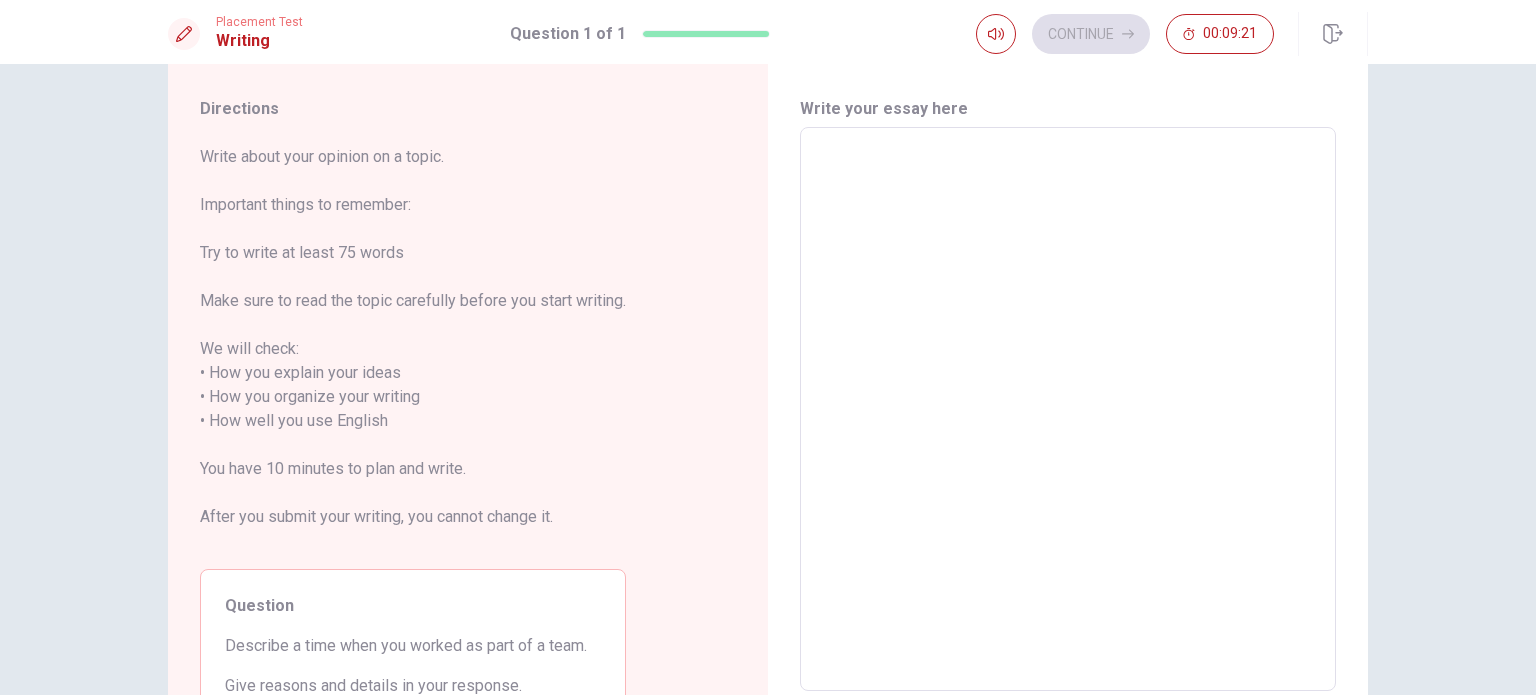 scroll, scrollTop: 46, scrollLeft: 0, axis: vertical 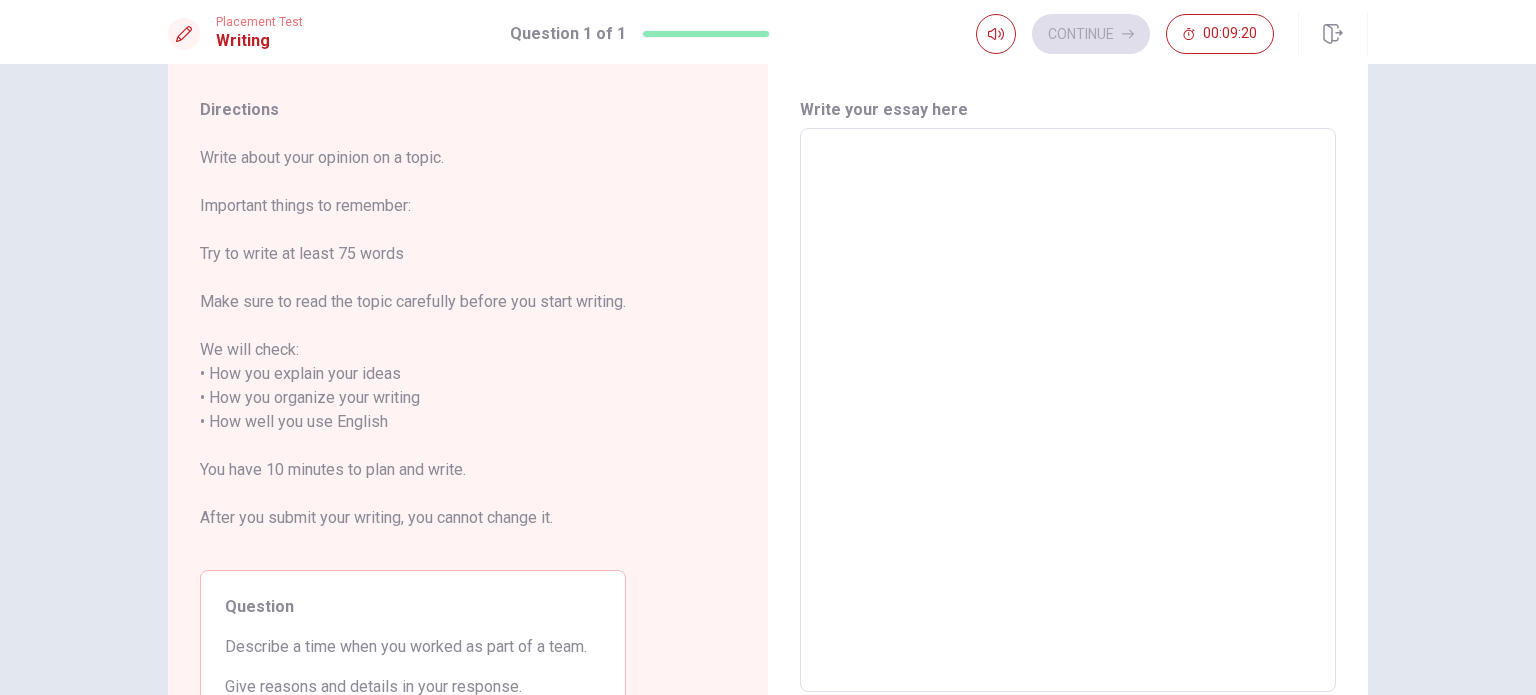 click at bounding box center (1068, 410) 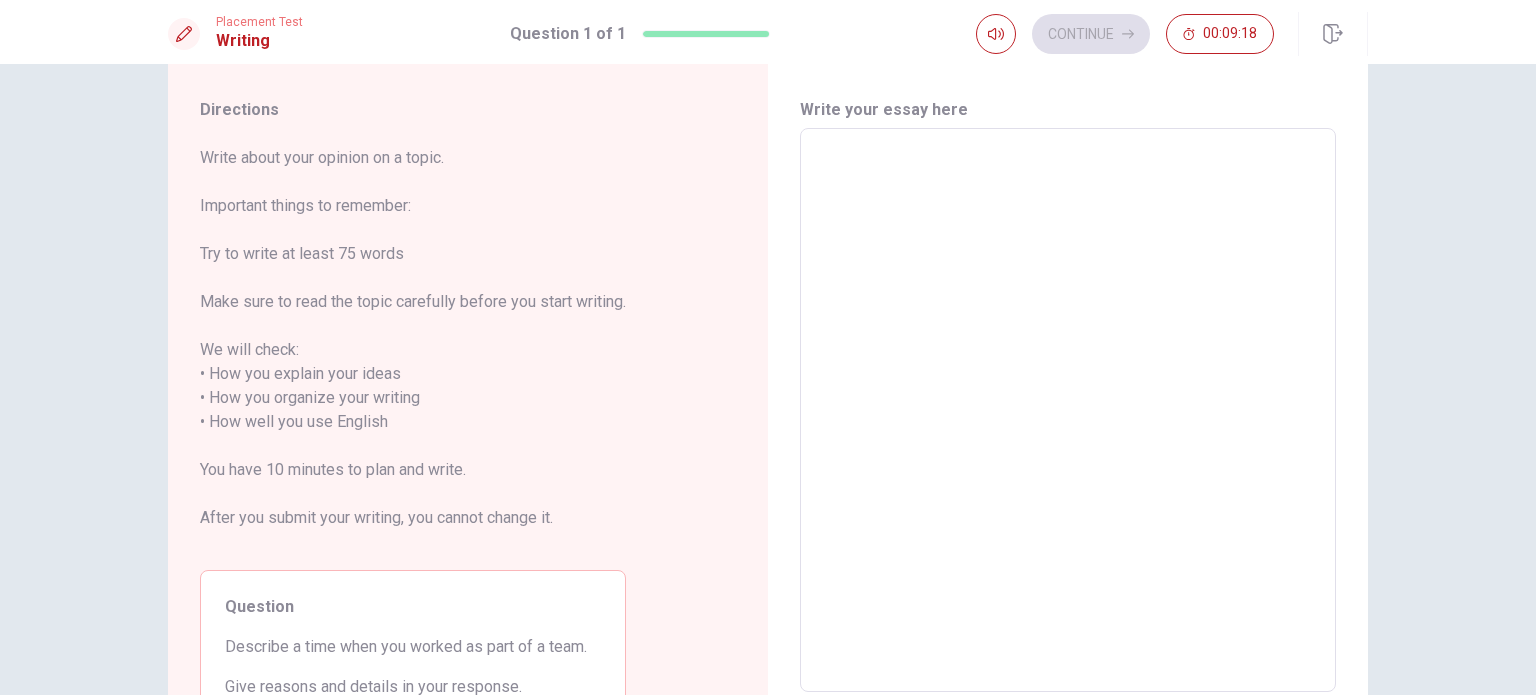 type on "M" 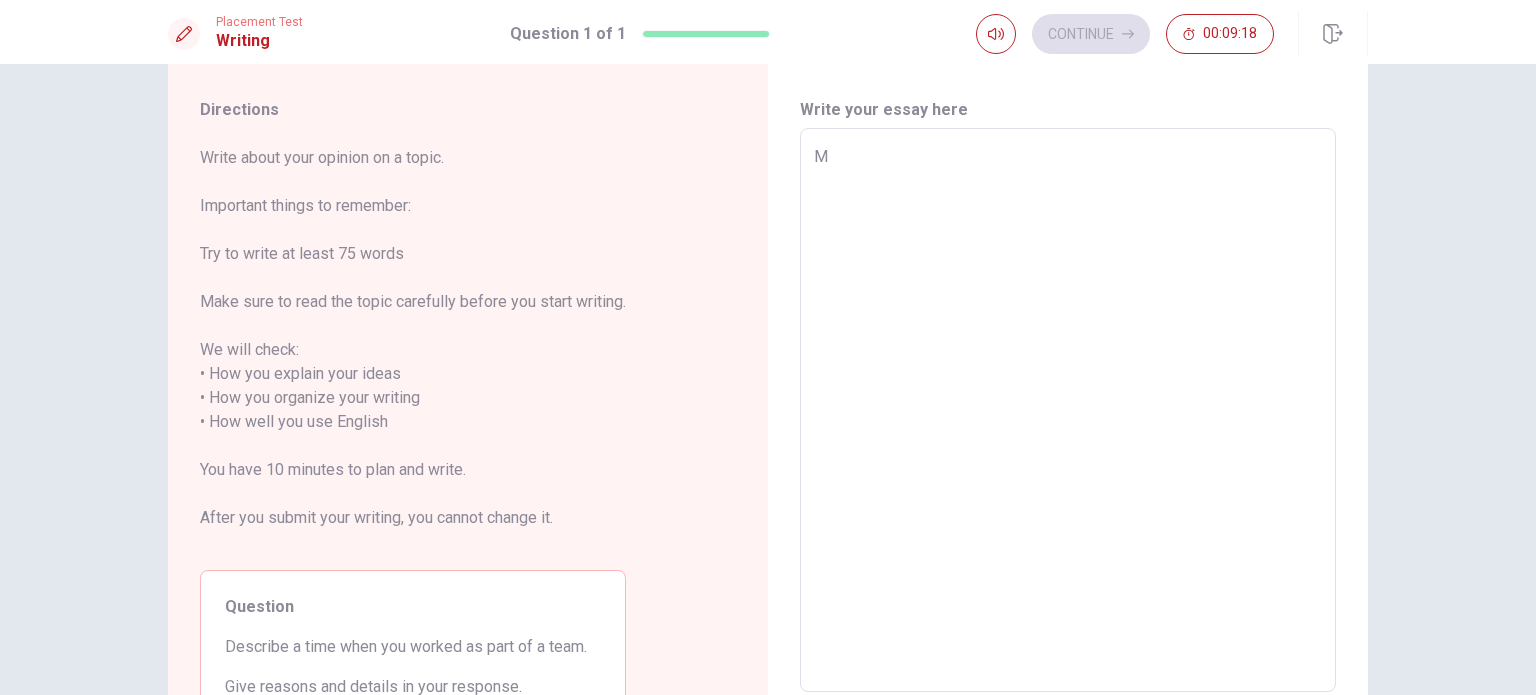 type on "x" 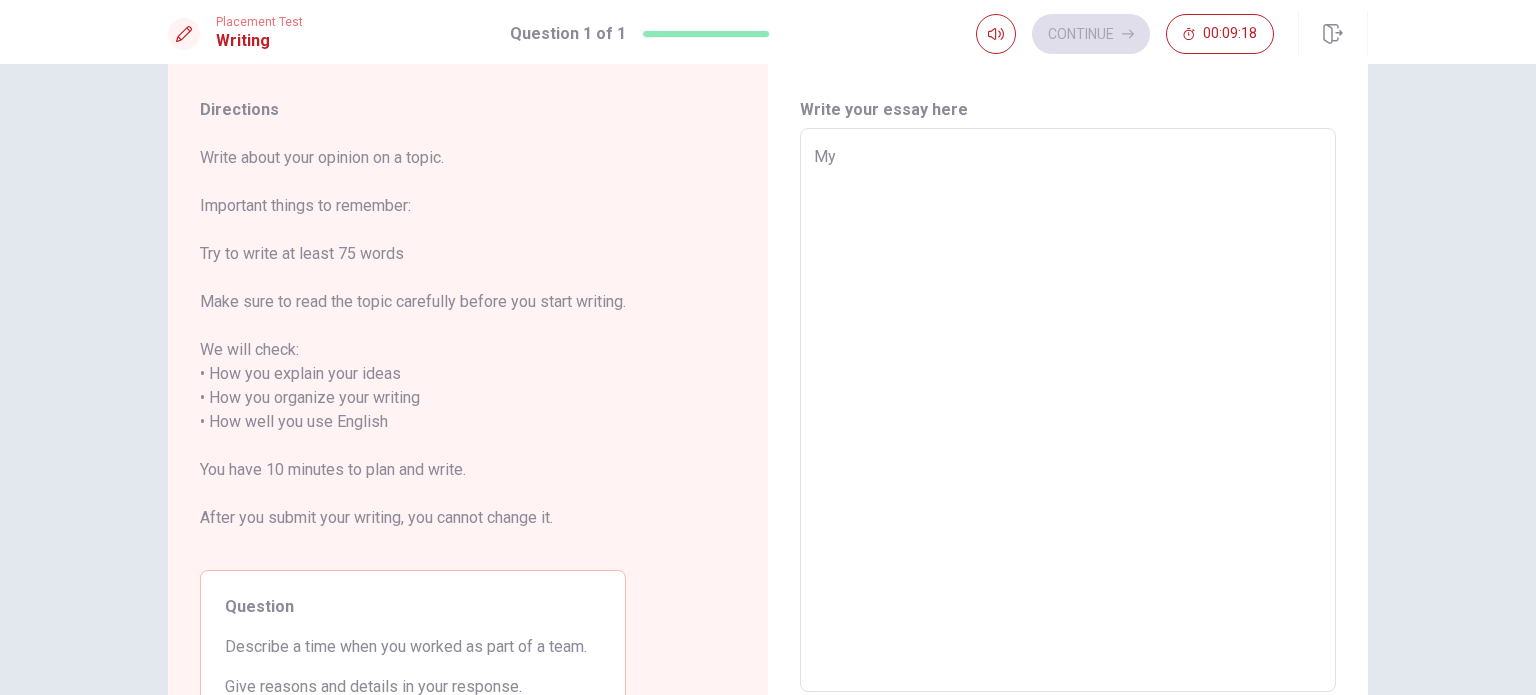 type on "x" 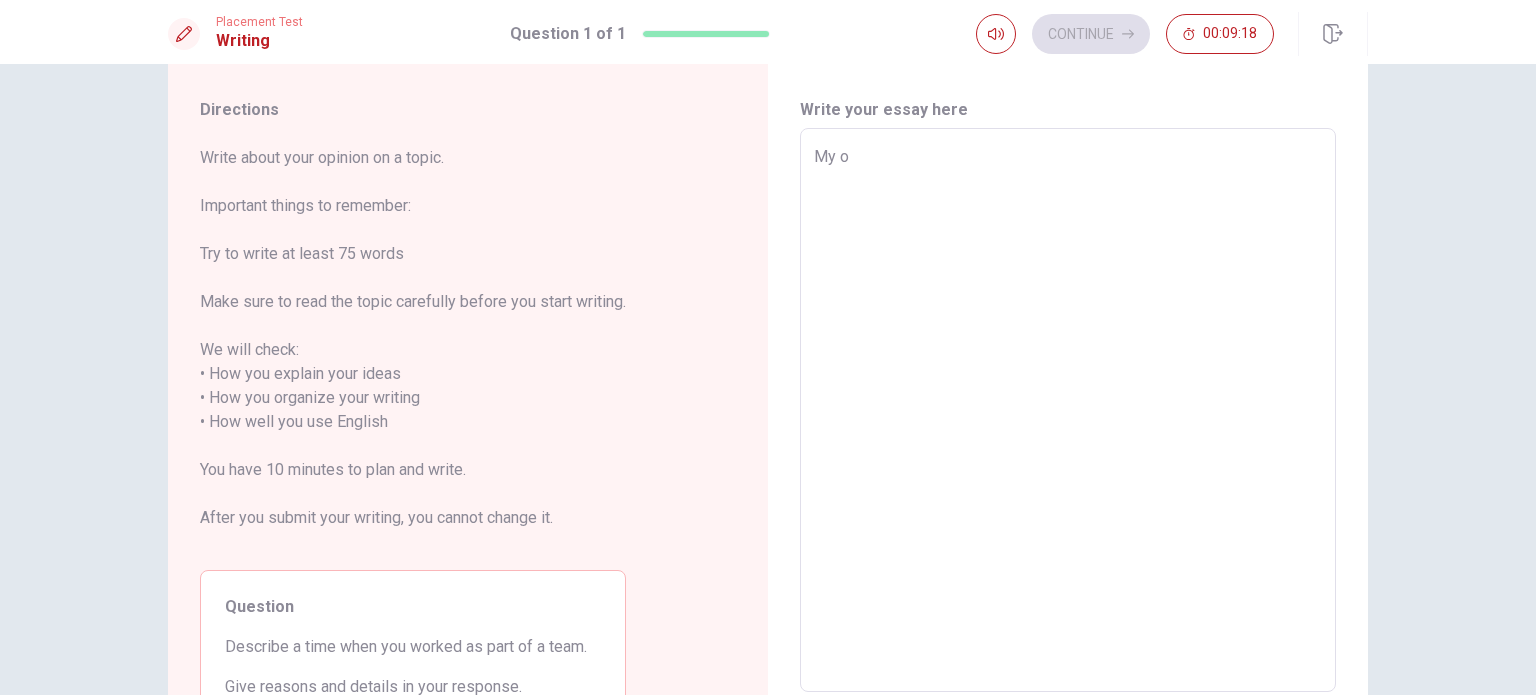 type on "x" 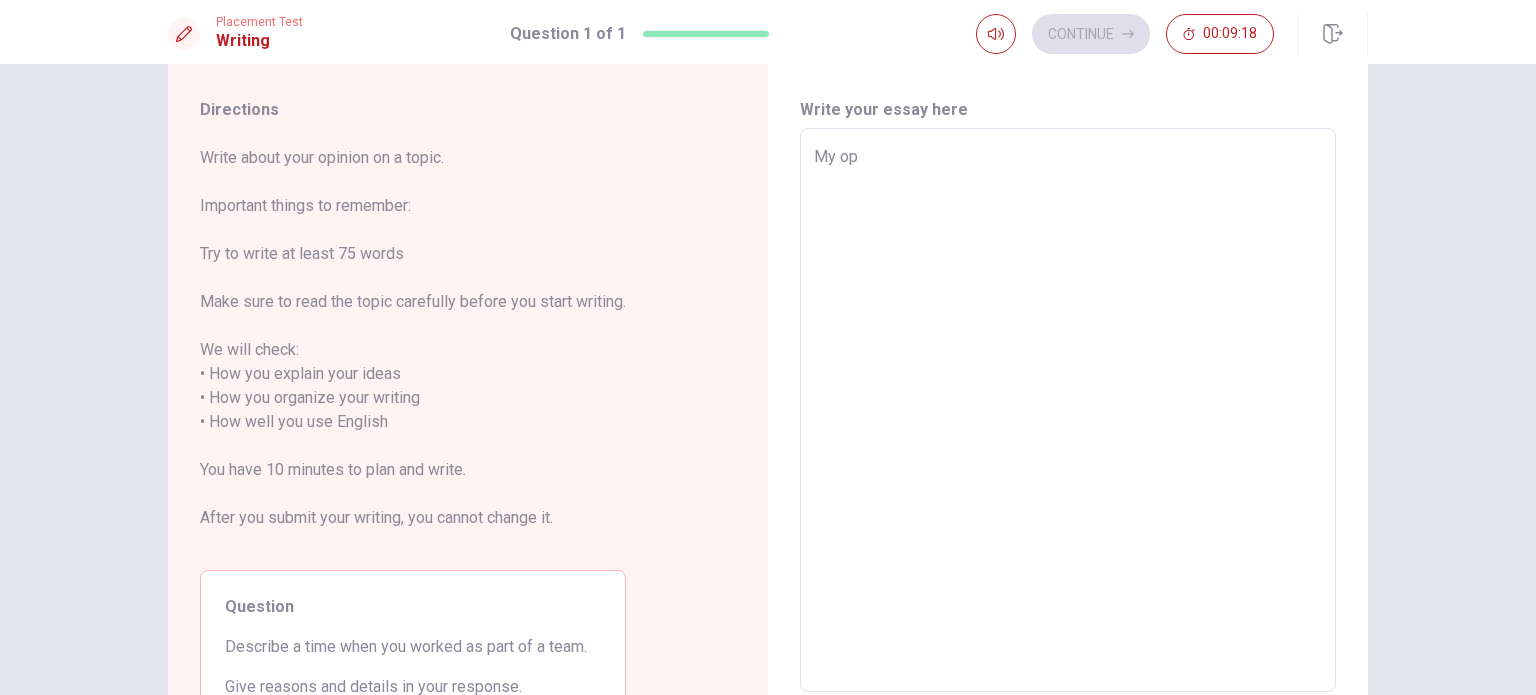 type on "x" 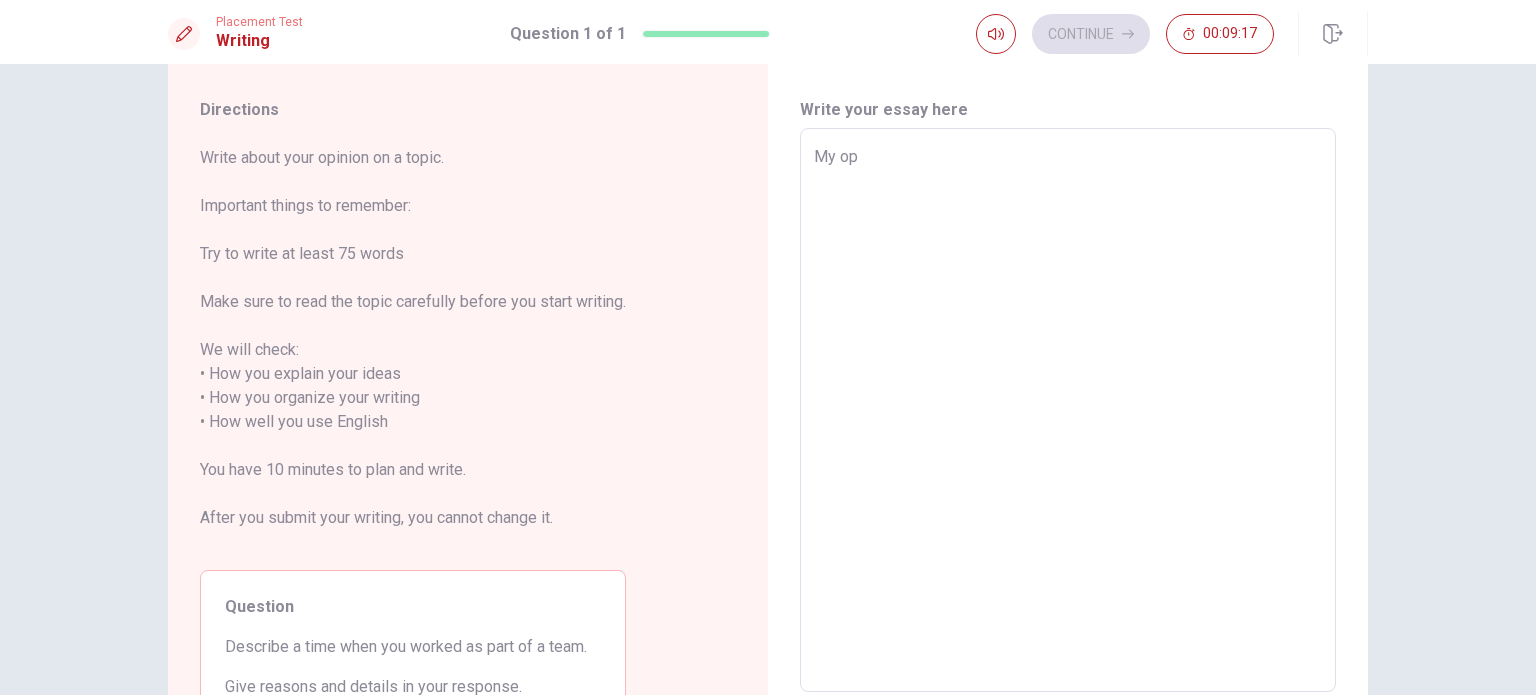 type on "My opi" 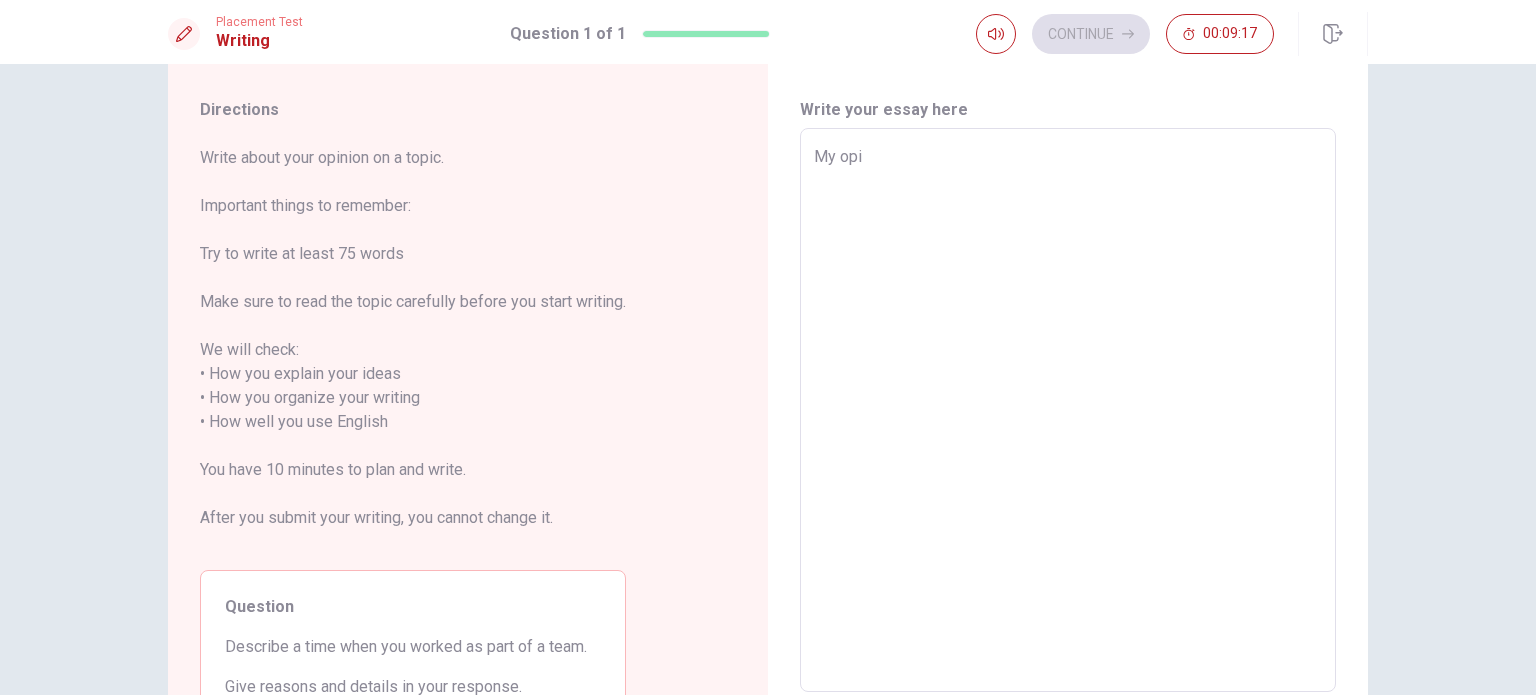 type on "x" 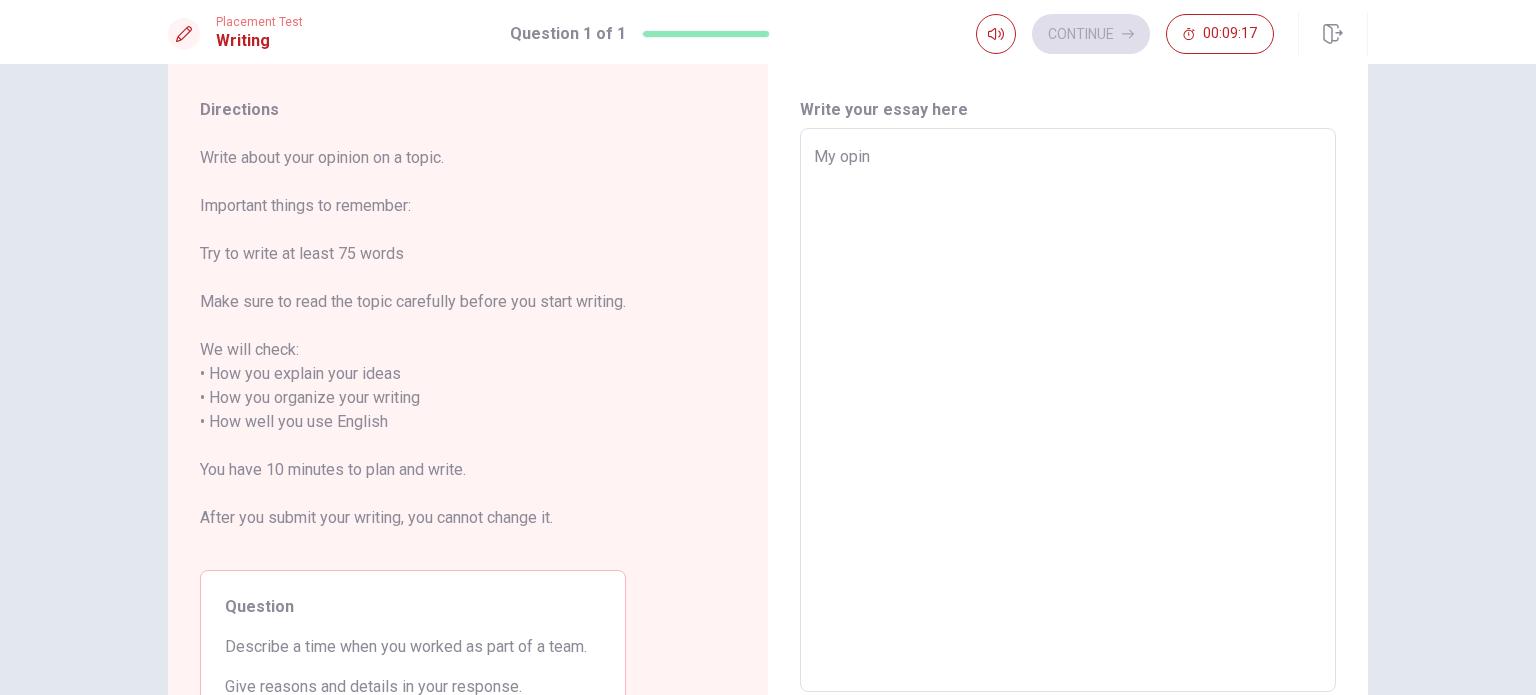 type on "x" 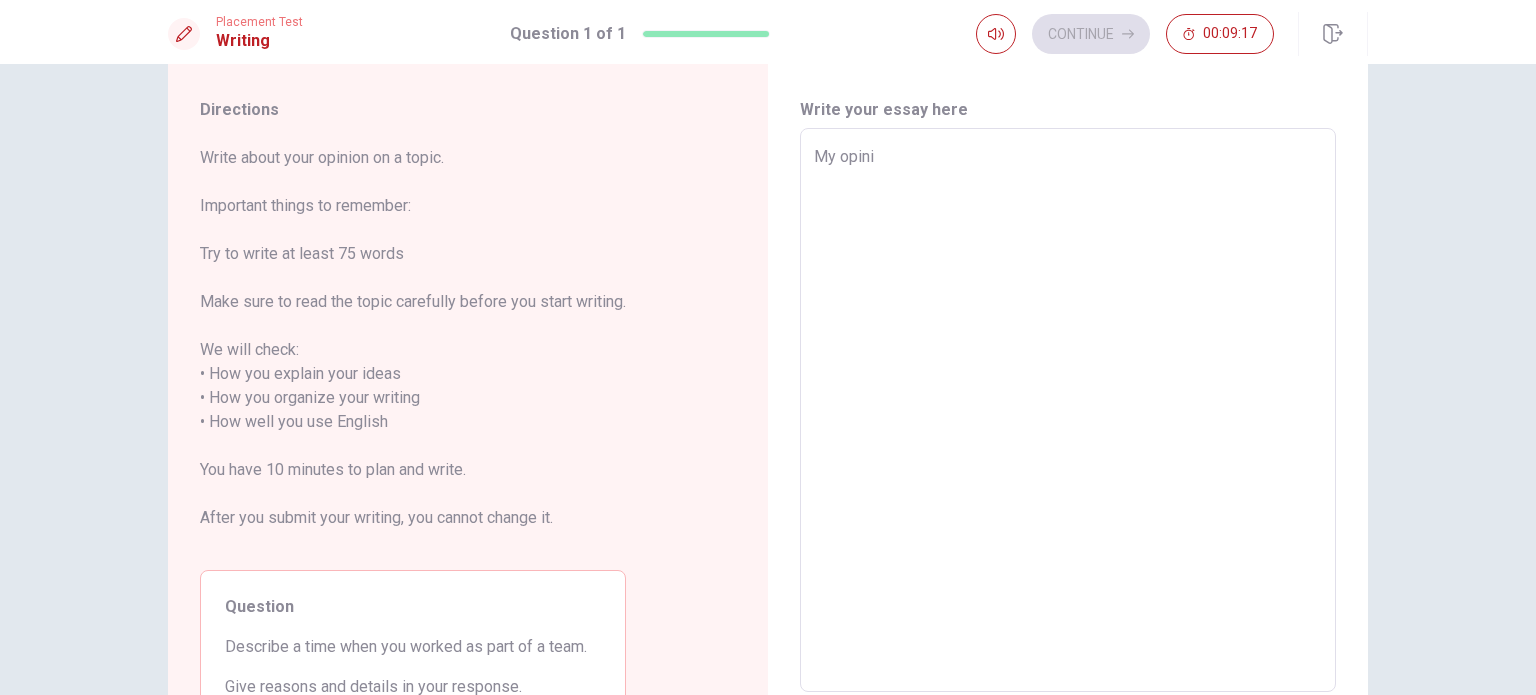 type on "x" 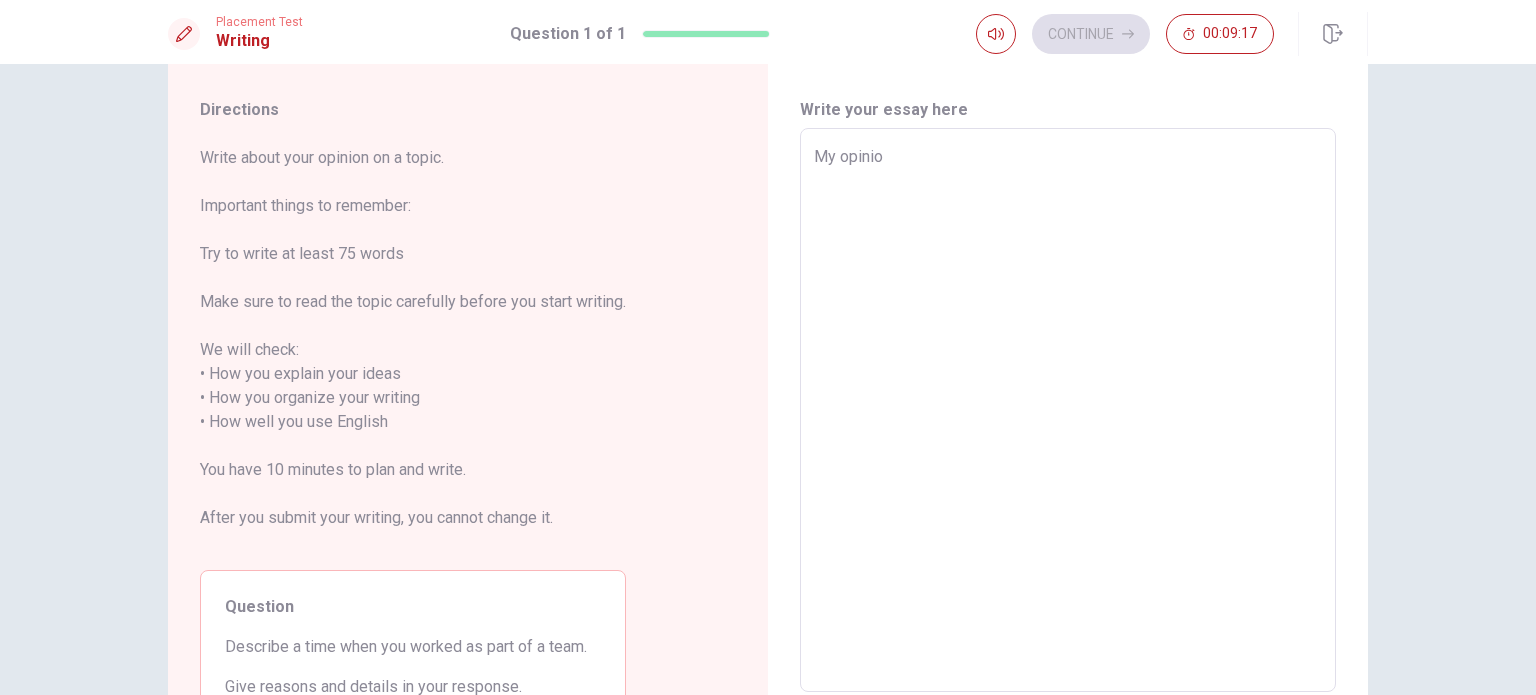 type on "x" 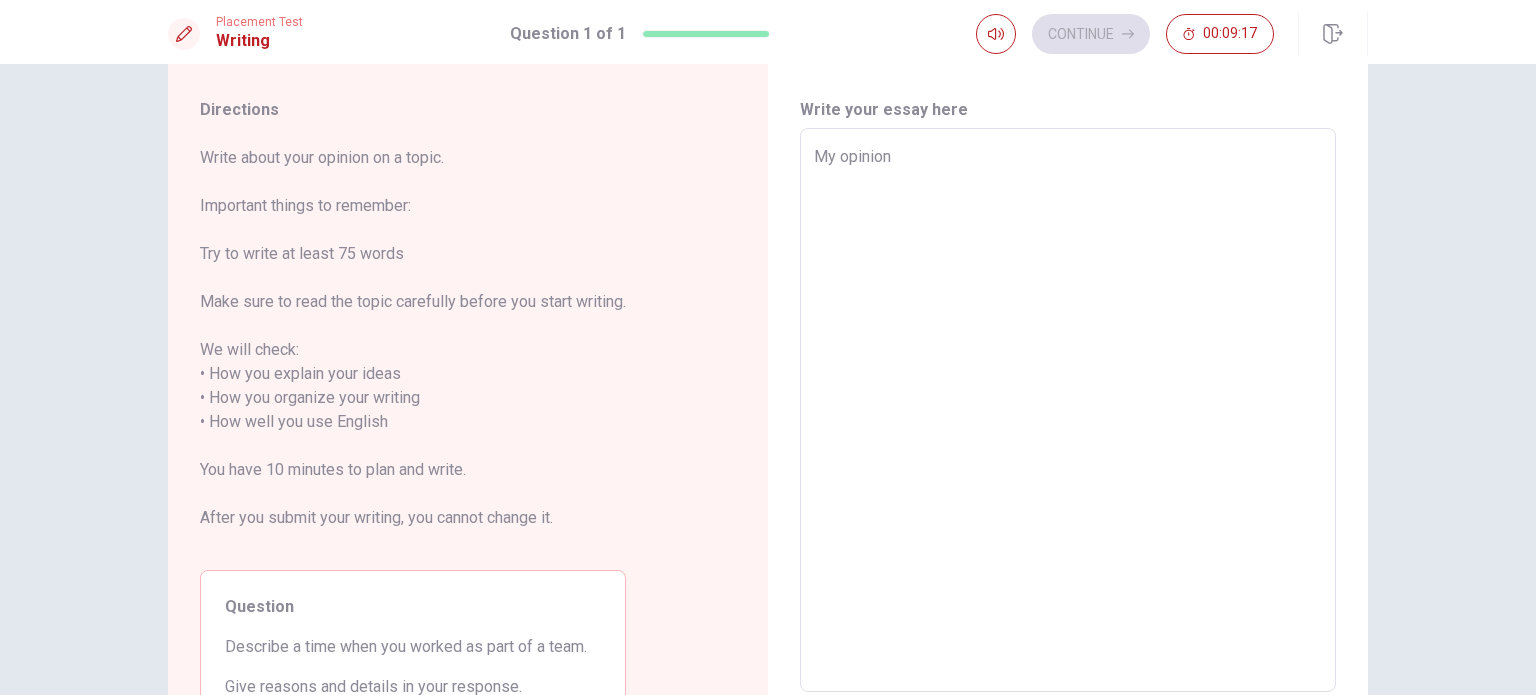 type on "x" 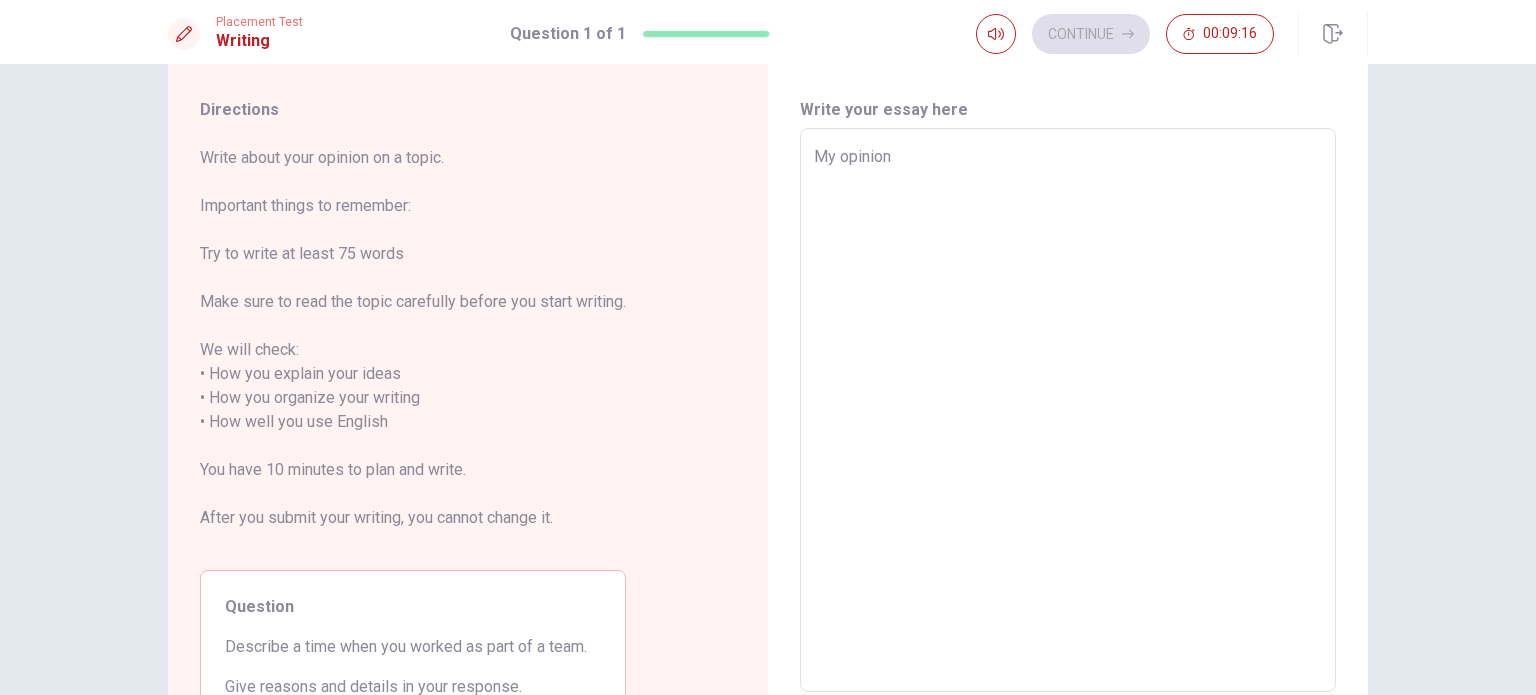 type on "x" 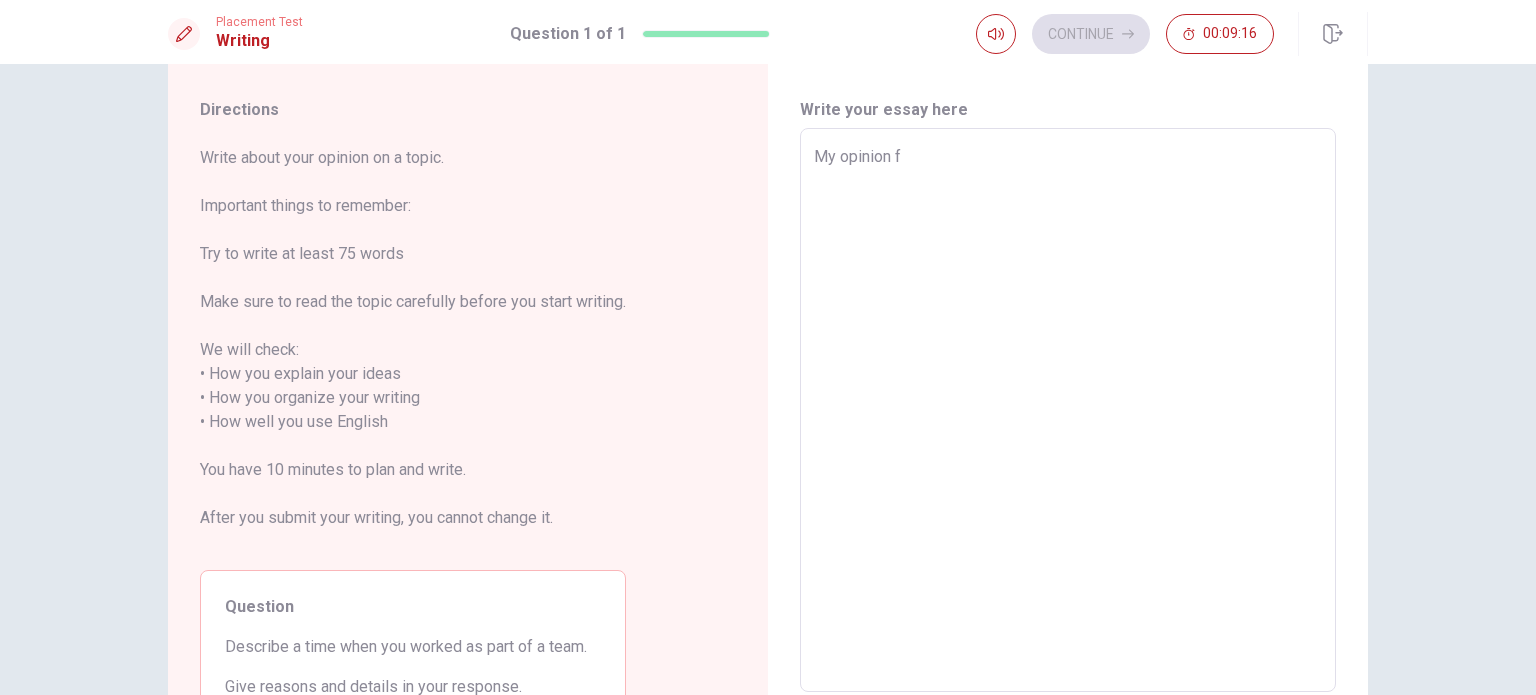 type on "x" 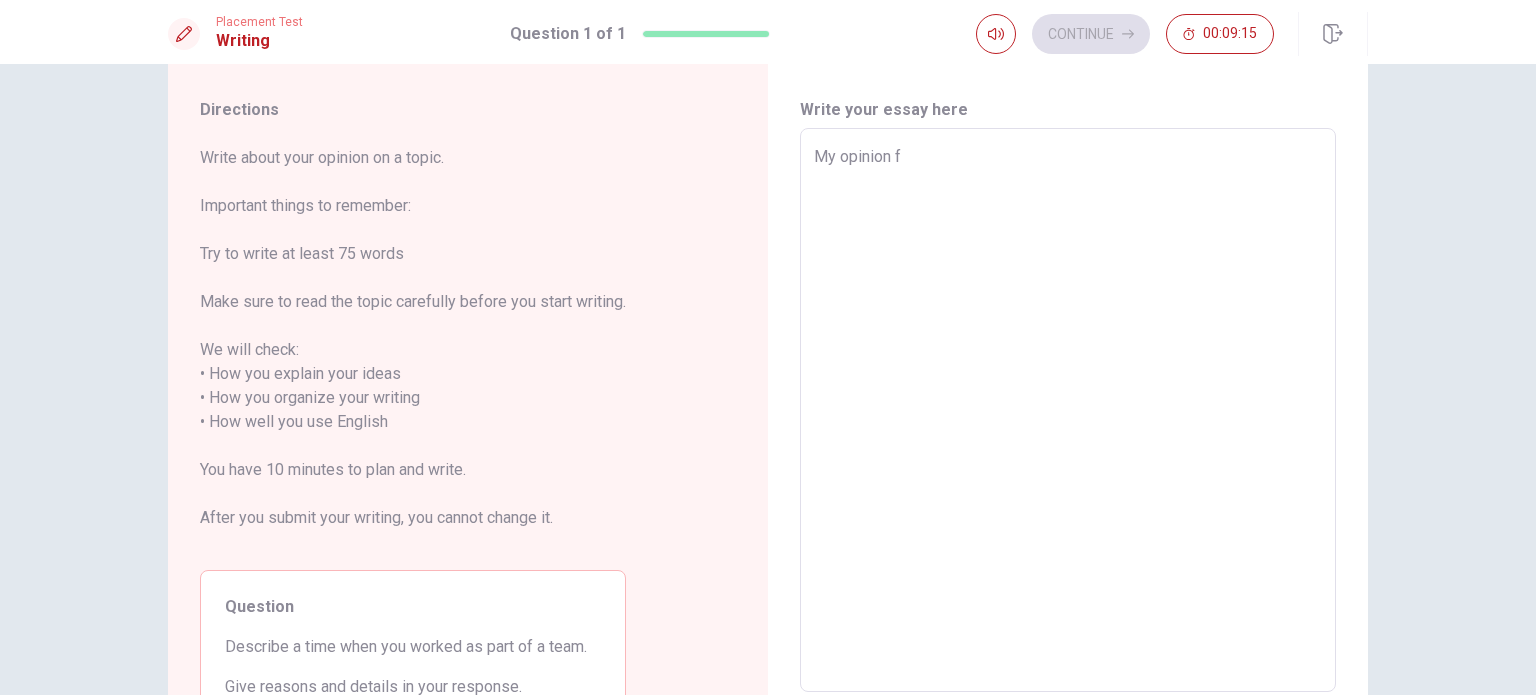 type on "My opinion fo" 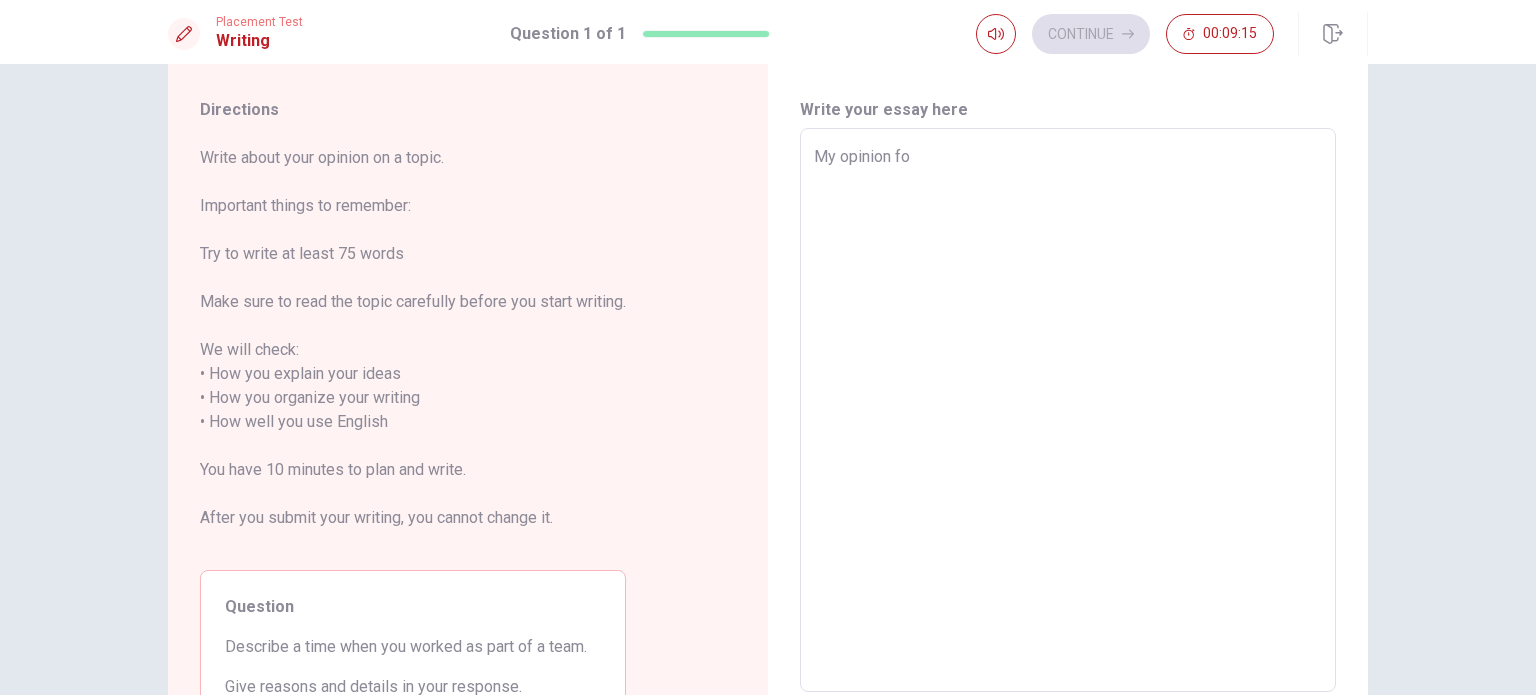 type on "x" 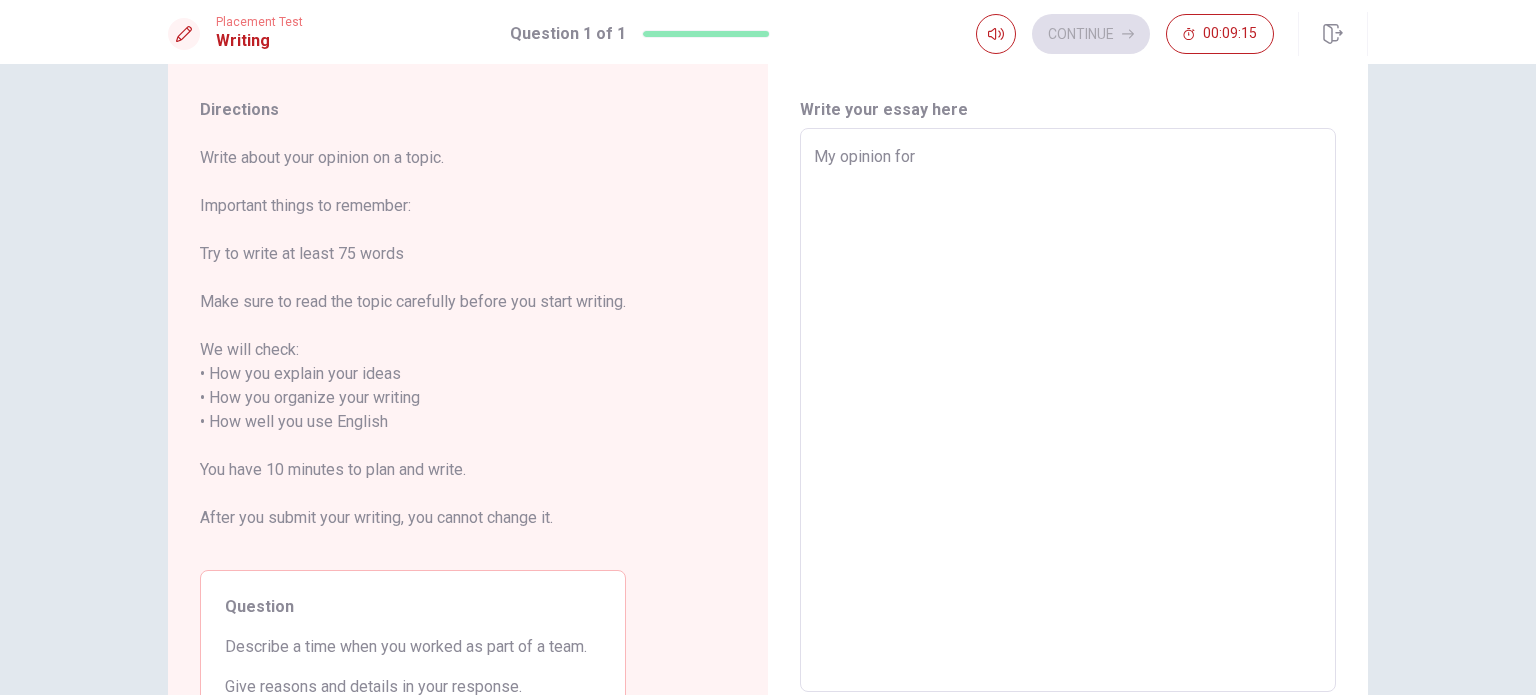 type on "x" 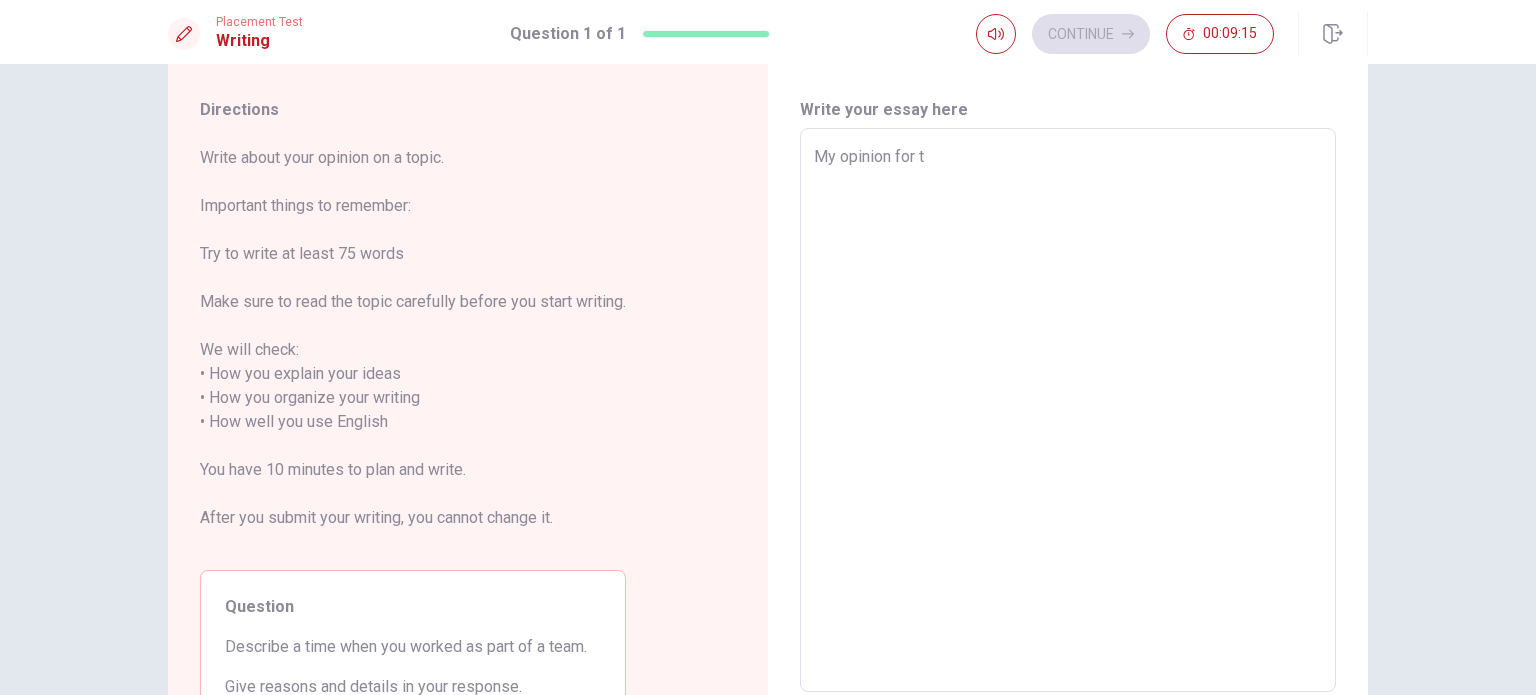 type on "x" 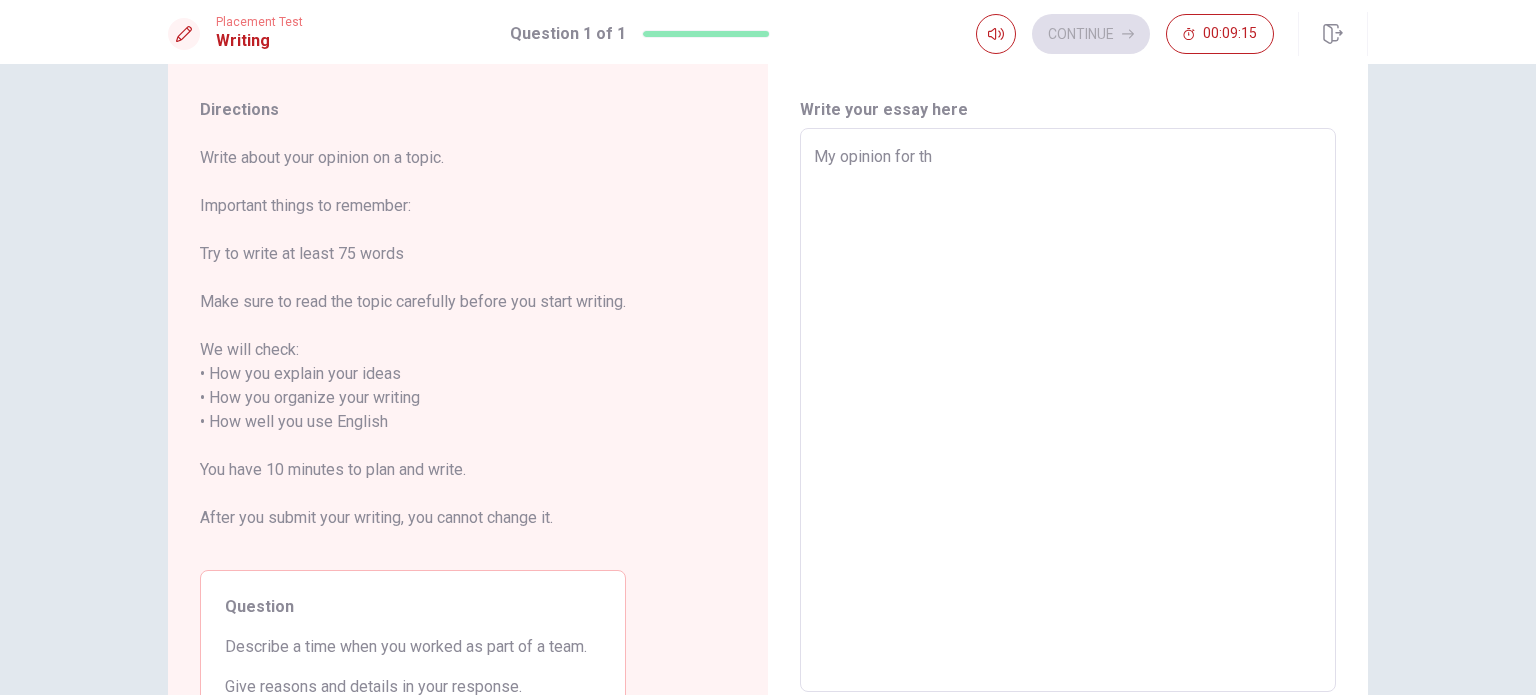 type on "My opinion for thi" 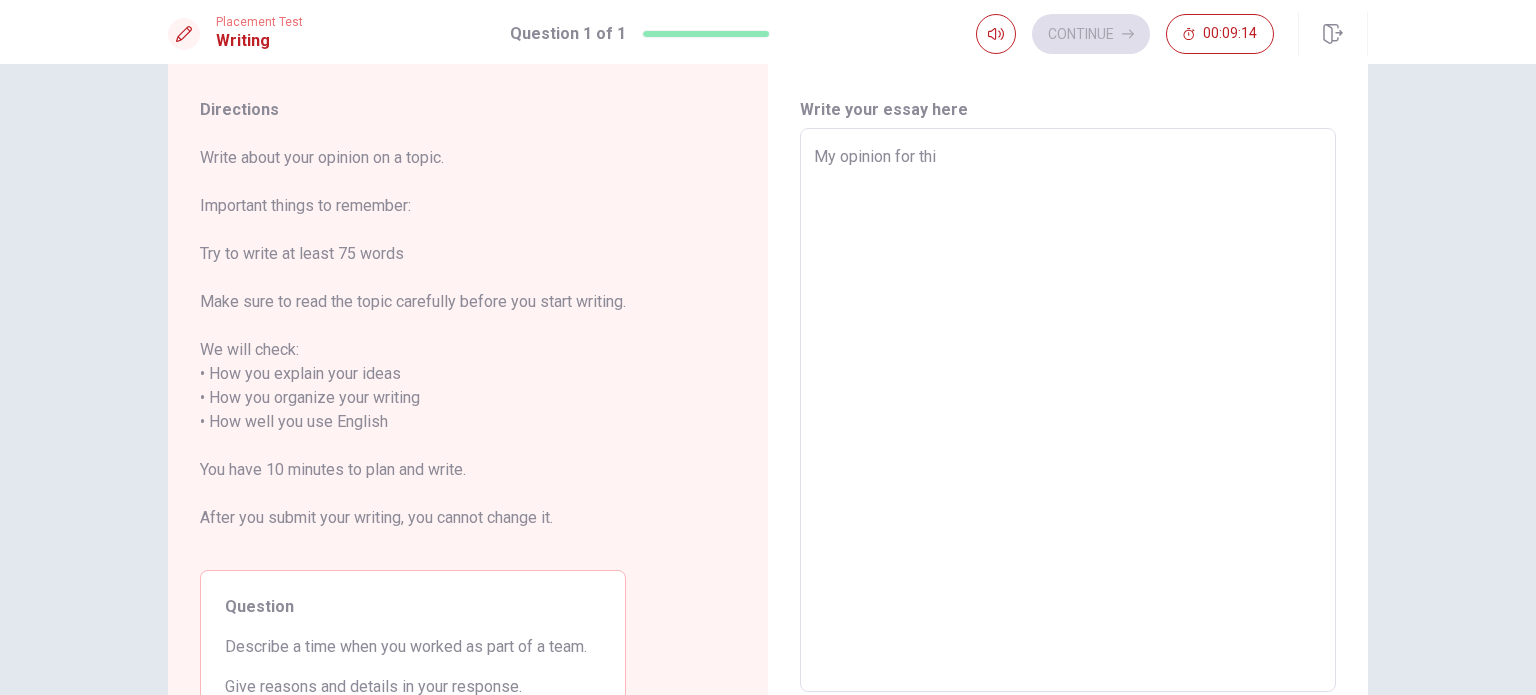 type on "x" 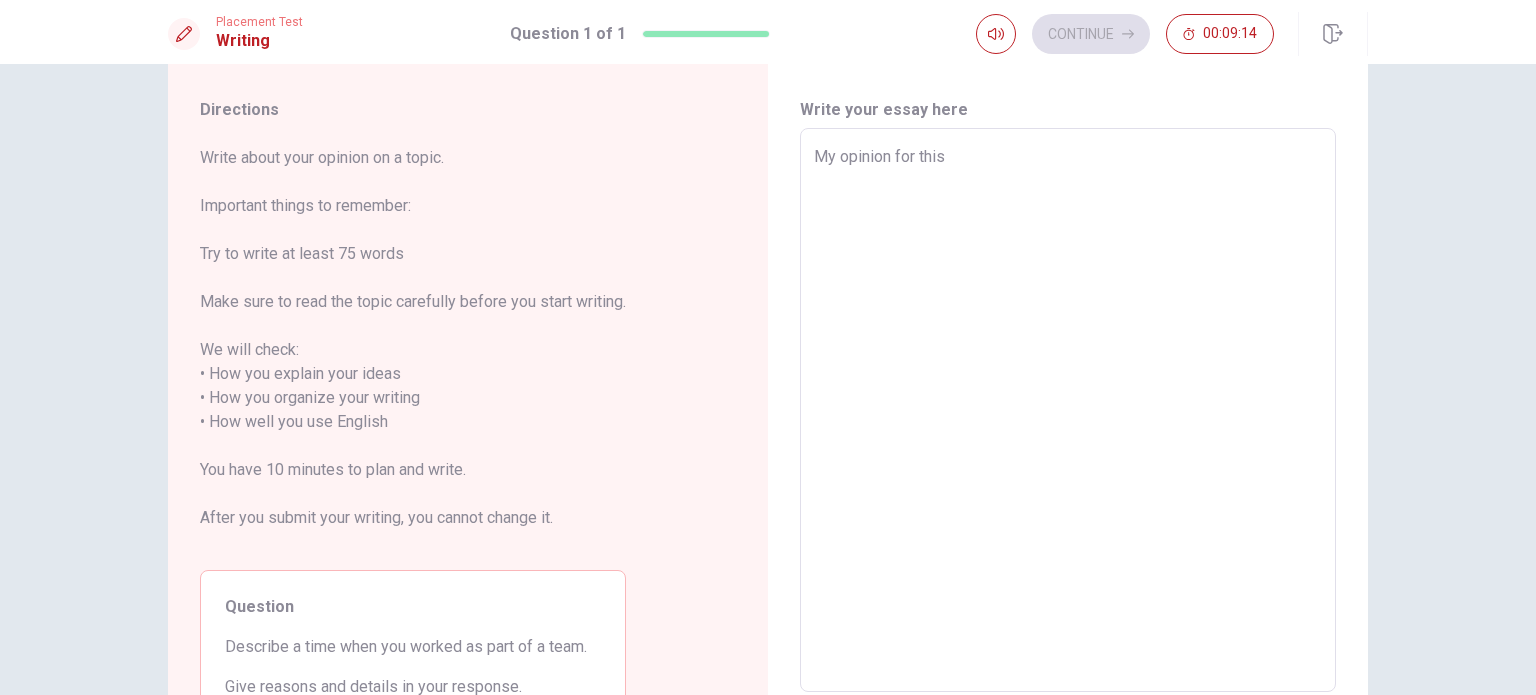 type on "My opinion for this" 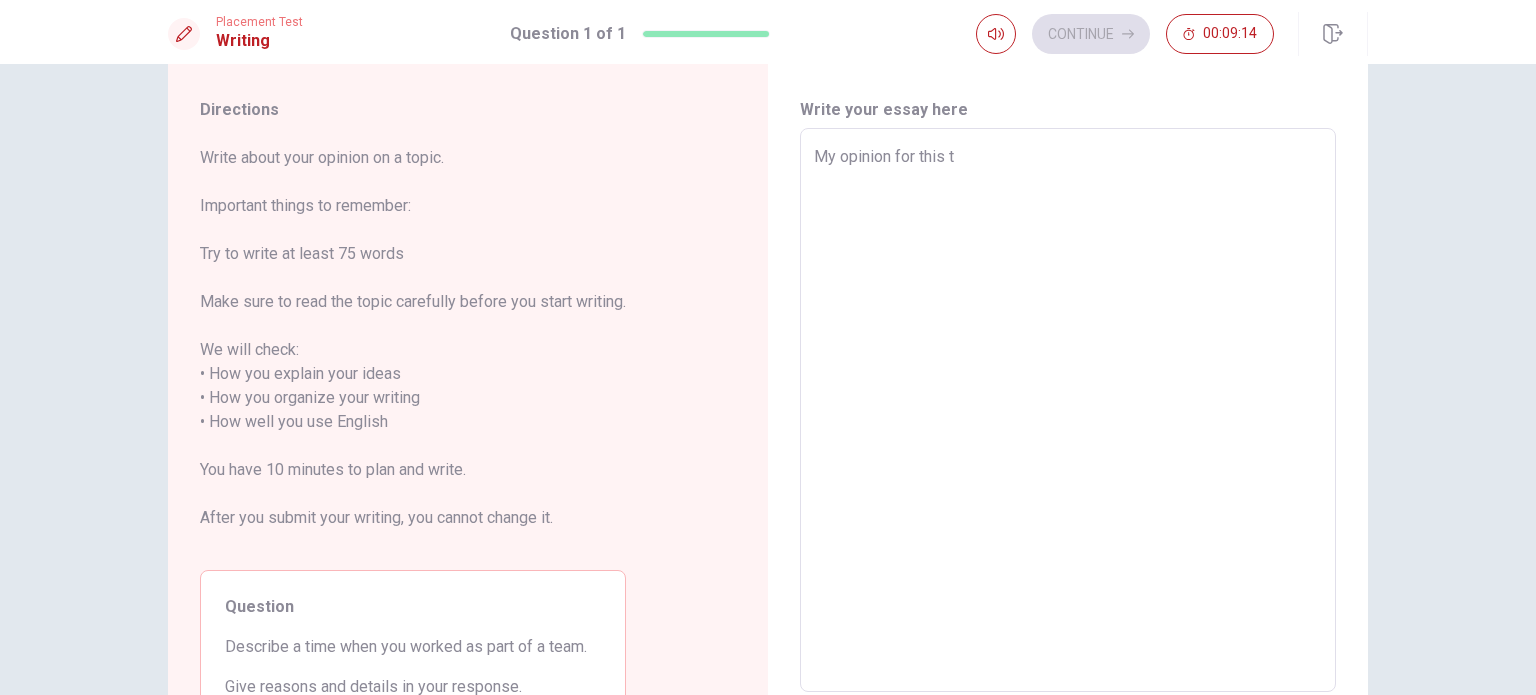 type on "x" 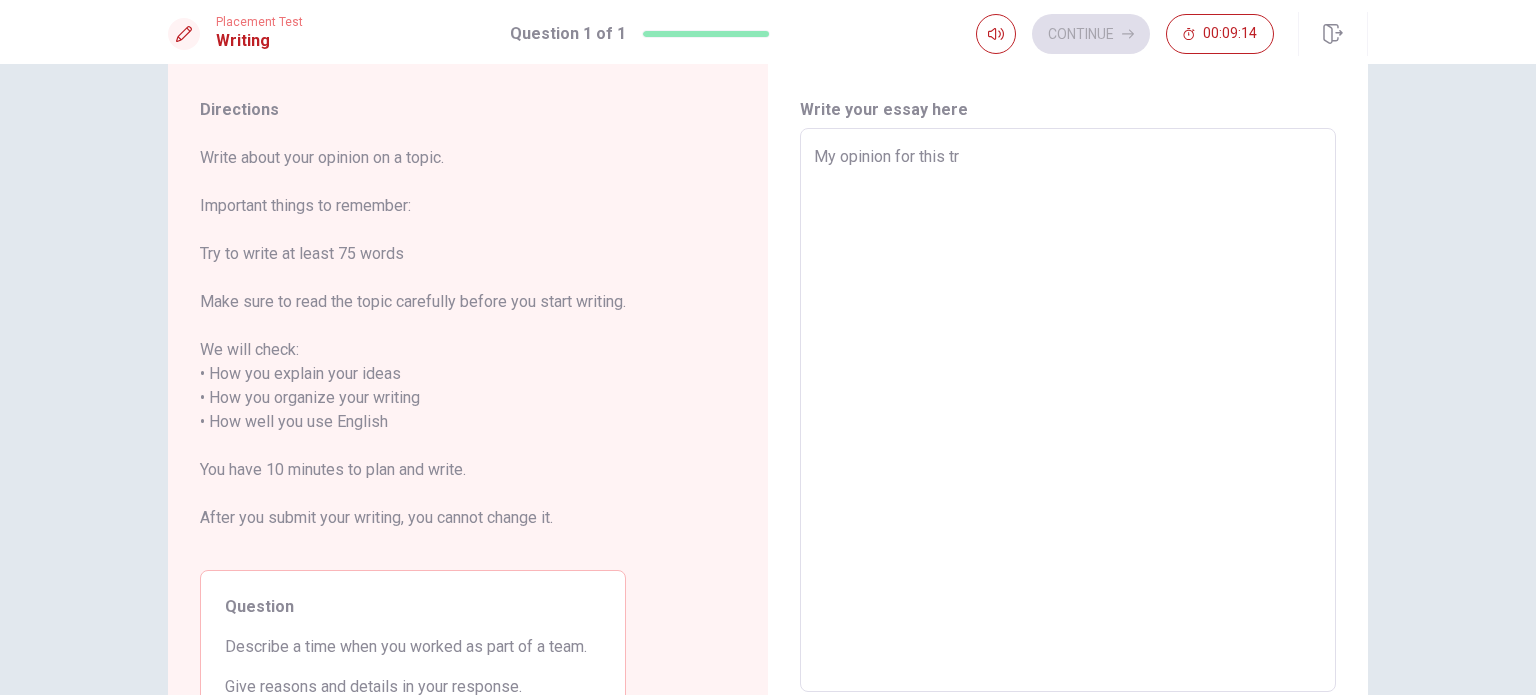 type on "x" 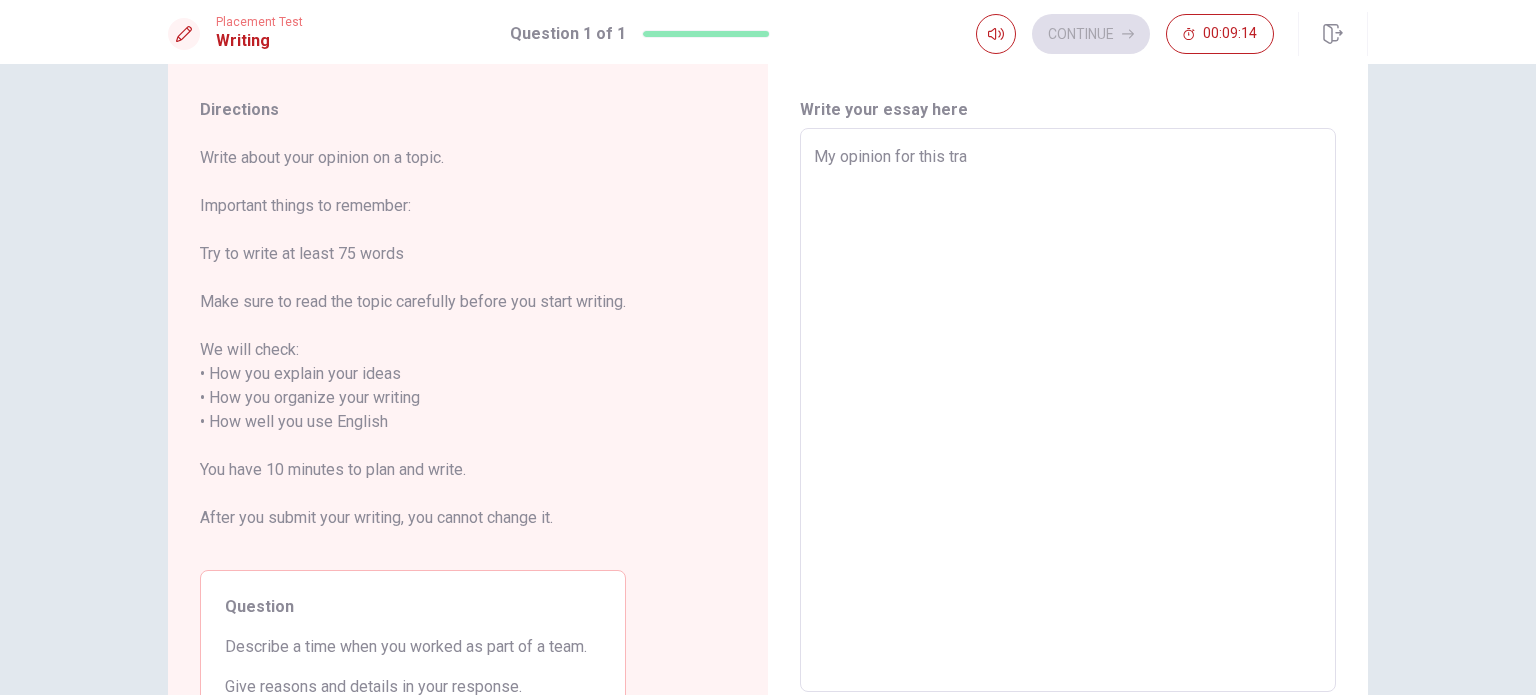 type on "x" 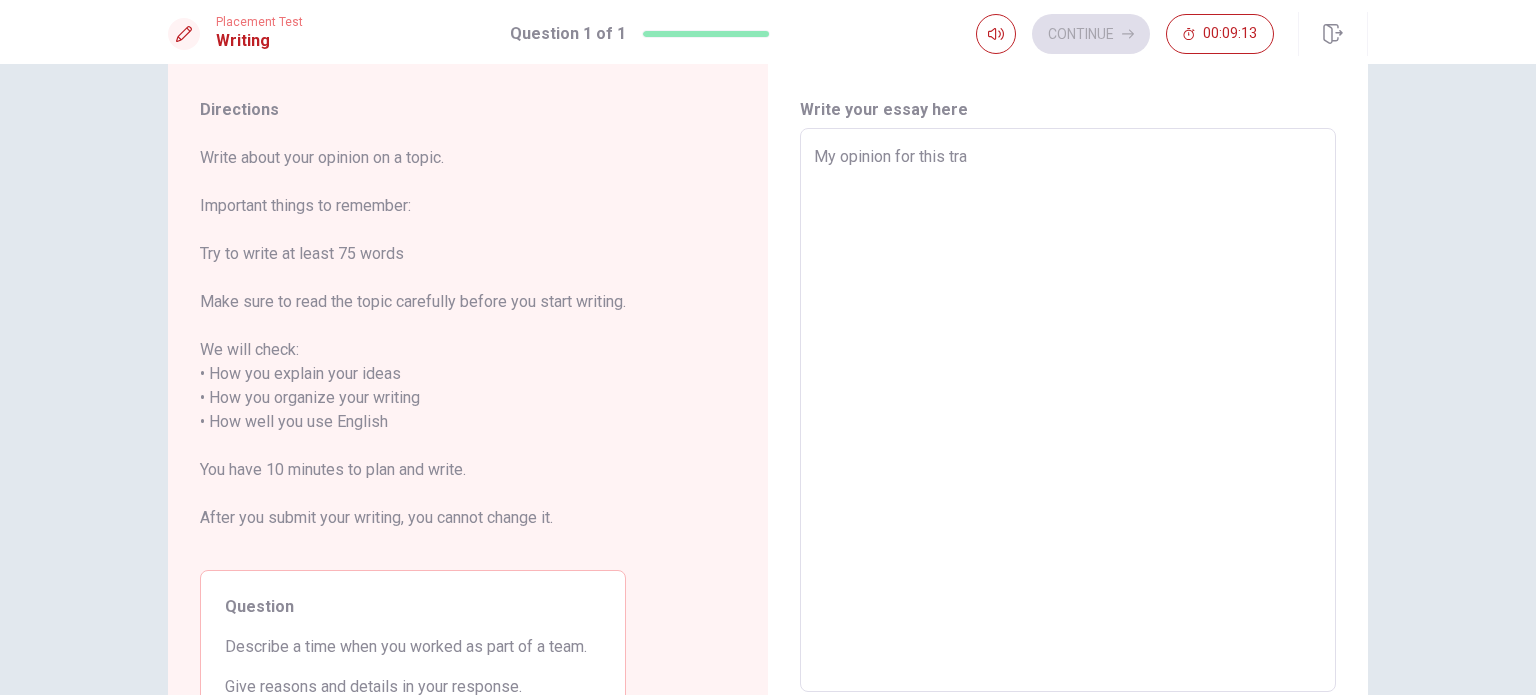 type on "My opinion for this trad" 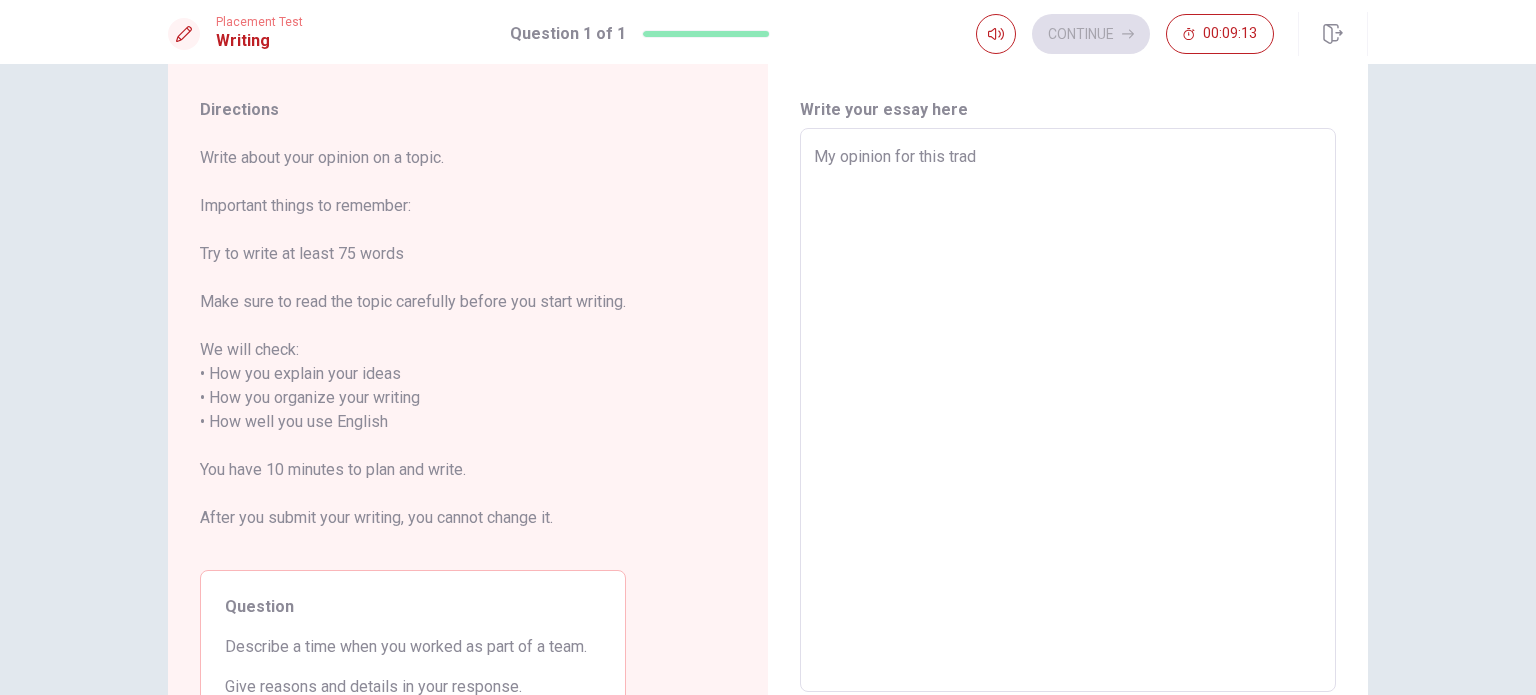 type on "x" 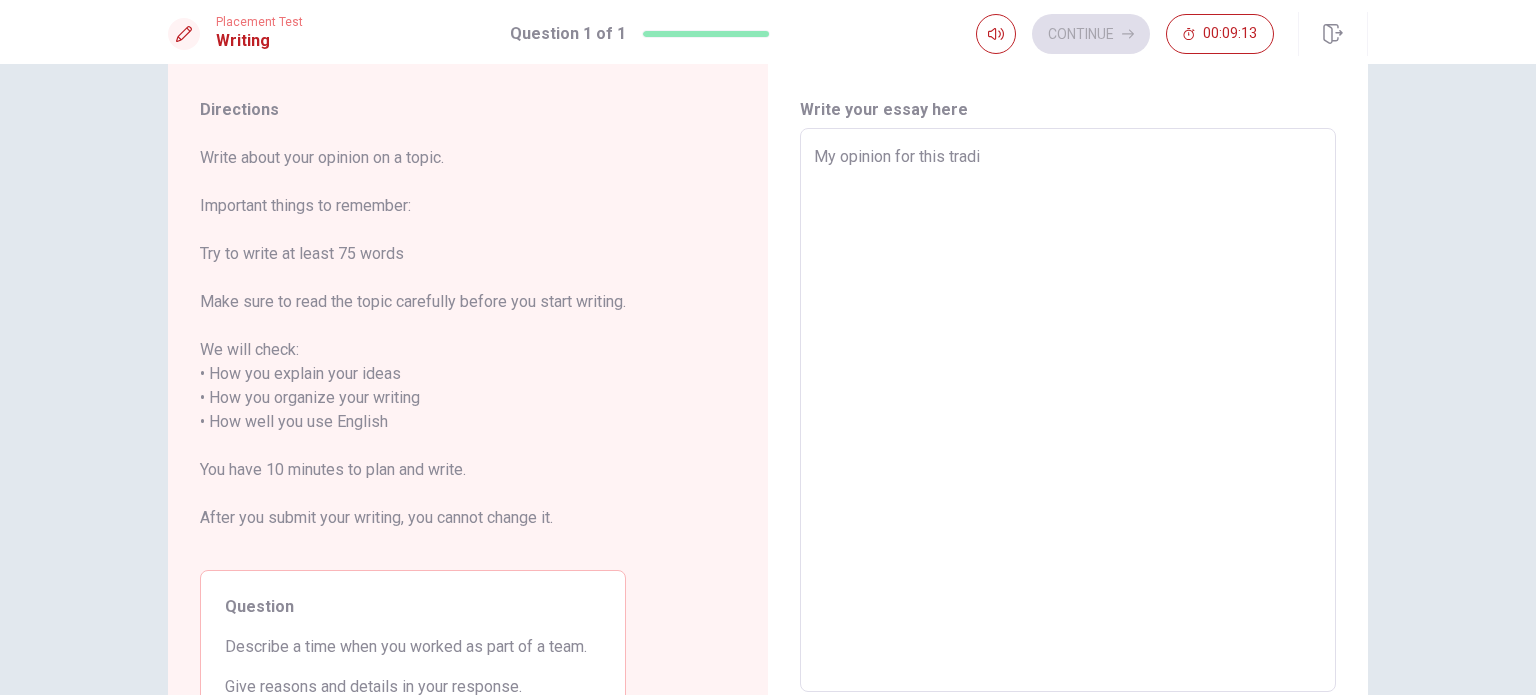 type on "x" 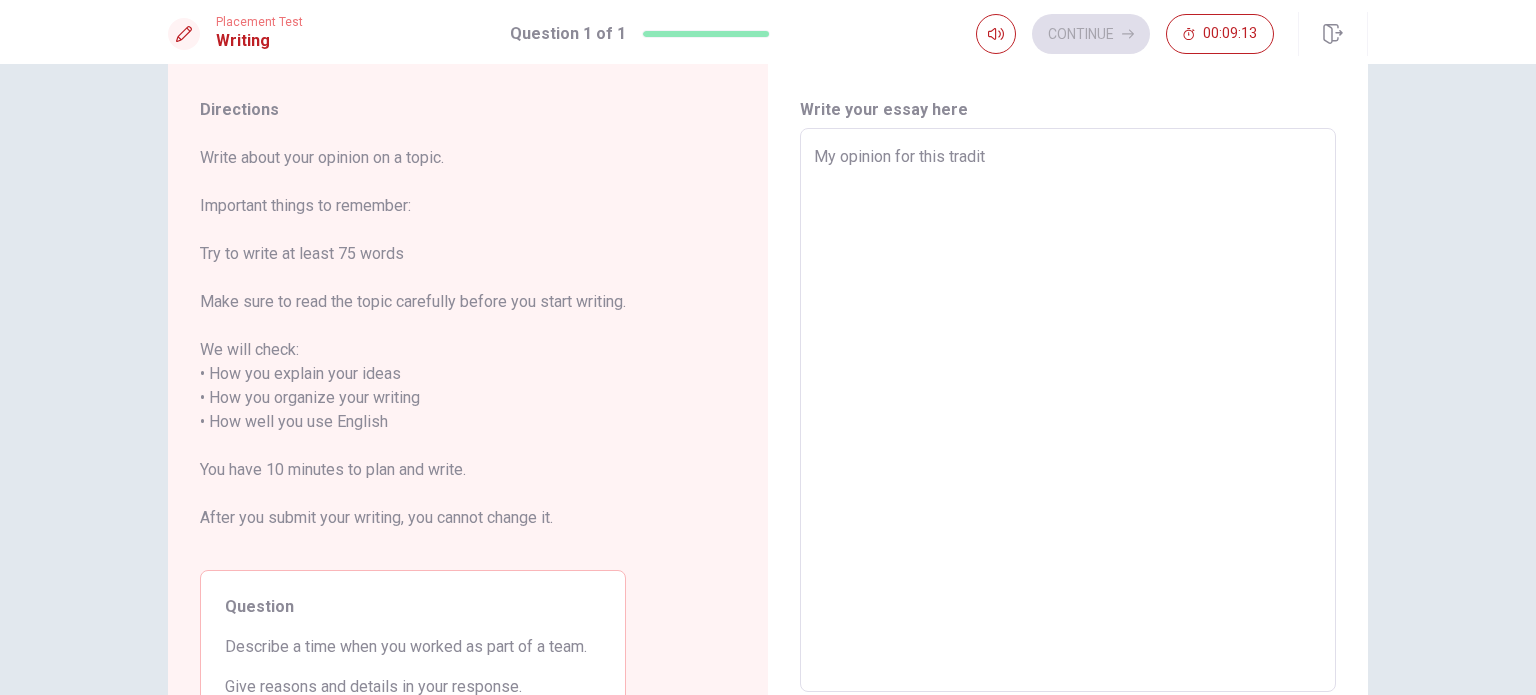type on "x" 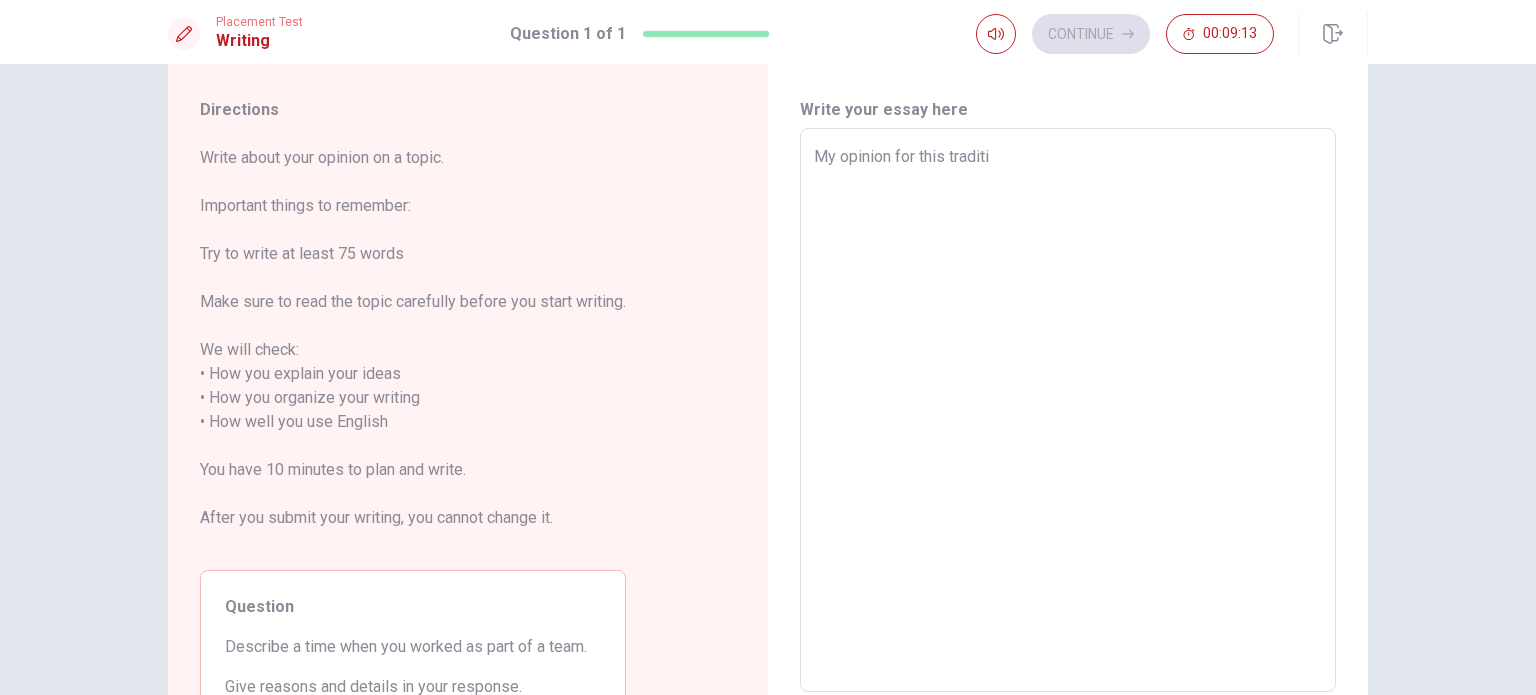 type on "x" 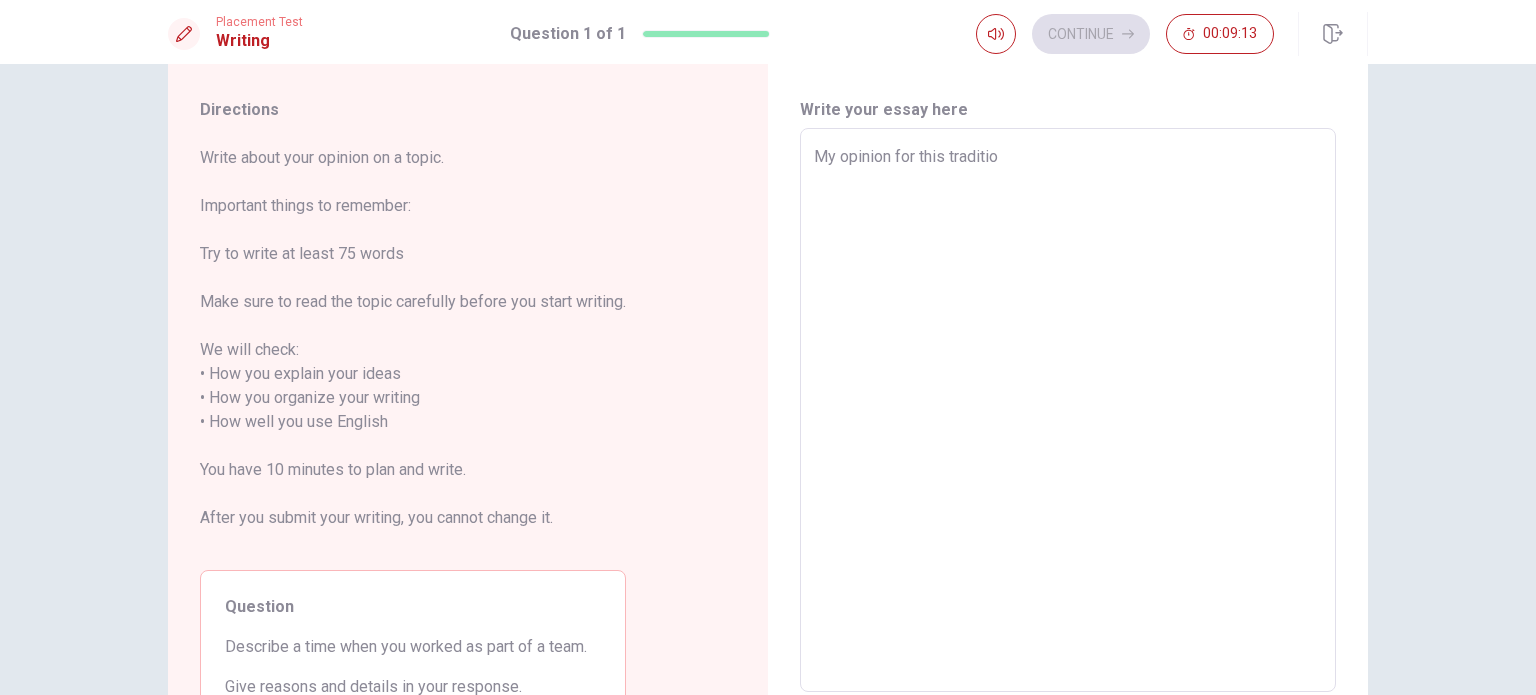type on "x" 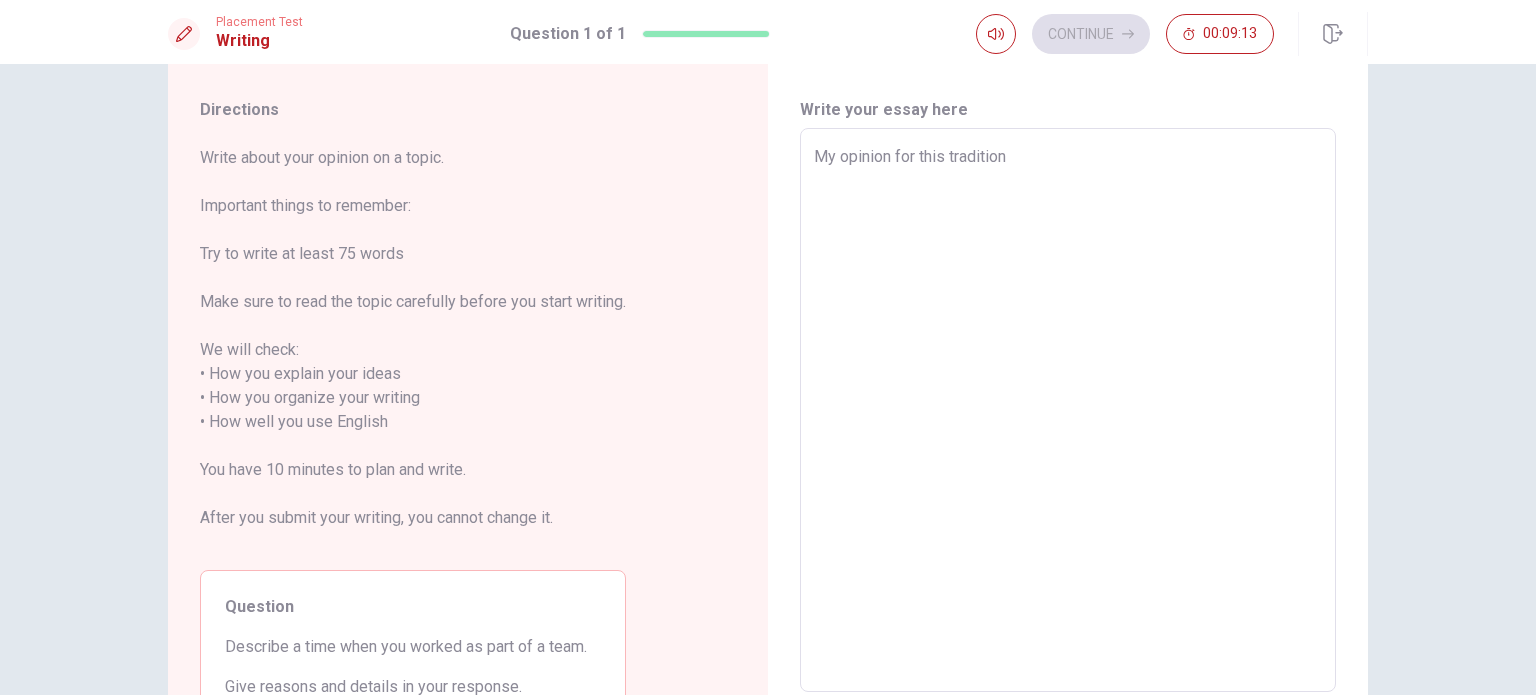 type on "x" 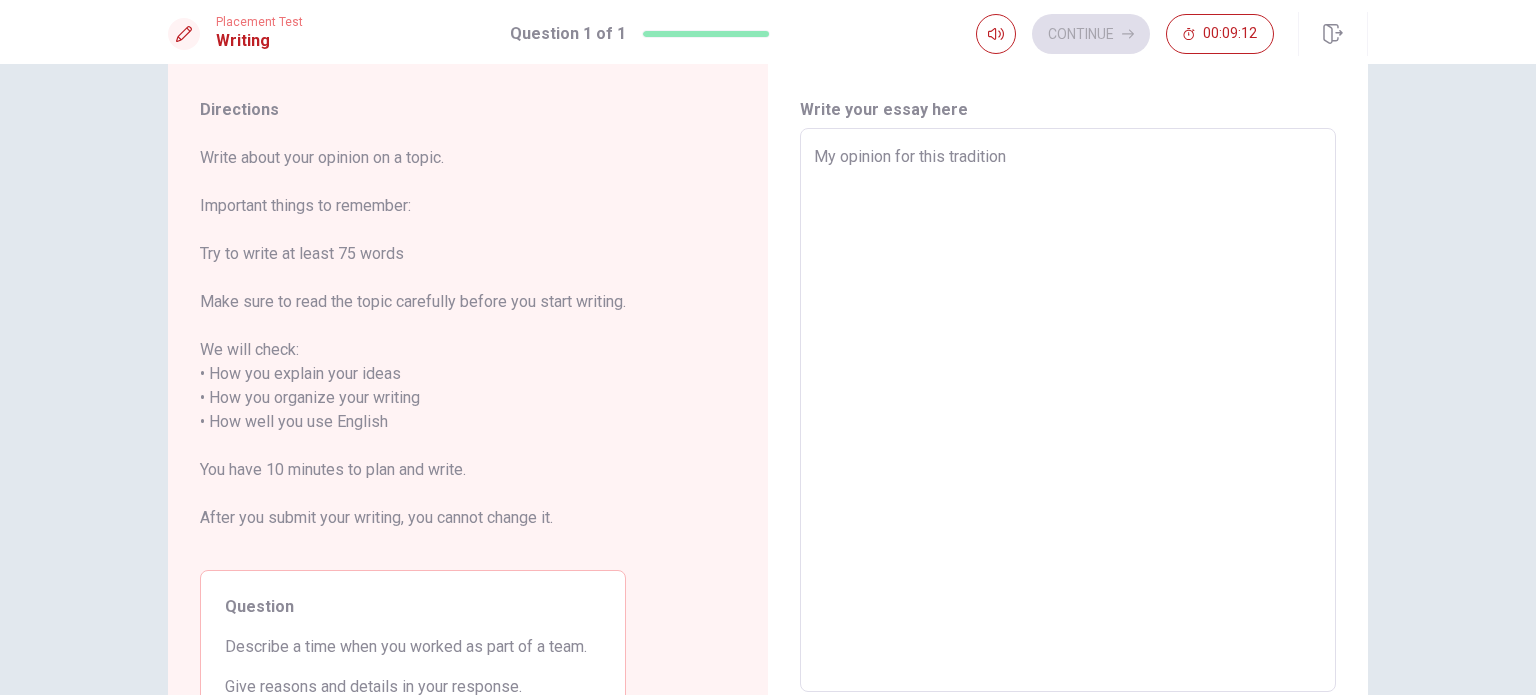 type on "My opinion for this tradition" 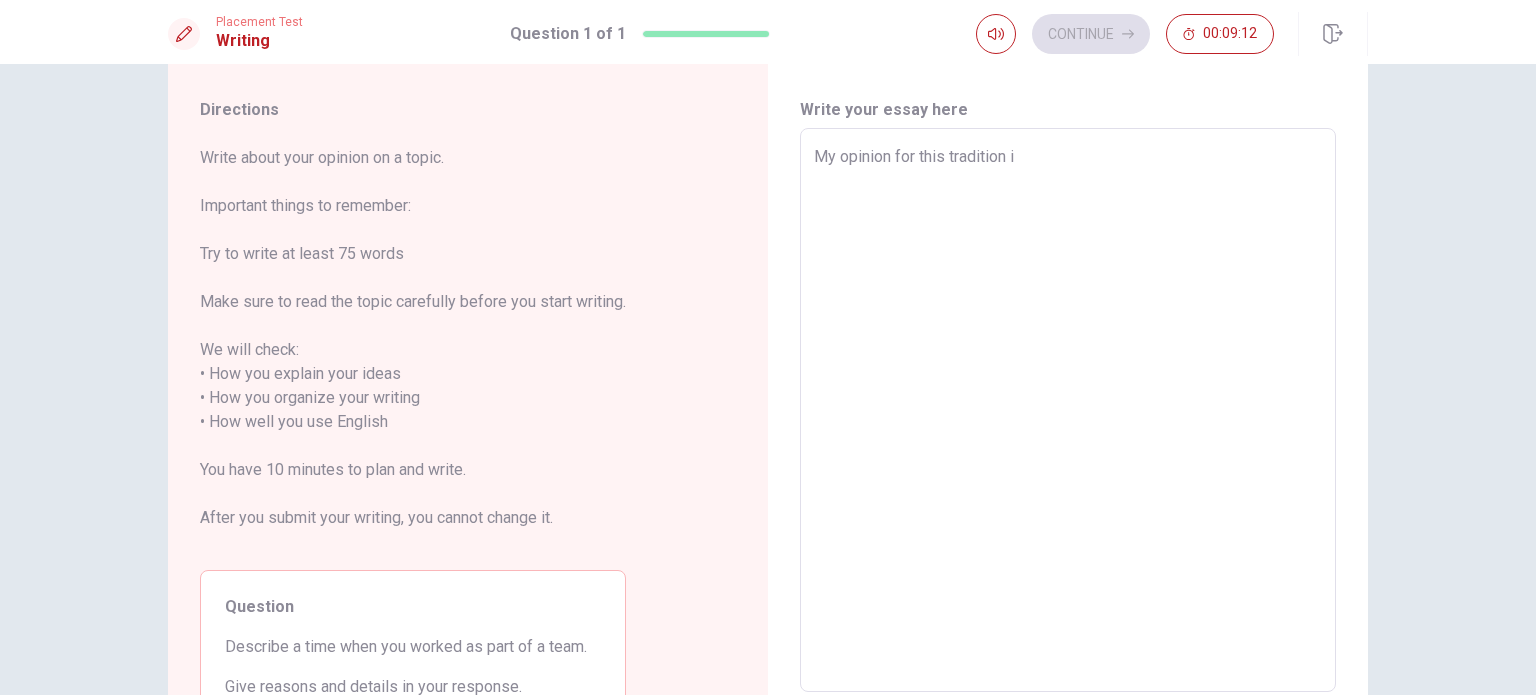 type on "x" 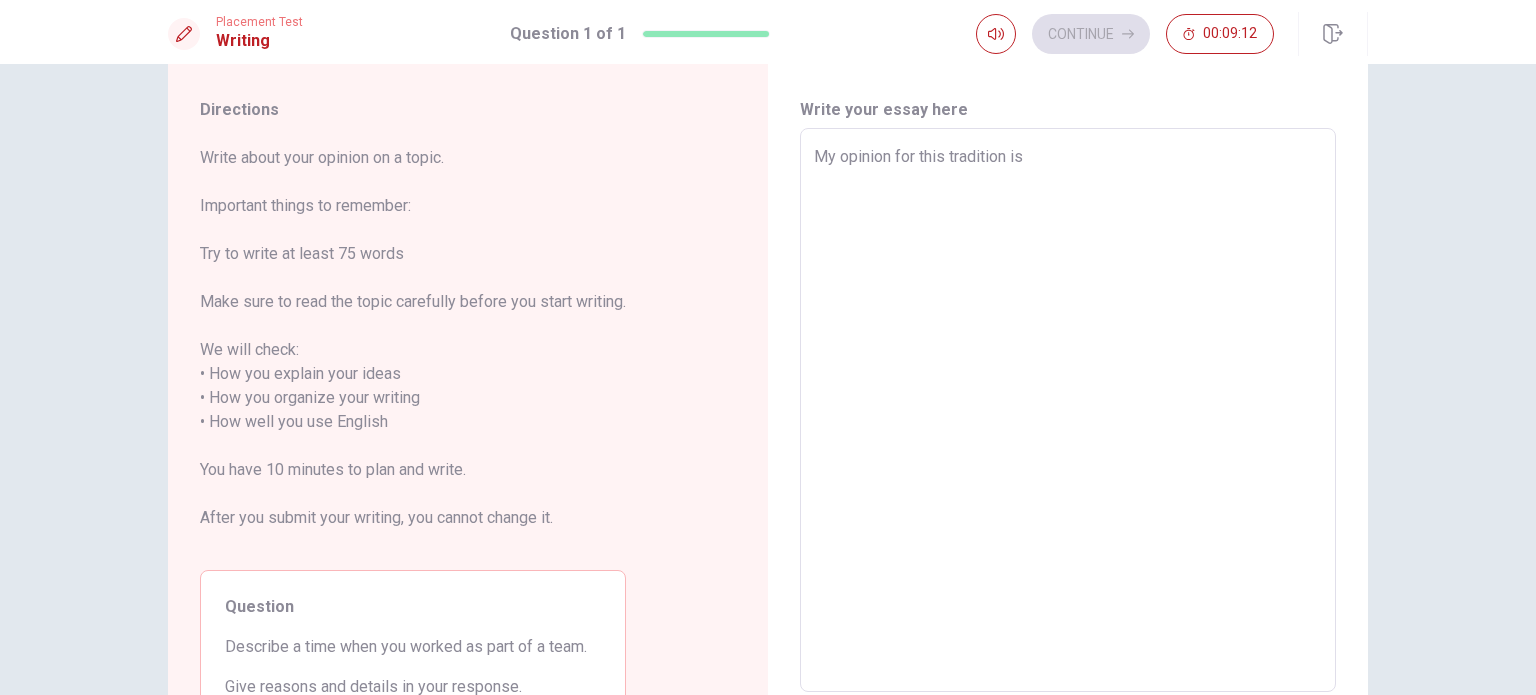 type on "My opinion for this tradition is" 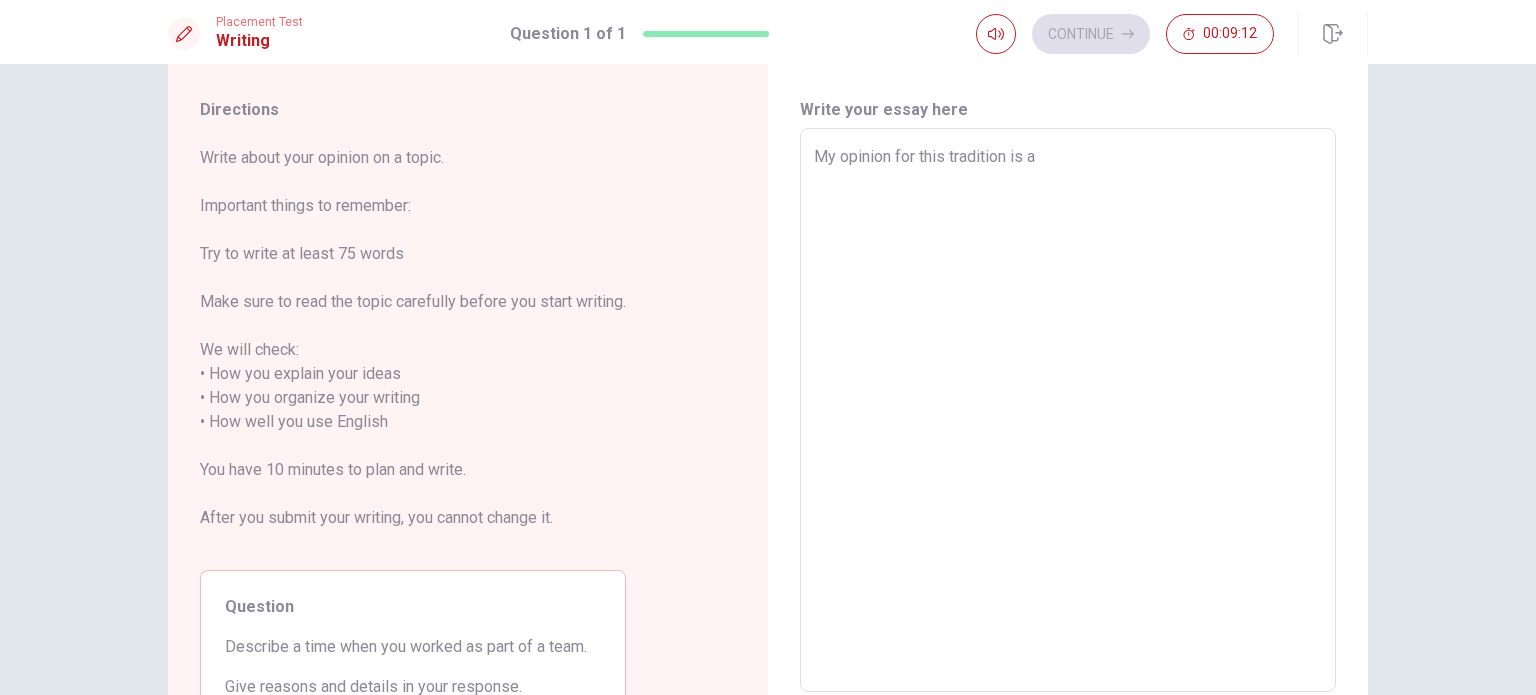 type on "x" 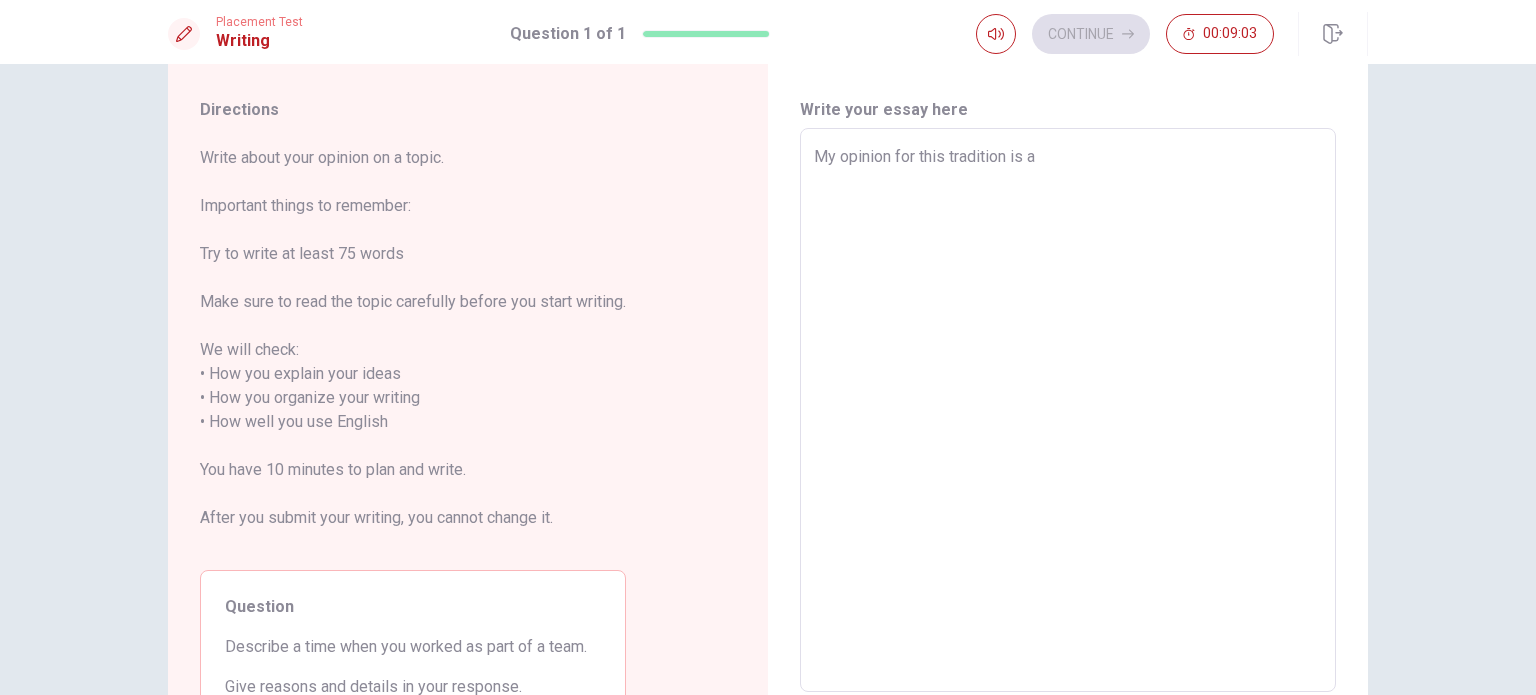 type on "x" 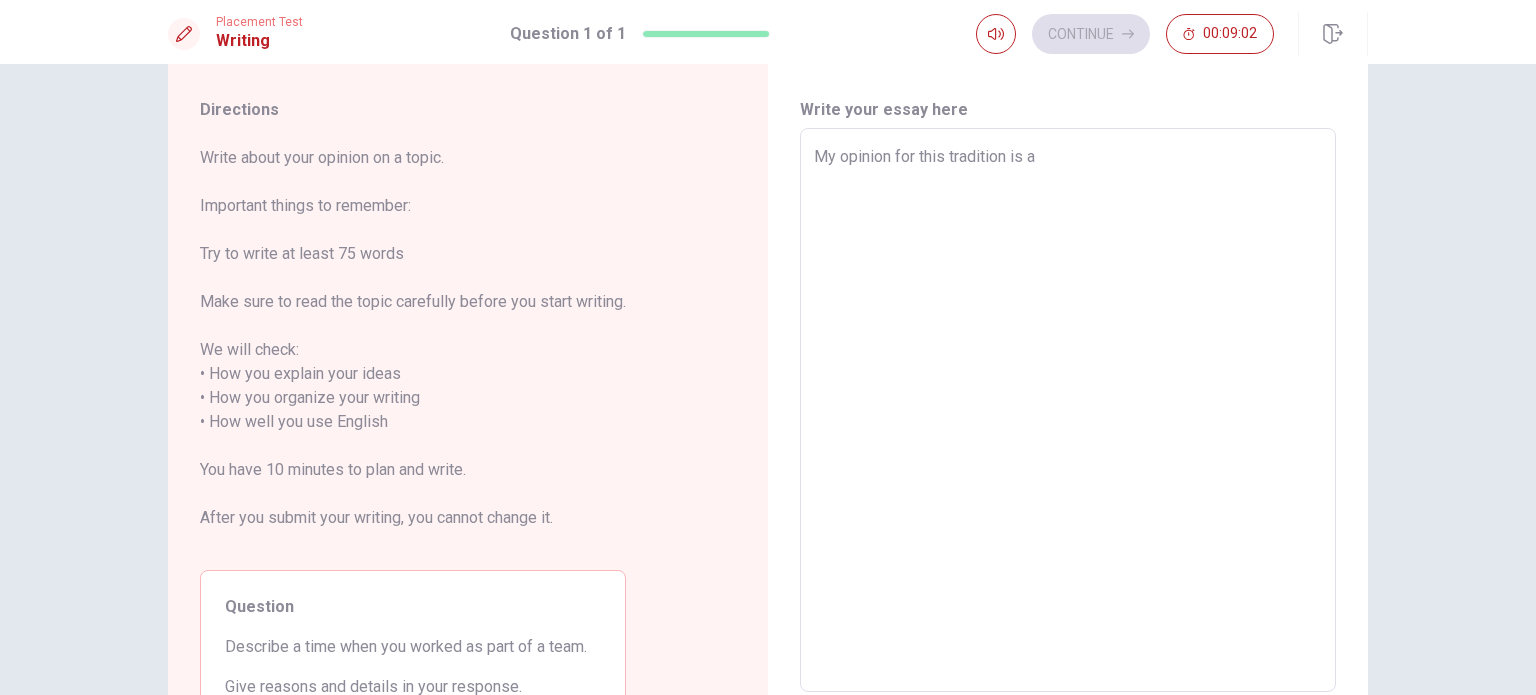 type on "My opinion for this tradition is a" 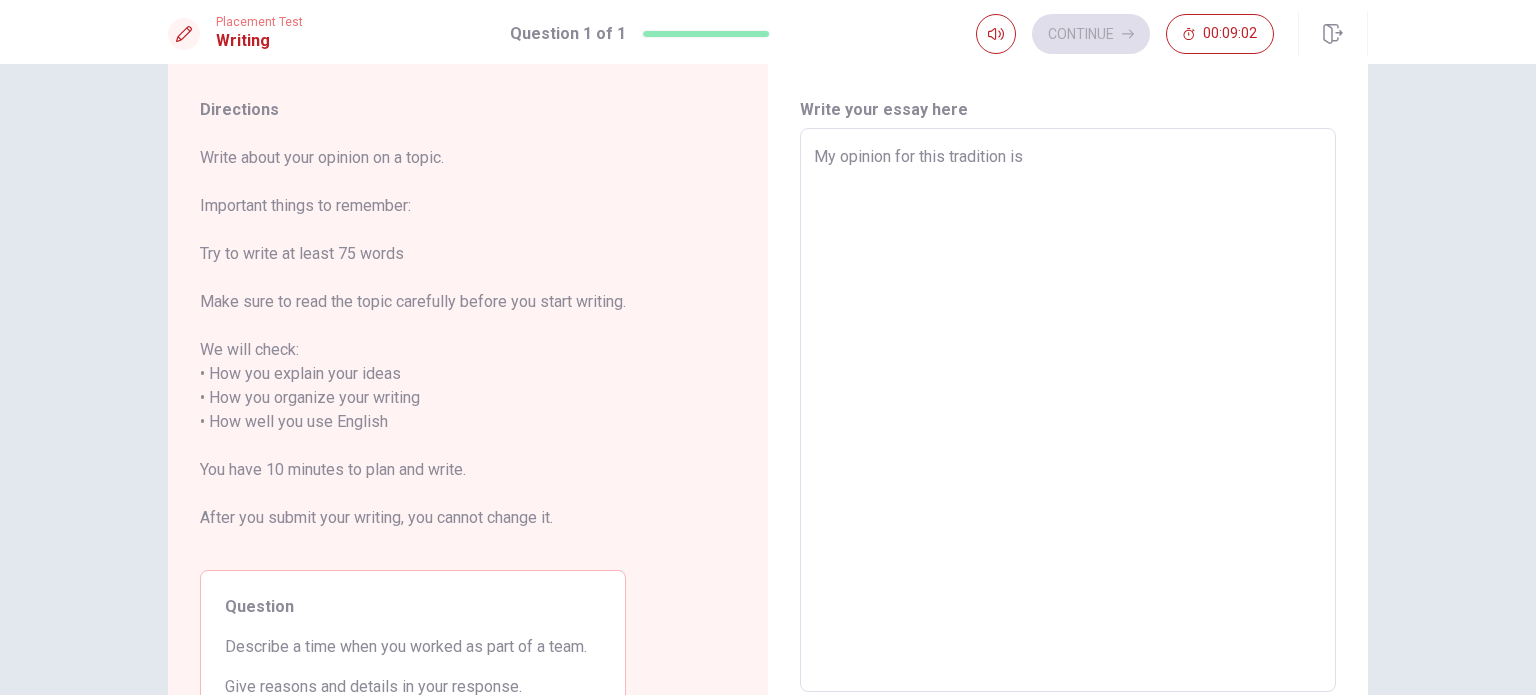 type on "x" 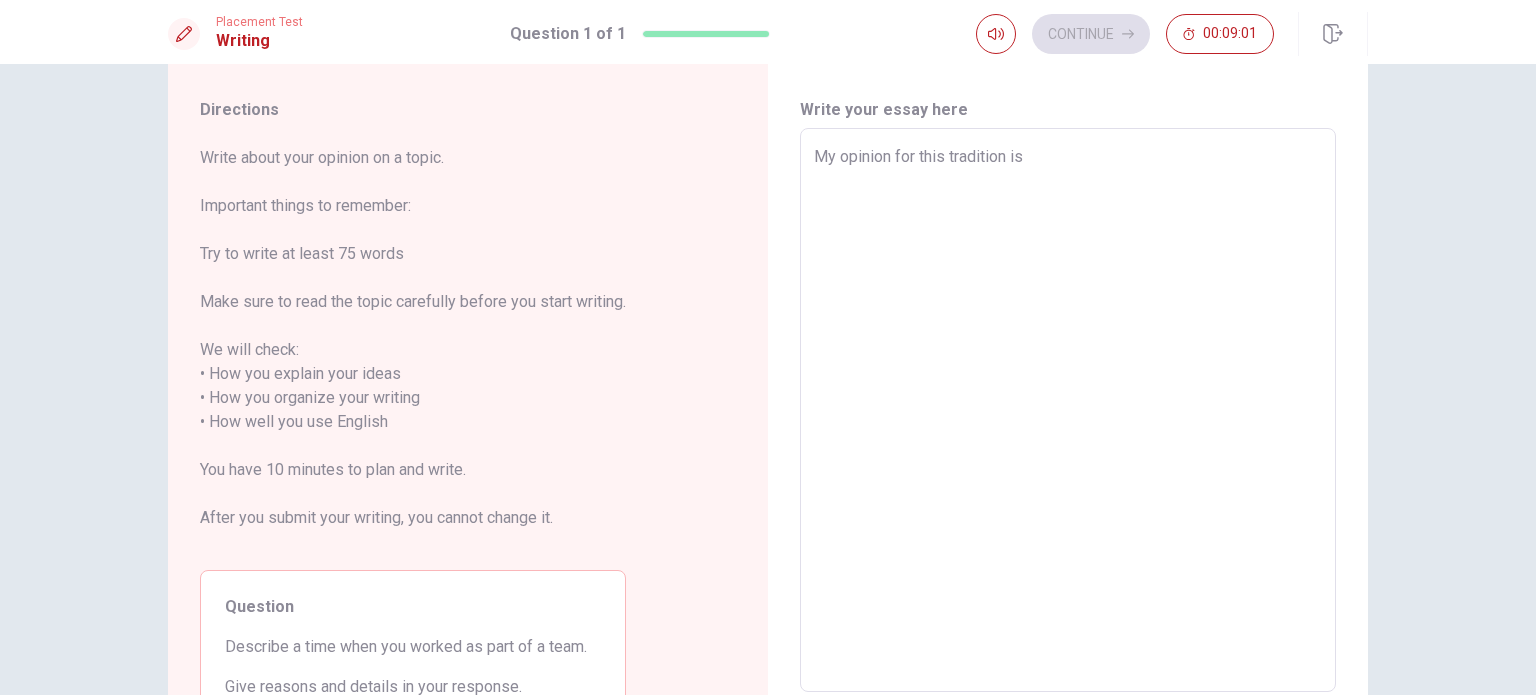 type on "x" 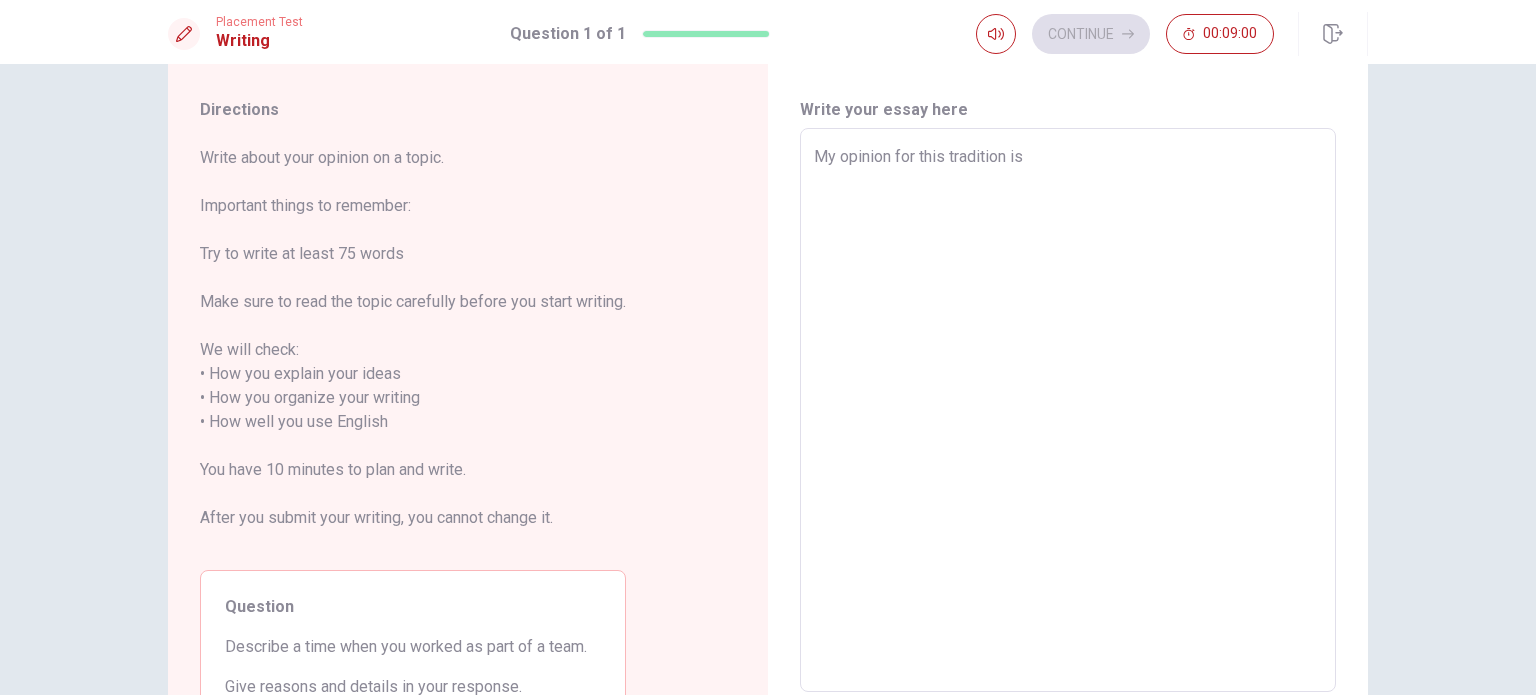 type on "My opinion for this tradition is a" 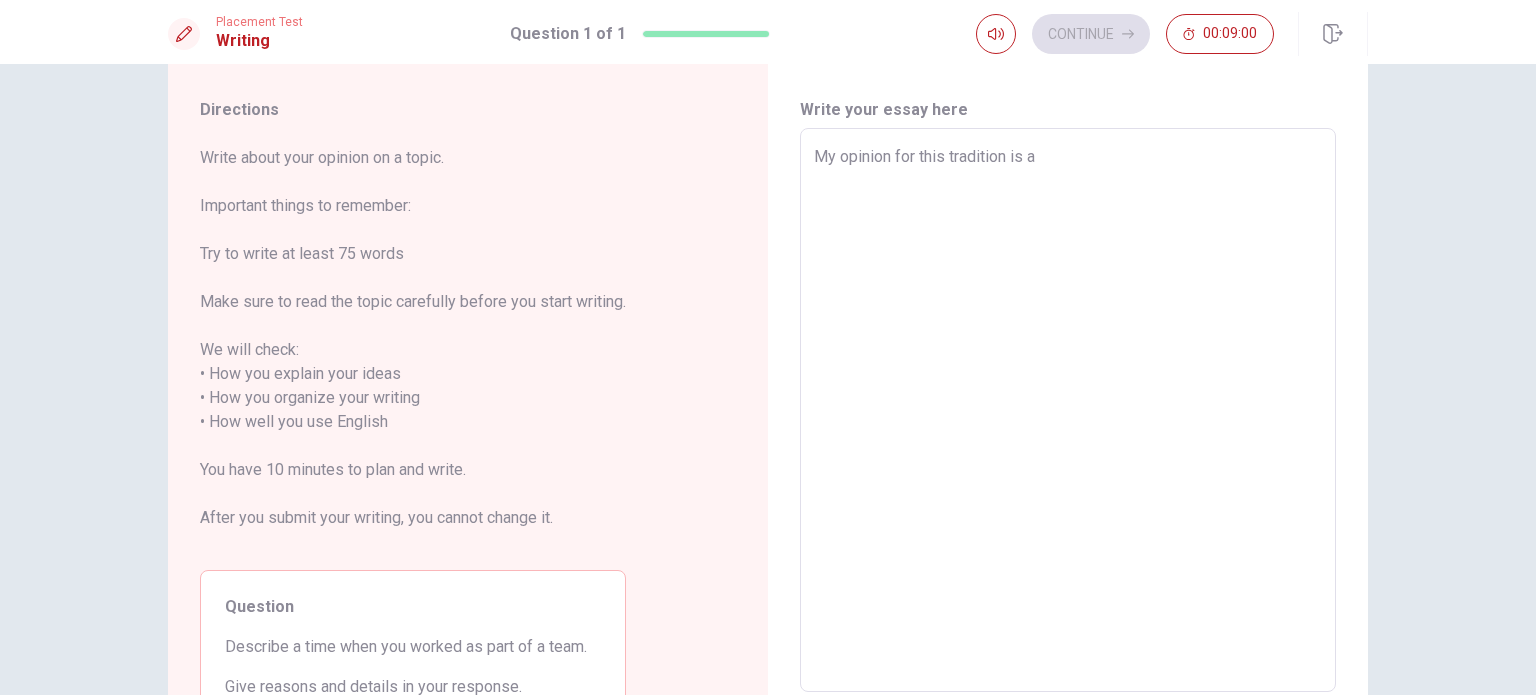 type on "My opinion for this tradition is a" 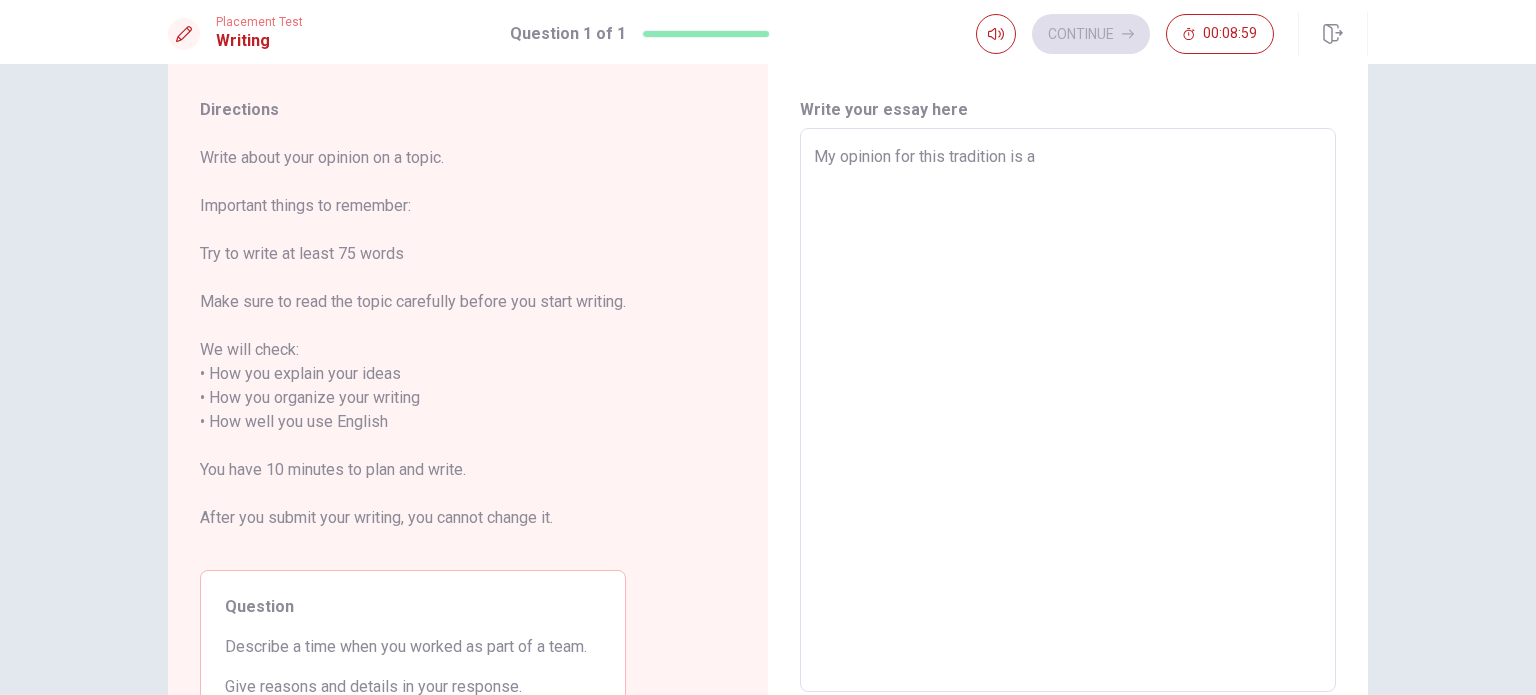 type on "x" 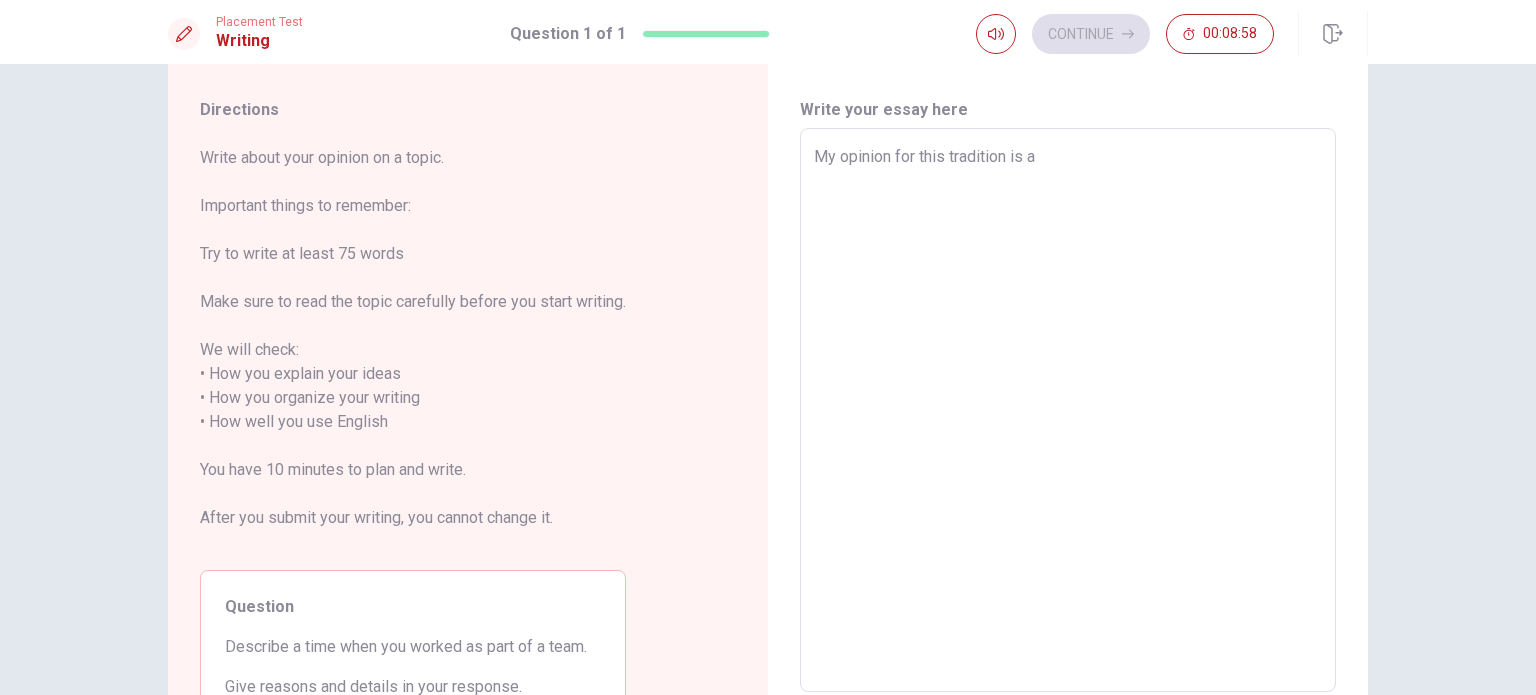 type on "My opinion for this tradition is a f" 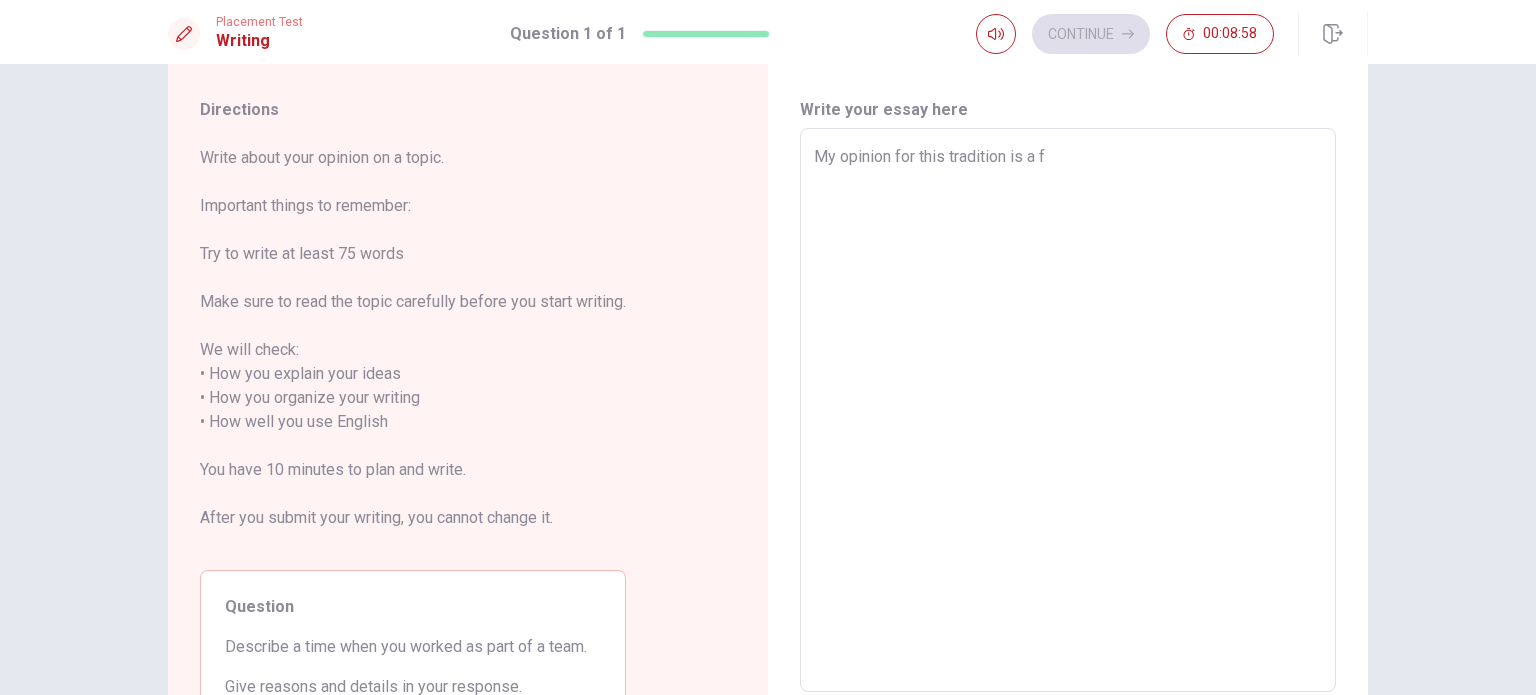 type on "x" 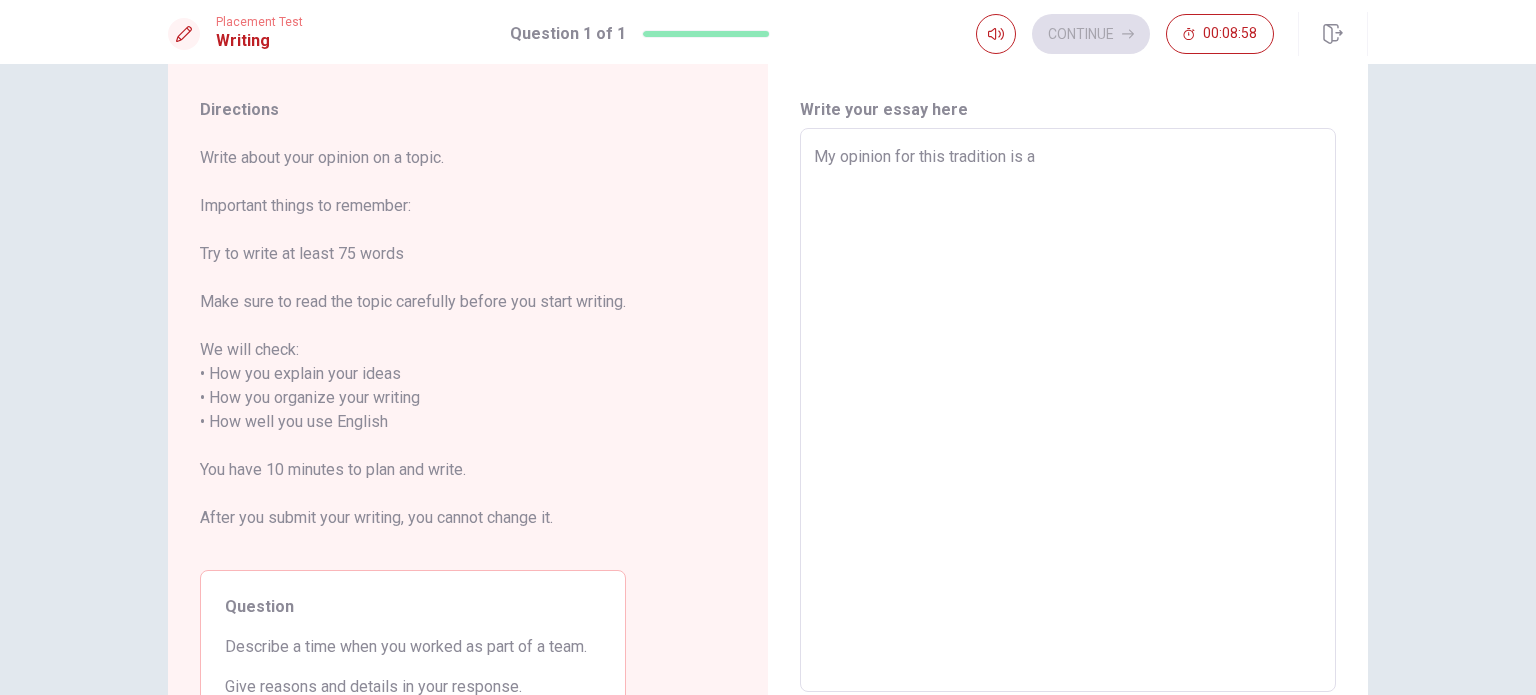 type on "x" 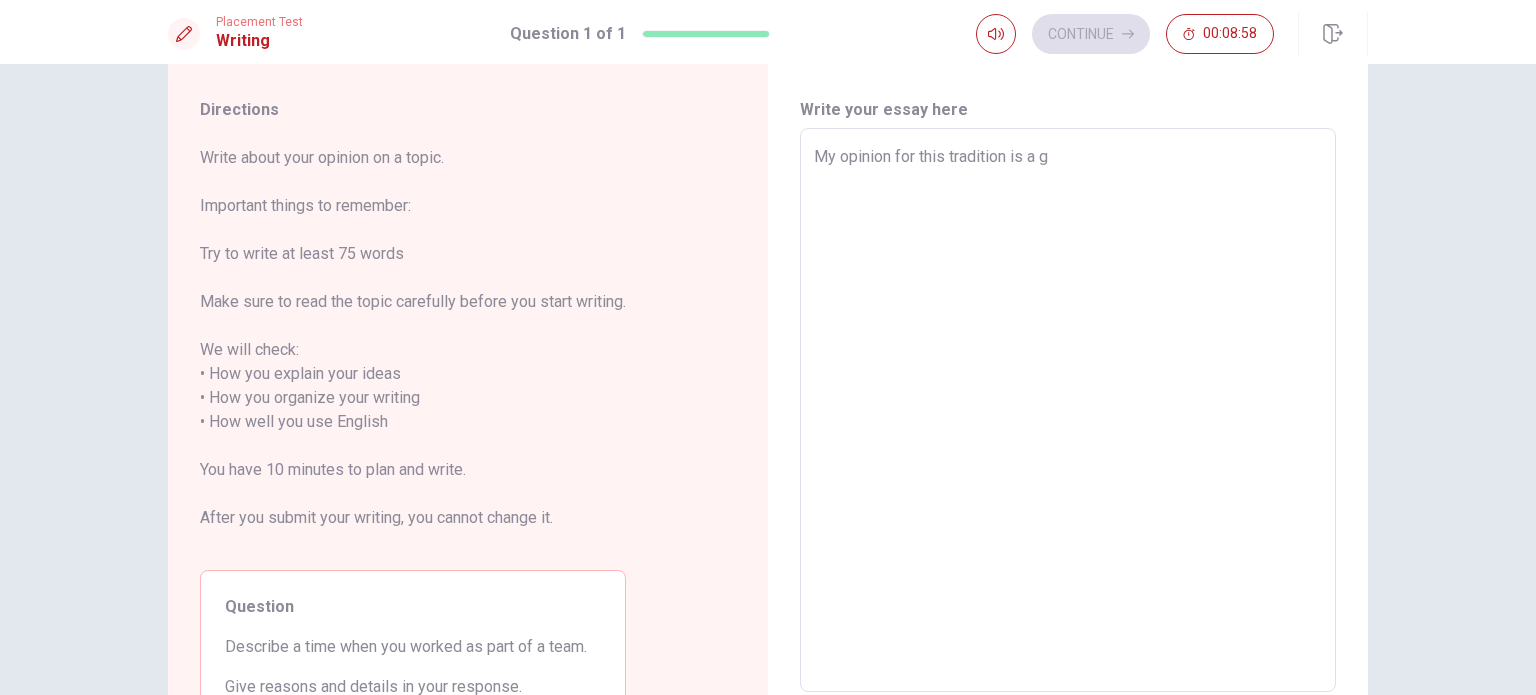 type on "My opinion for this tradition is a go" 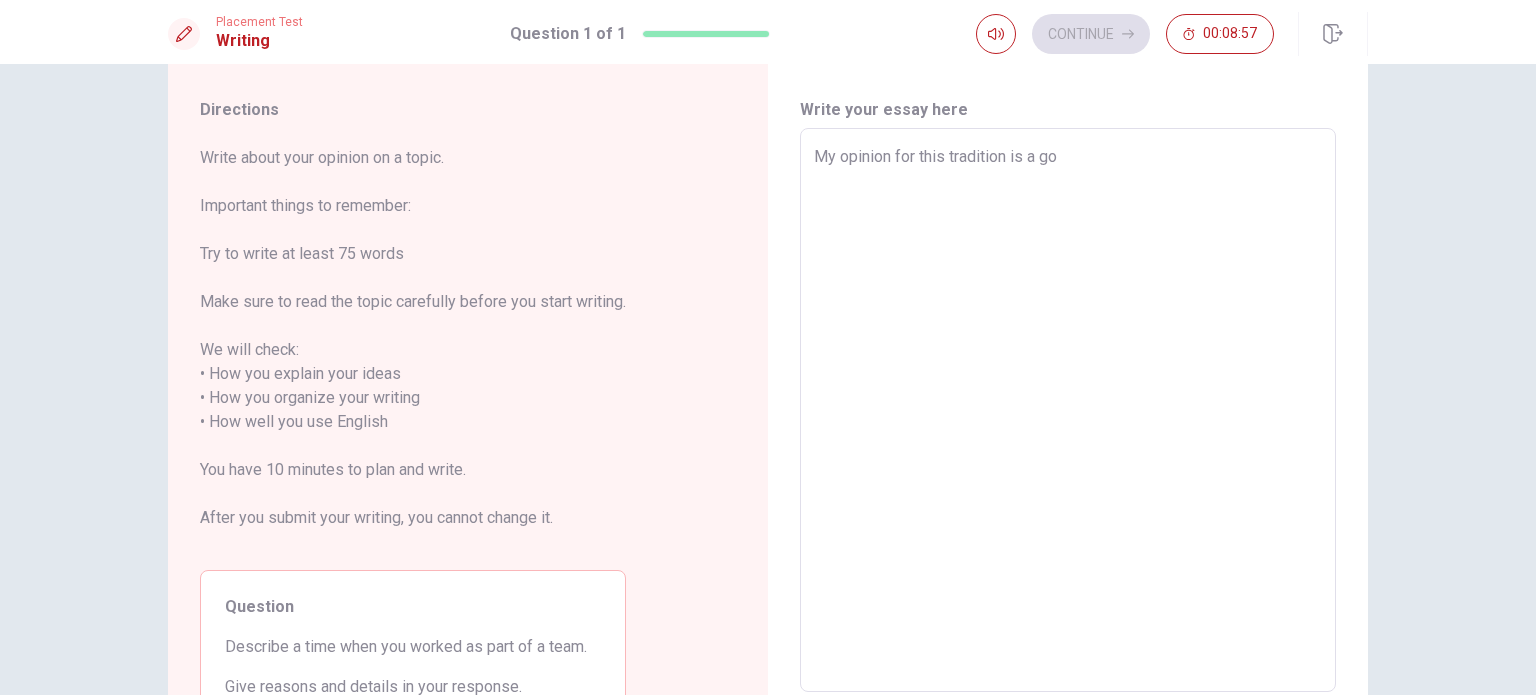 type on "x" 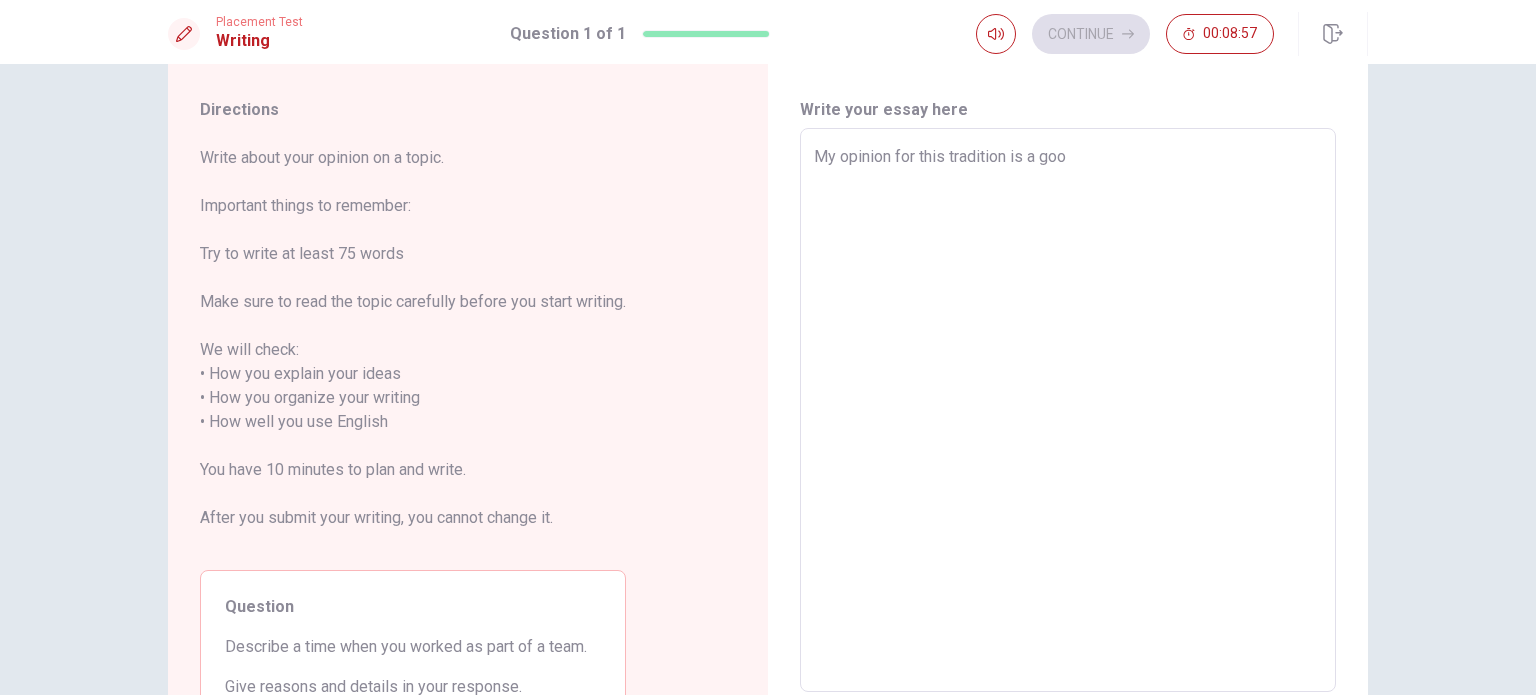 type on "x" 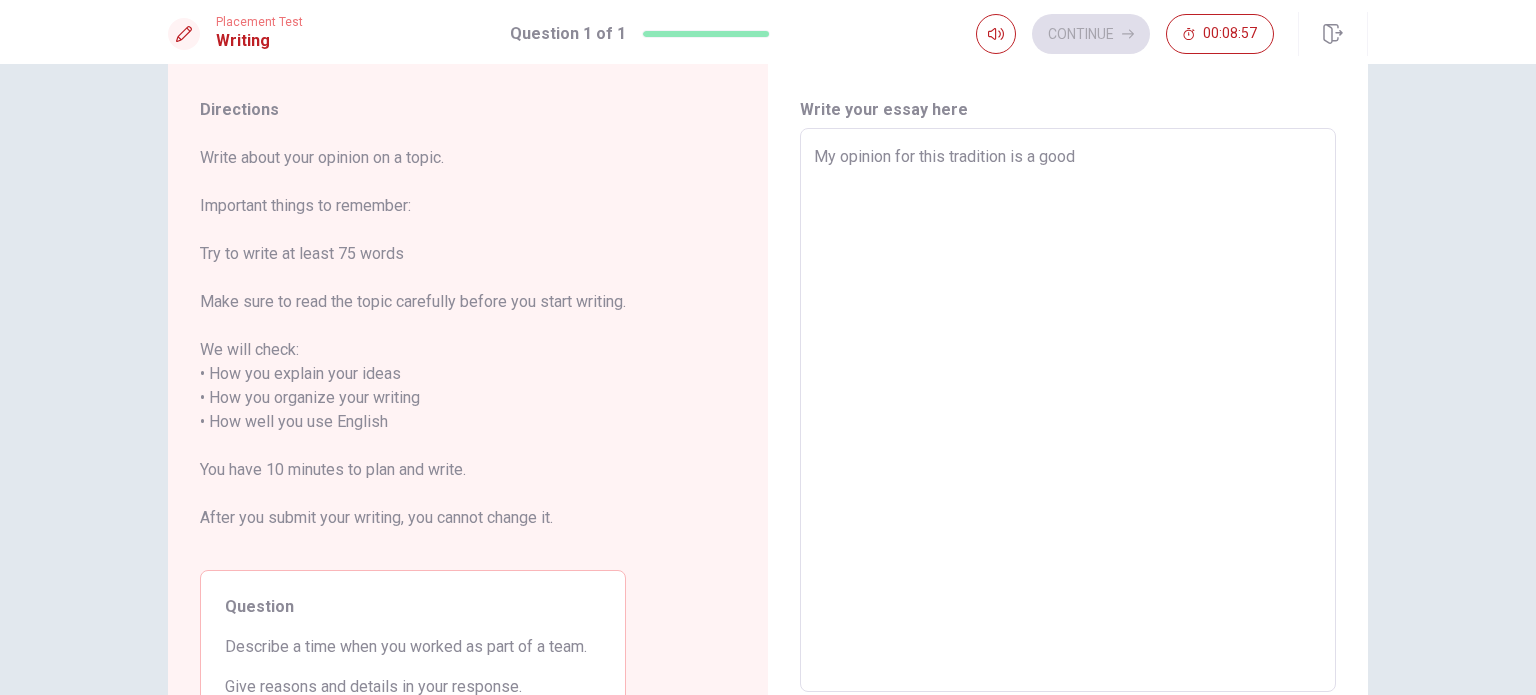 type on "x" 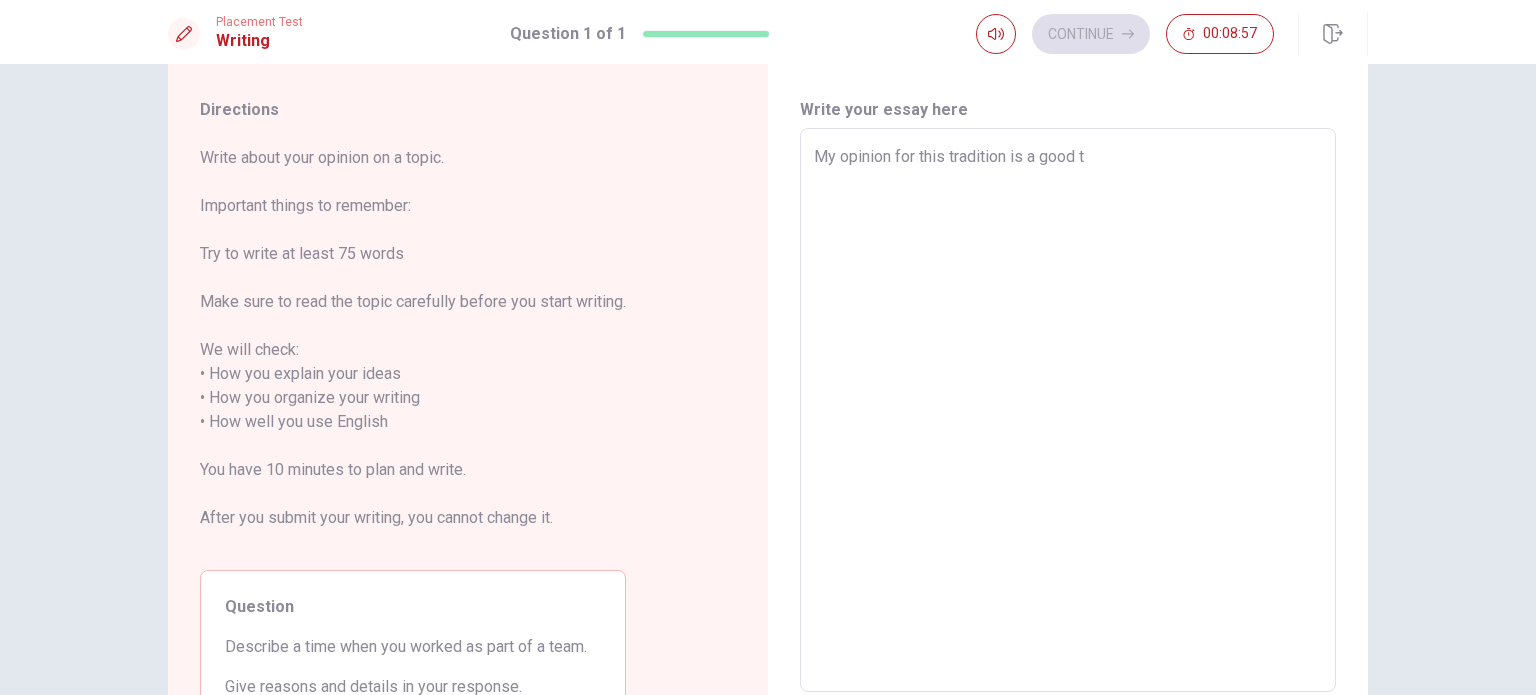 type on "x" 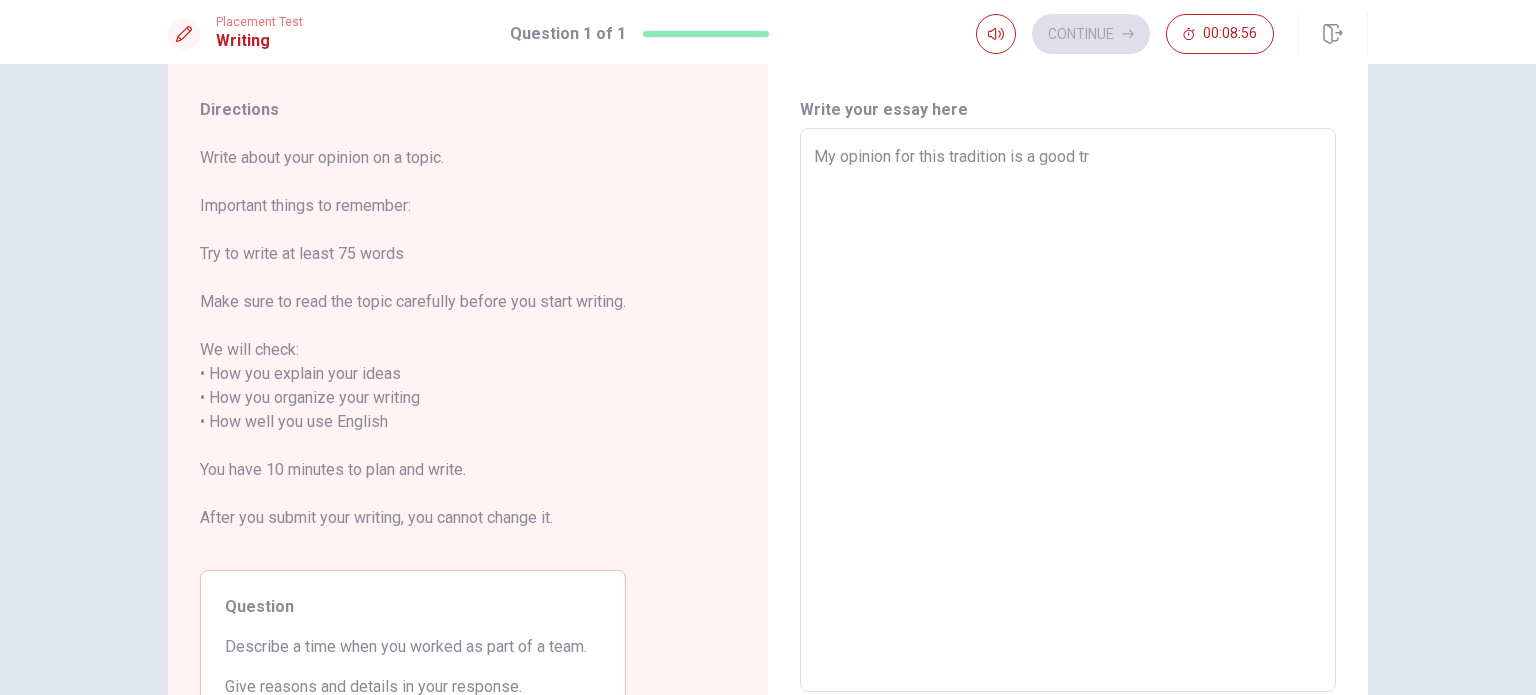 type on "x" 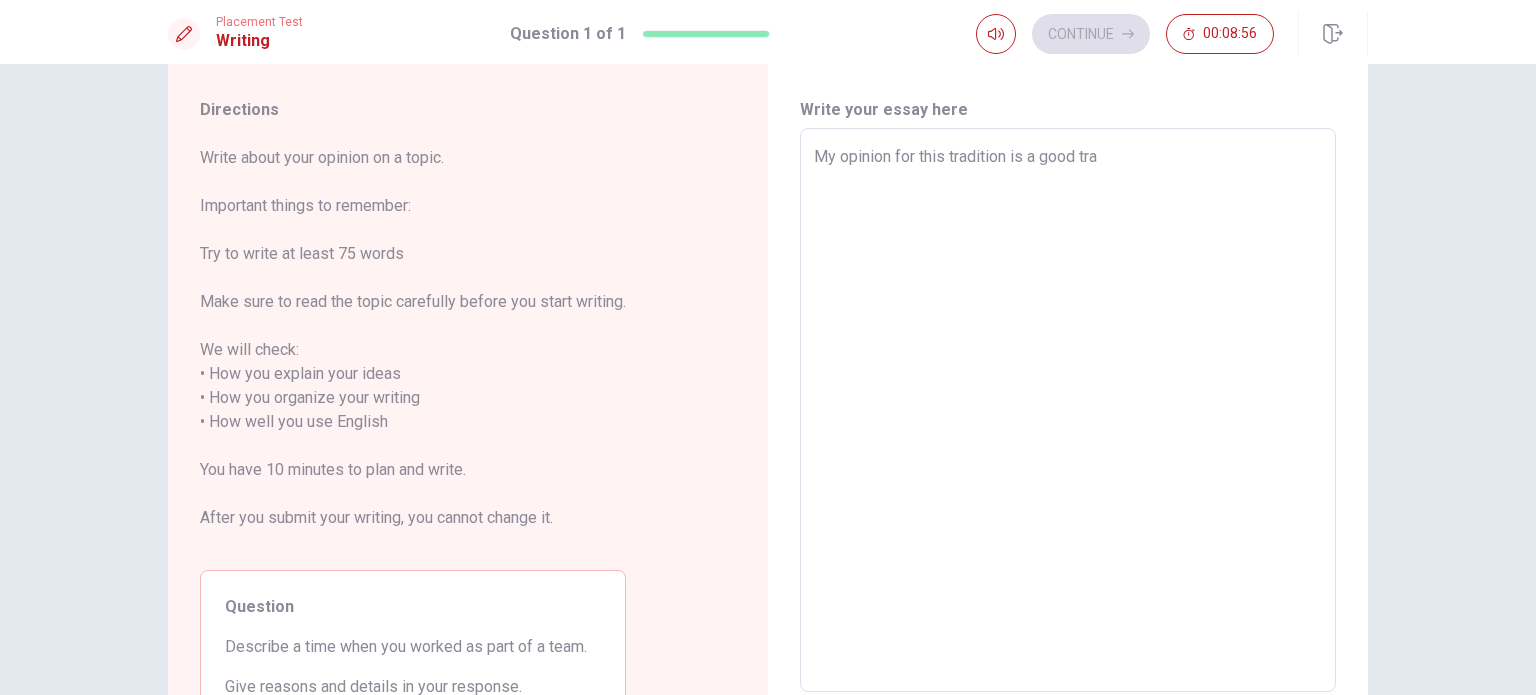 type on "x" 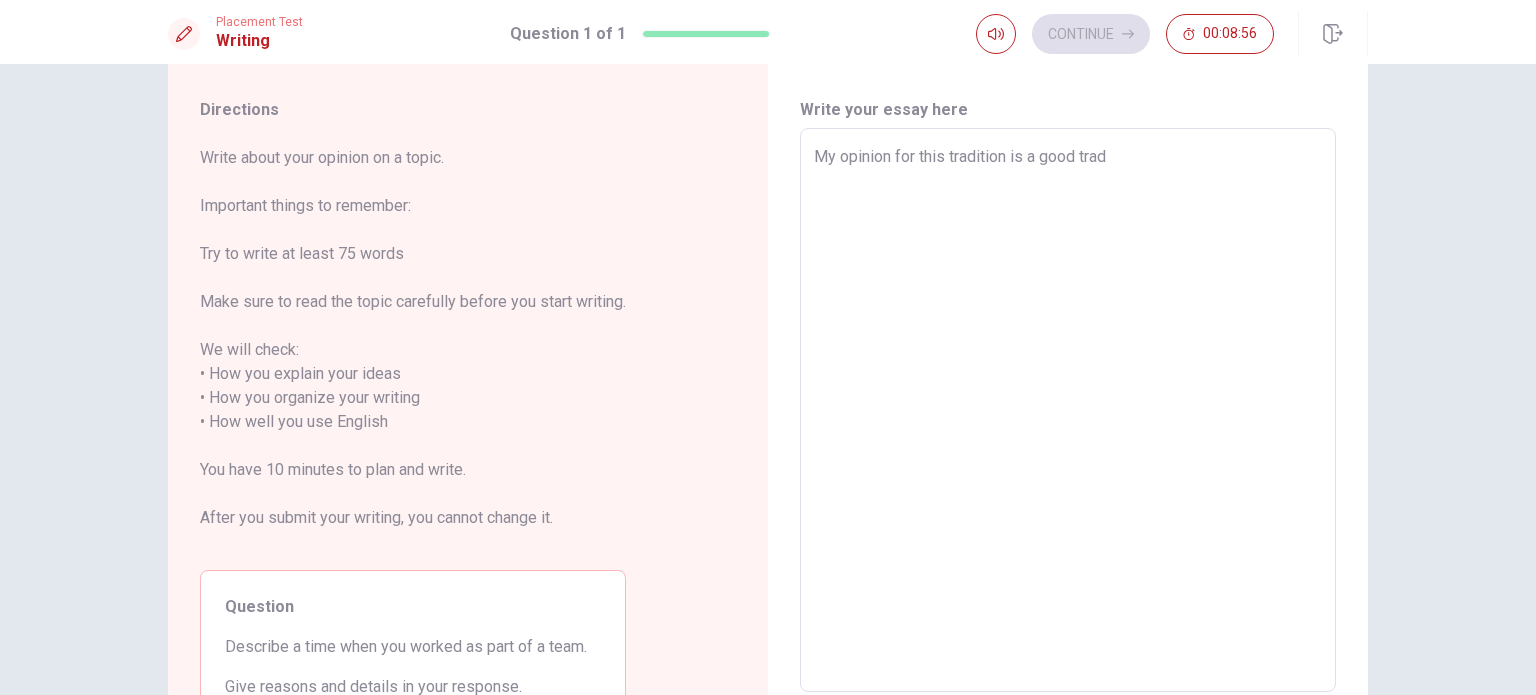 type on "x" 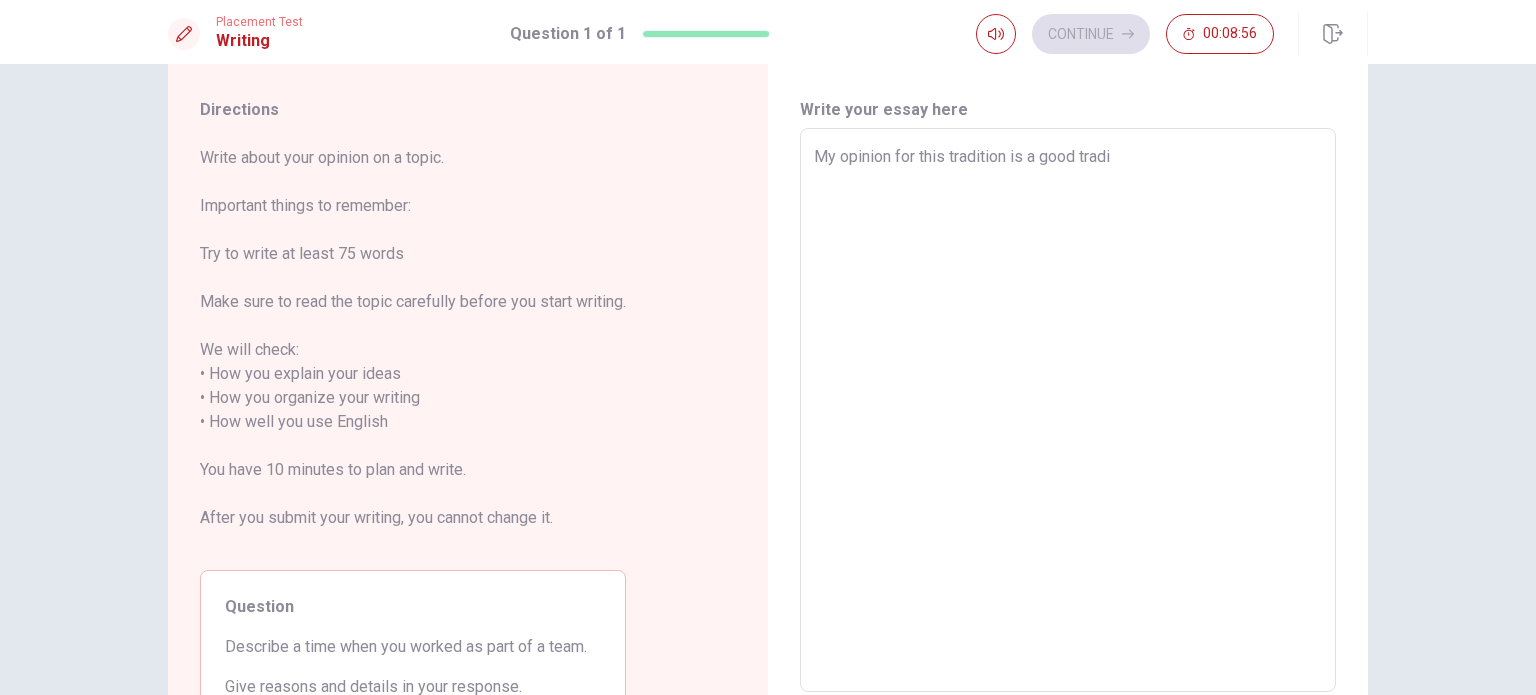 type on "x" 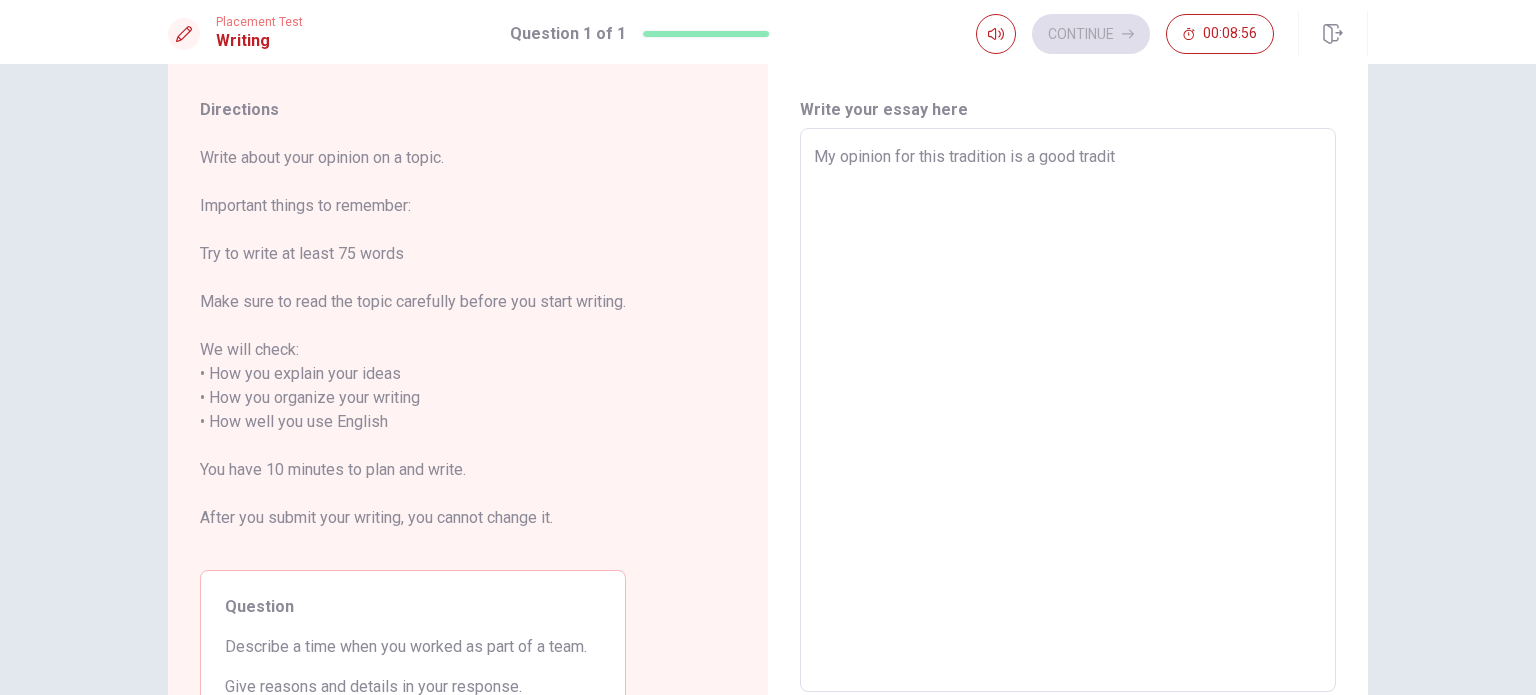 type on "x" 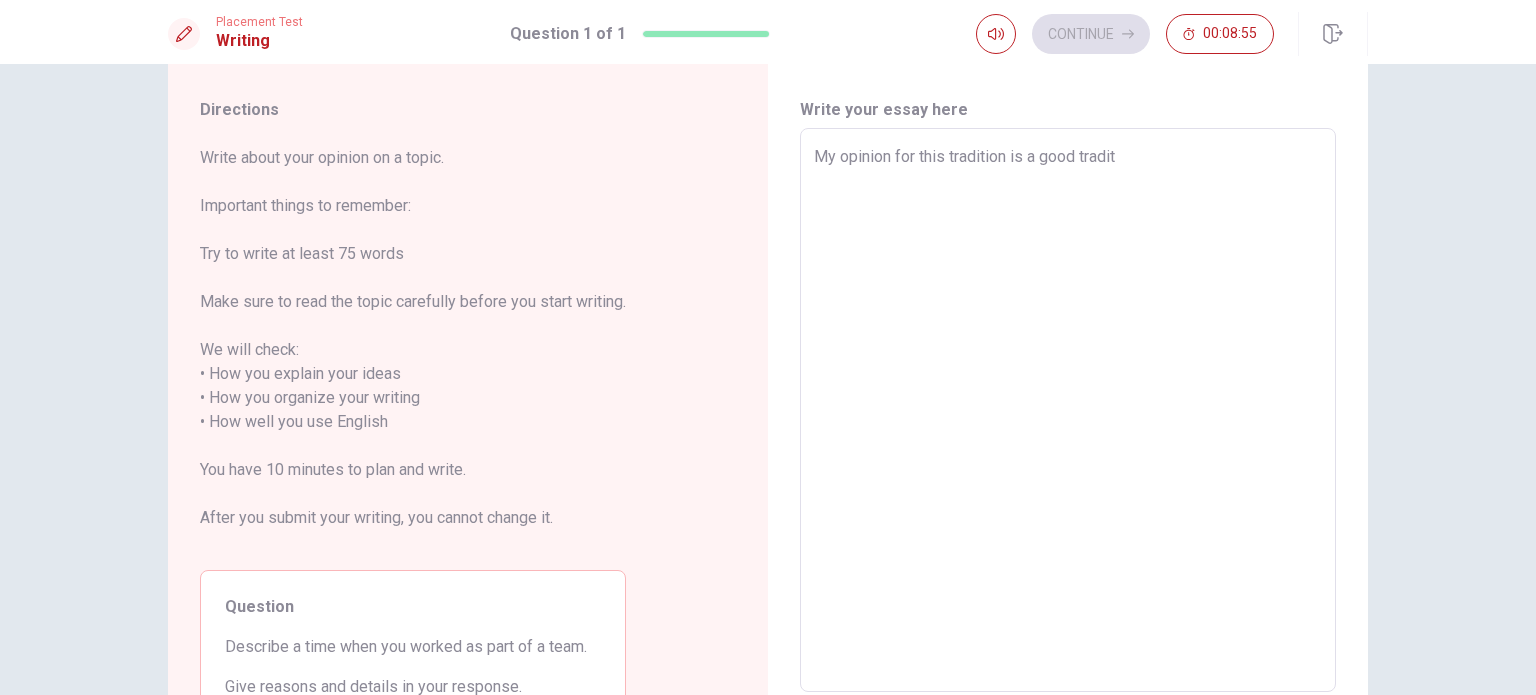 type on "My opinion for this tradition is a good traditi" 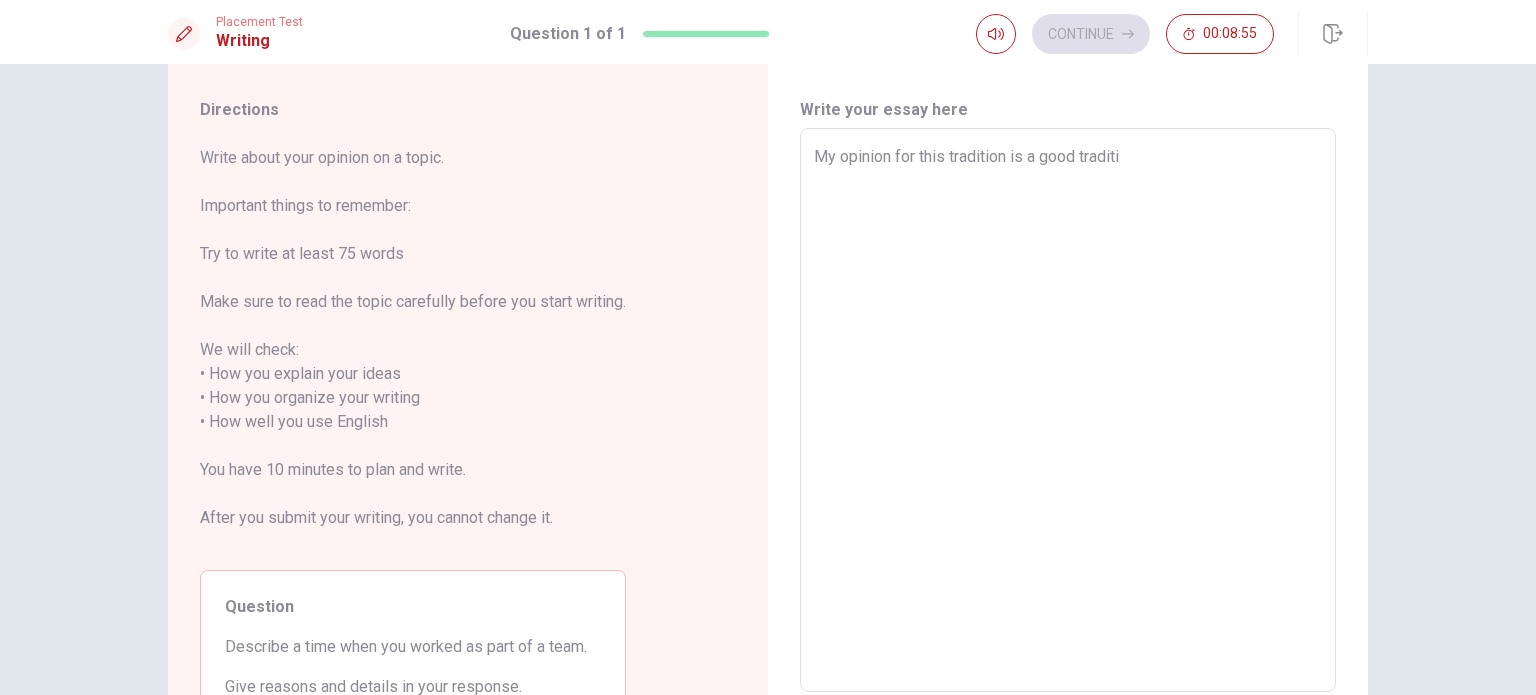 type on "x" 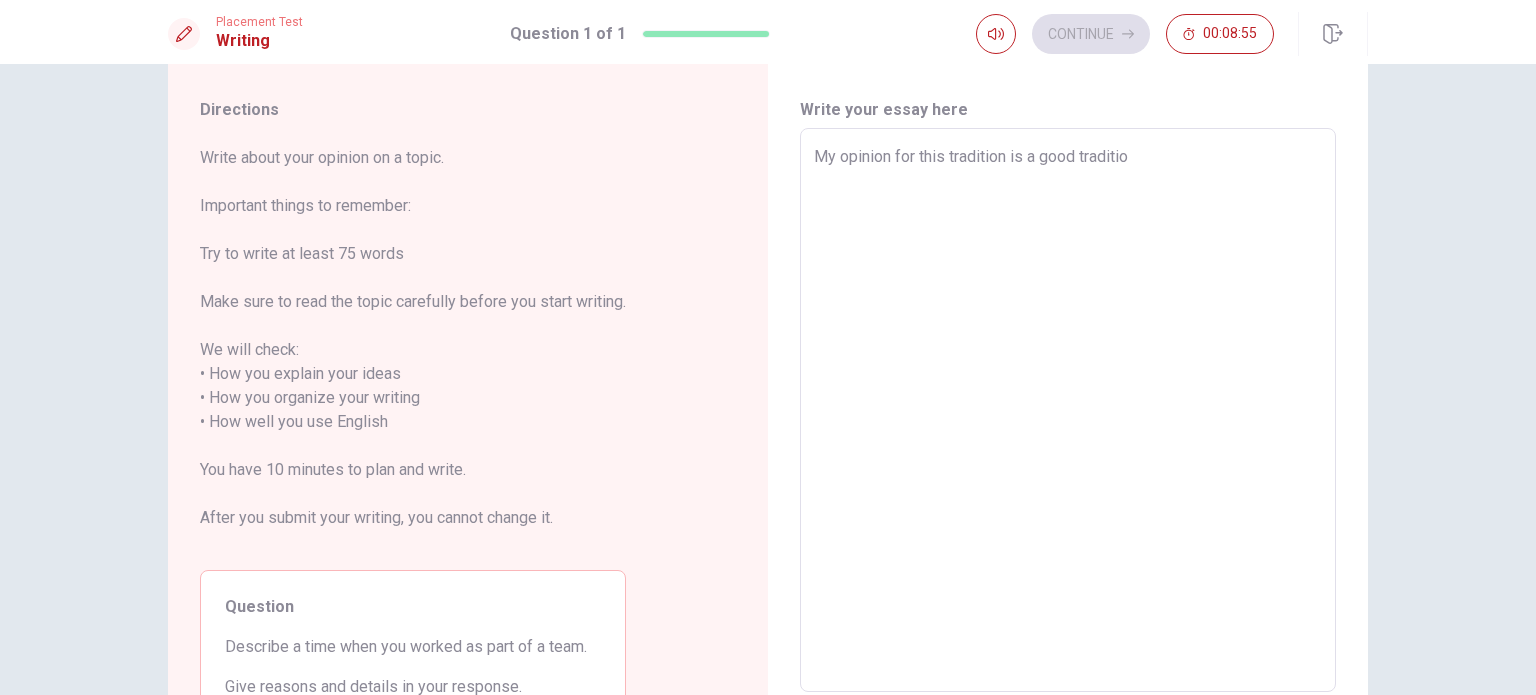 type on "x" 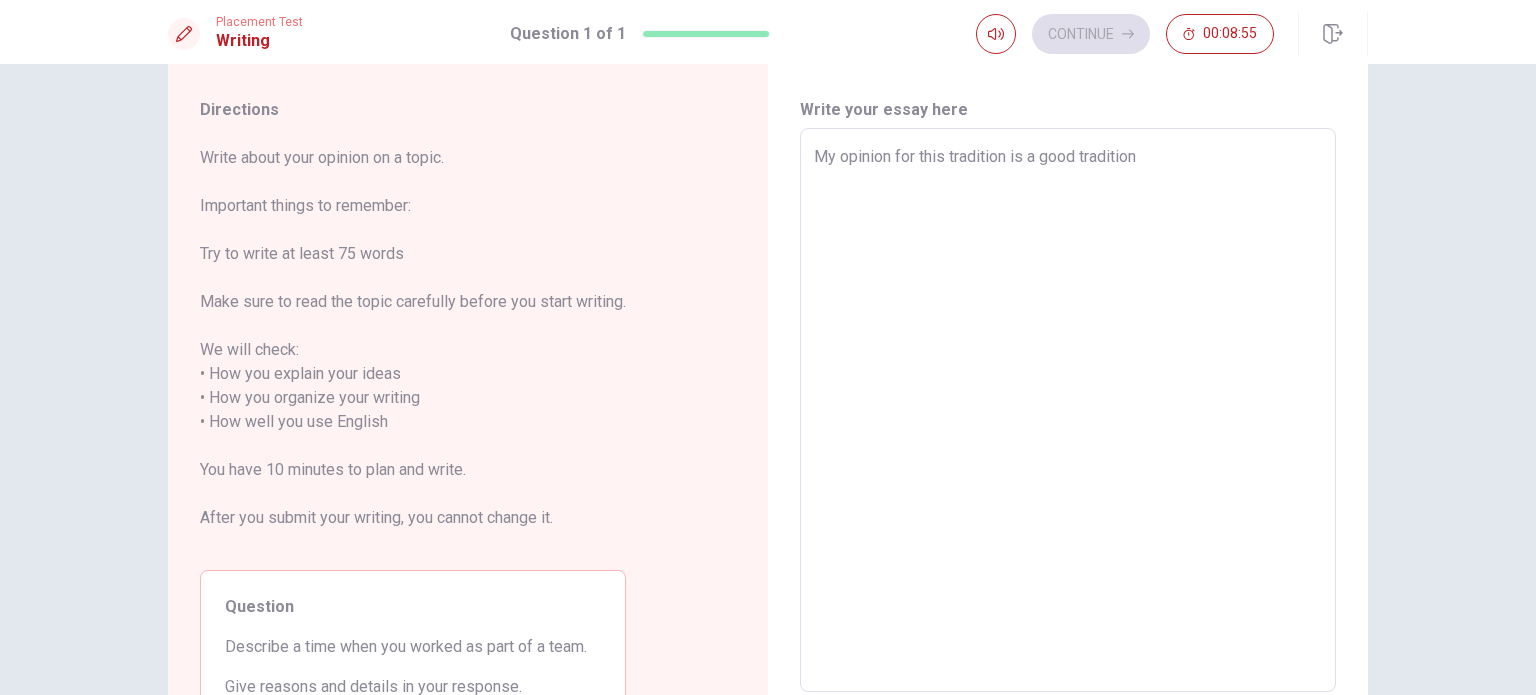 type on "x" 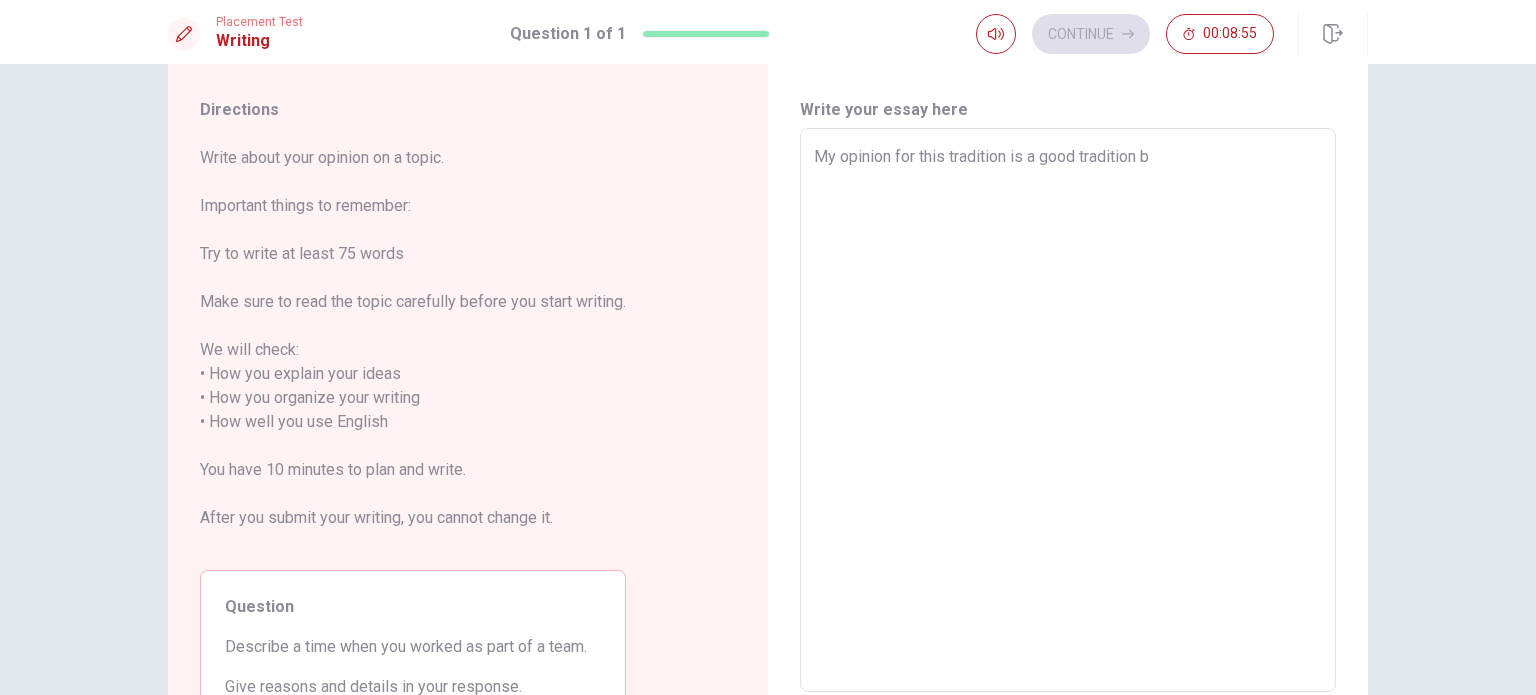 type on "x" 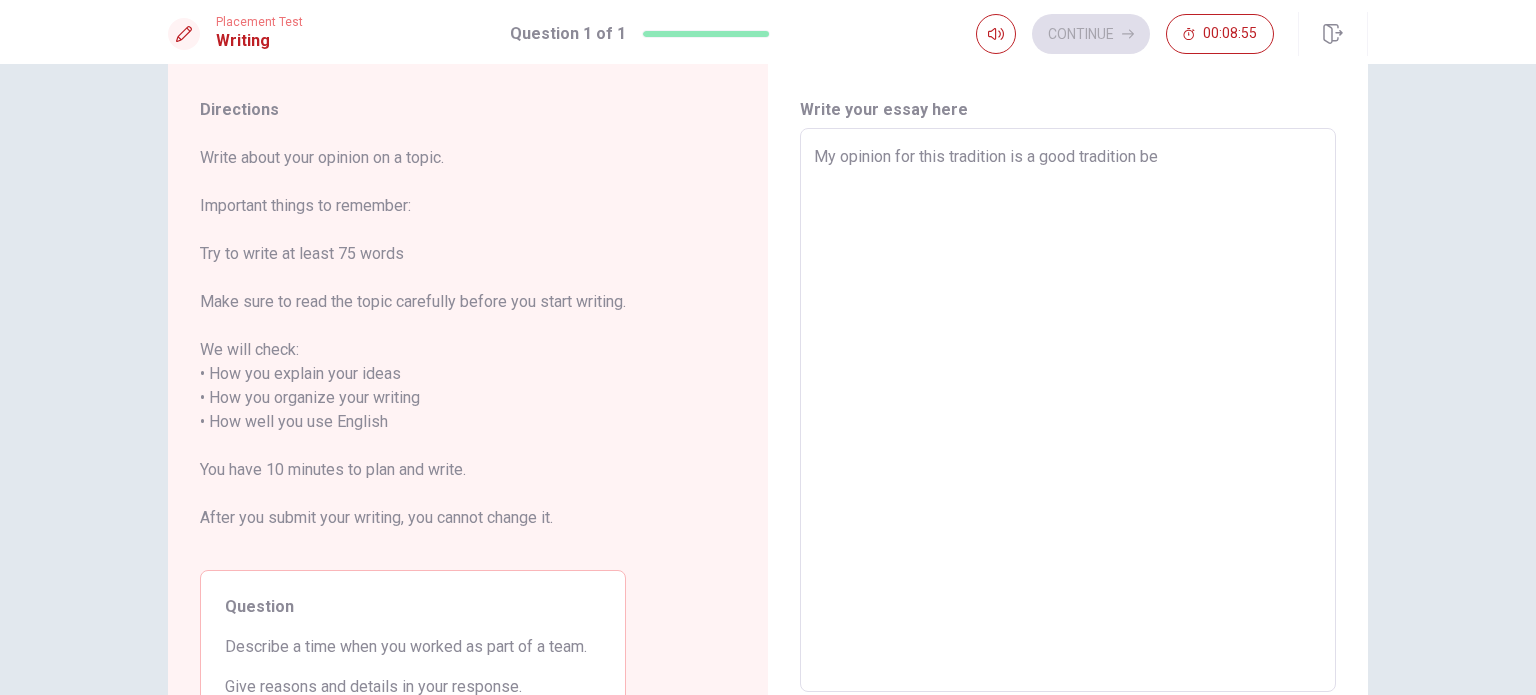 type on "x" 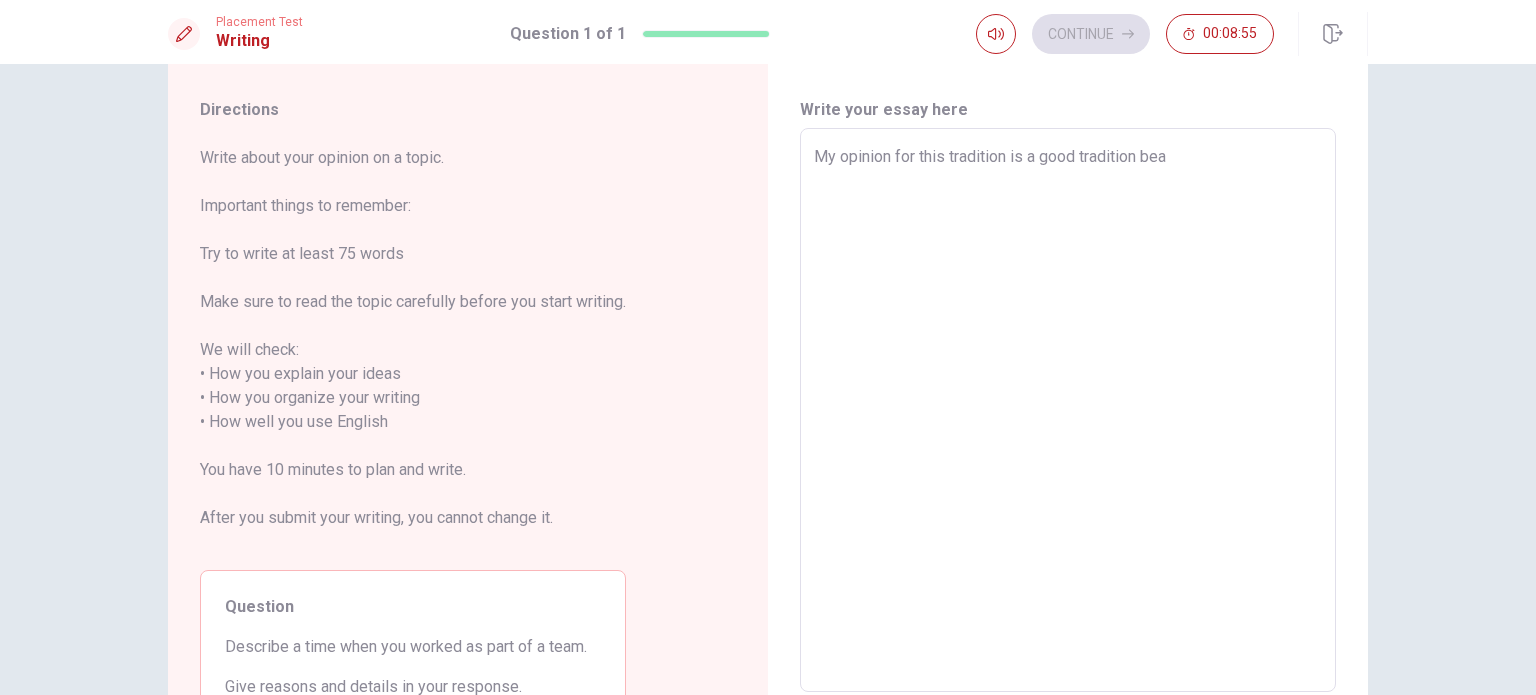 type on "x" 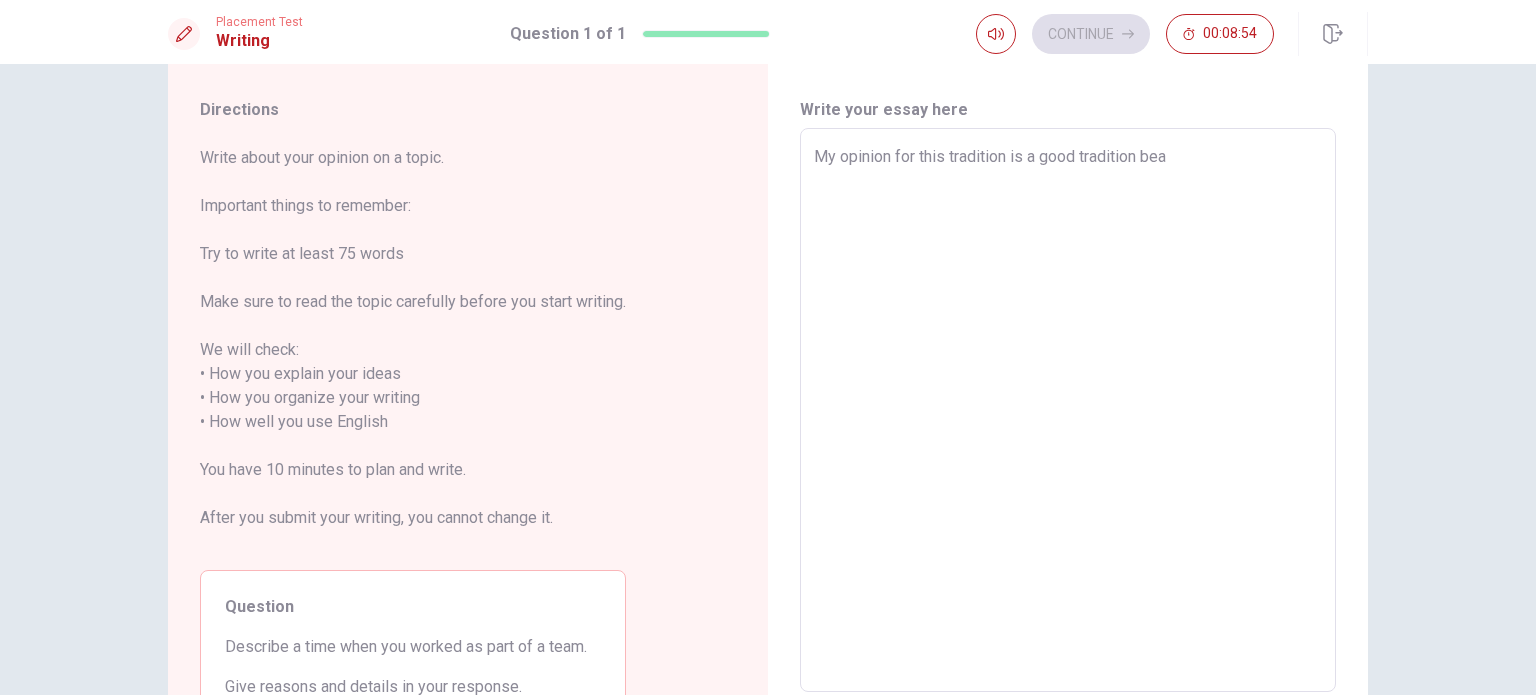 type on "My opinion for this tradition is a good tradition be" 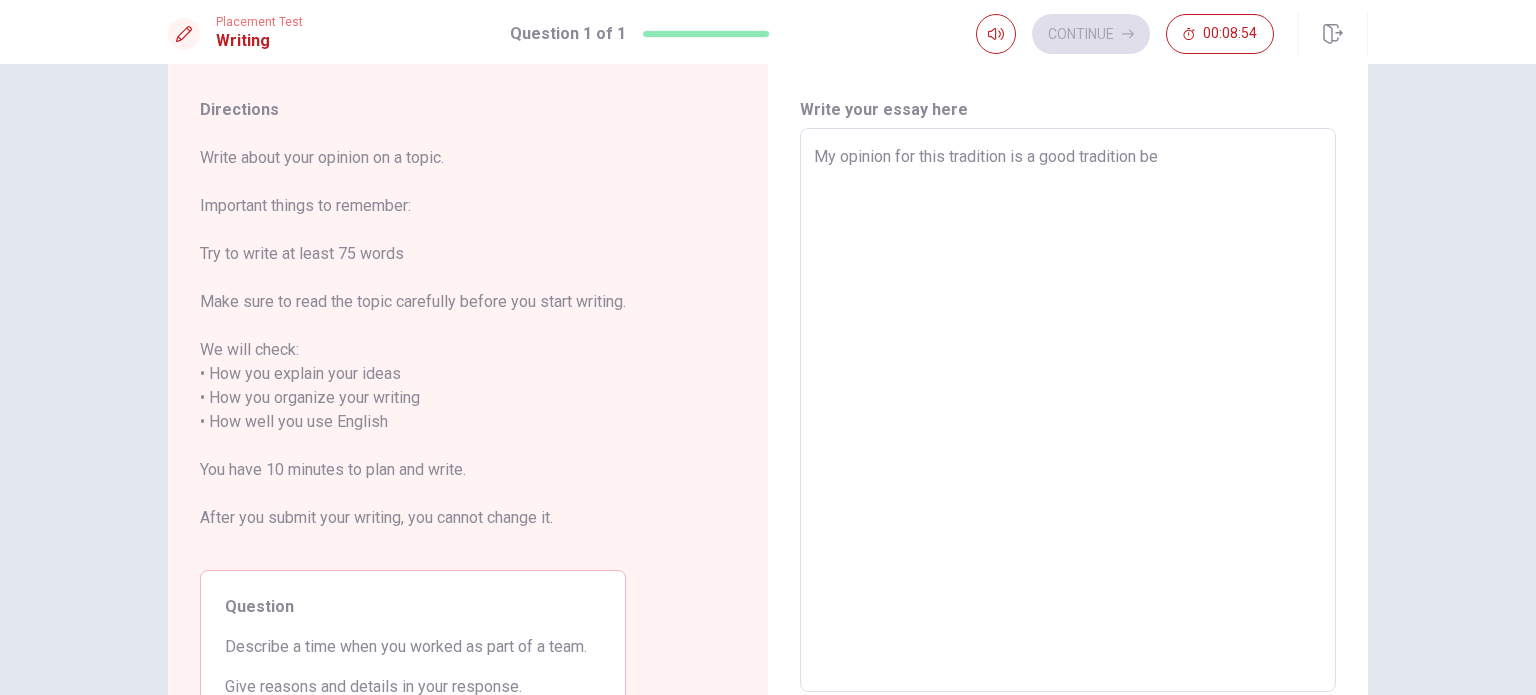 type on "x" 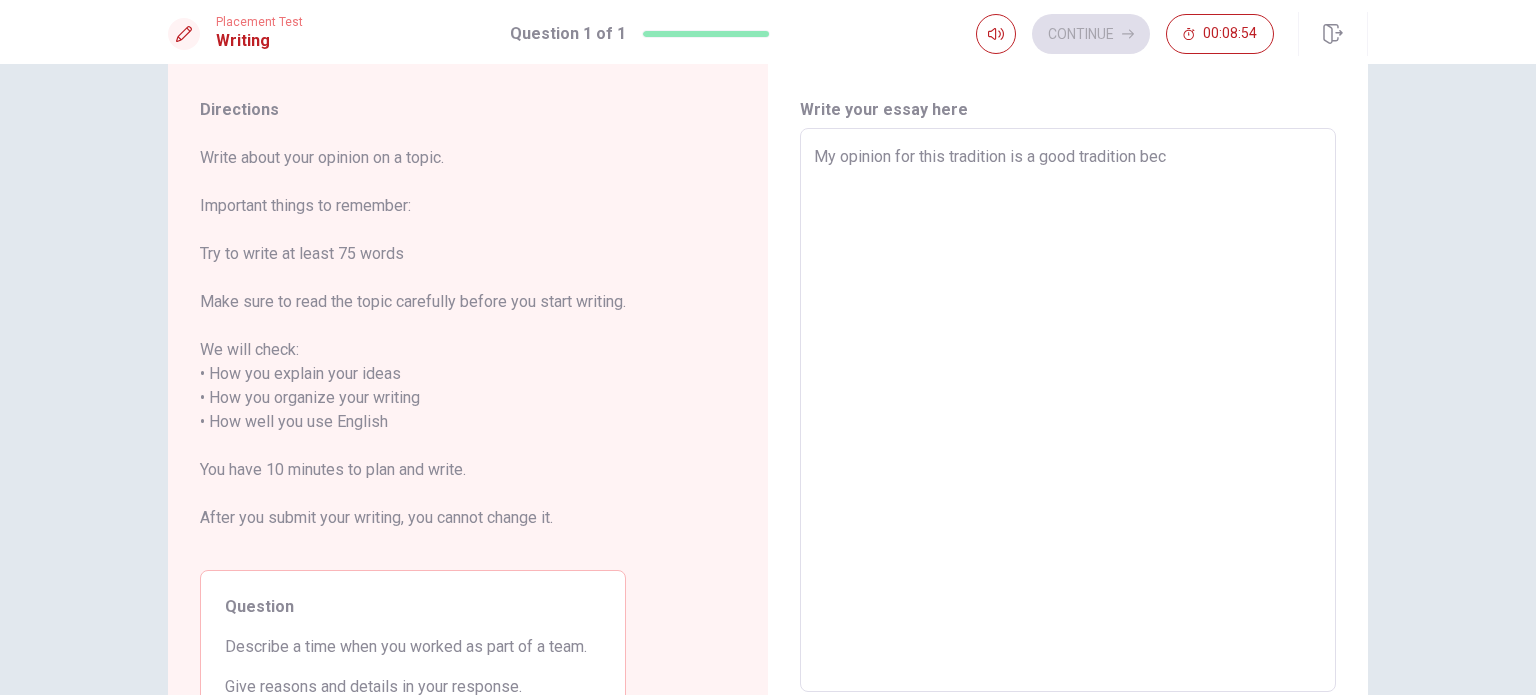 type on "x" 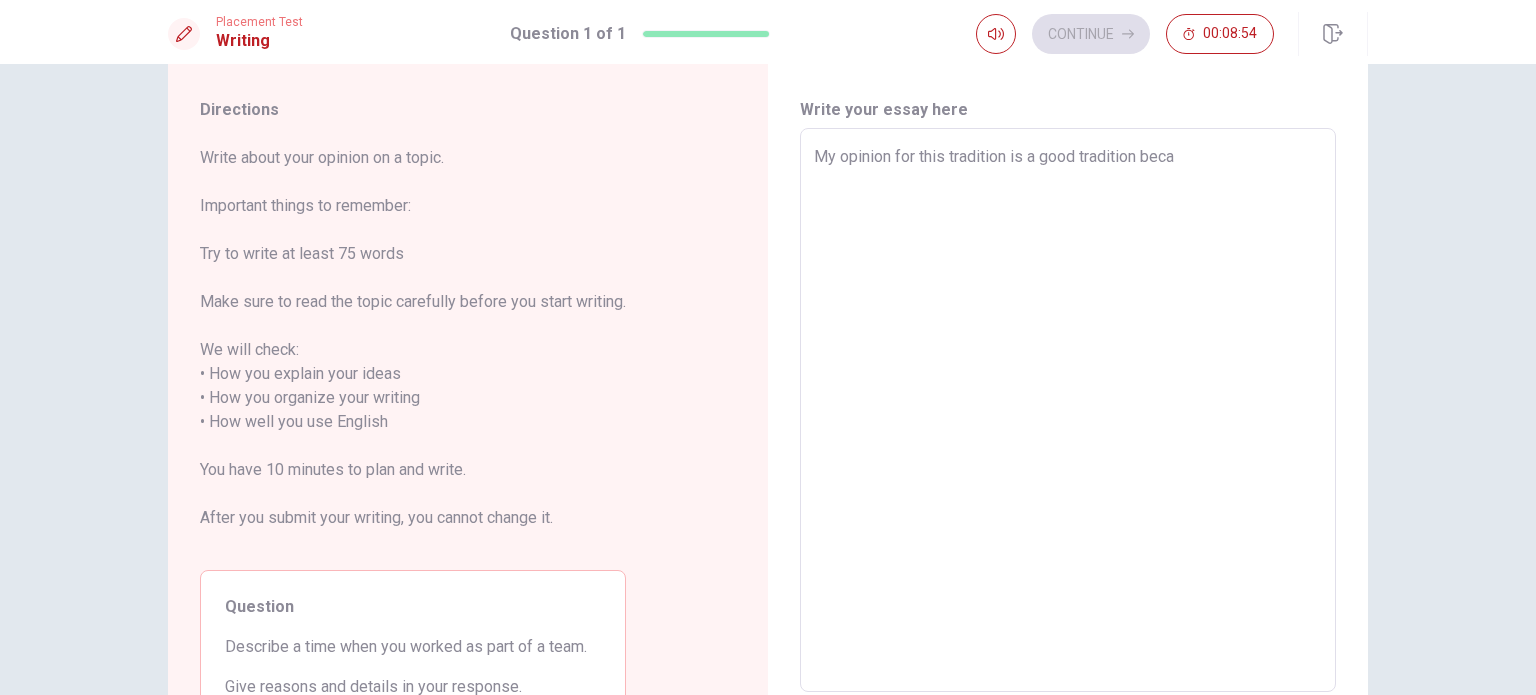 type on "x" 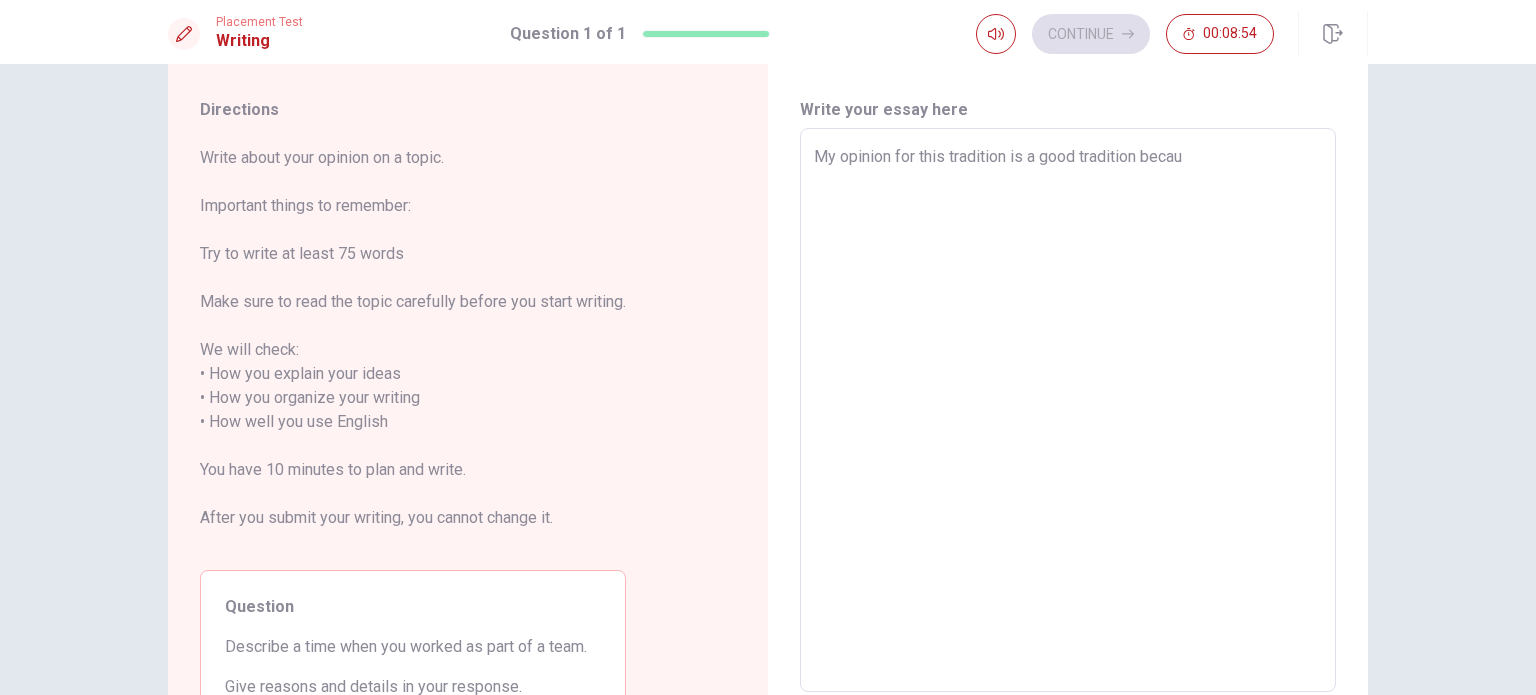 type on "x" 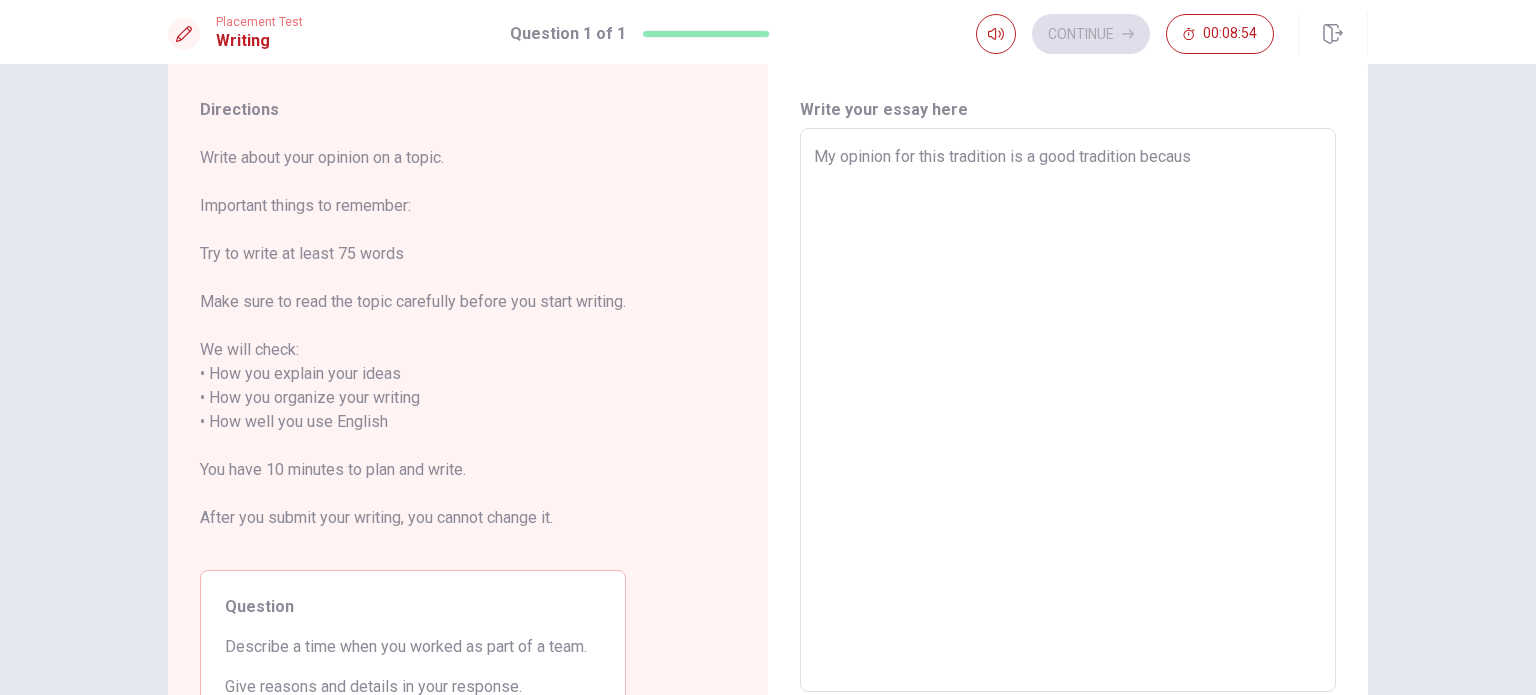 type on "x" 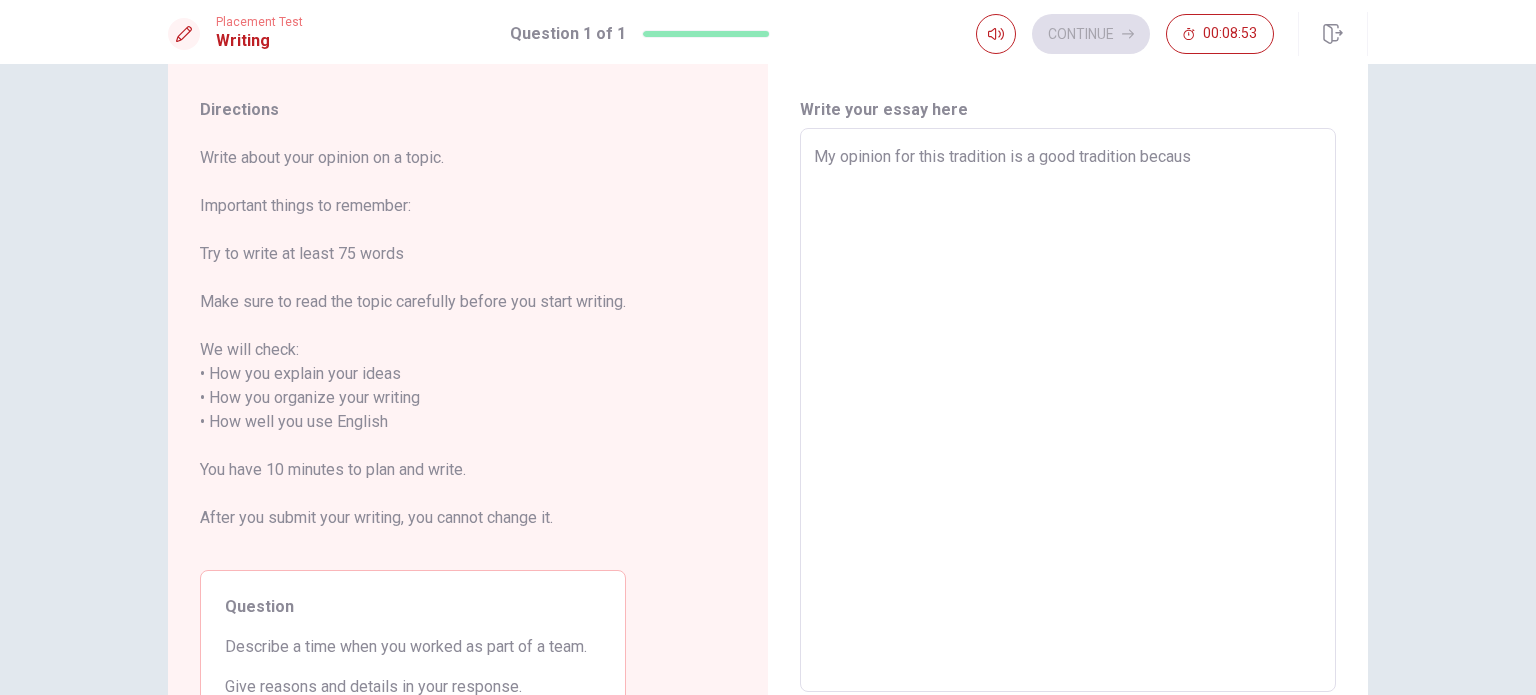 type on "My opinion for this tradition is a good tradition because" 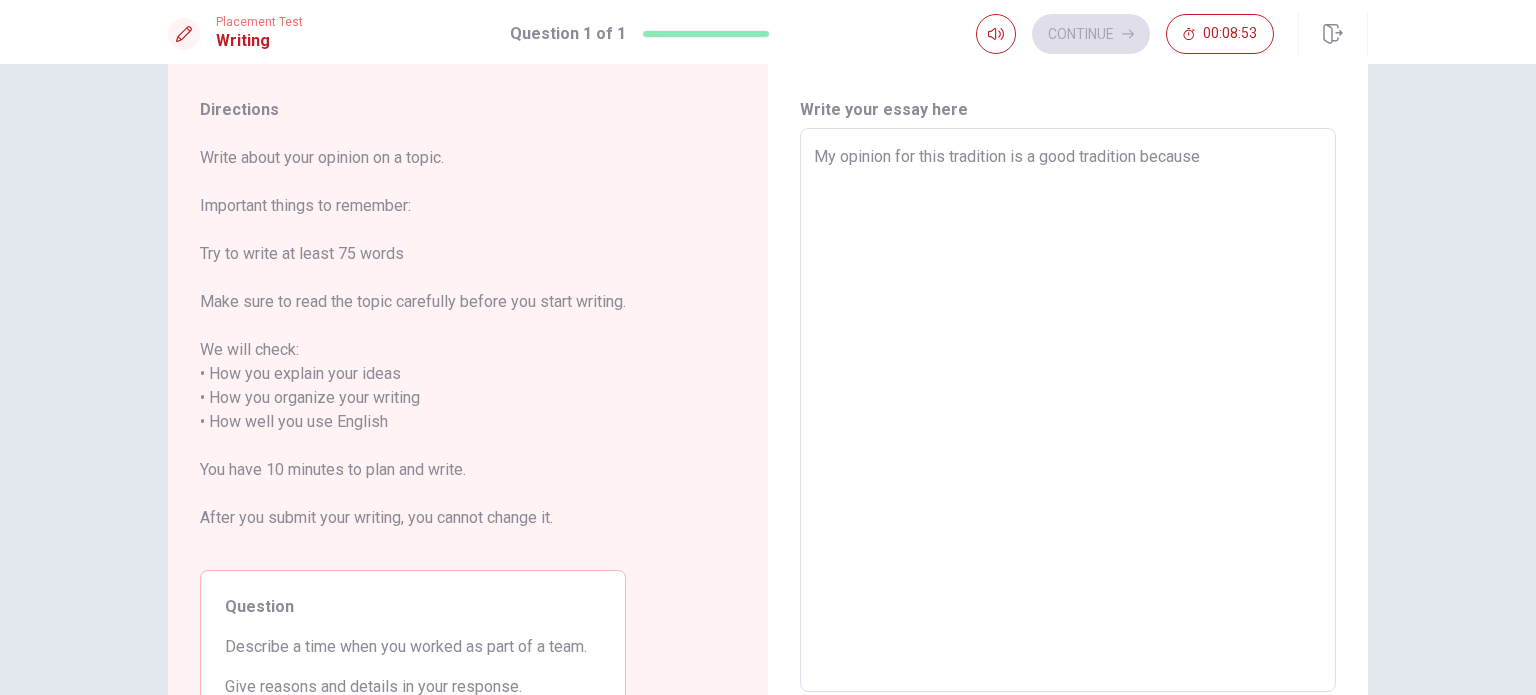 type on "x" 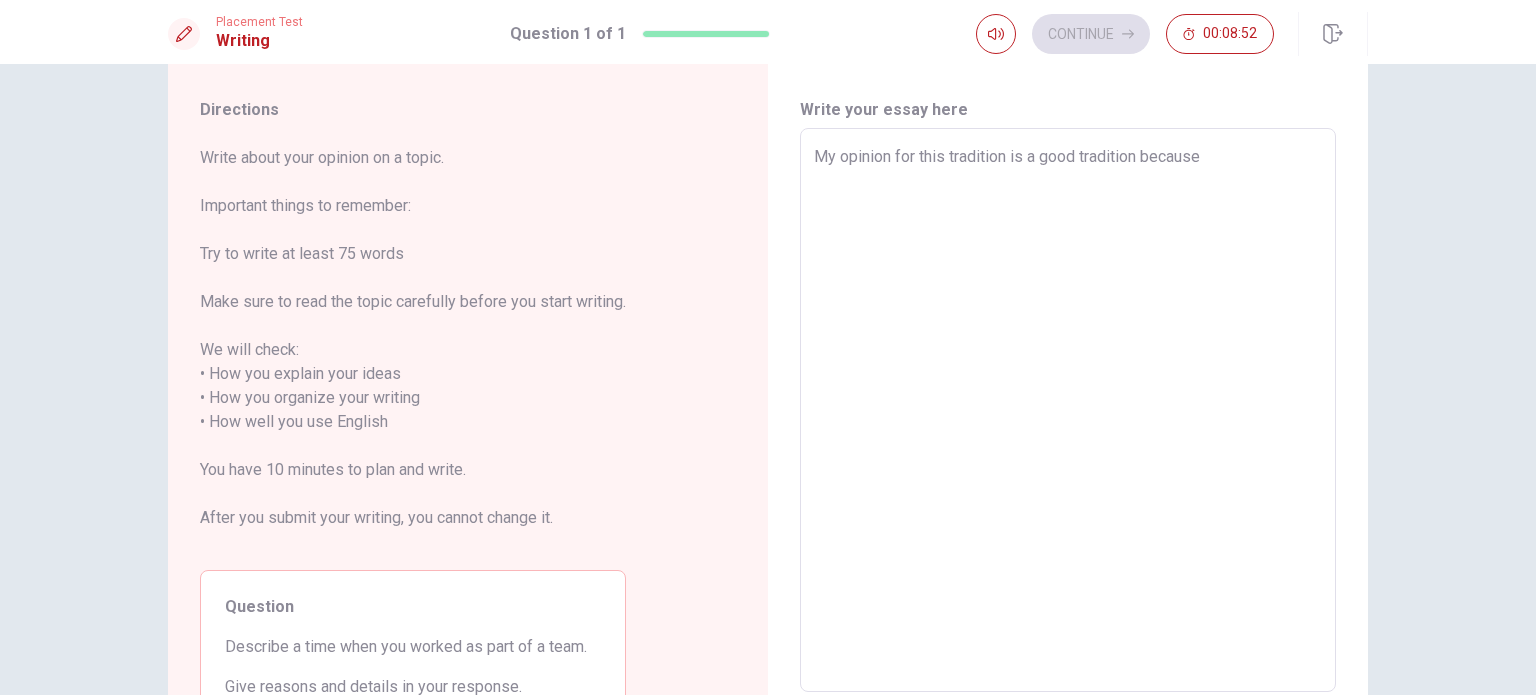 type on "My opinion for this tradition is a good tradition because i" 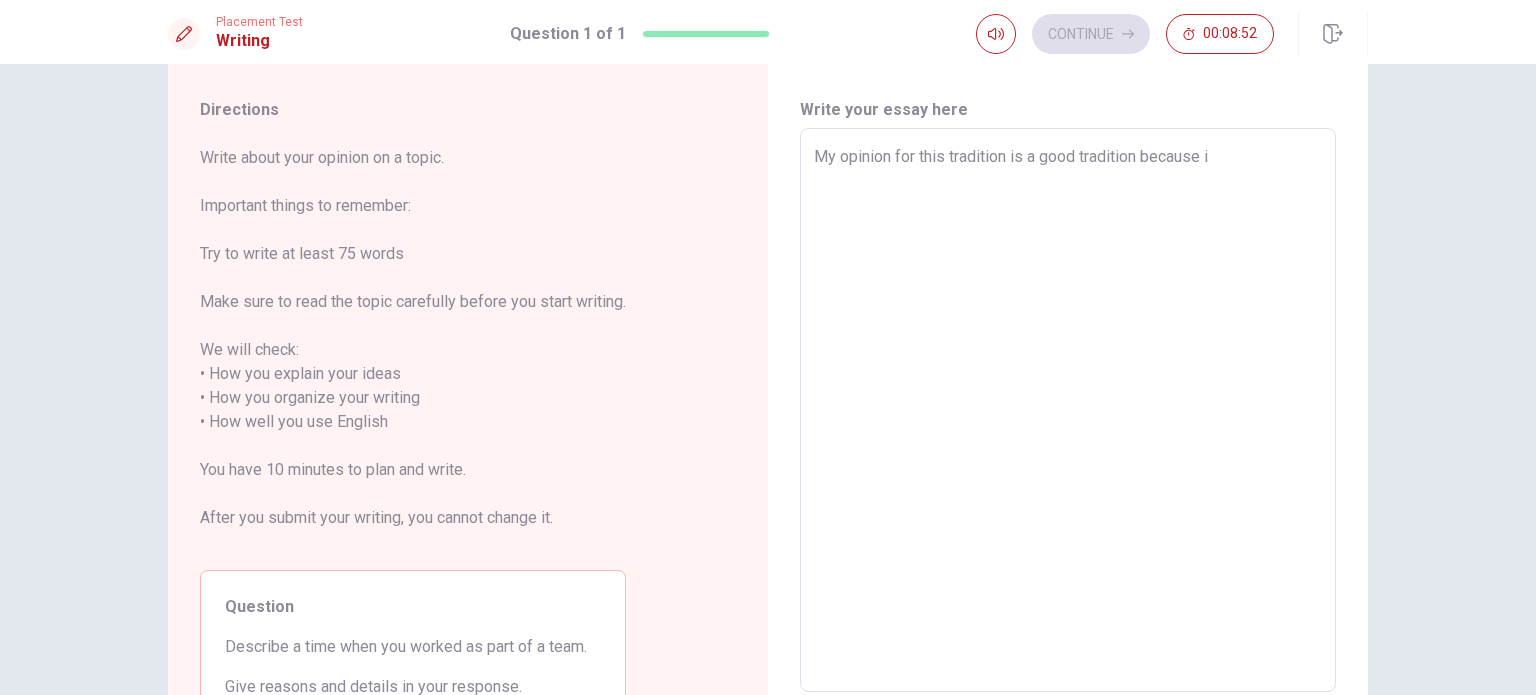 type on "x" 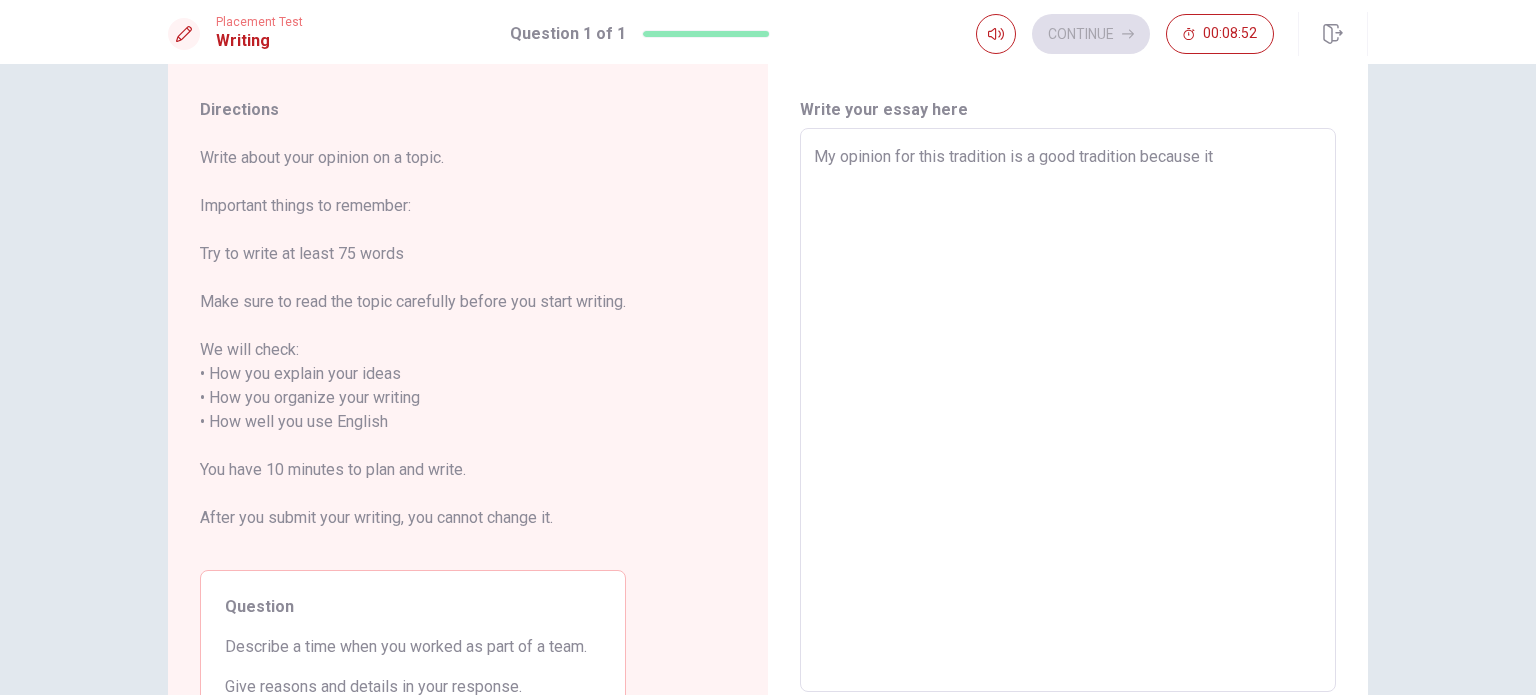 type on "x" 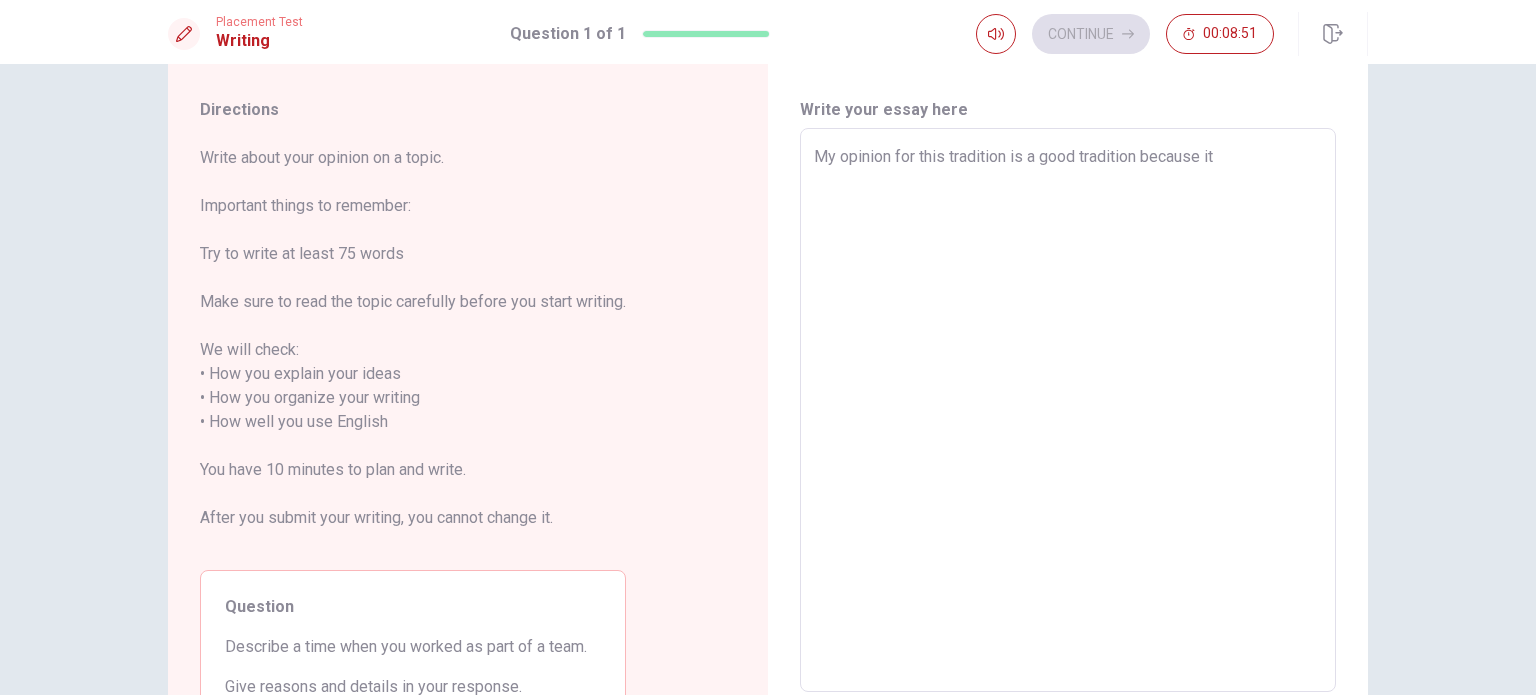 type on "My opinion for this tradition is a good tradition because it'" 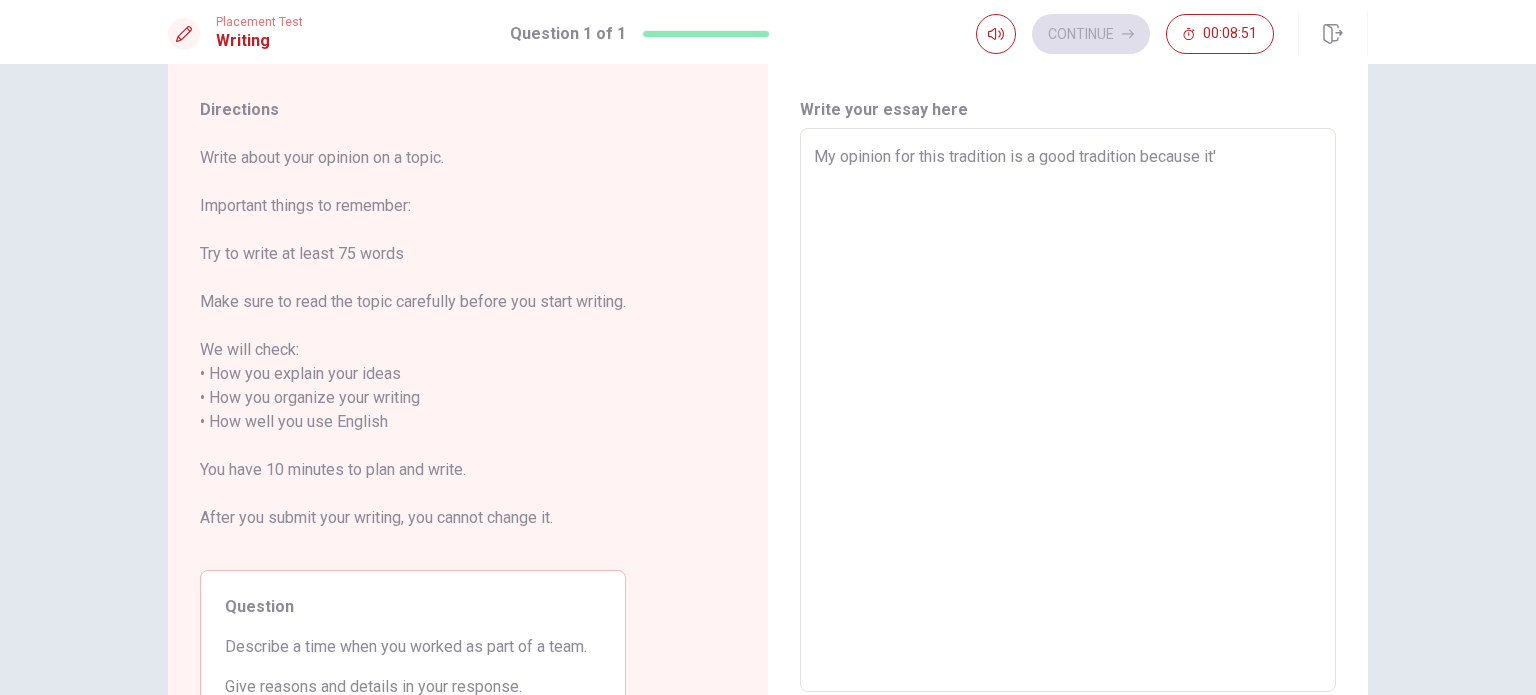 type on "x" 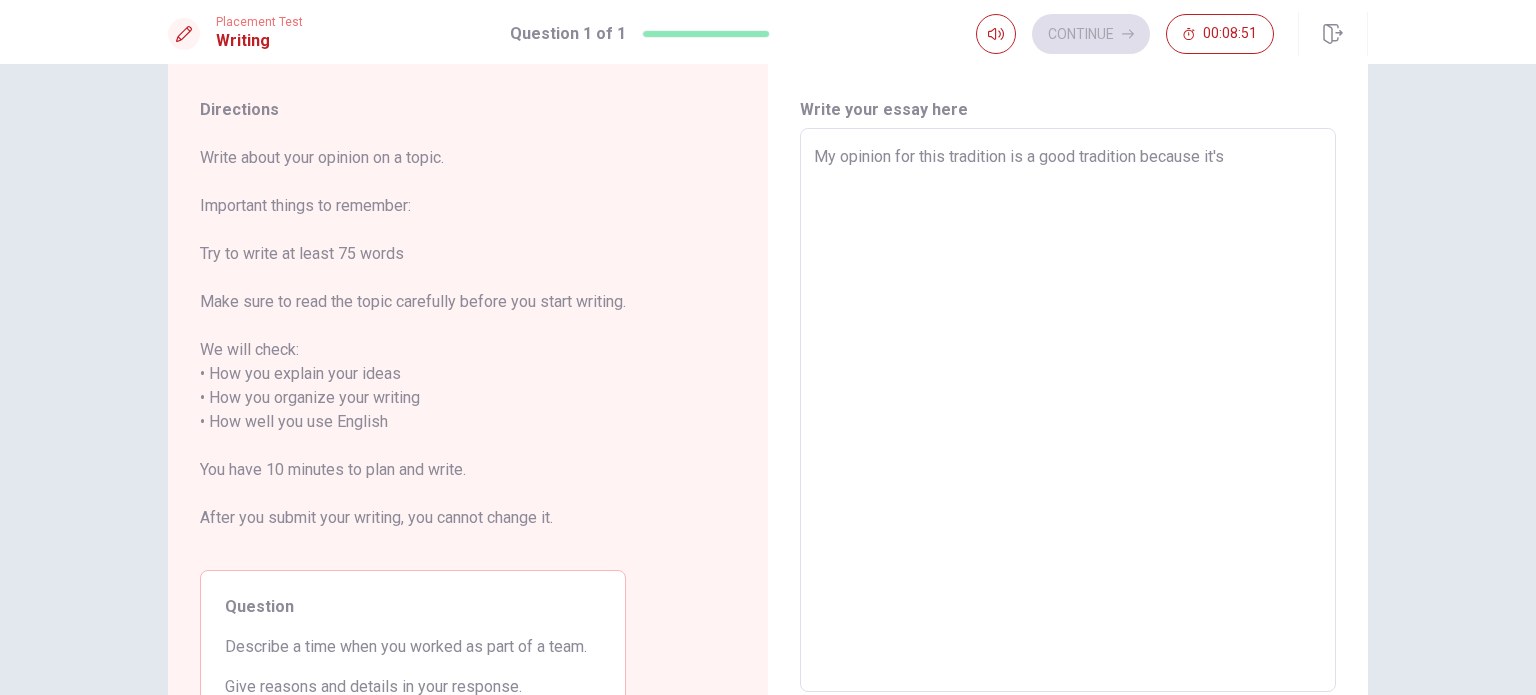 type on "x" 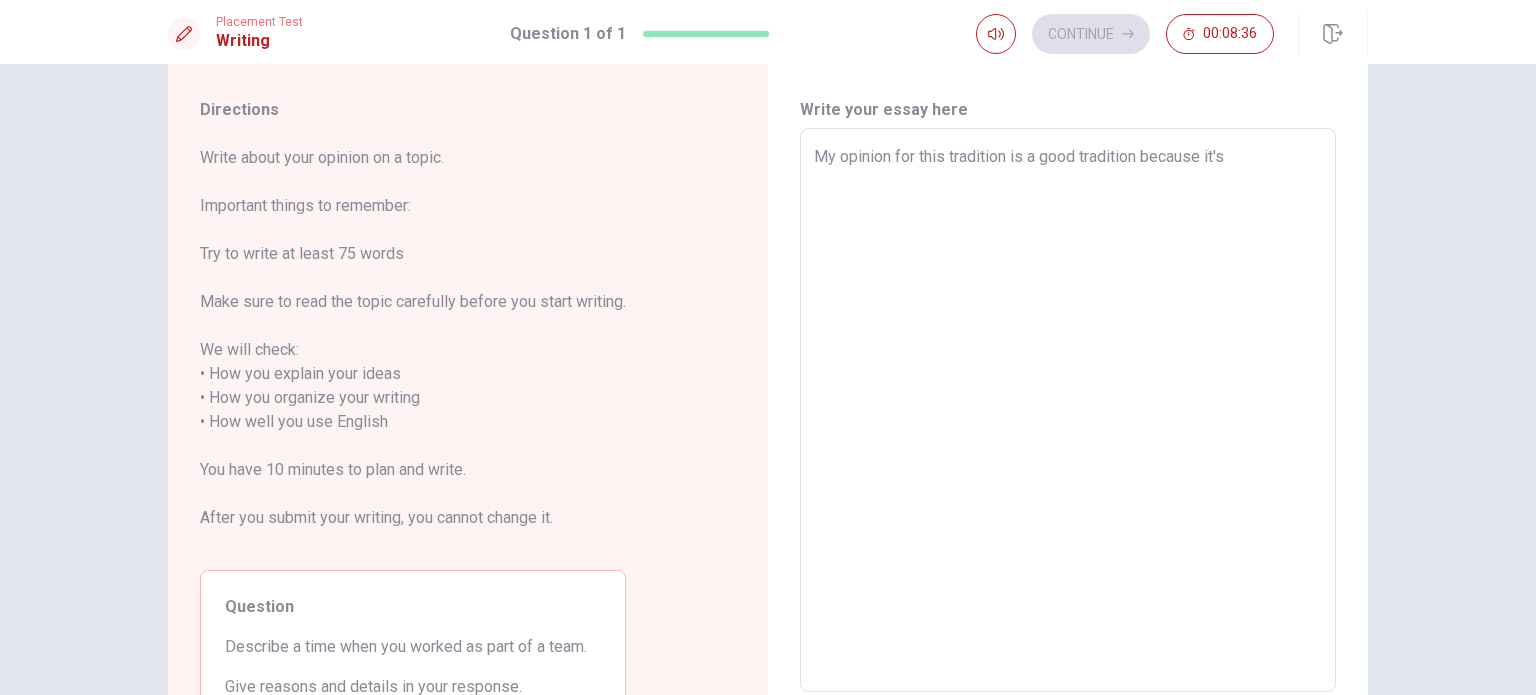 type on "x" 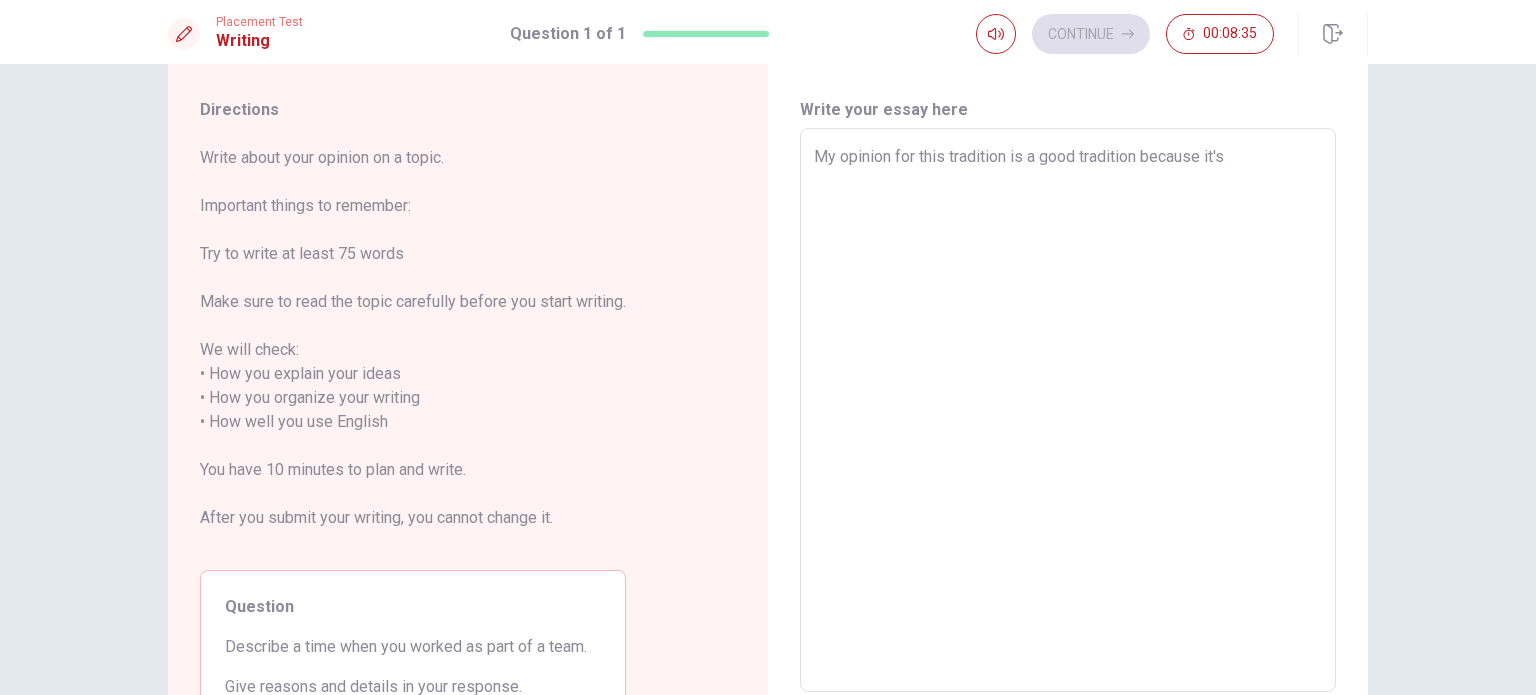 type on "My opinion for this tradition is a good tradition because it's a" 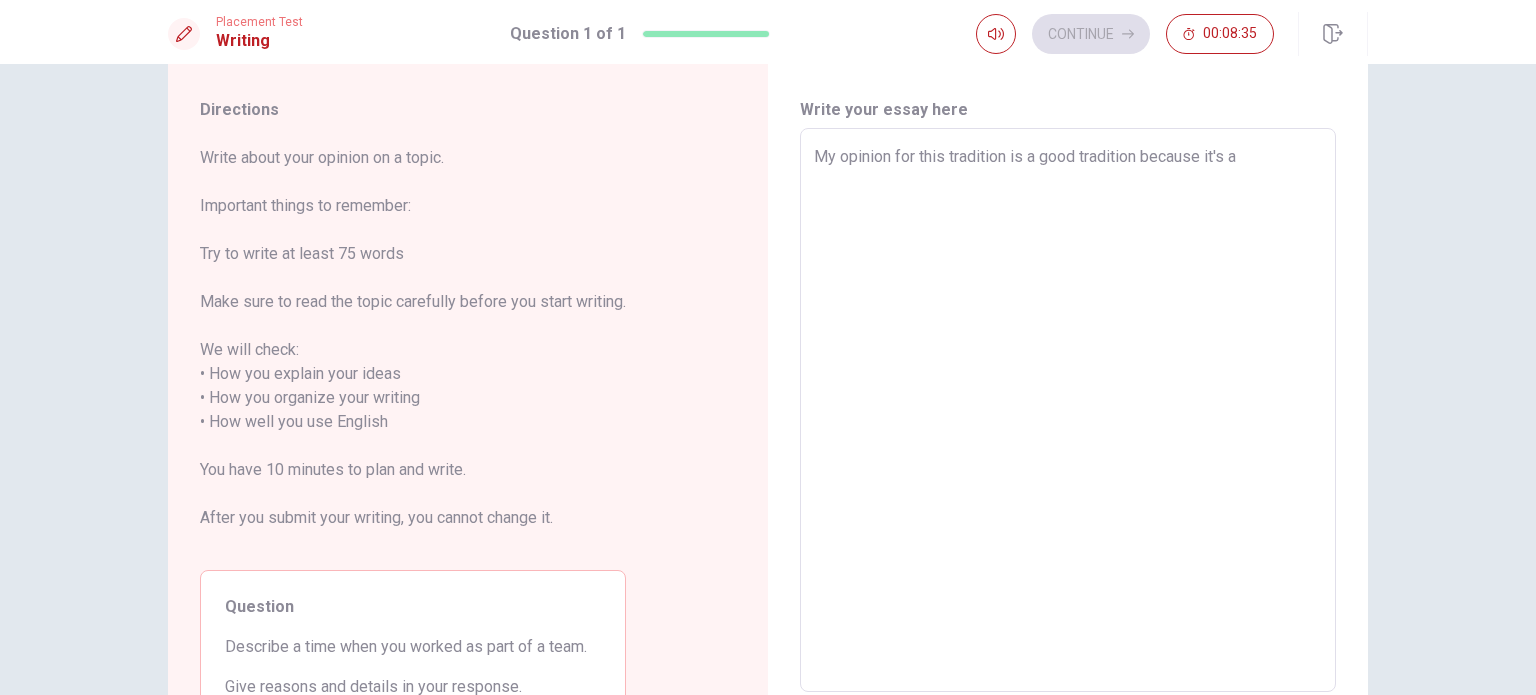 type on "x" 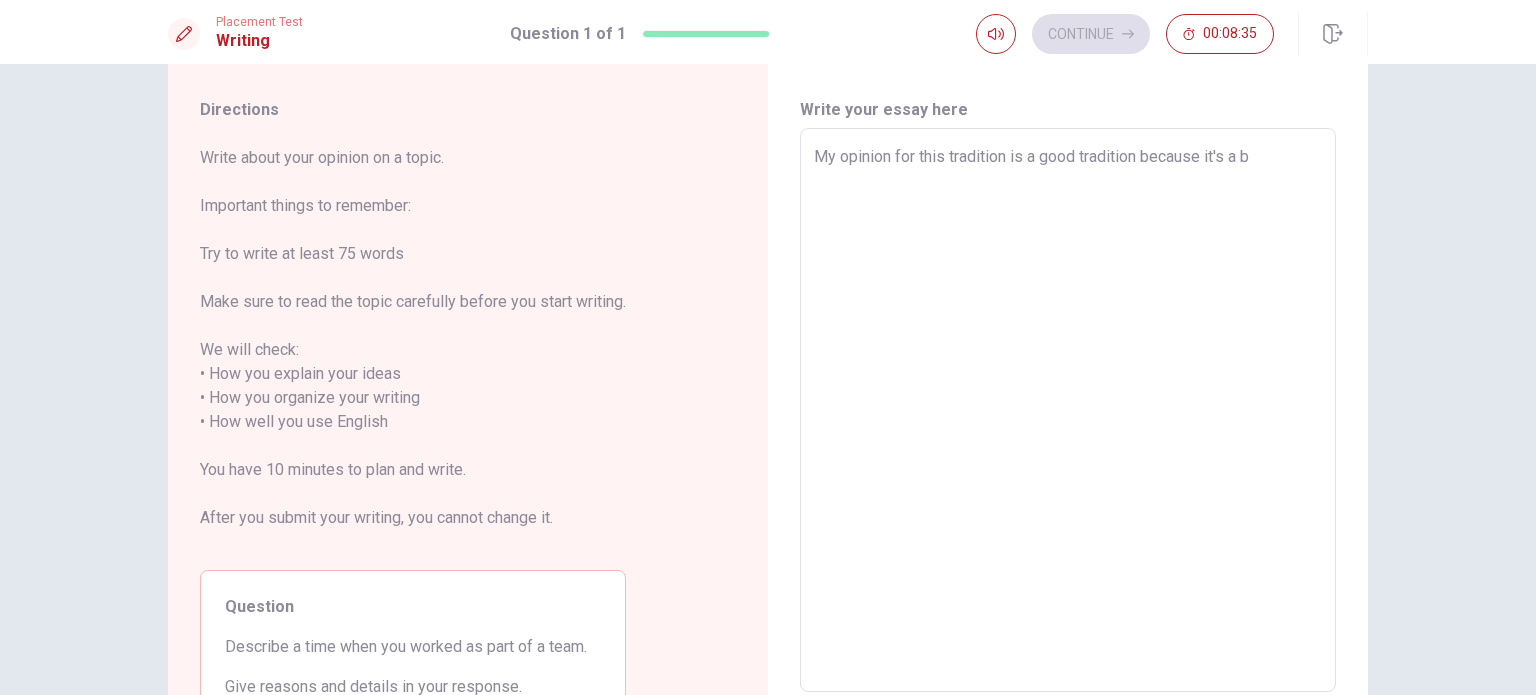 type on "x" 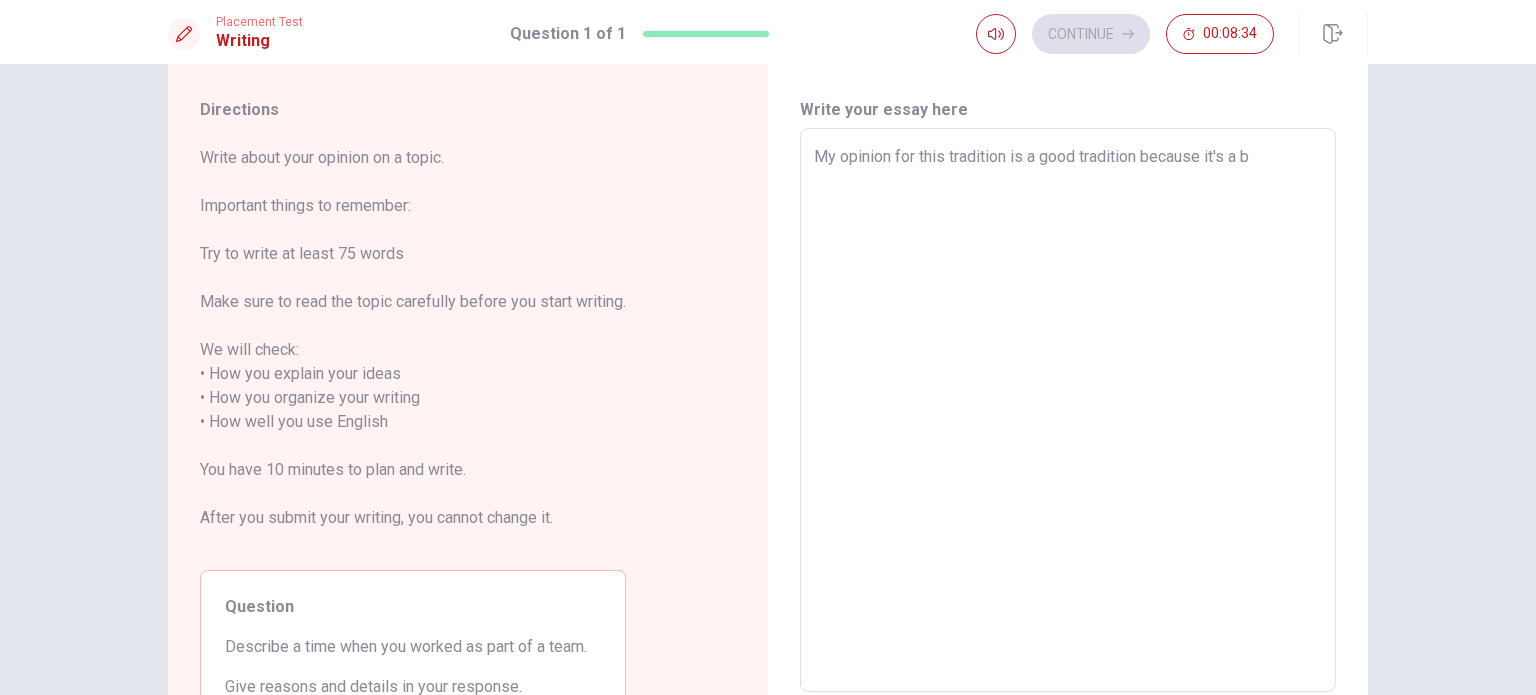 type on "My opinion for this tradition is a good tradition because it's a bi" 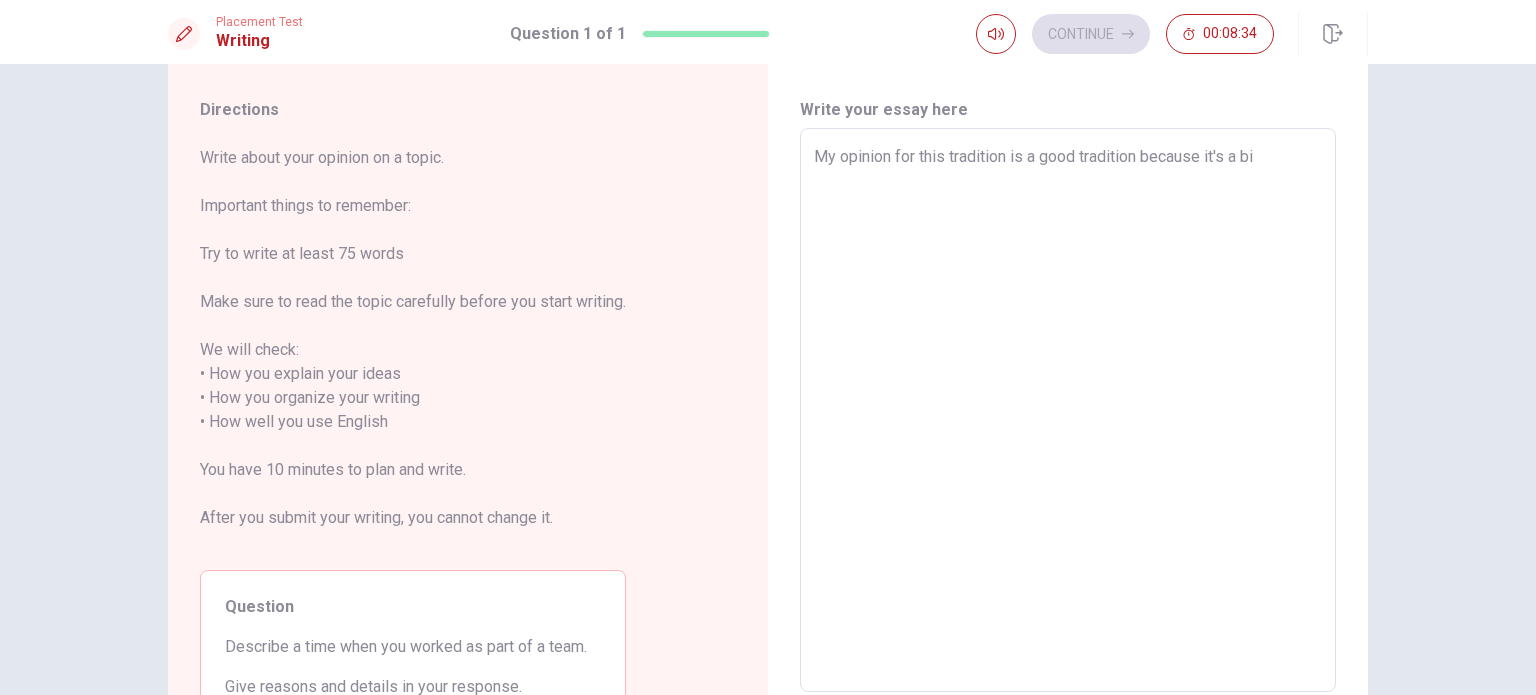 type on "x" 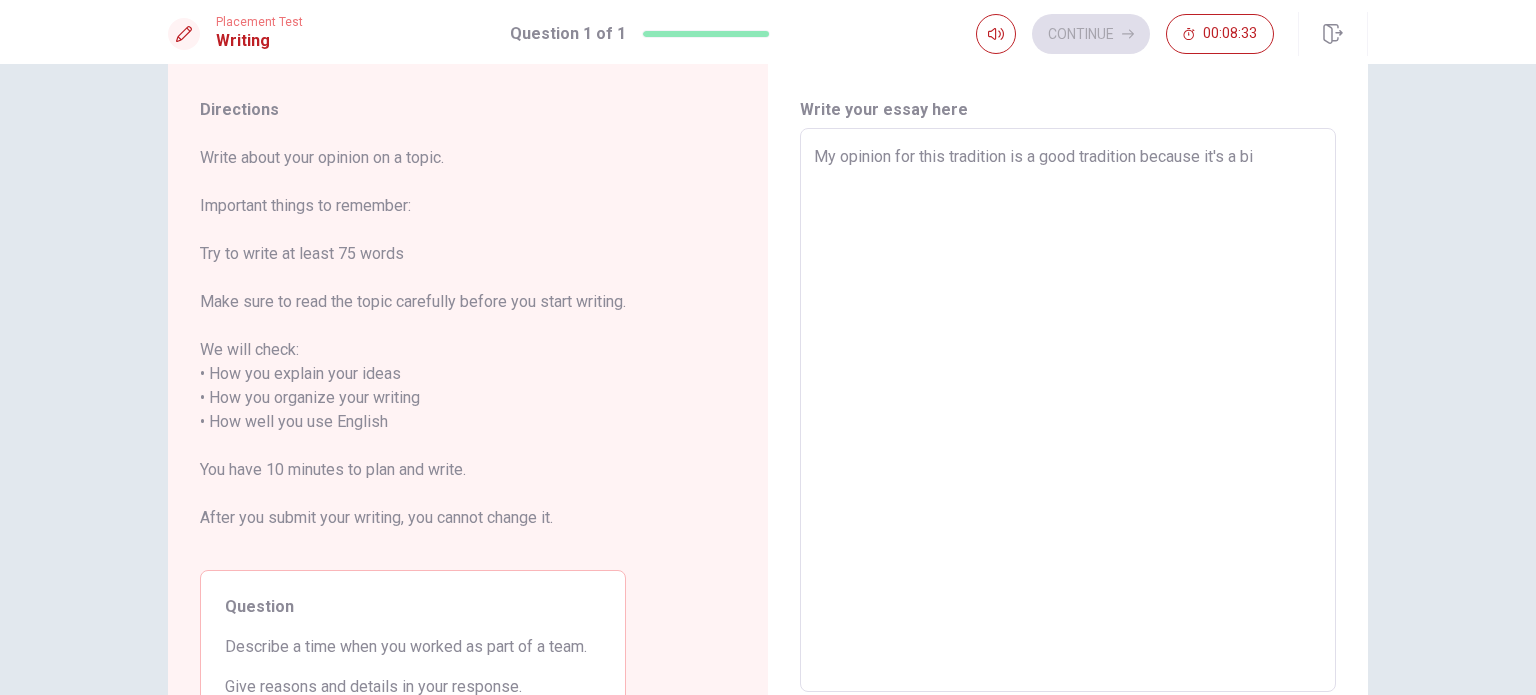 type on "My opinion for this tradition is a good tradition because it's a bir" 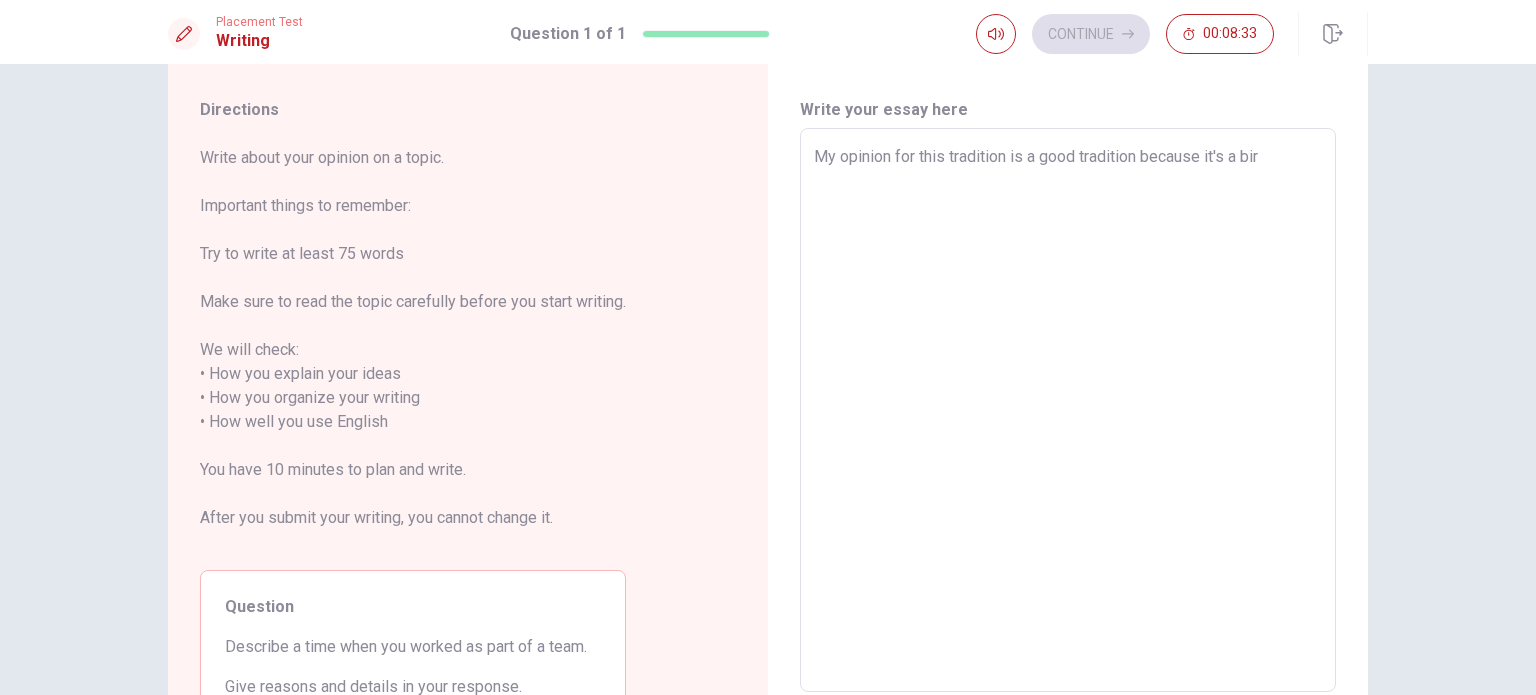 type on "x" 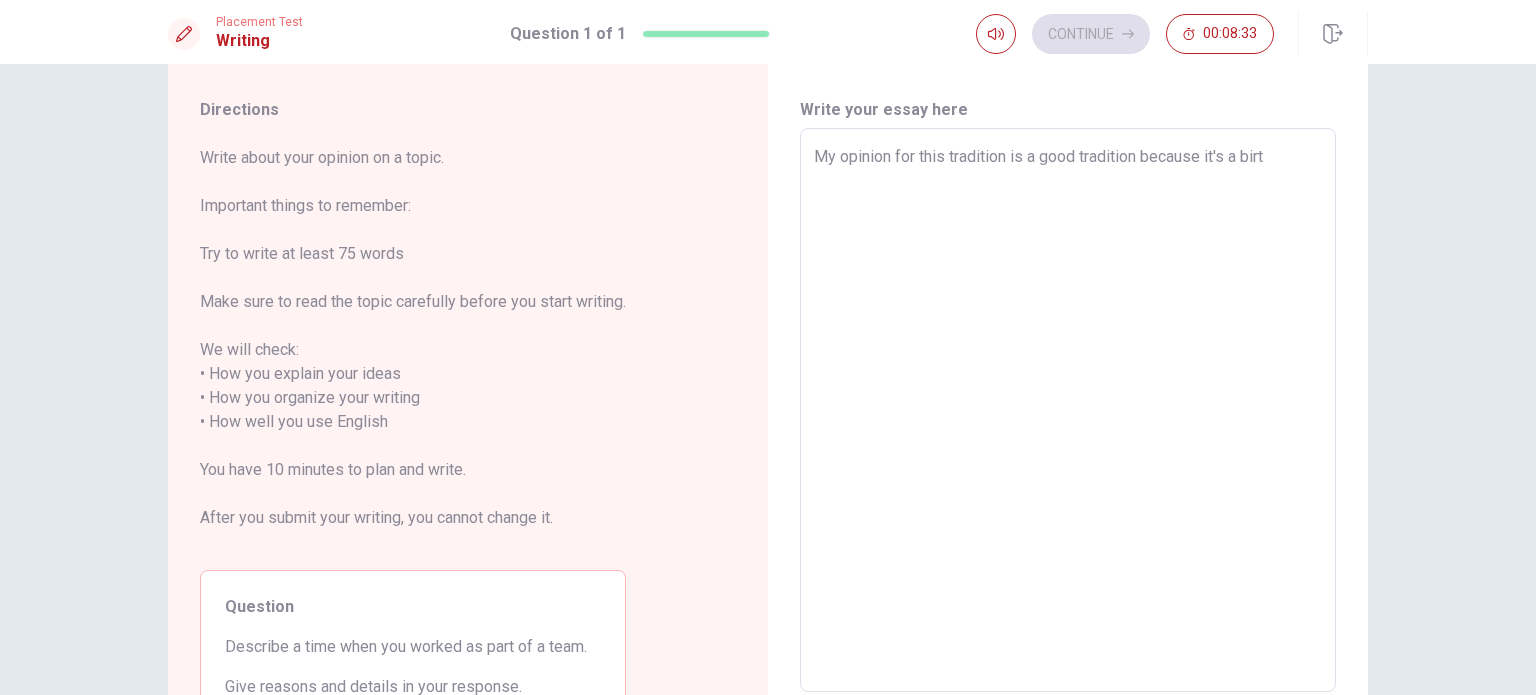 type on "x" 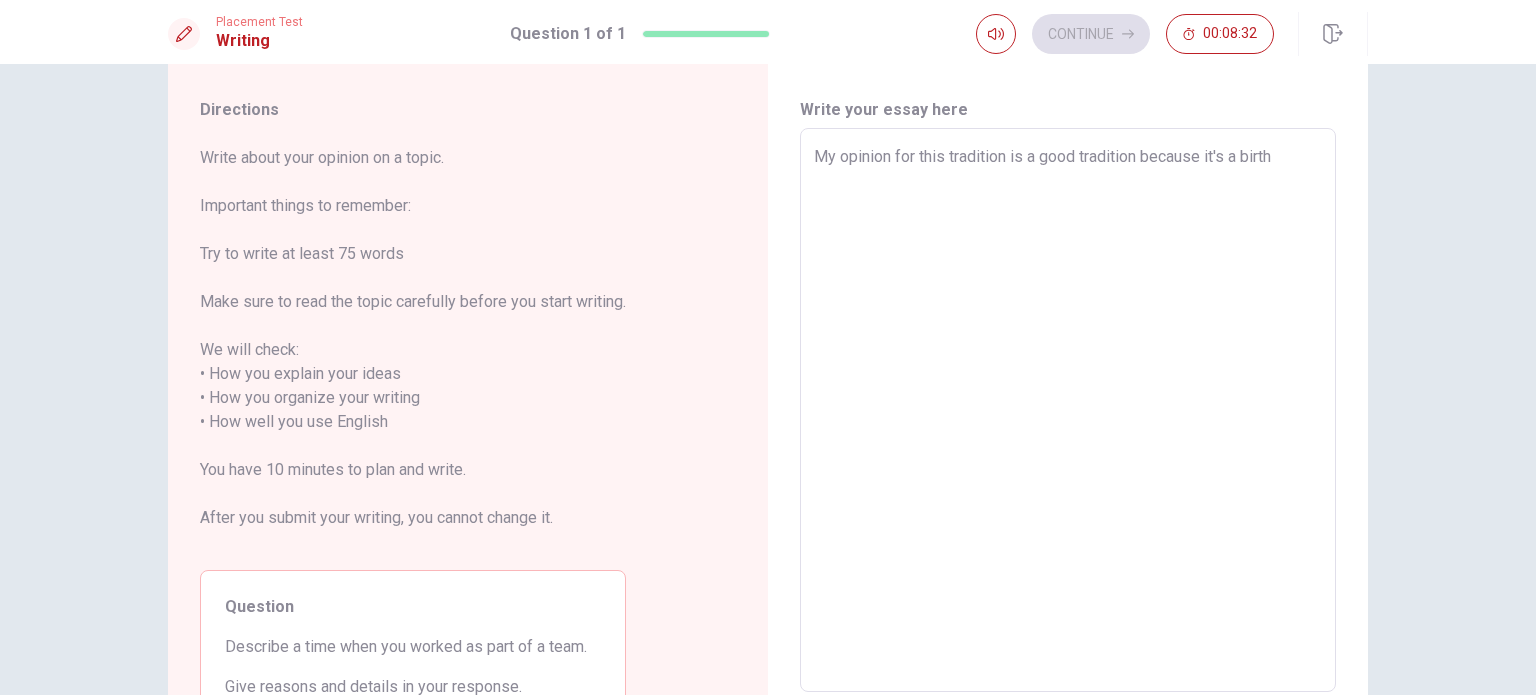 type on "x" 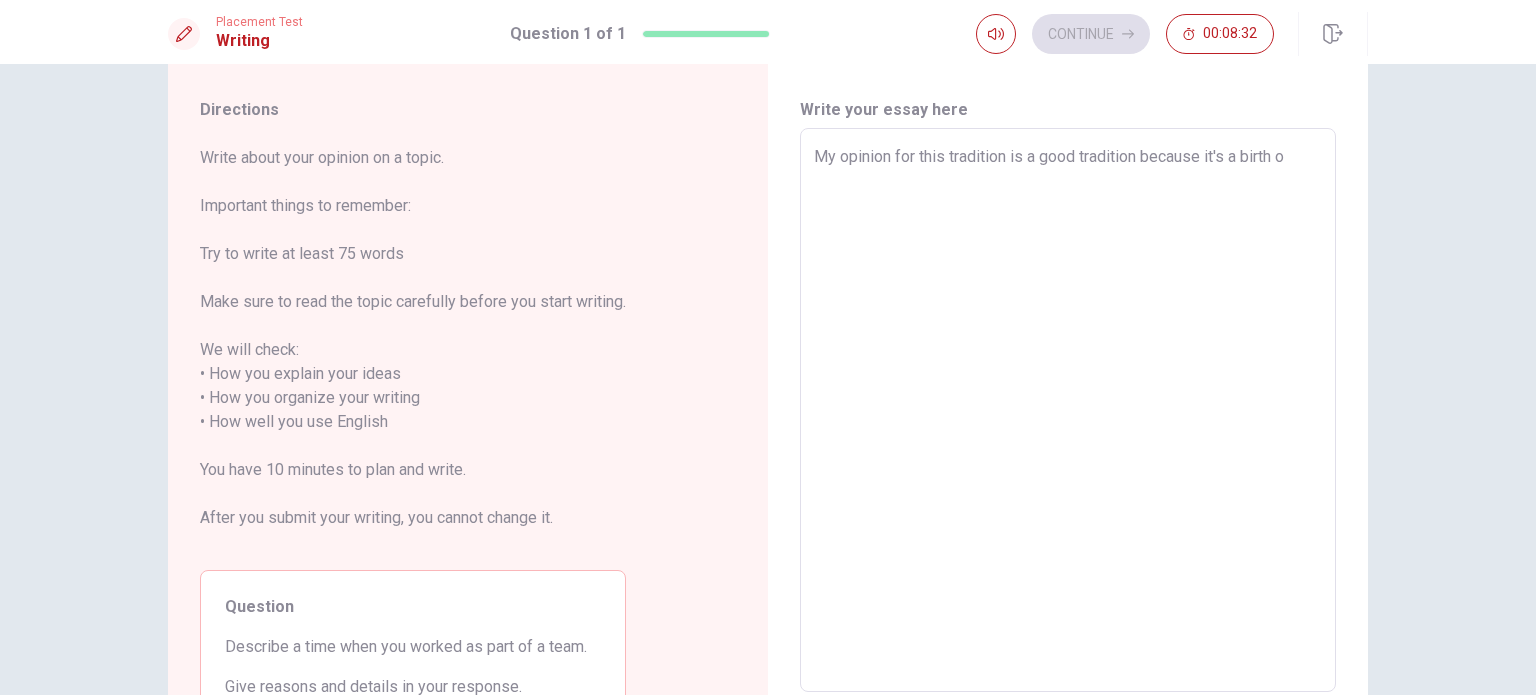 type on "x" 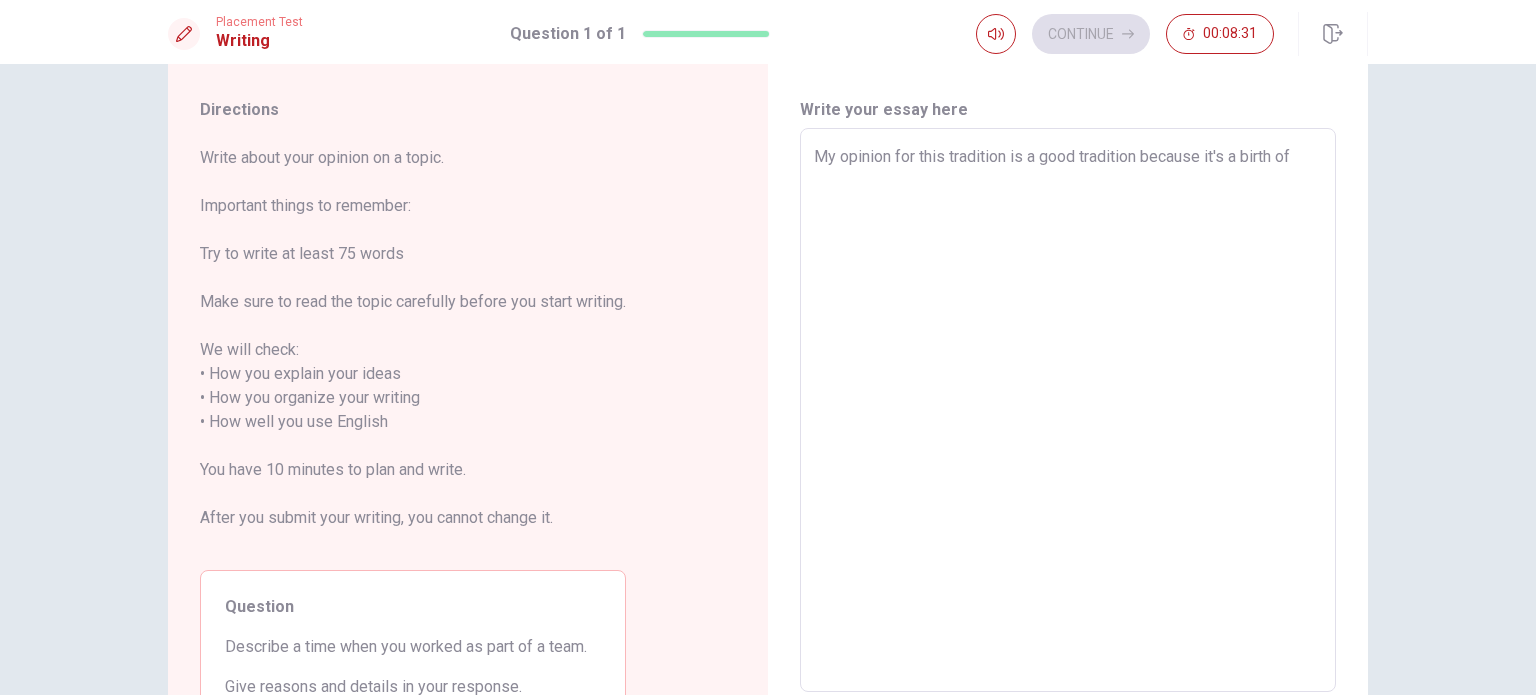 type on "x" 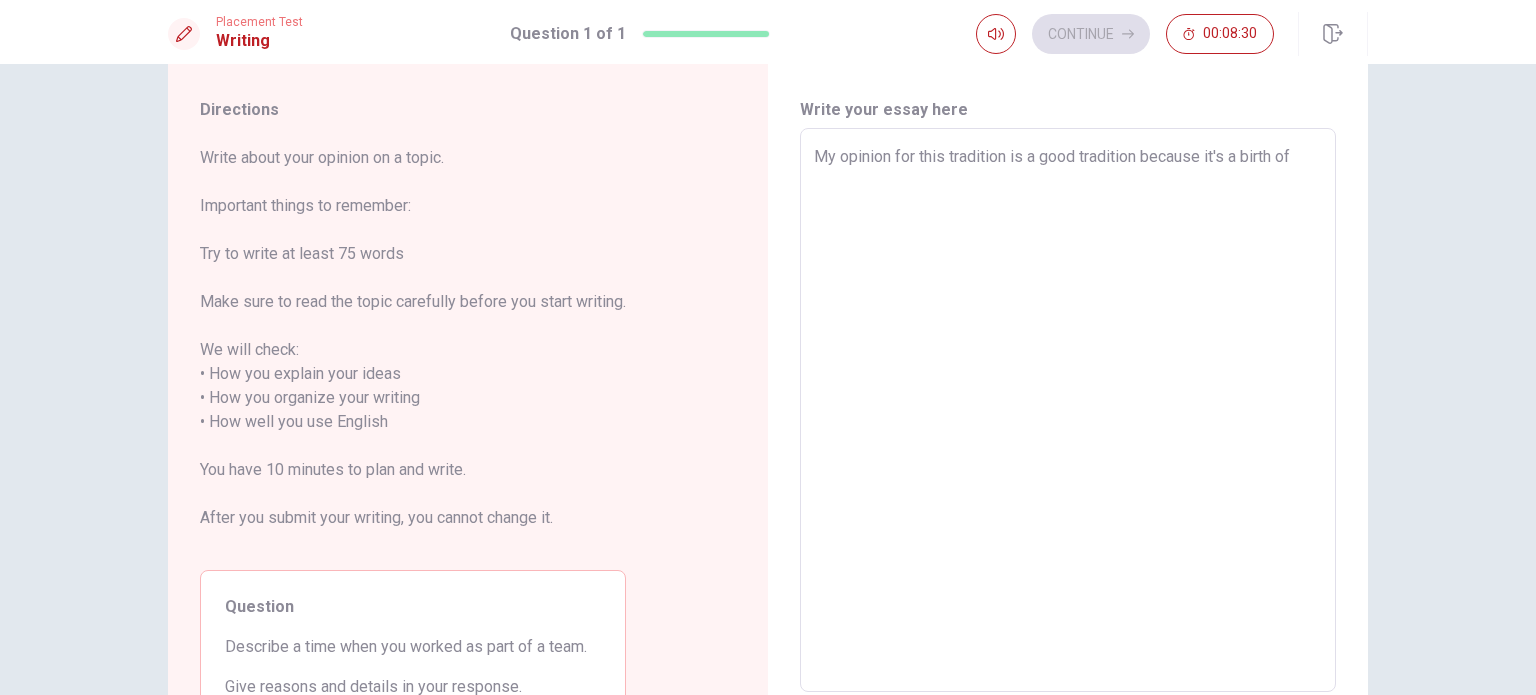 type on "My opinion for this tradition is a good tradition because it's a birth of J" 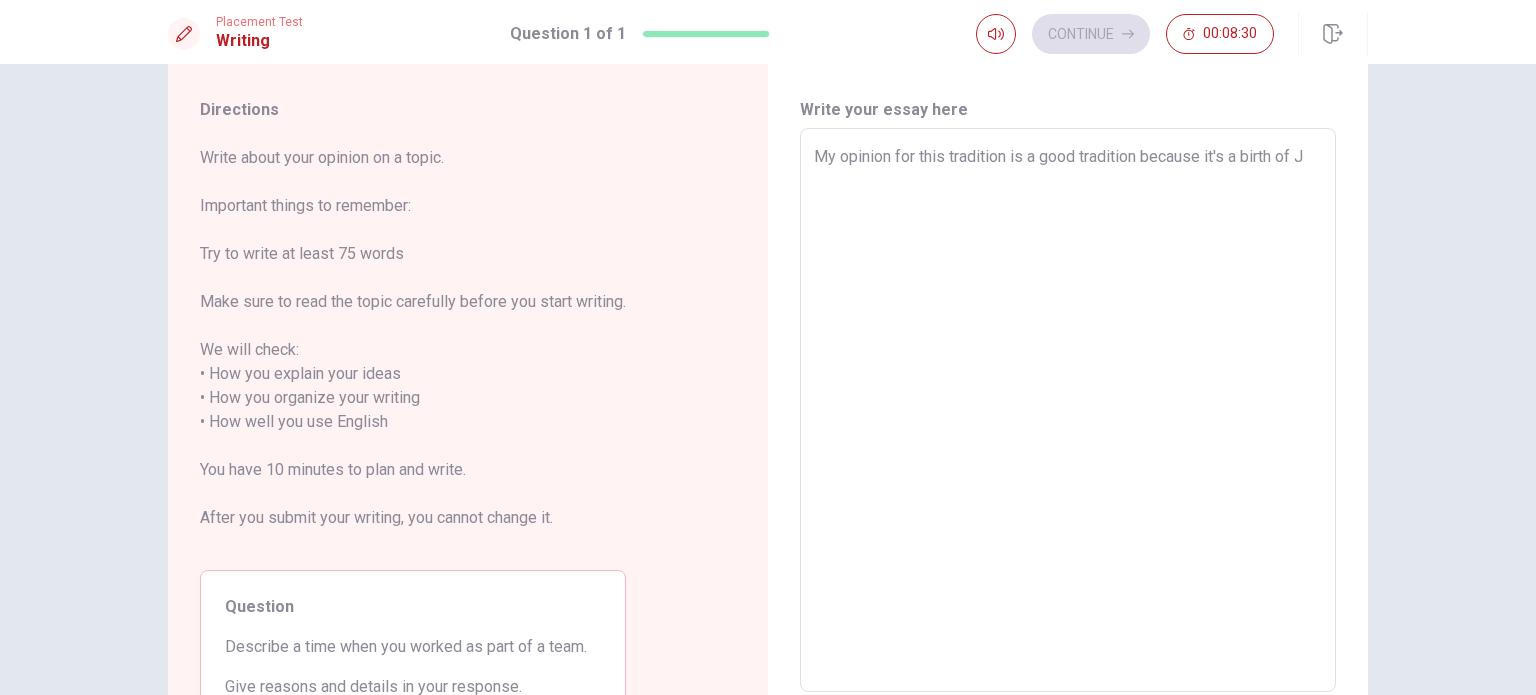 type on "x" 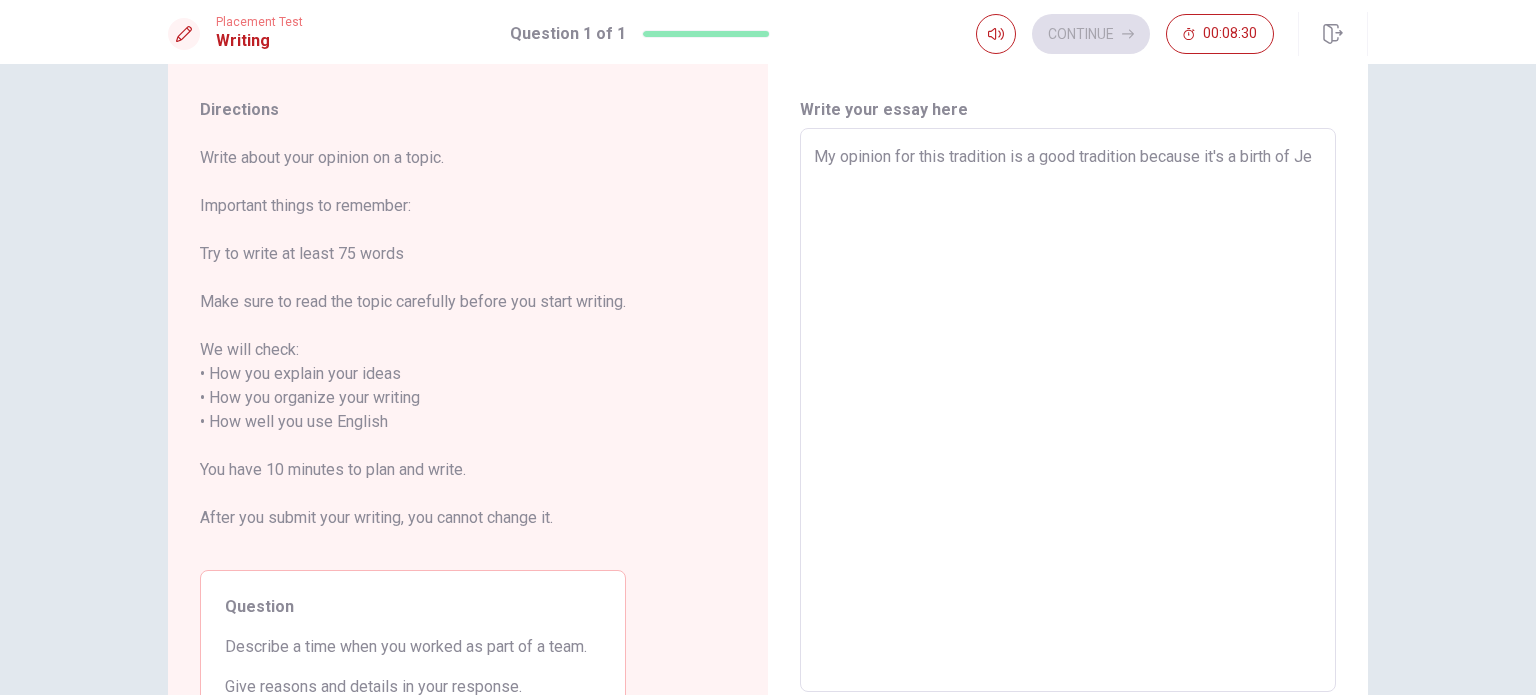 type on "x" 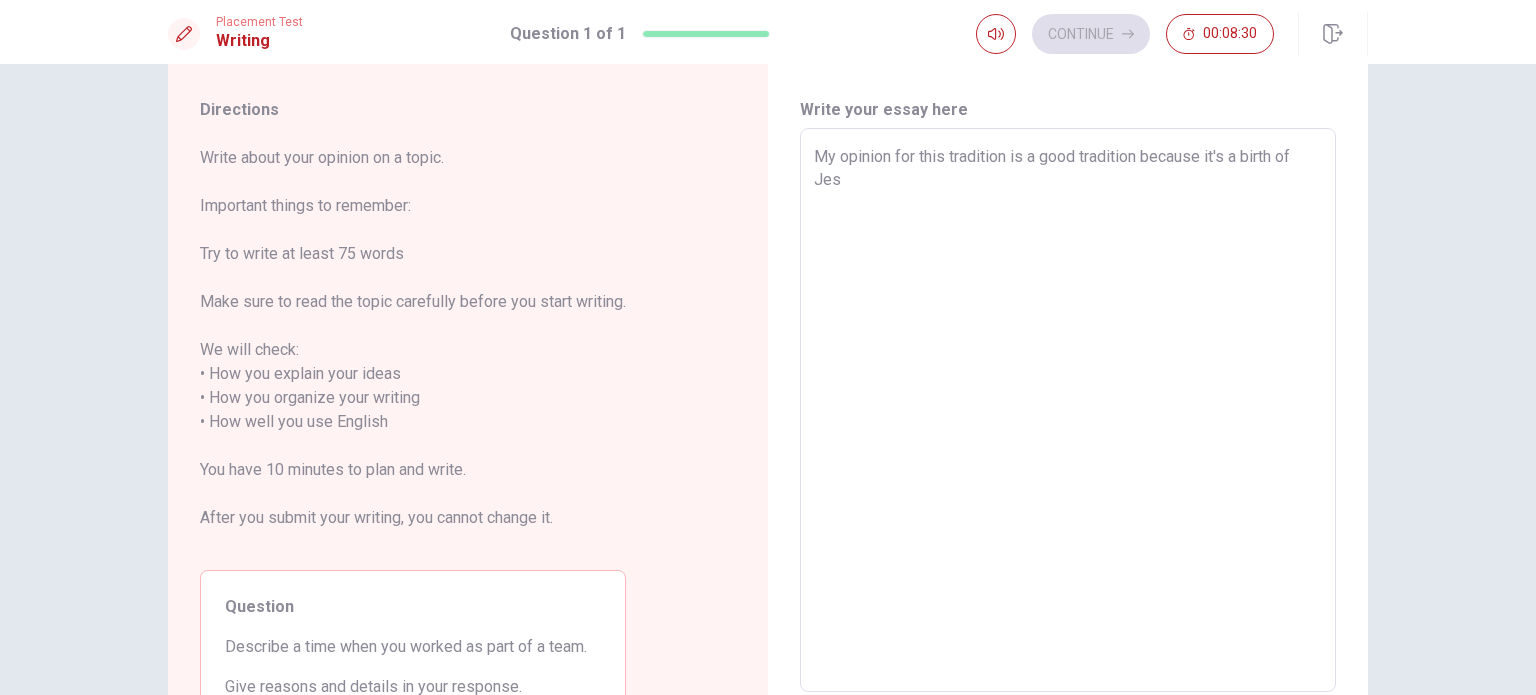 type on "x" 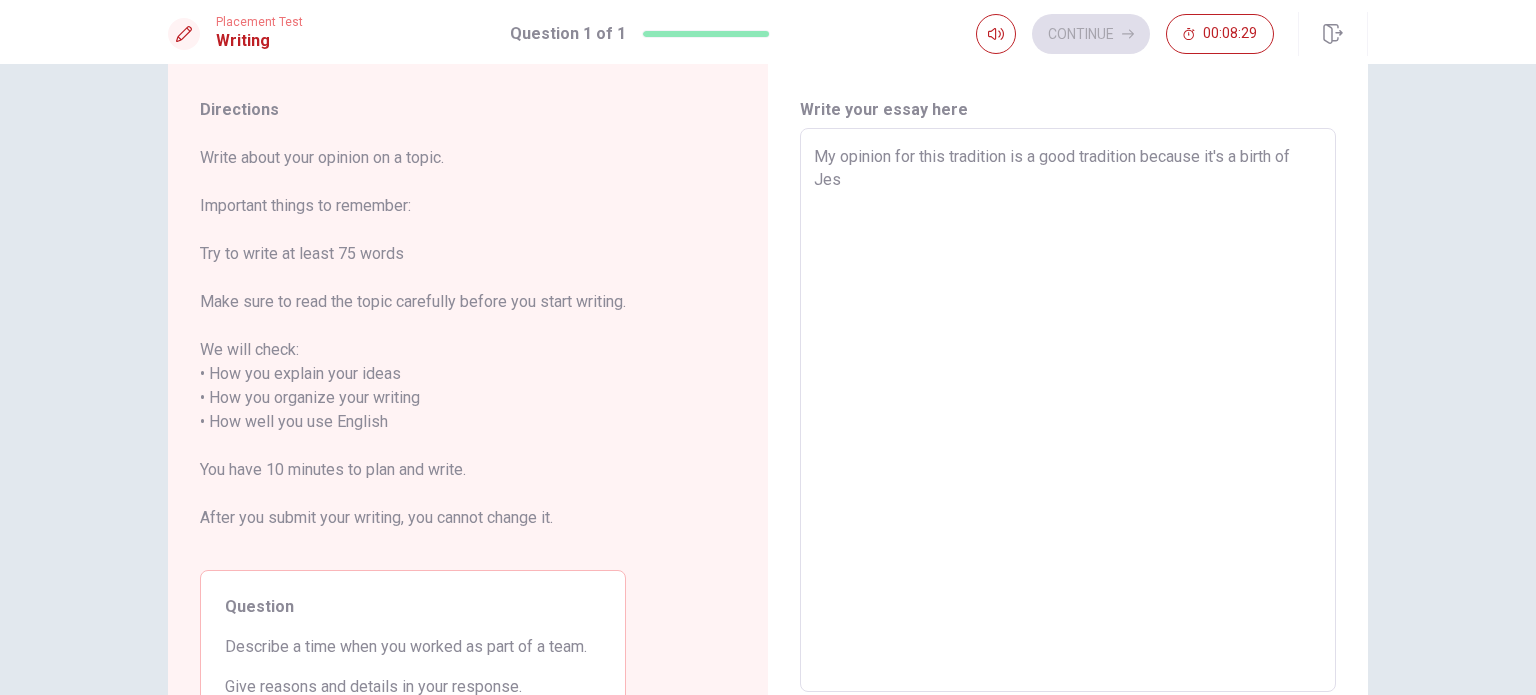 type on "My opinion for this tradition is a good tradition because it's a birth of [DEMOGRAPHIC_DATA]" 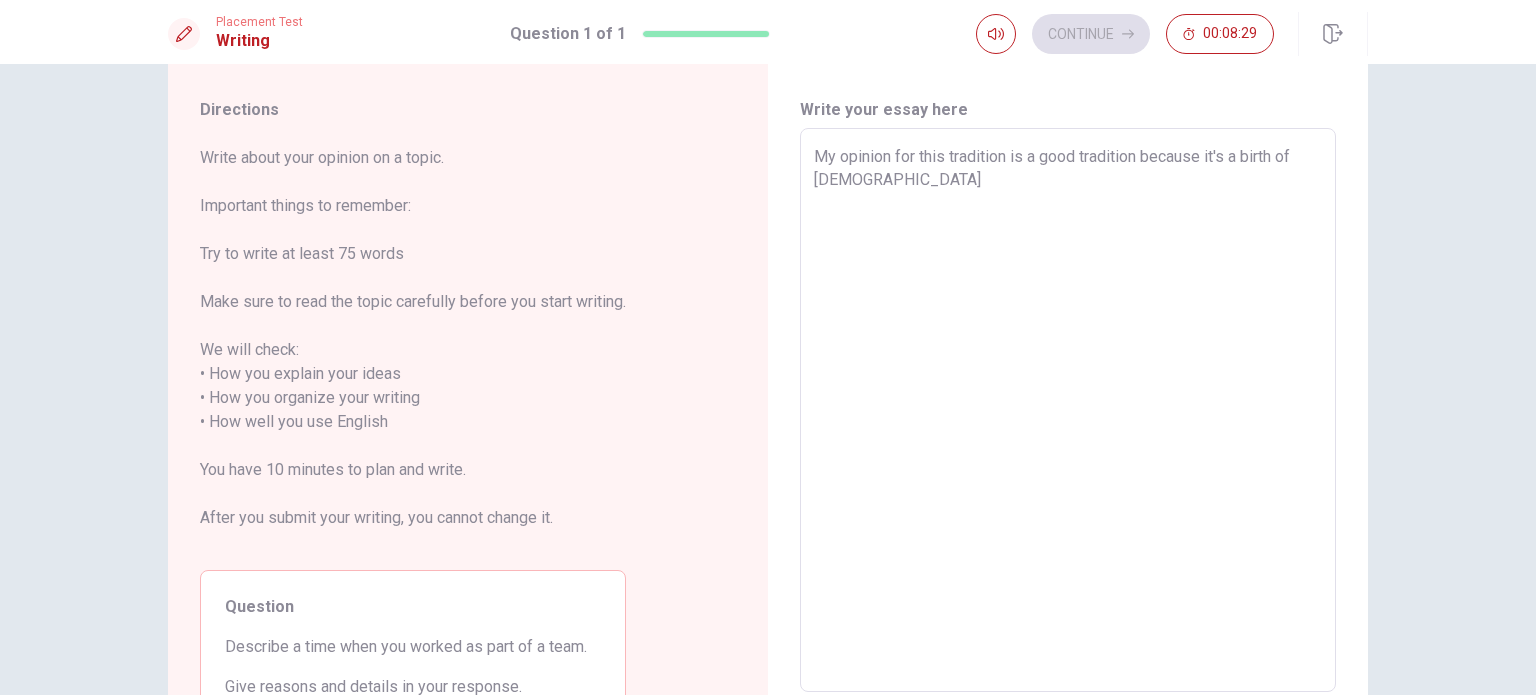 type on "x" 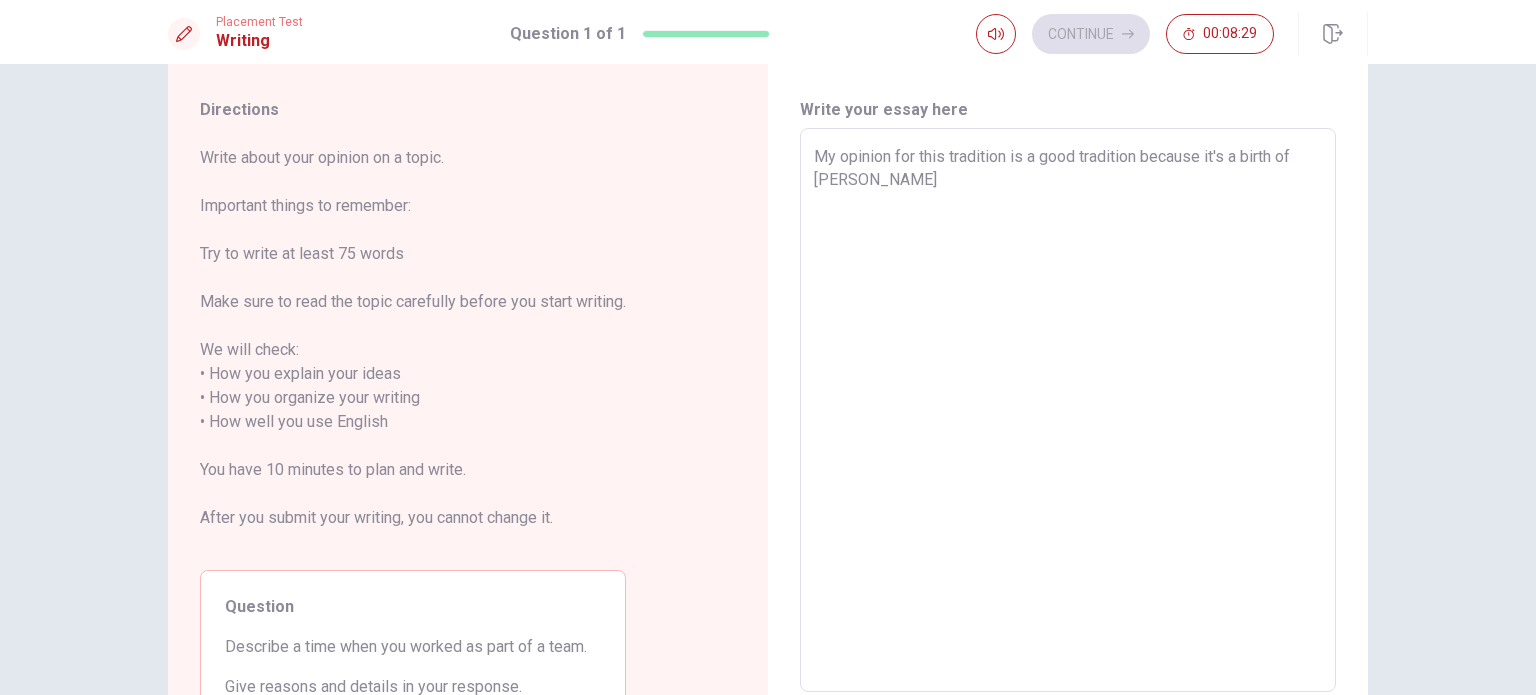 type on "My opinion for this tradition is a good tradition because it's a birth of [PERSON_NAME]" 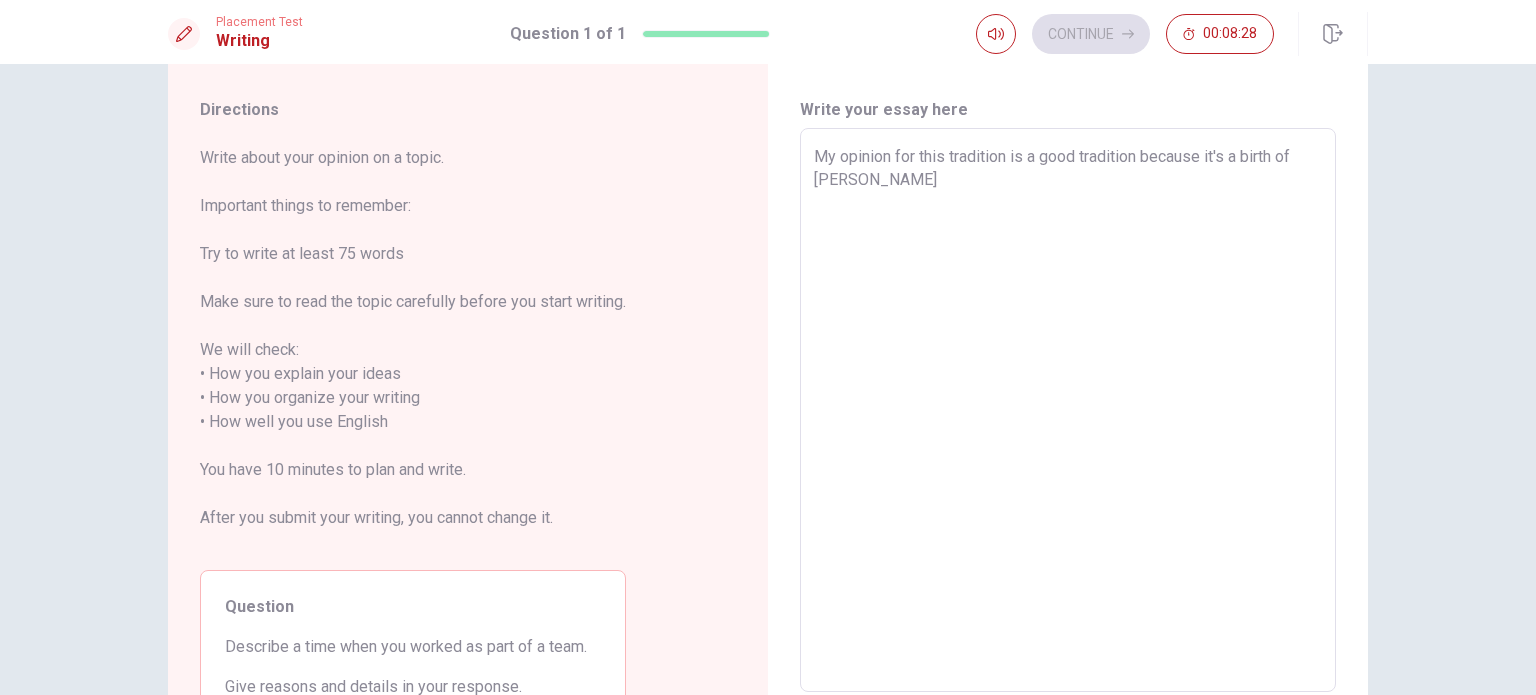type on "My opinion for this tradition is a good tradition because it's a birth of [DEMOGRAPHIC_DATA][PERSON_NAME]" 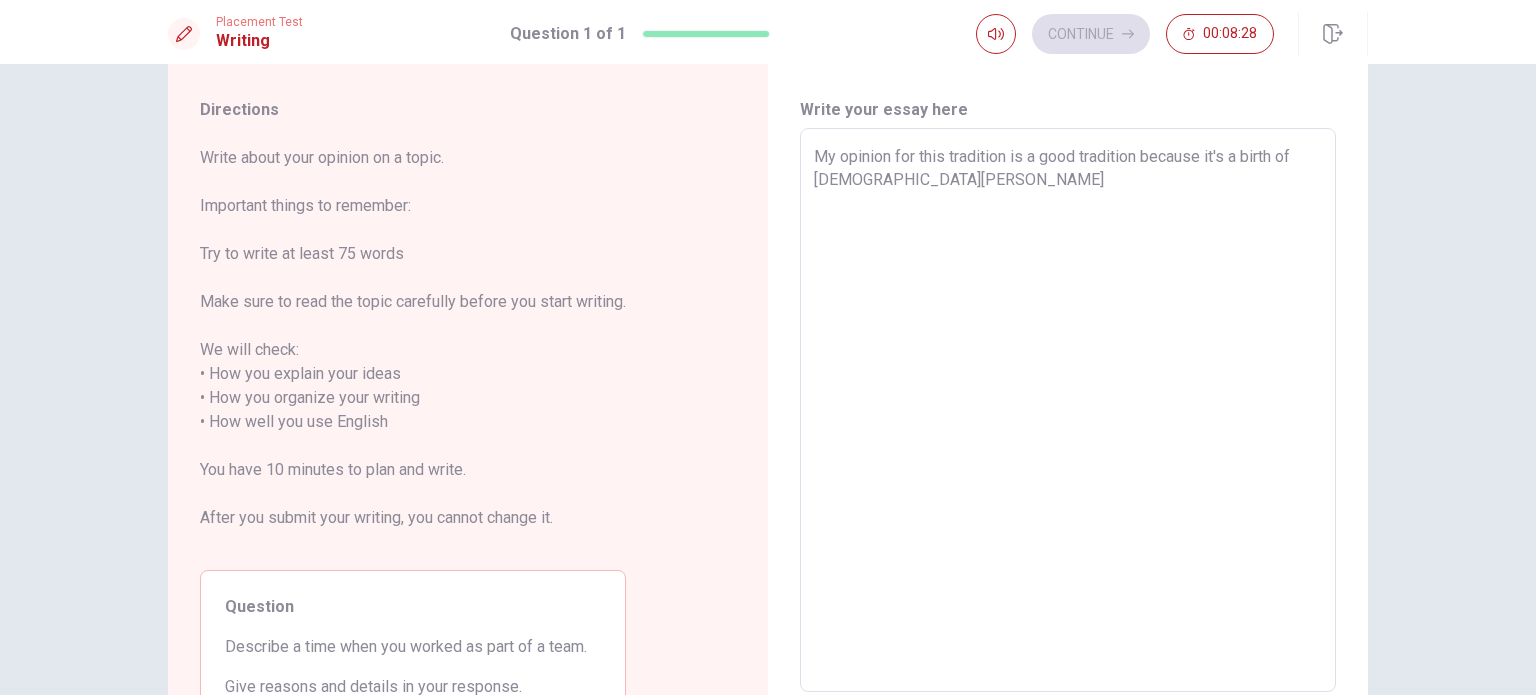 type on "x" 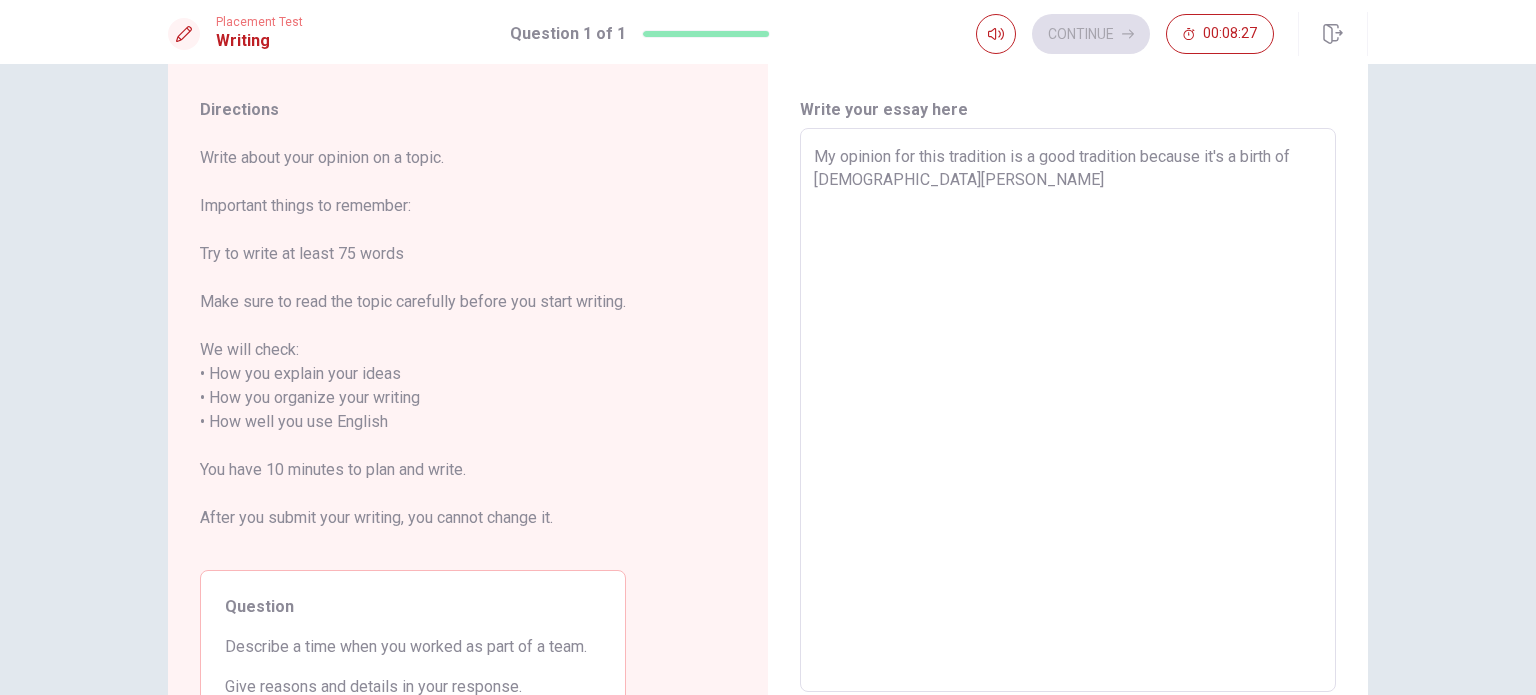 type on "My opinion for this tradition is a good tradition because it's a birth of [PERSON_NAME]" 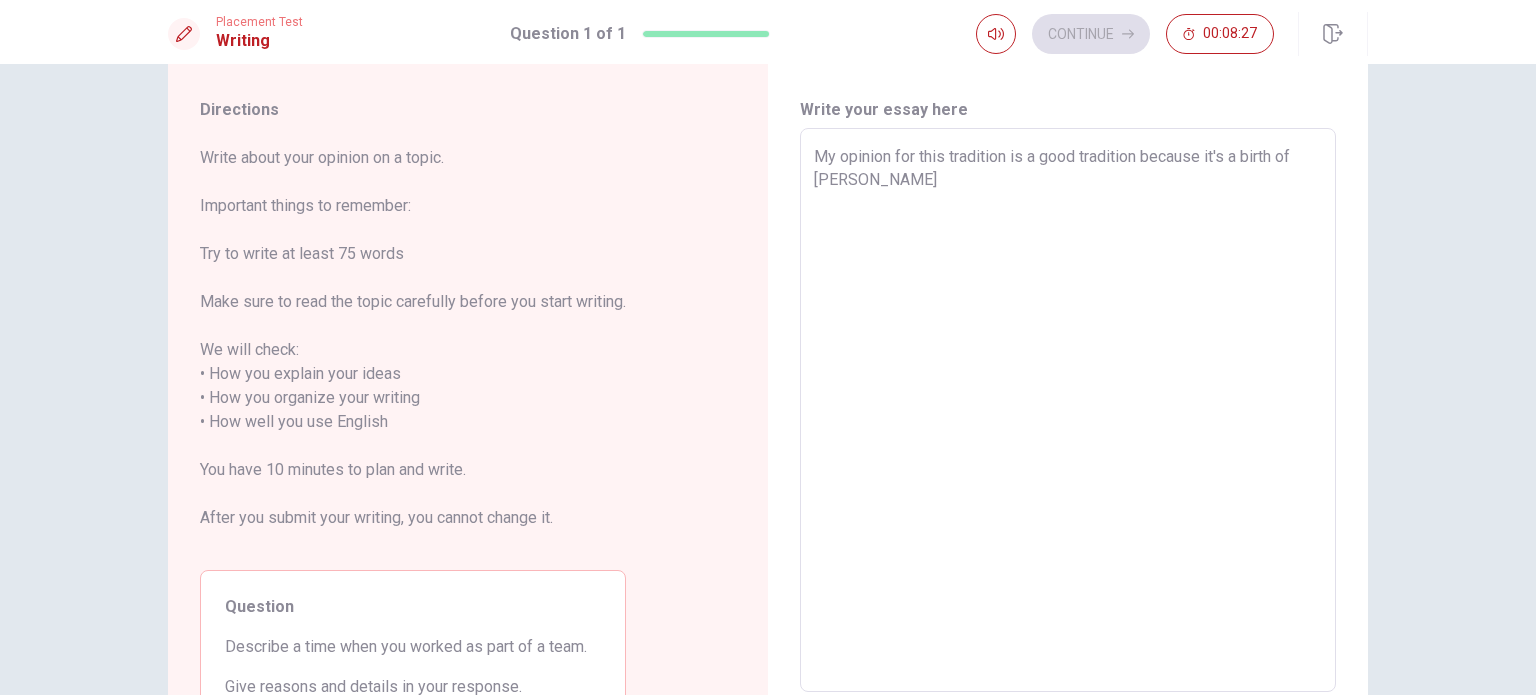 type on "x" 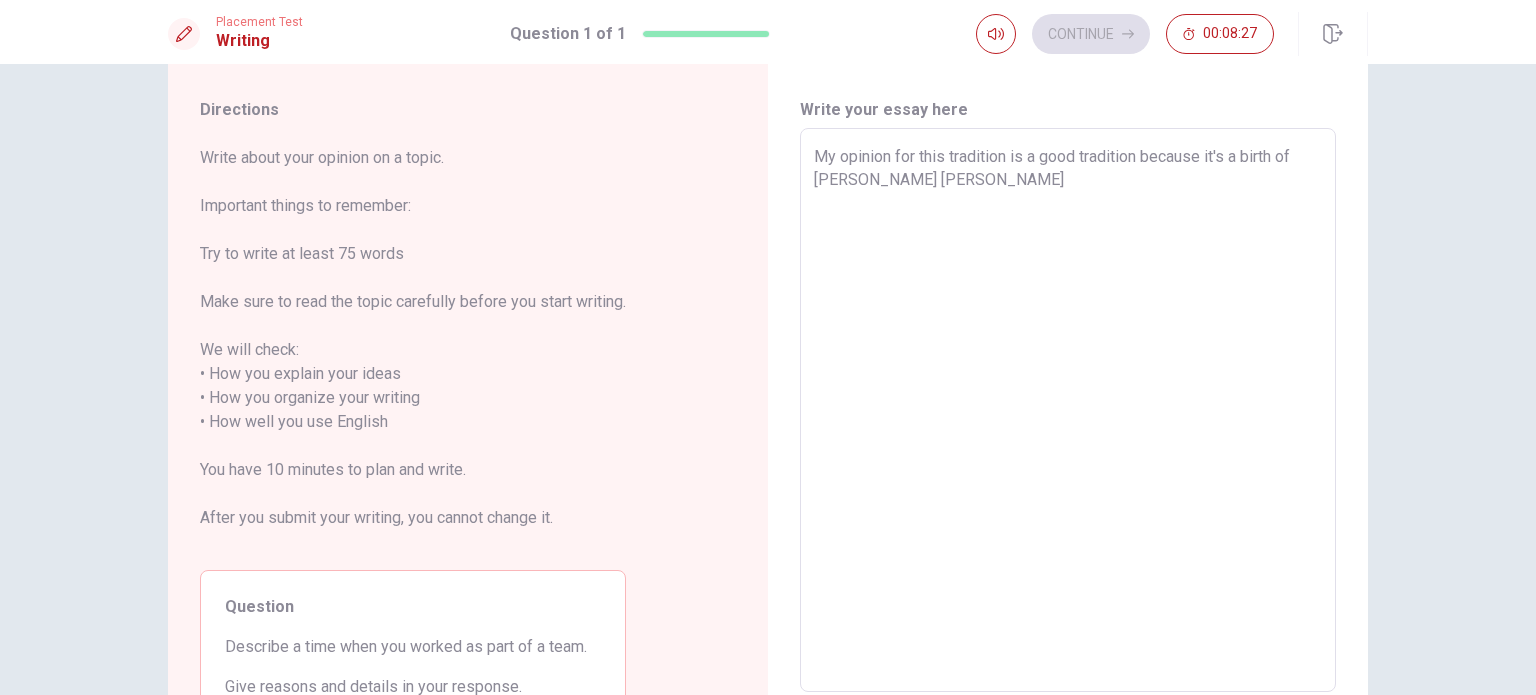 type on "x" 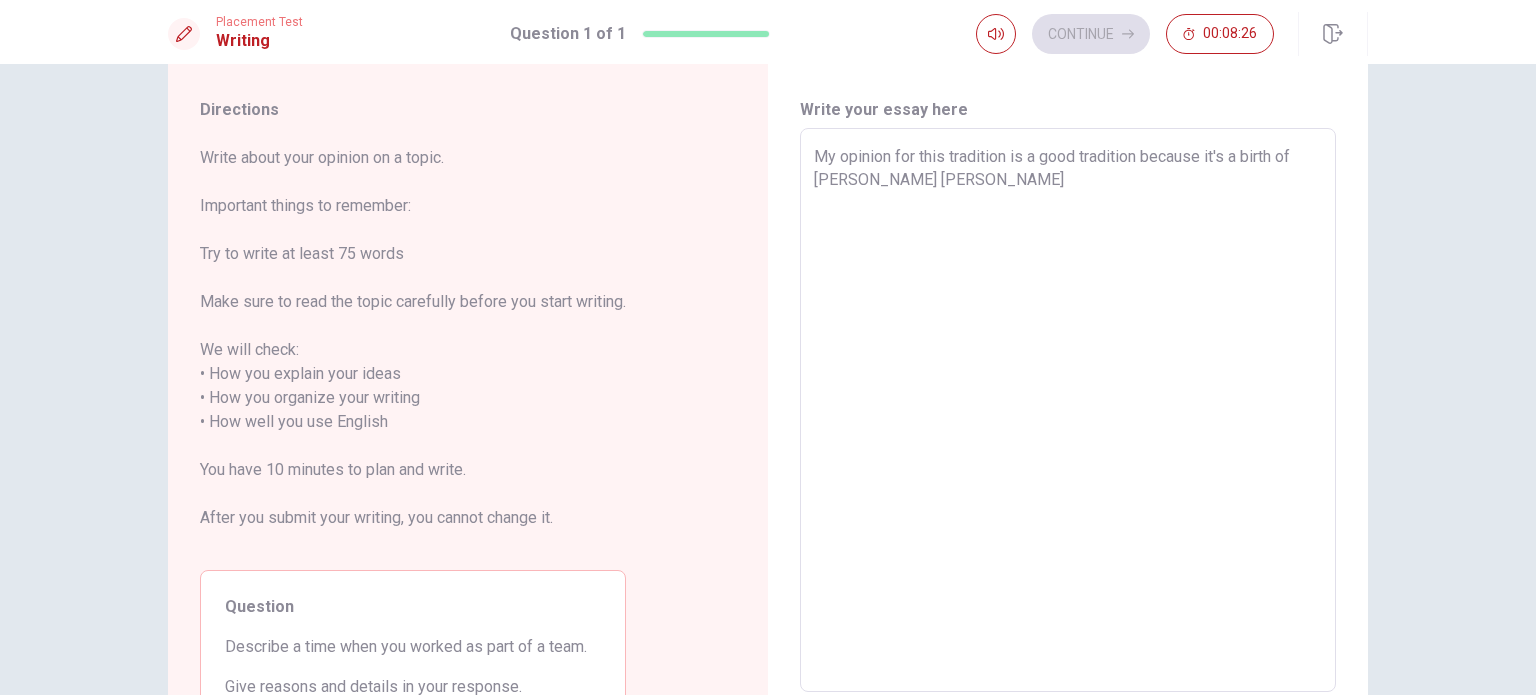 type on "My opinion for this tradition is a good tradition because it's a birth of [PERSON_NAME]" 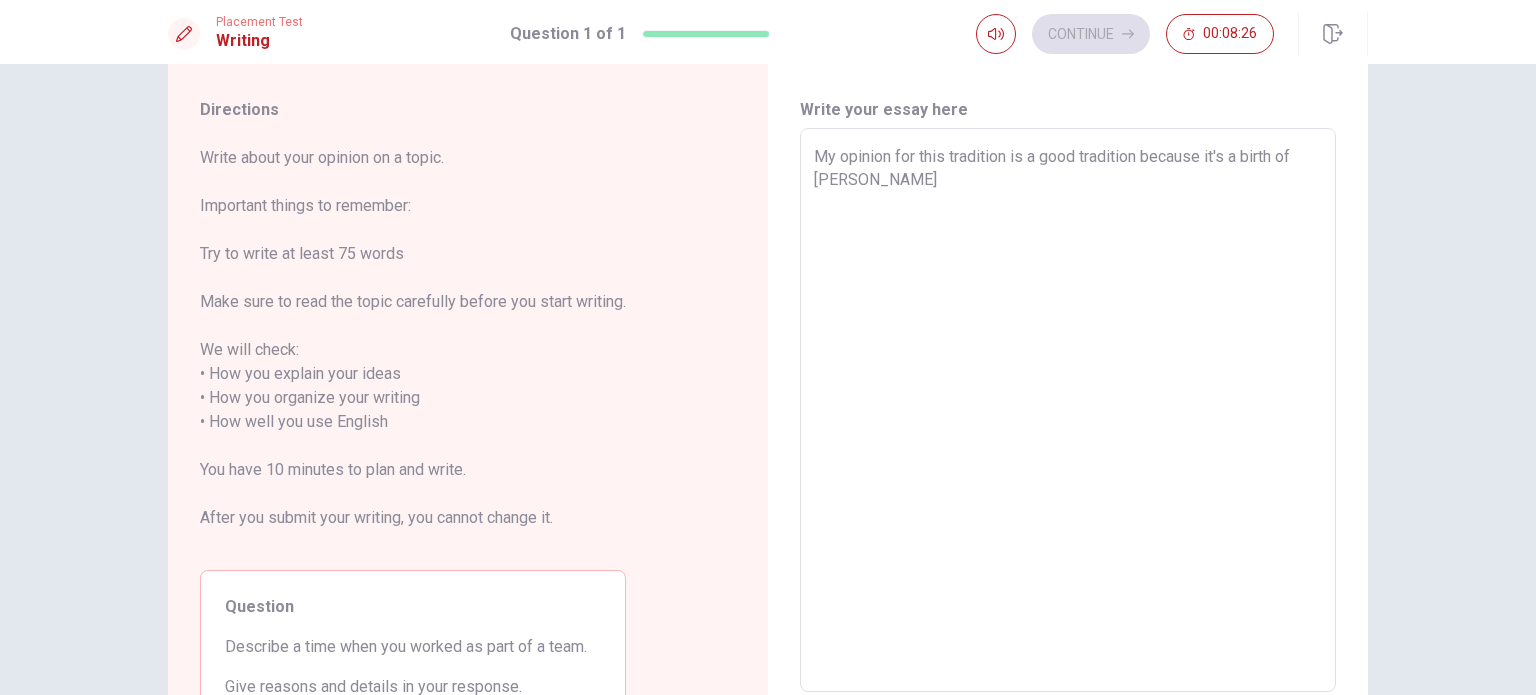 type on "x" 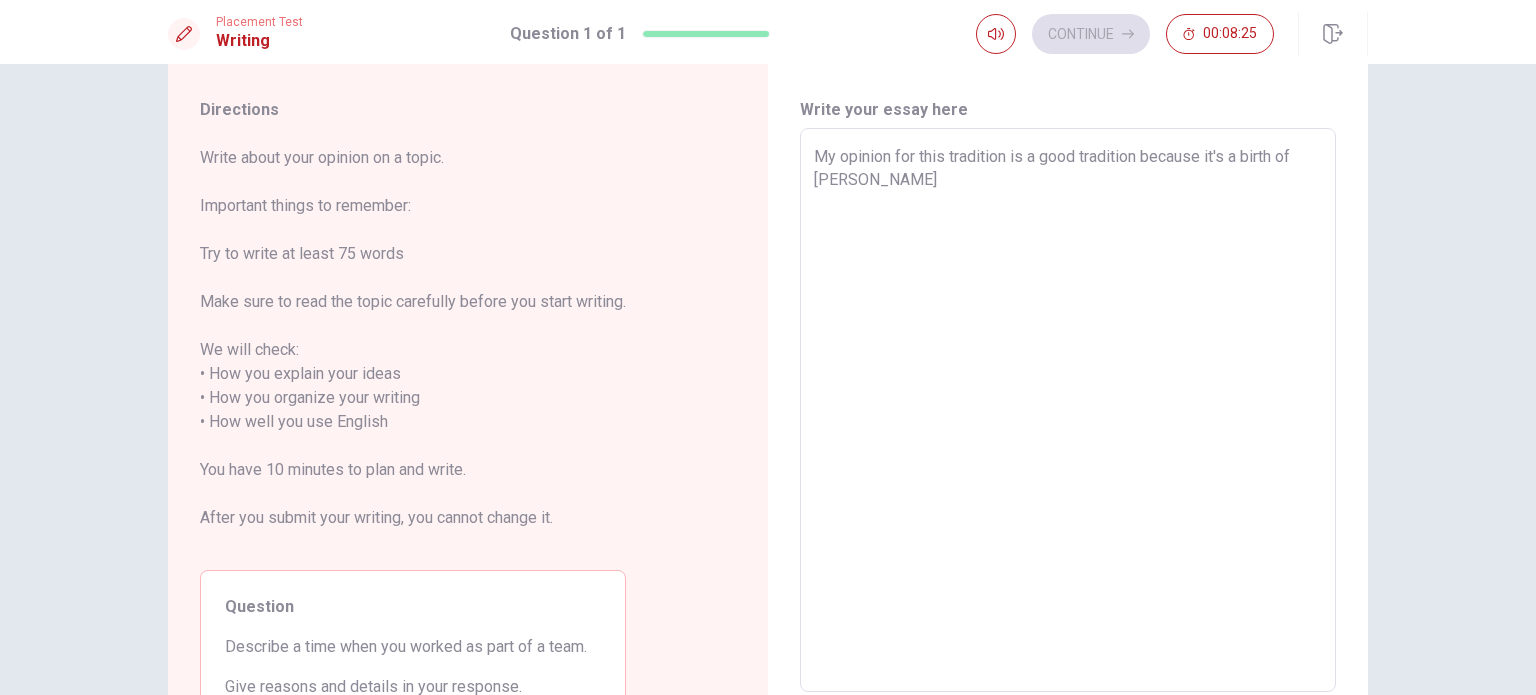 type on "My opinion for this tradition is a good tradition because it's a birth of [PERSON_NAME] a" 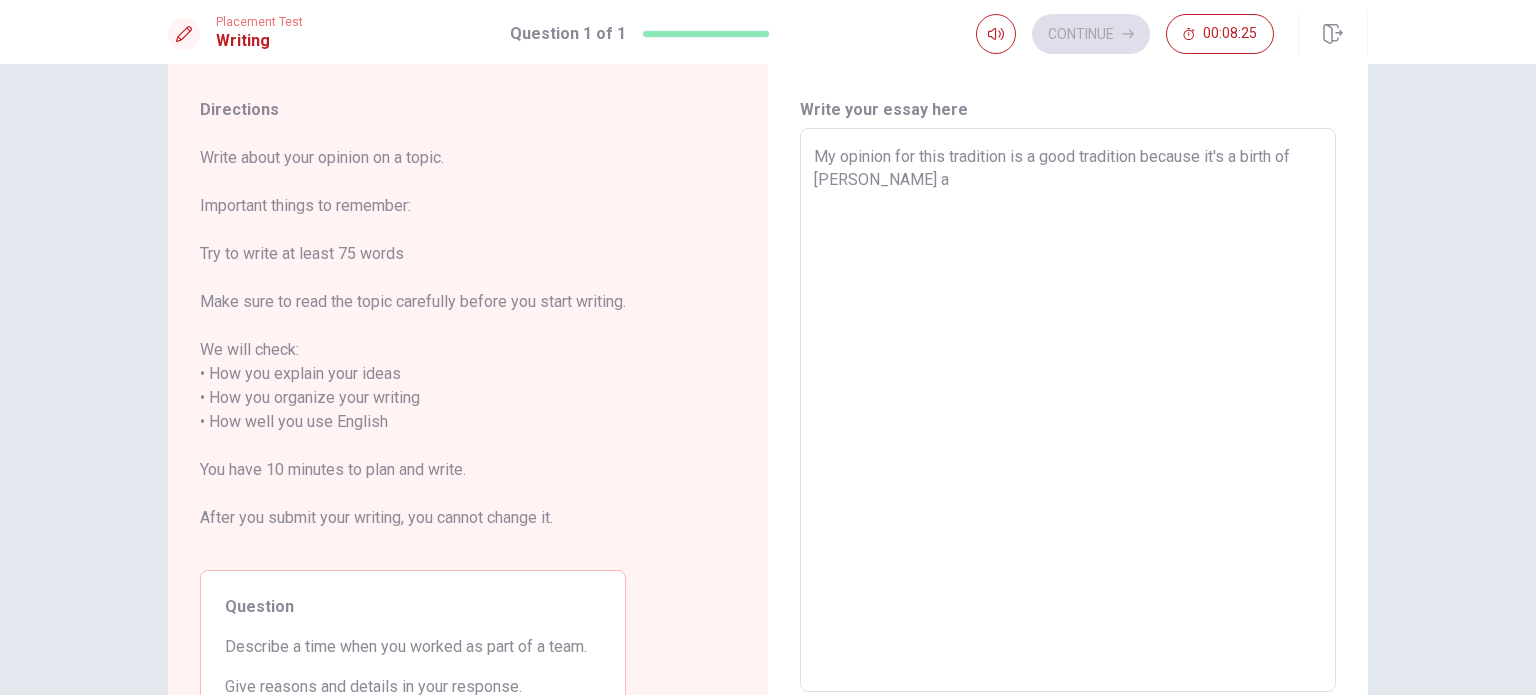 type on "x" 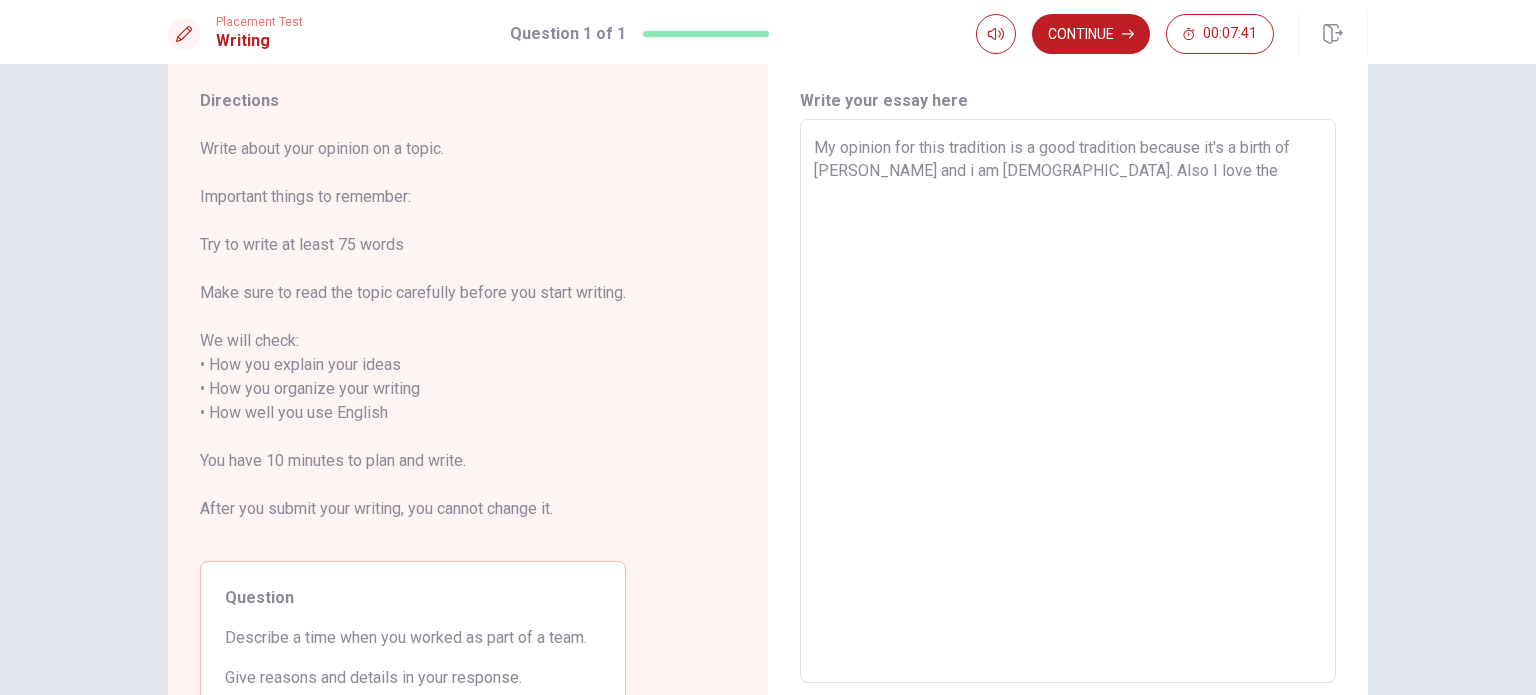scroll, scrollTop: 28, scrollLeft: 0, axis: vertical 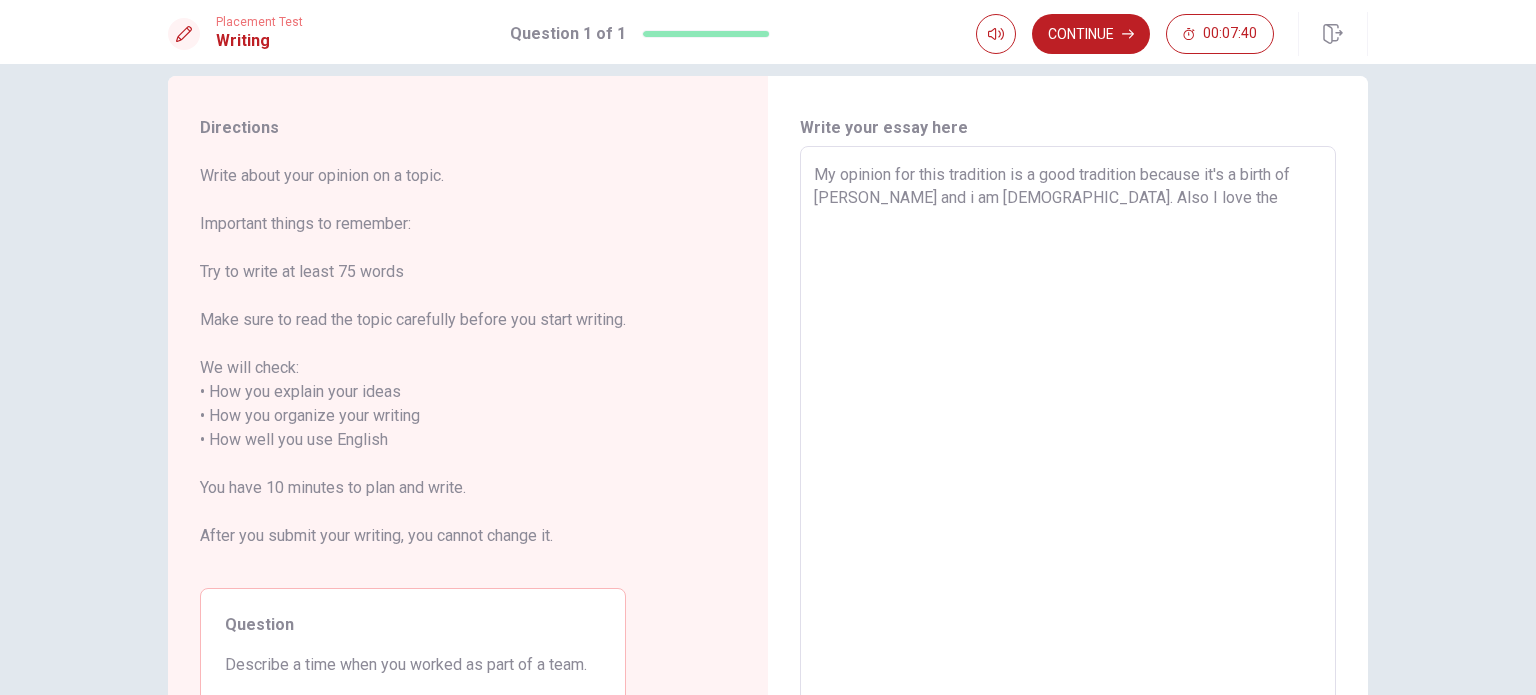 click on "My opinion for this tradition is a good tradition because it's a birth of [PERSON_NAME] and i am [DEMOGRAPHIC_DATA]. Also I love the" at bounding box center (1068, 428) 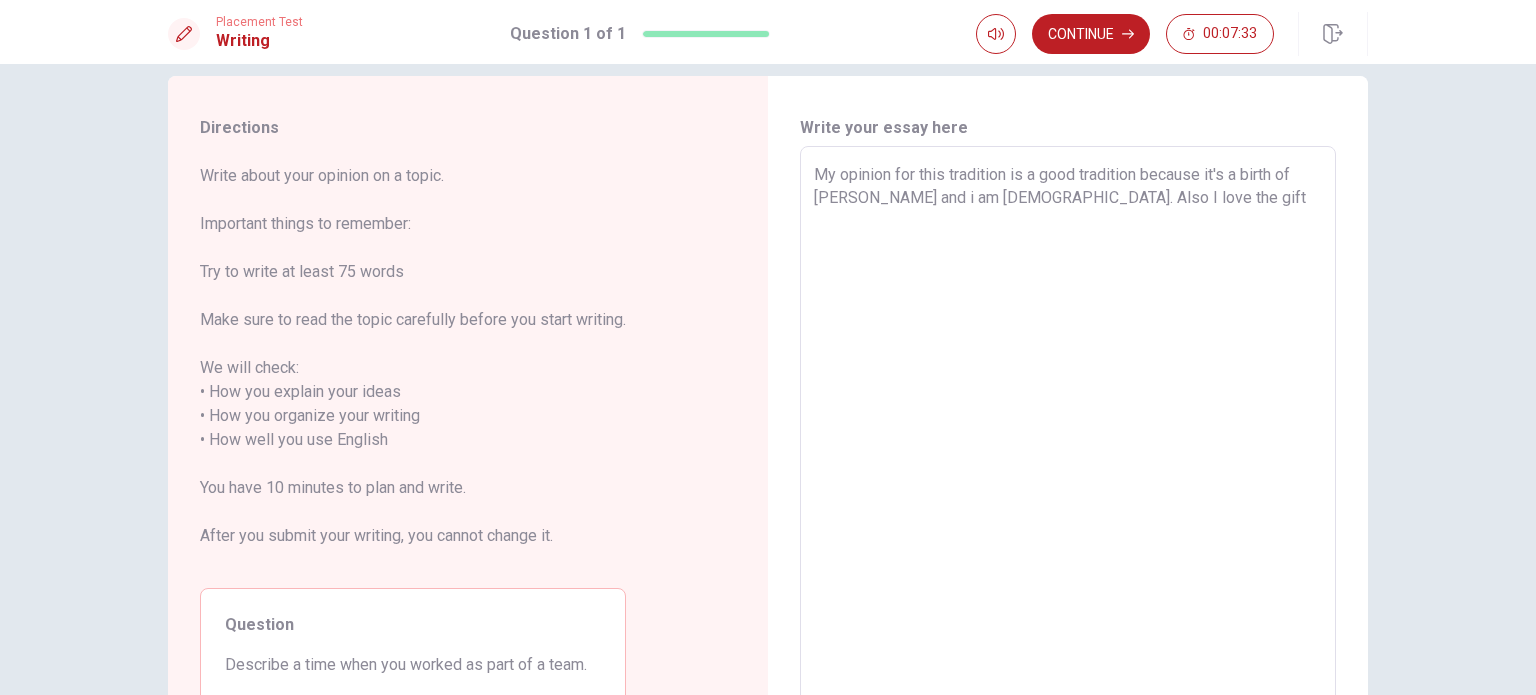 click on "My opinion for this tradition is a good tradition because it's a birth of [PERSON_NAME] and i am [DEMOGRAPHIC_DATA]. Also I love the gift" at bounding box center [1068, 428] 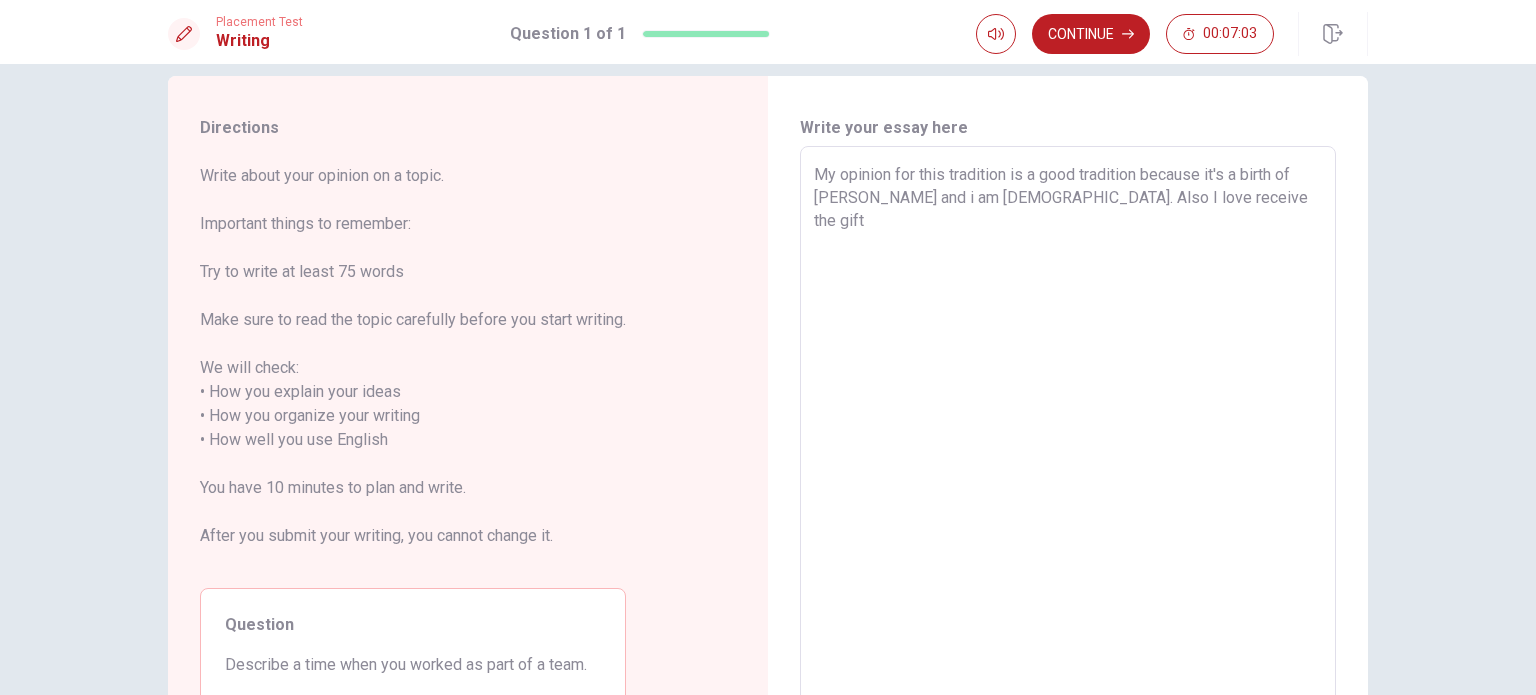 click on "My opinion for this tradition is a good tradition because it's a birth of [PERSON_NAME] and i am [DEMOGRAPHIC_DATA]. Also I love receive the gift" at bounding box center [1068, 428] 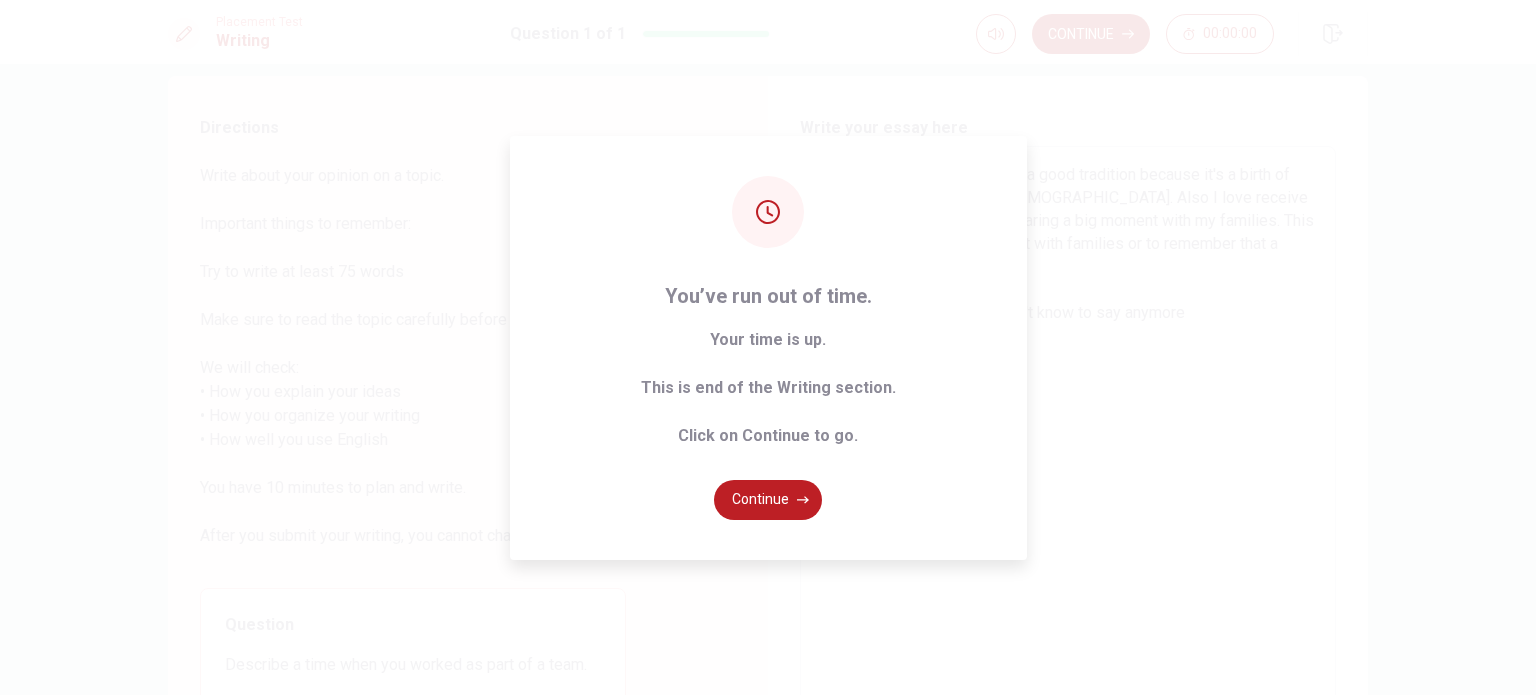 click on "Your time is up. This is end of the Writing section. Click on Continue to go." at bounding box center (768, 388) 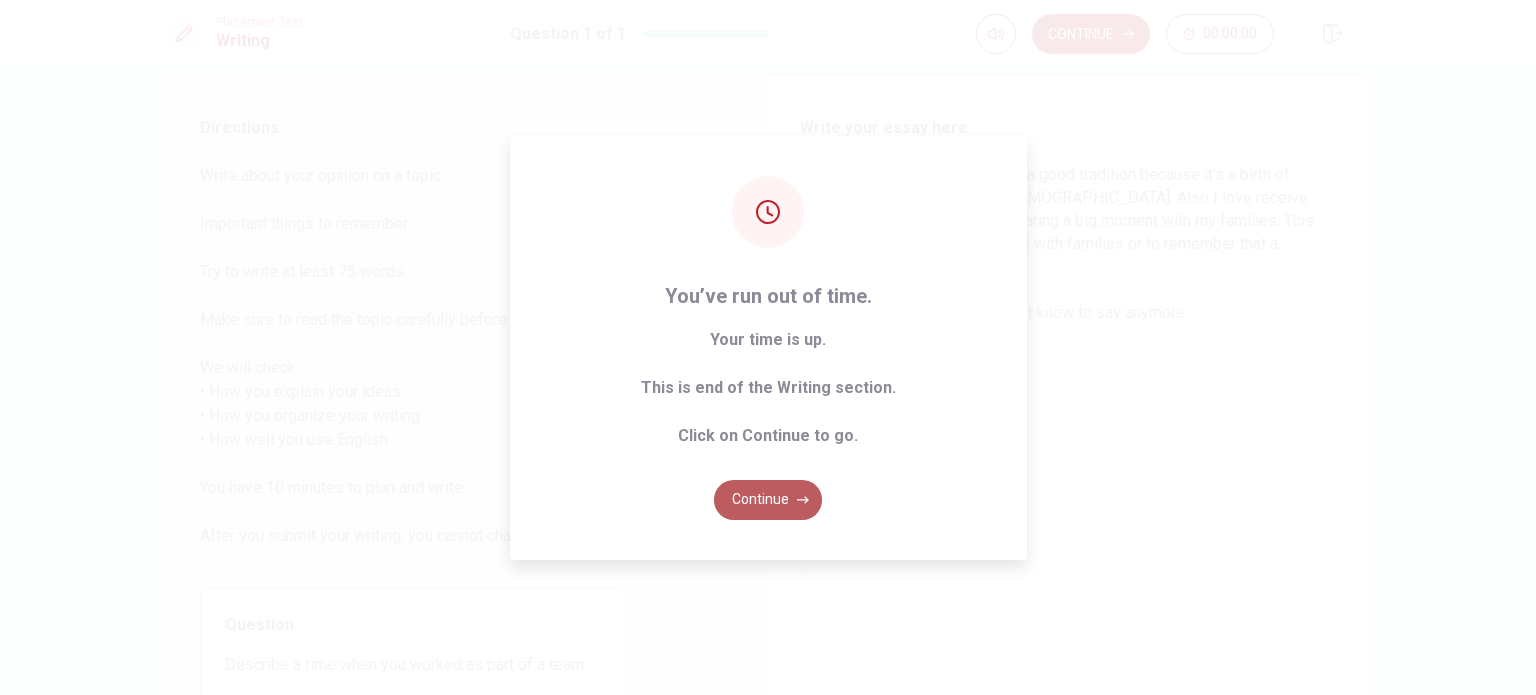 click on "Continue" at bounding box center [768, 500] 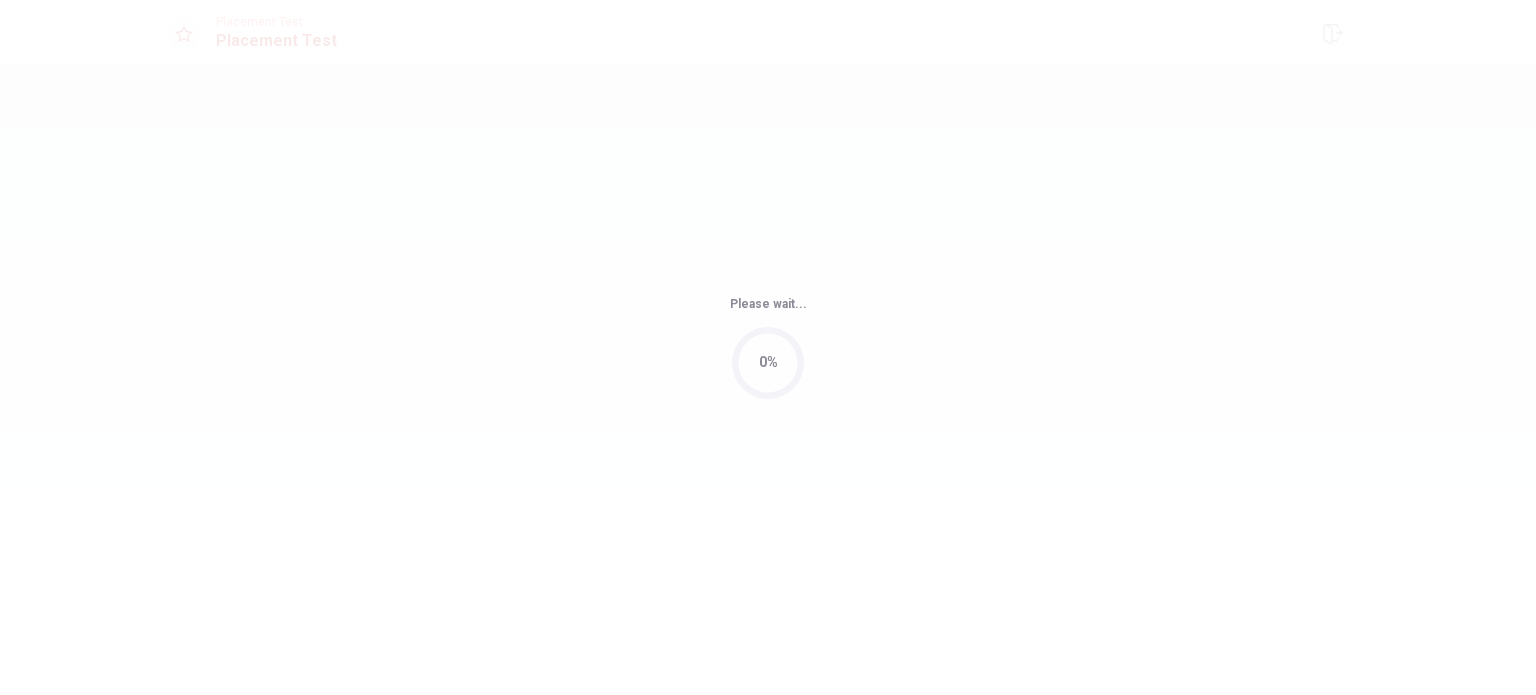 scroll, scrollTop: 0, scrollLeft: 0, axis: both 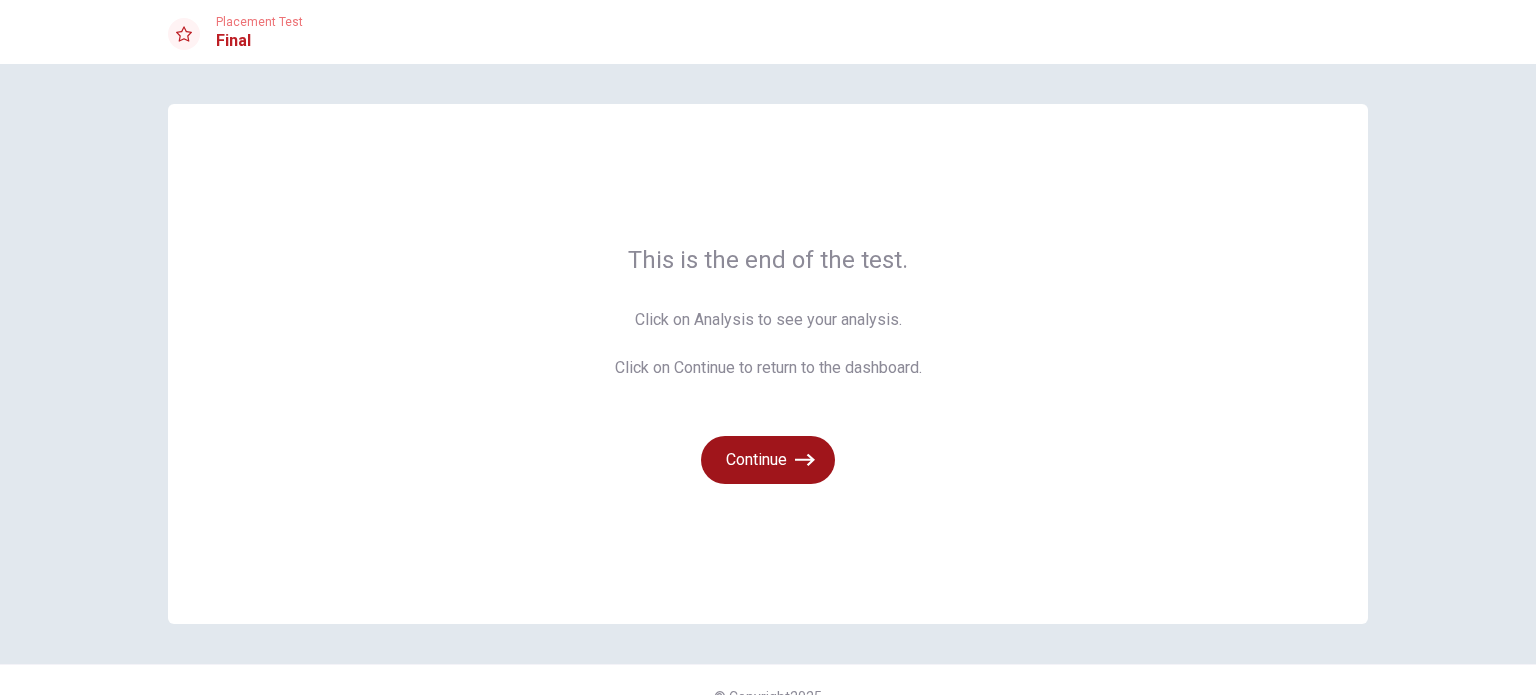 click on "Continue" at bounding box center (768, 460) 